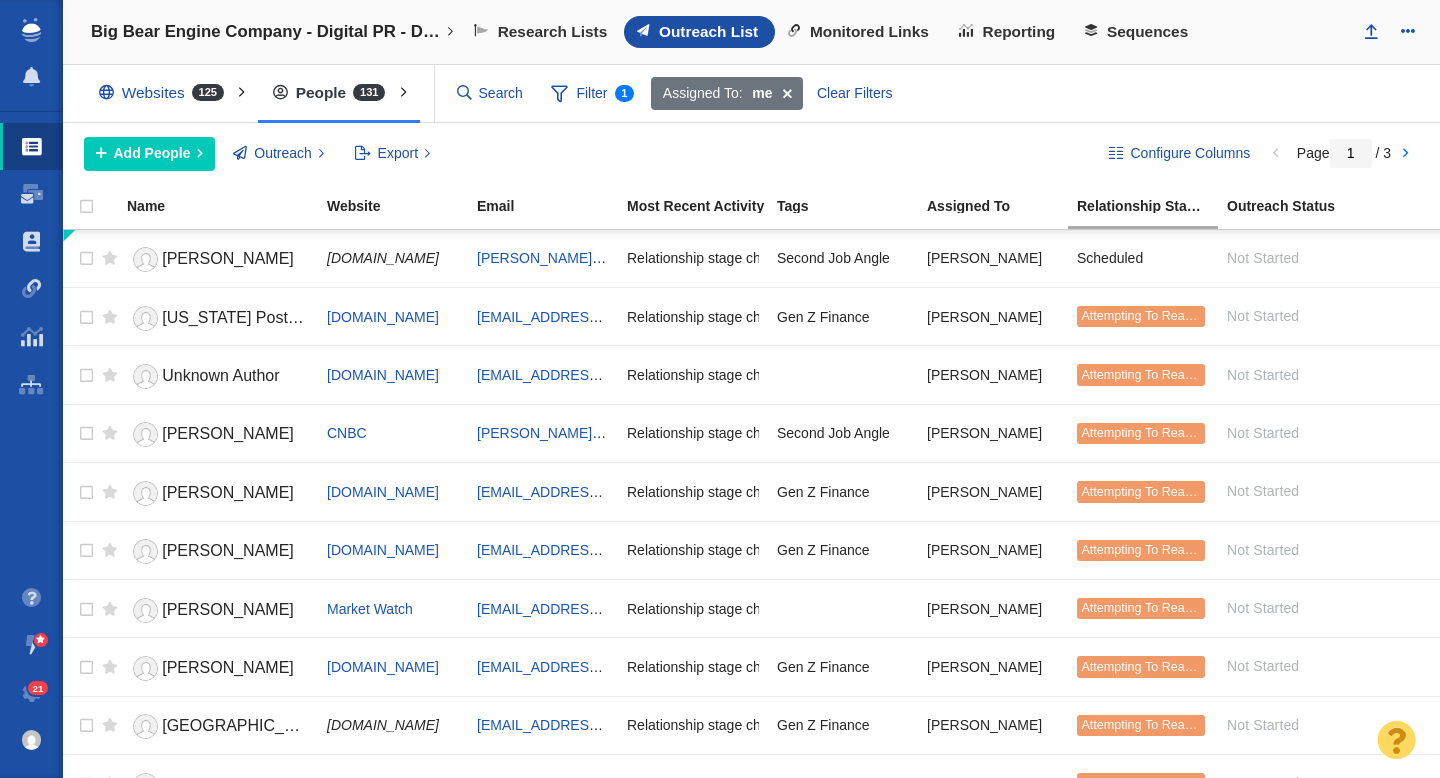 scroll, scrollTop: 0, scrollLeft: 0, axis: both 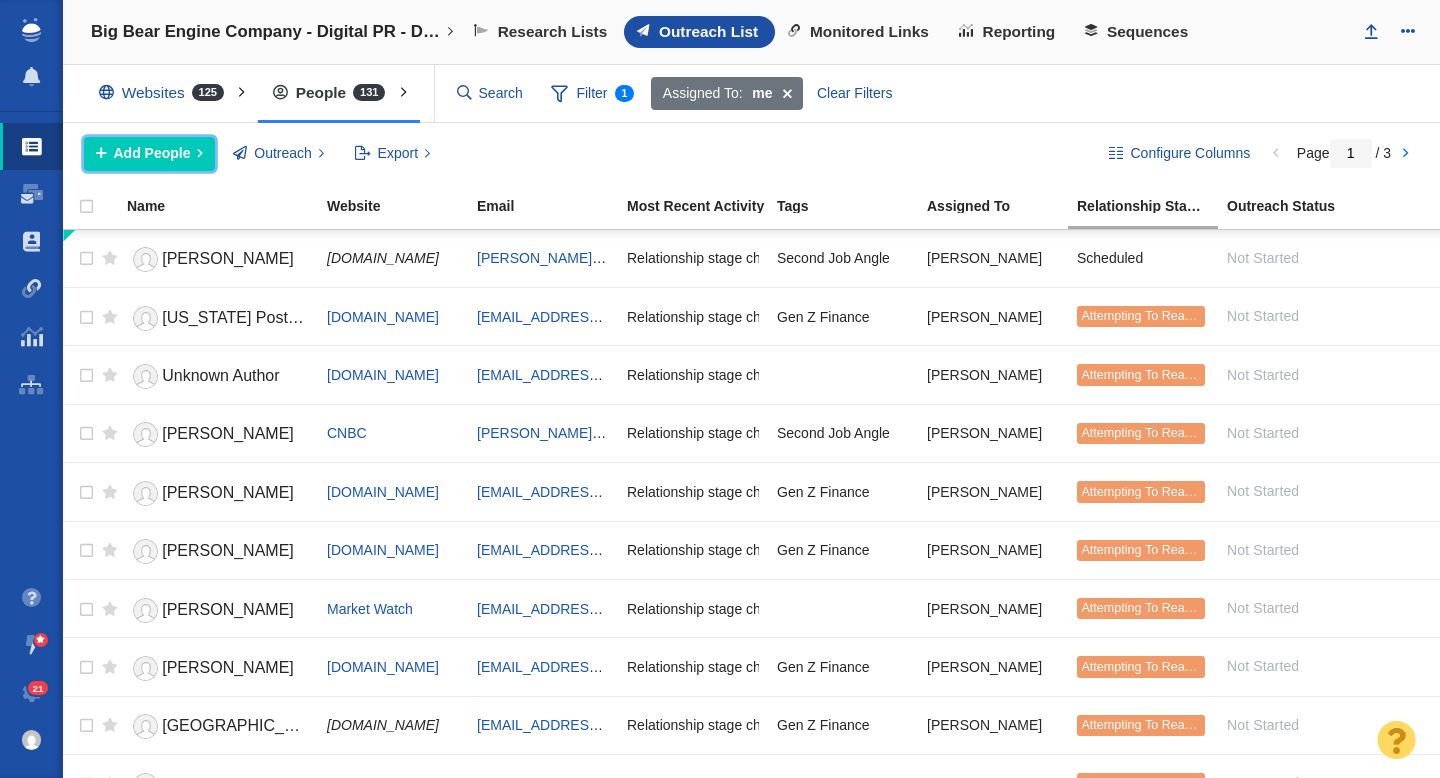 click on "Add People" at bounding box center (152, 153) 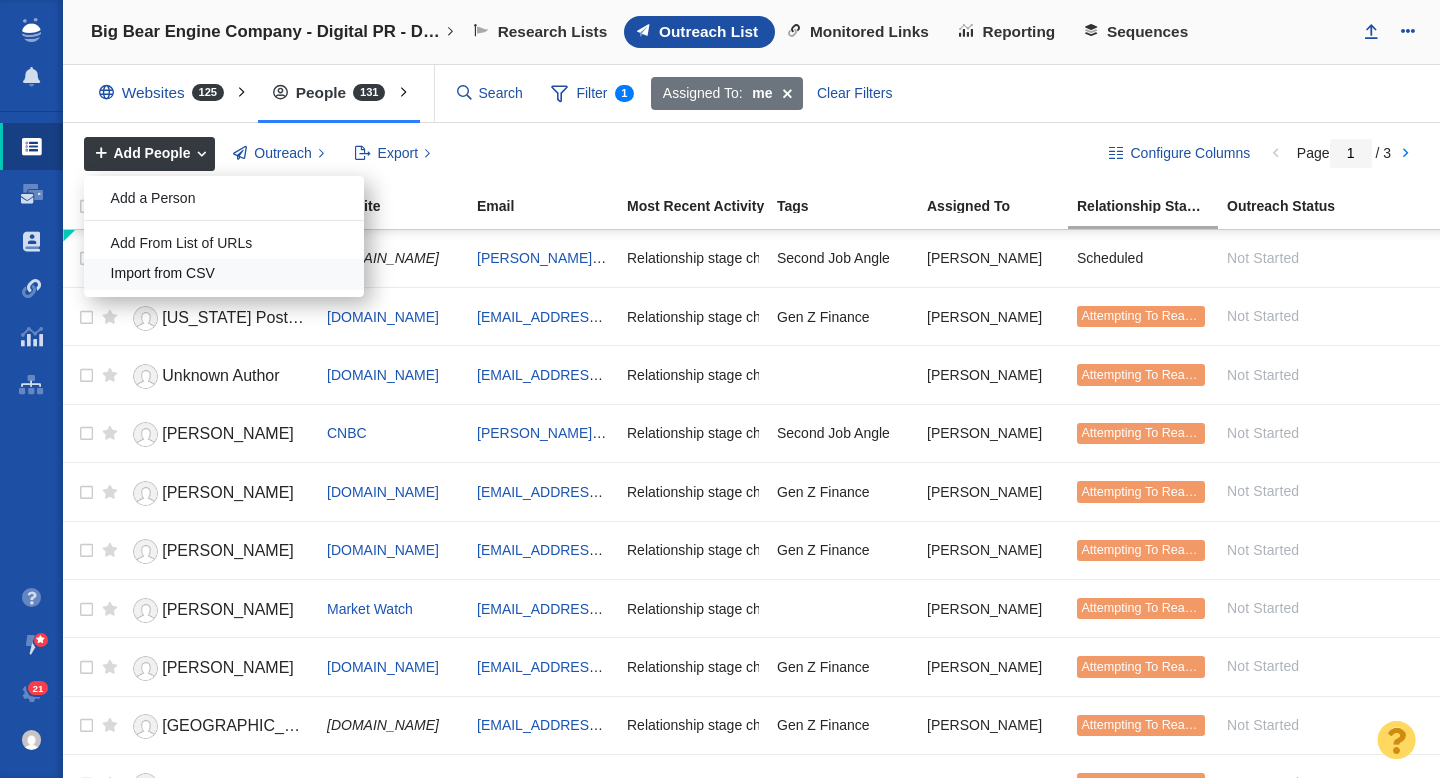 click on "Import from CSV" at bounding box center (224, 274) 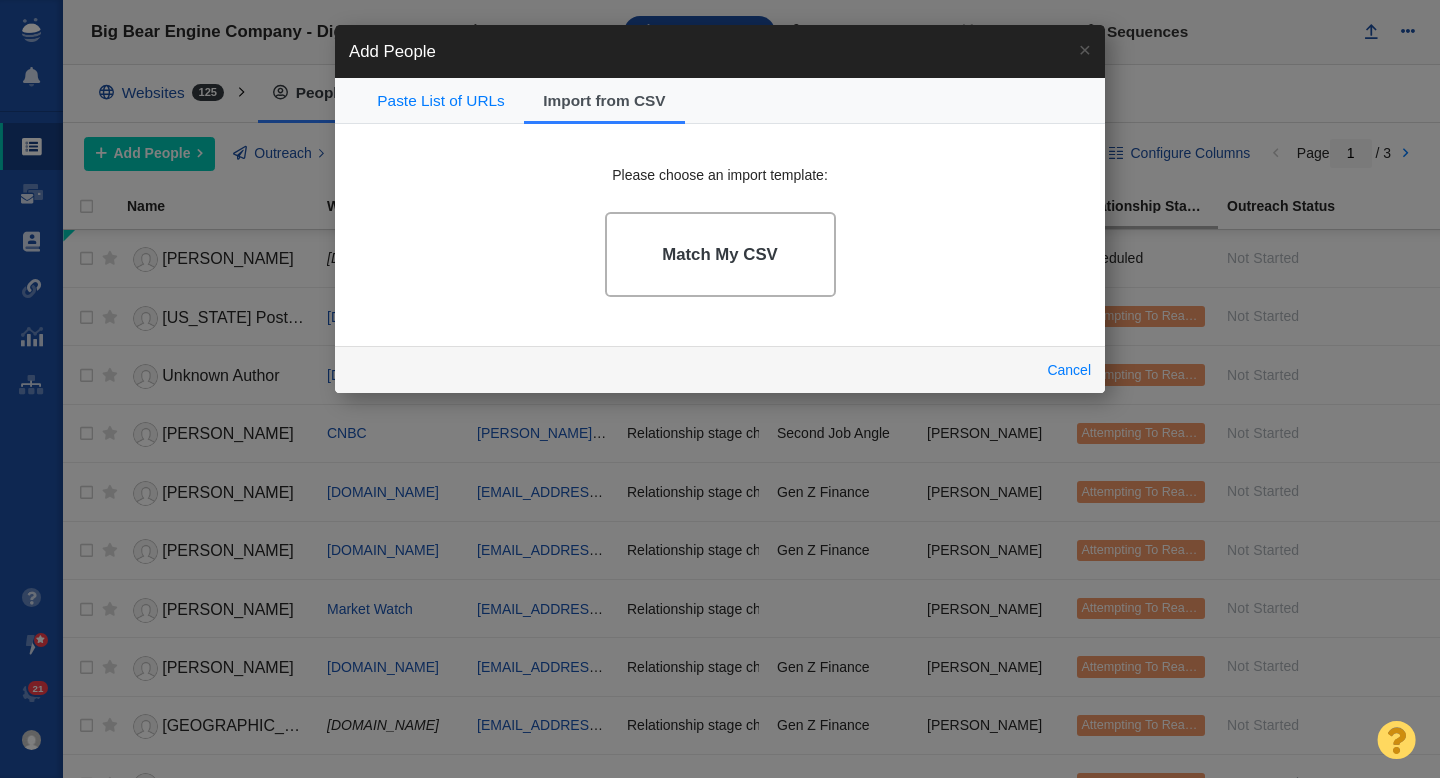 click on "Match My CSV" at bounding box center (720, 255) 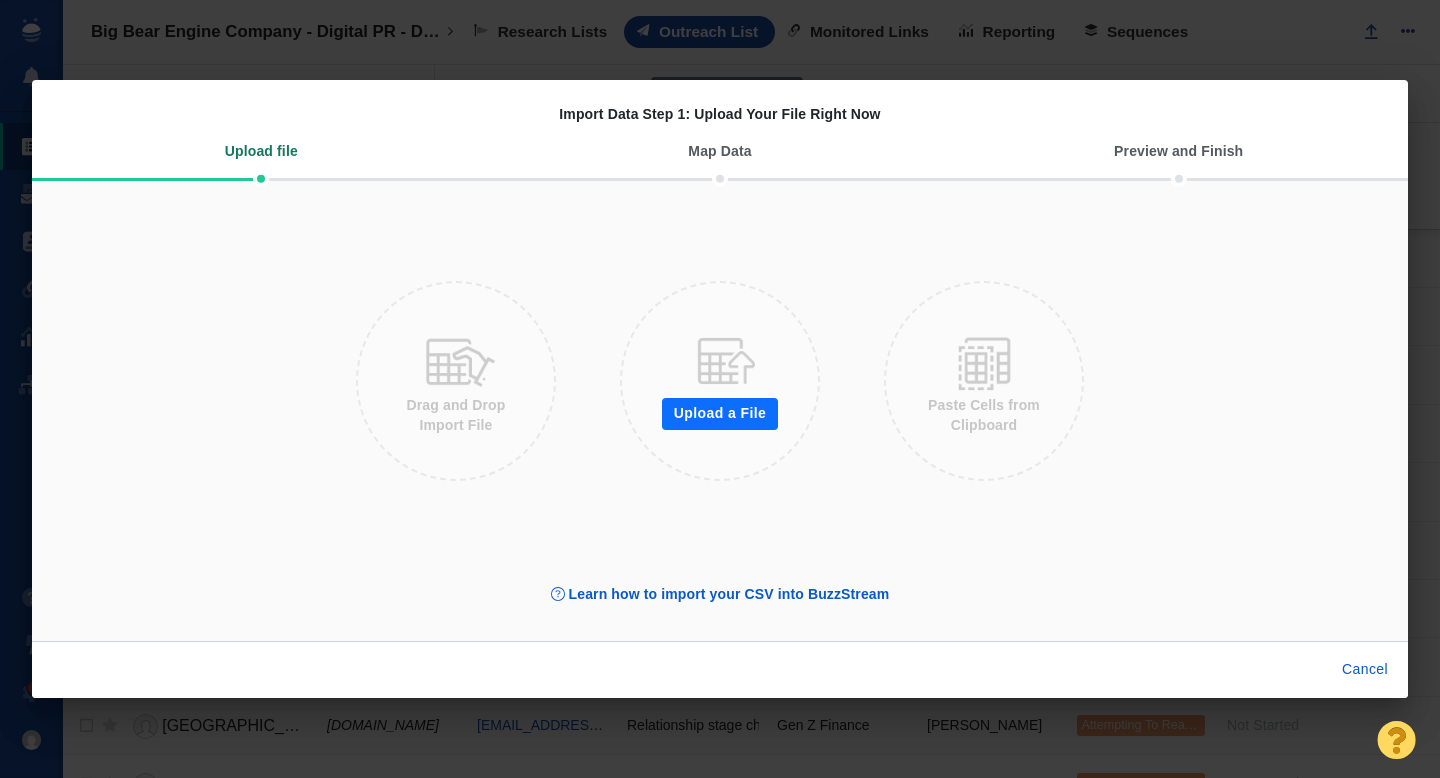 click on "Upload a File" at bounding box center (720, 414) 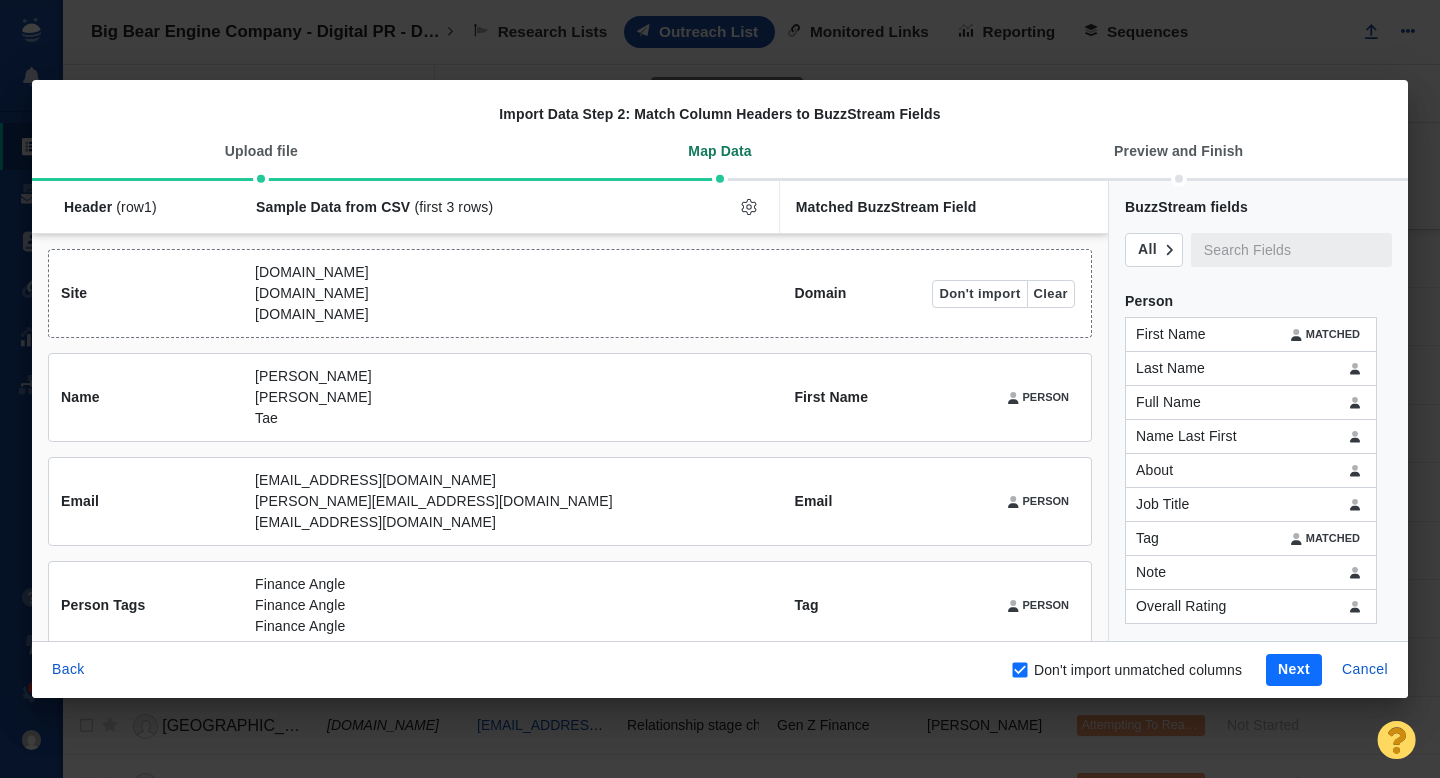 scroll, scrollTop: 25, scrollLeft: 0, axis: vertical 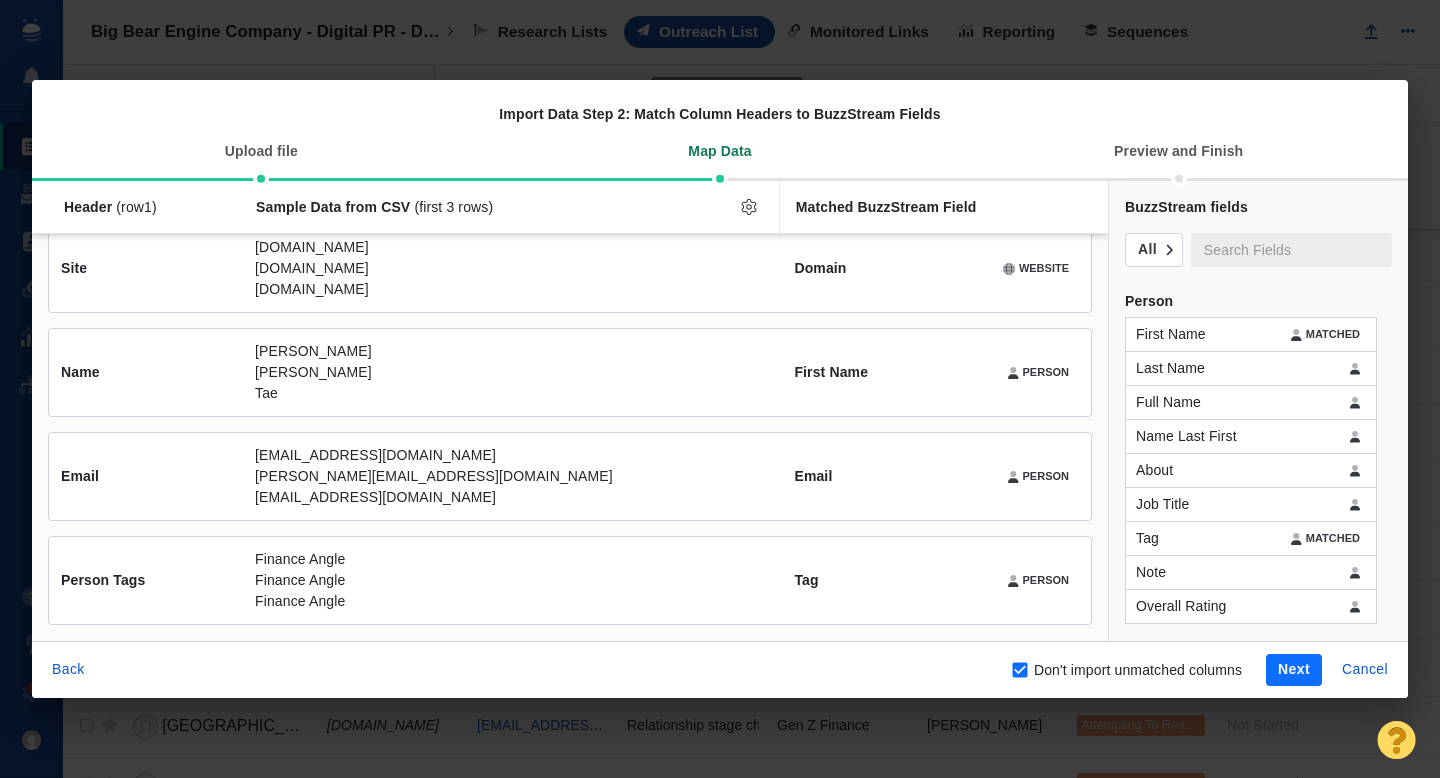 click on "Next" at bounding box center [1294, 670] 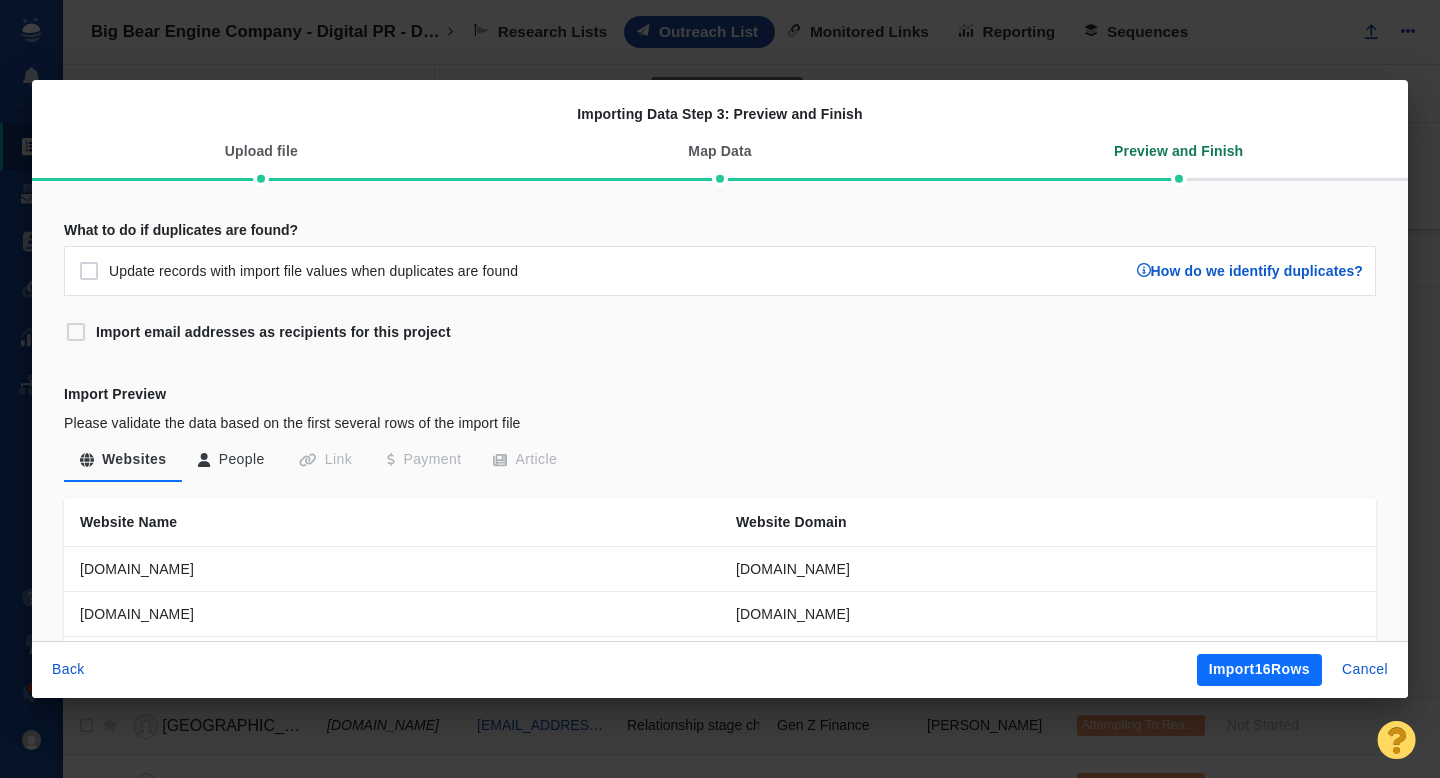 click on "People" at bounding box center [231, 460] 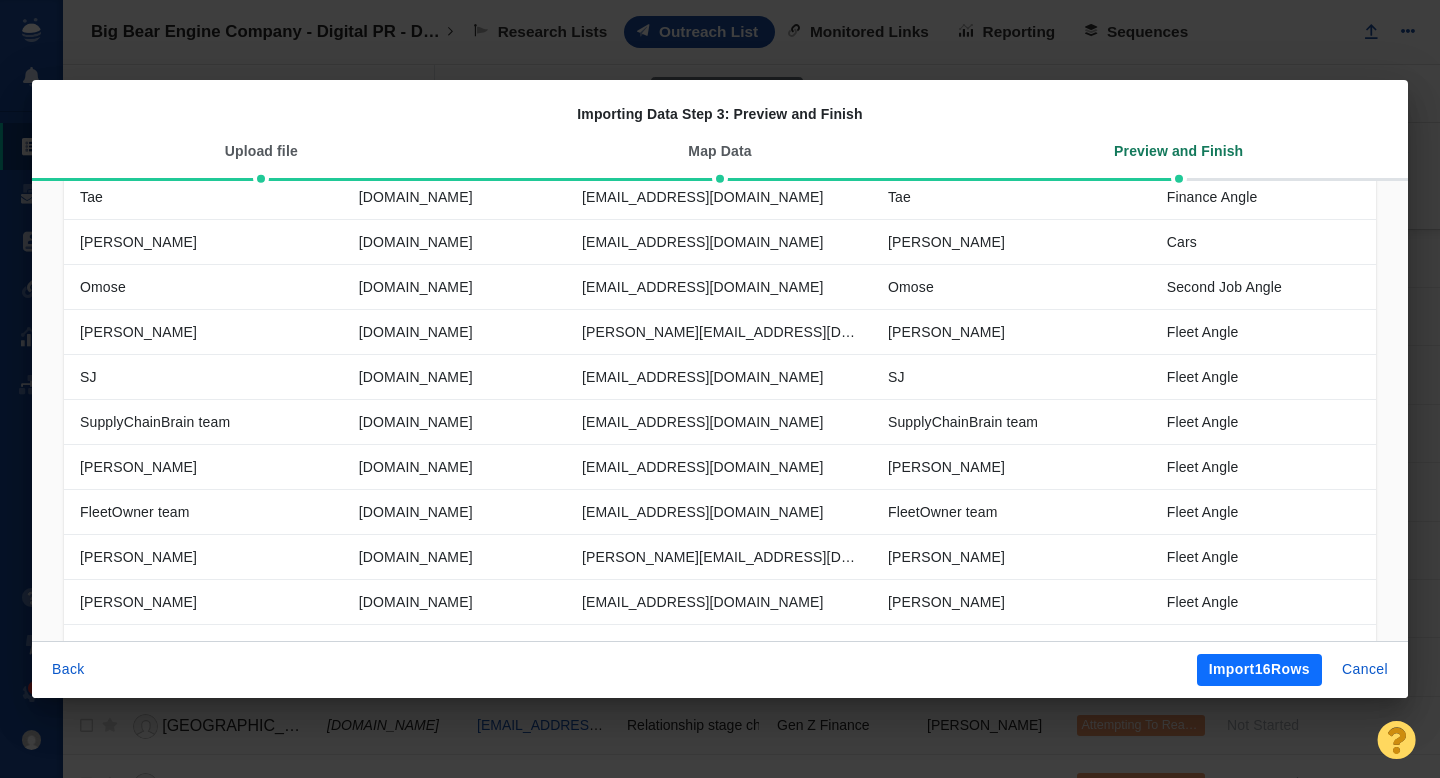 scroll, scrollTop: 567, scrollLeft: 0, axis: vertical 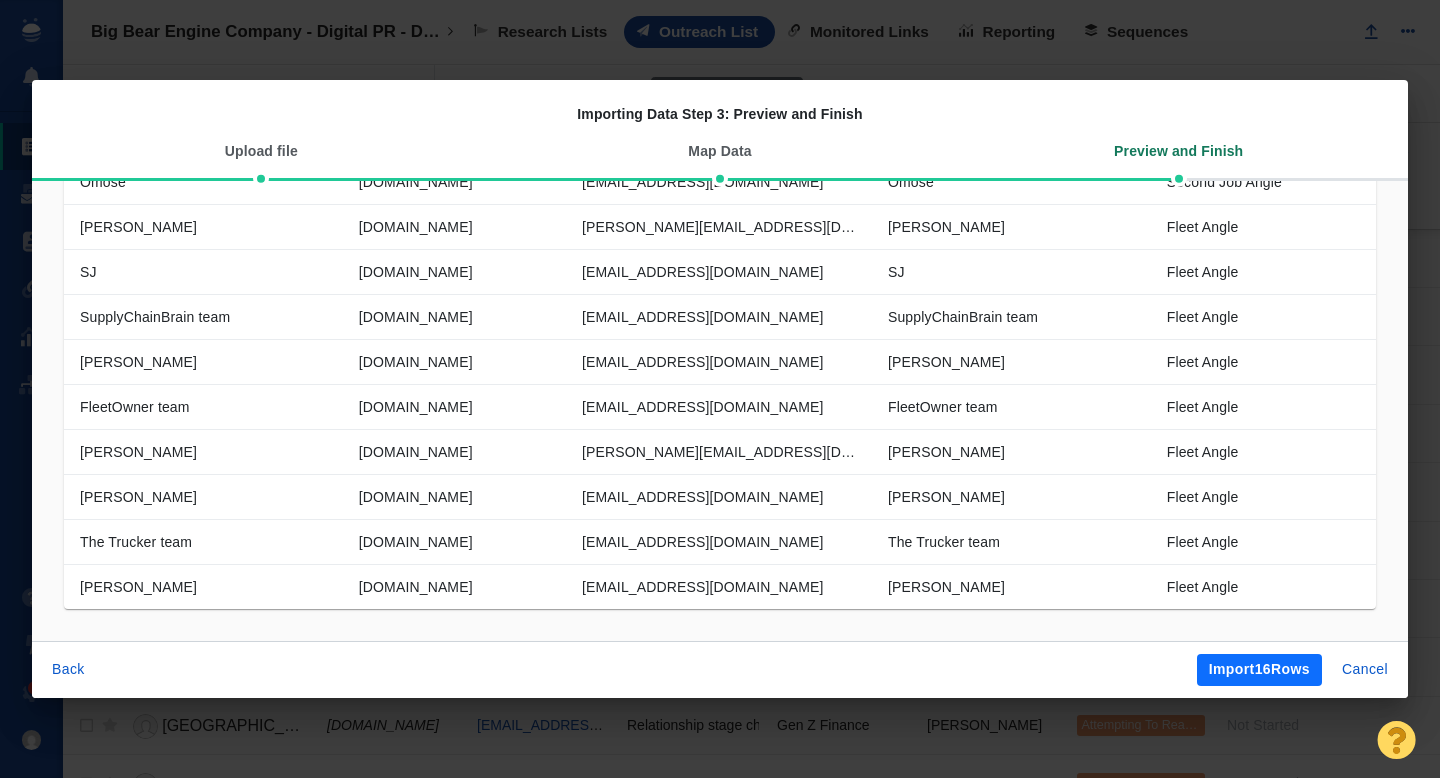 click on "Import  16  Rows" at bounding box center [1259, 670] 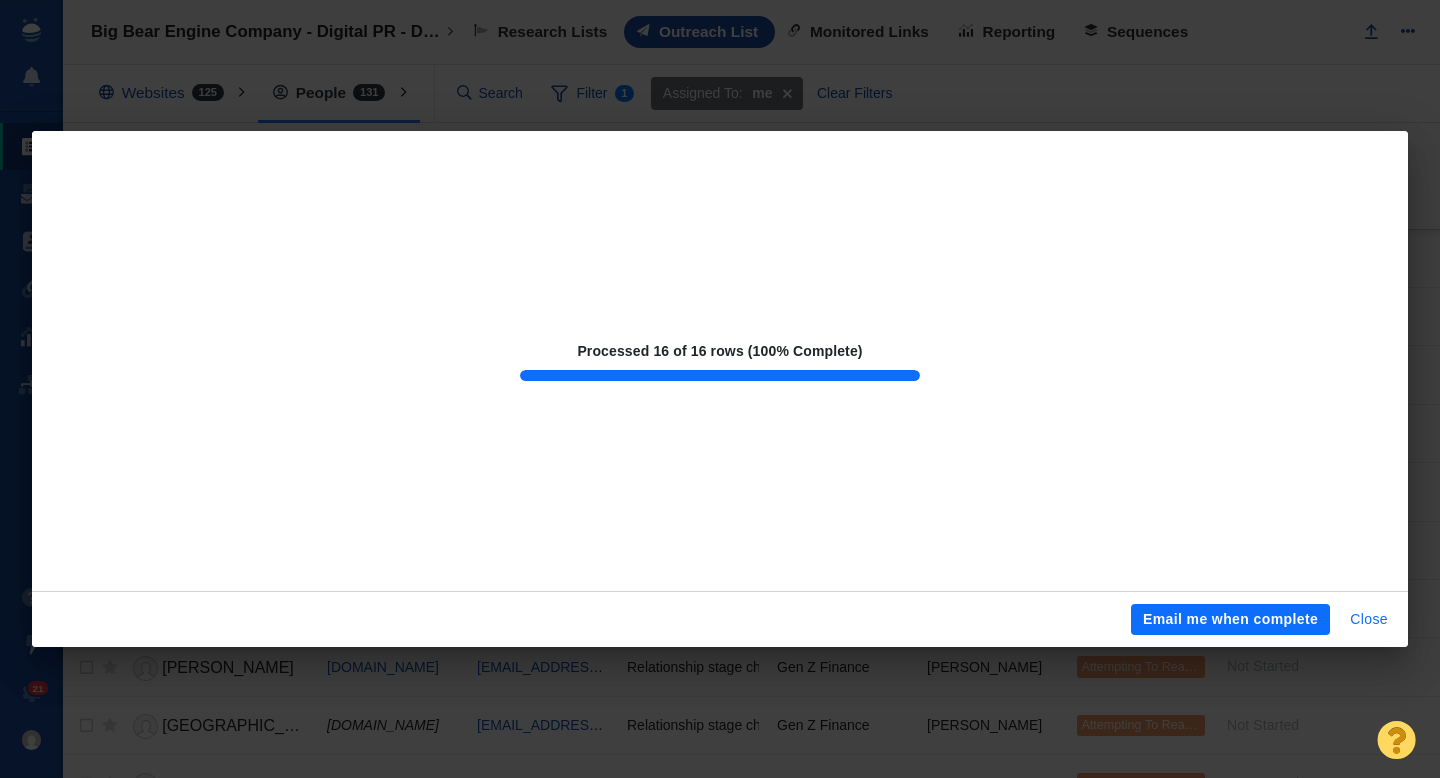 click on "Close" at bounding box center (1369, 620) 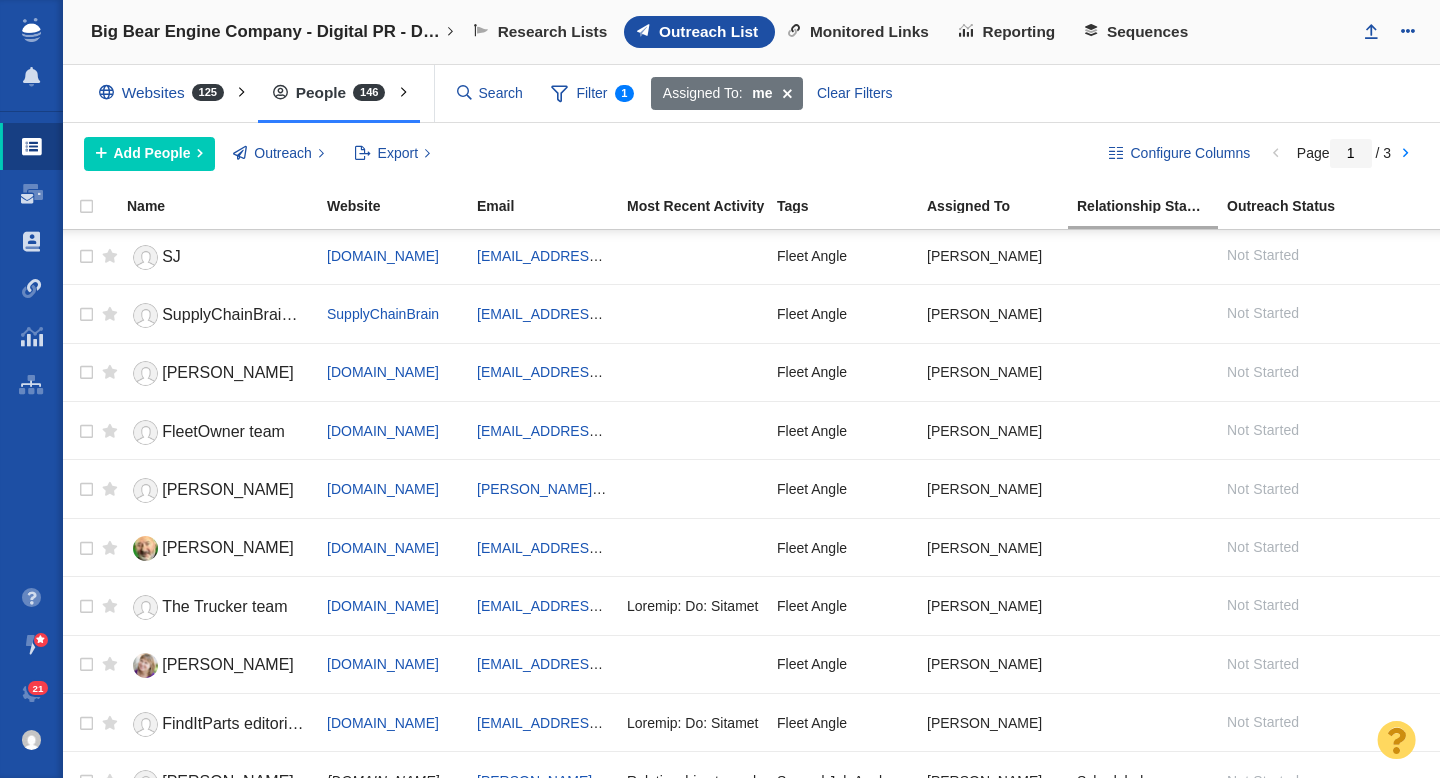 scroll, scrollTop: 354, scrollLeft: 0, axis: vertical 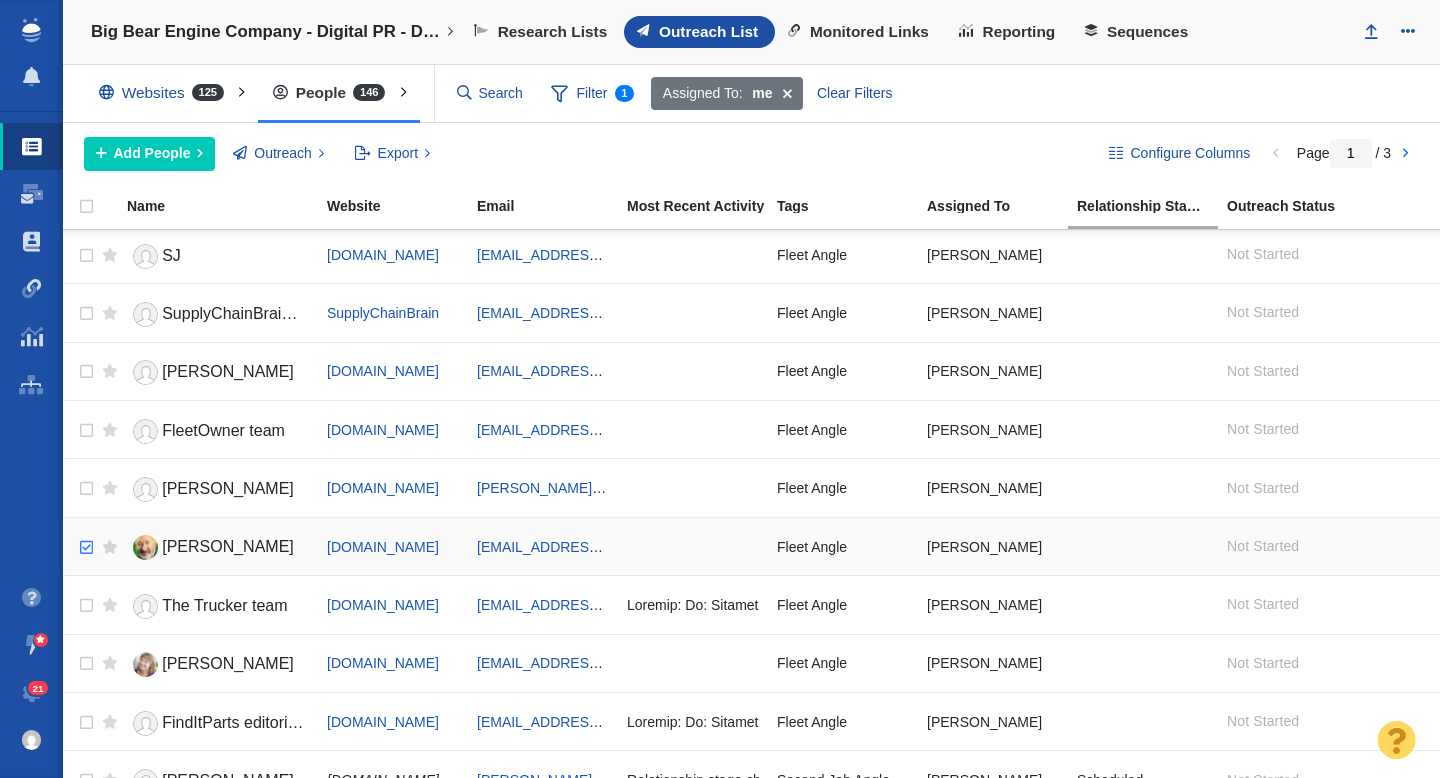 checkbox on "true" 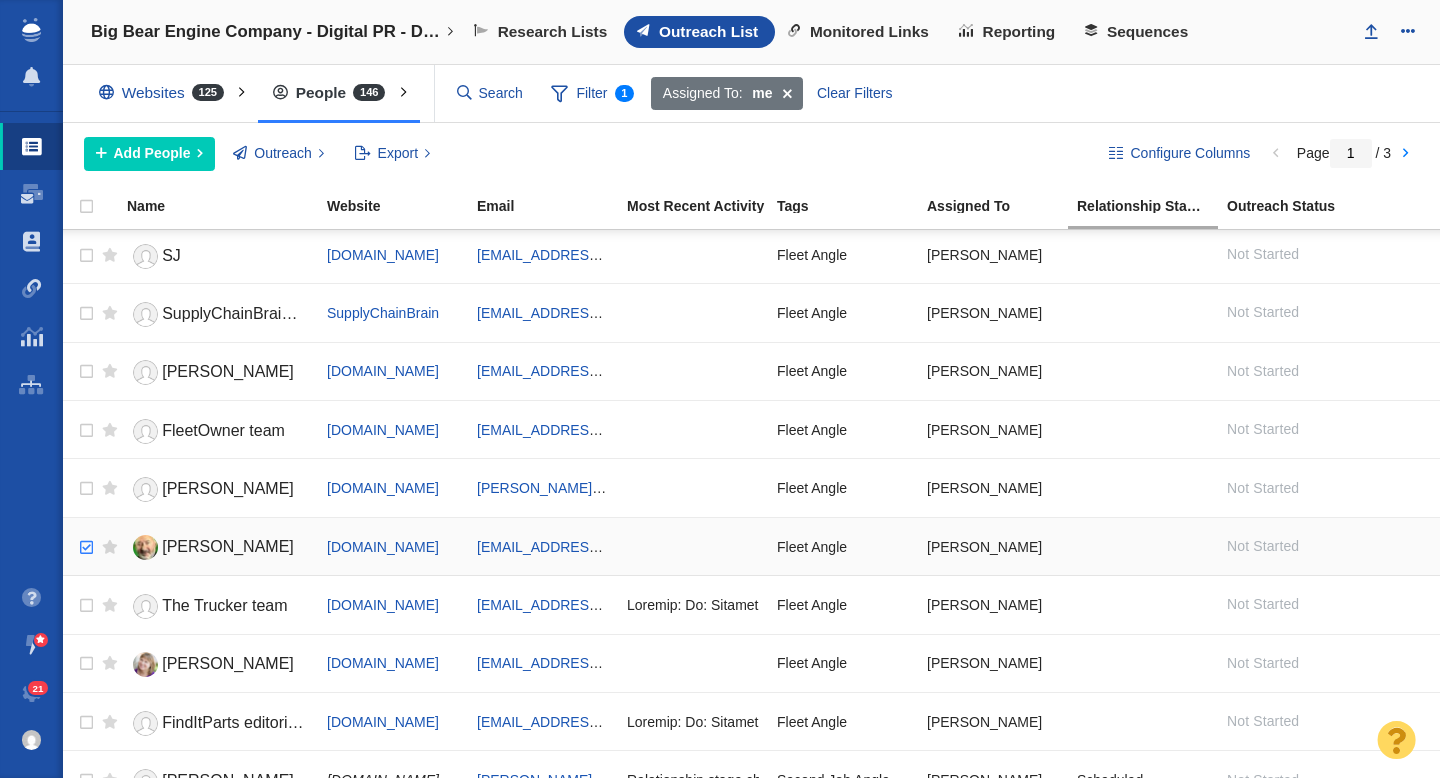 click at bounding box center [84, 548] 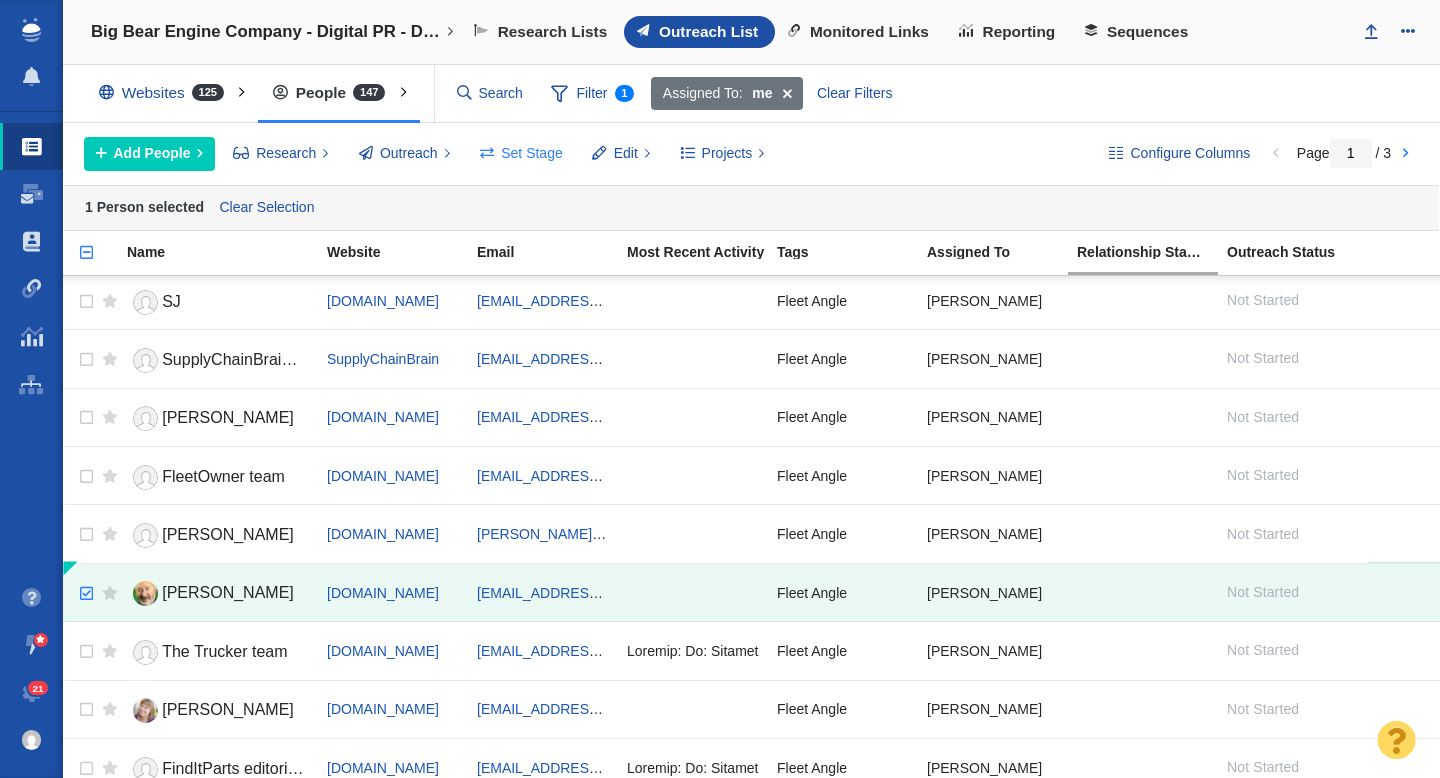 click on "Set Stage" at bounding box center (532, 153) 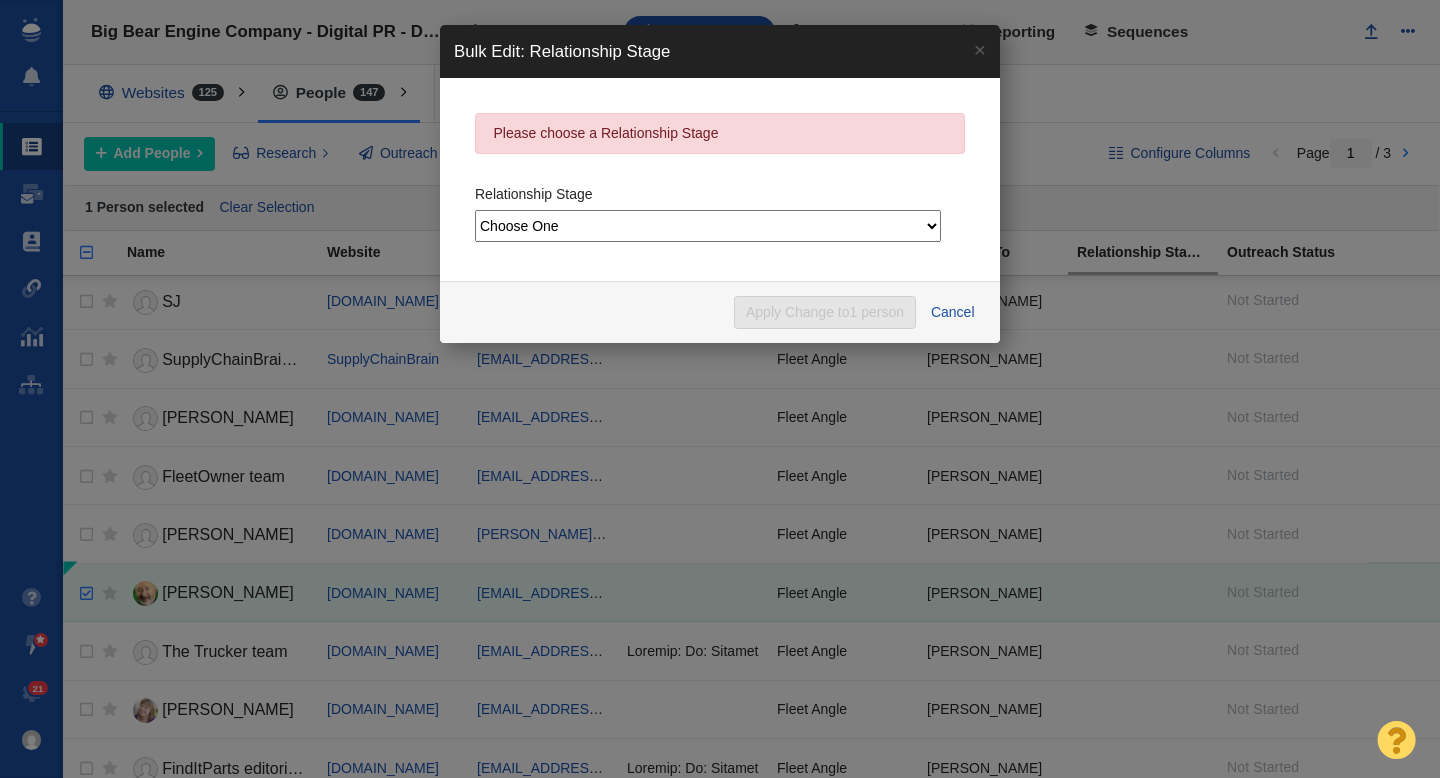click on "Choose One
Not Started
Scheduled
Attempting To Reach
Paused
Bounce
Send Failure
Replied
In Communication
Successful Placement
Unsuccessful - No Reply
DO NOT CONTACT
Dead" at bounding box center [708, 226] 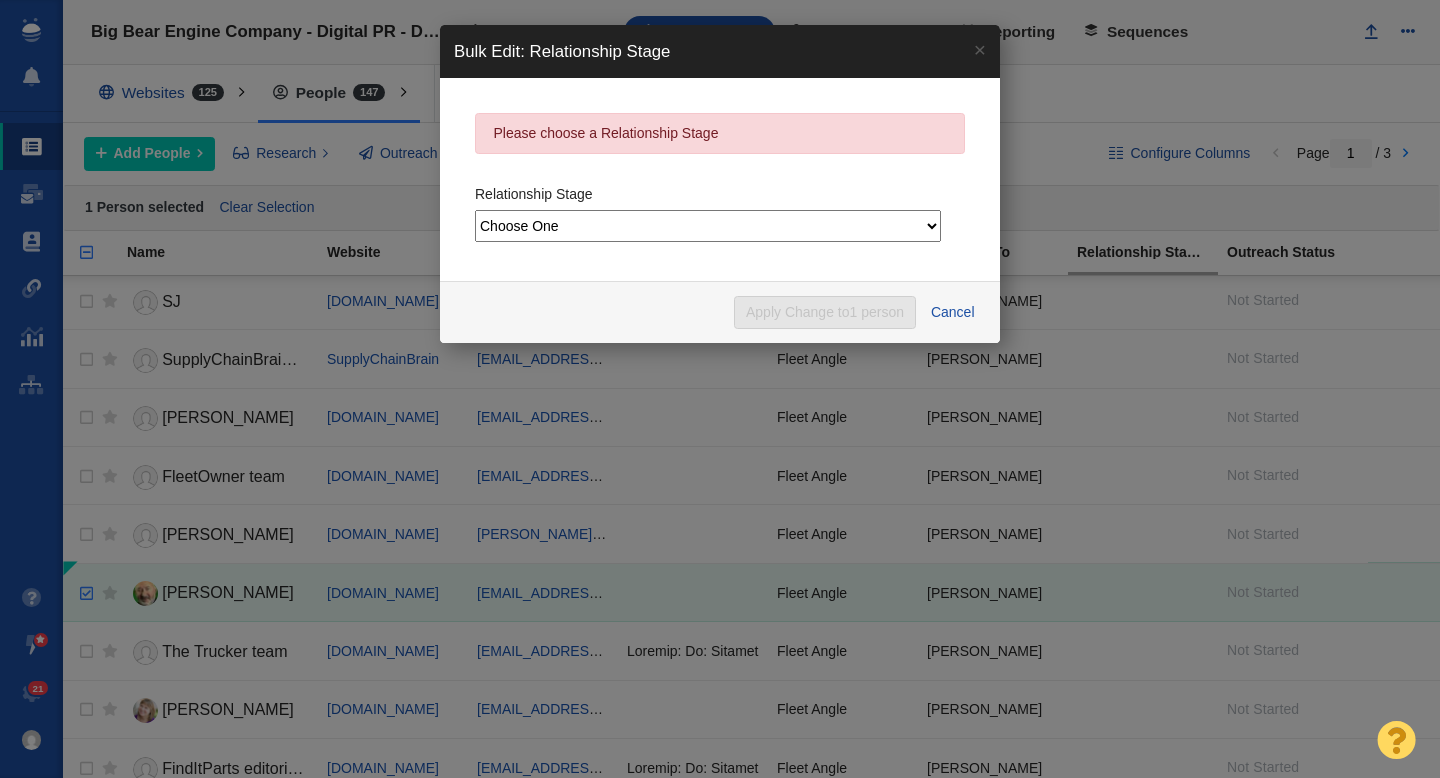 select on "1" 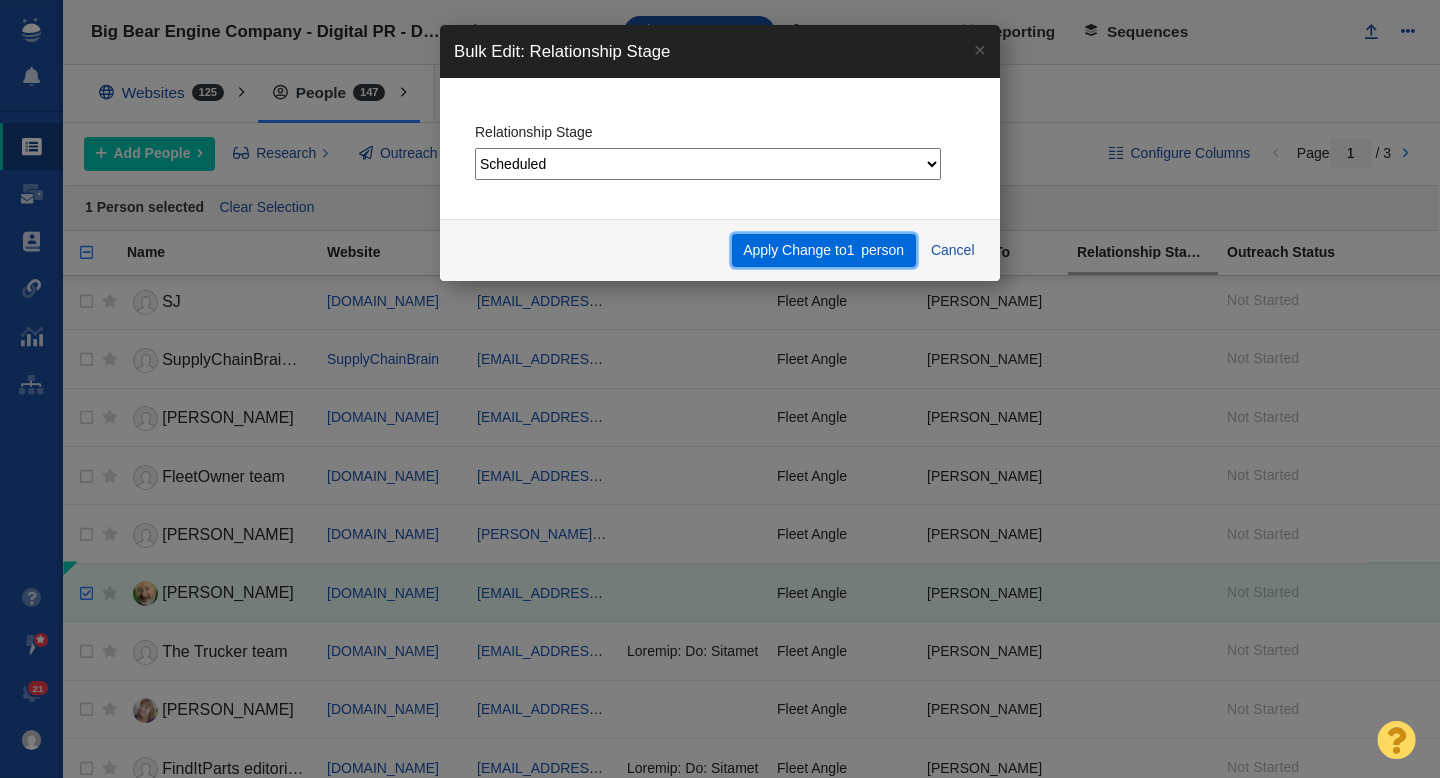 click on "Apply Change to  1   person" at bounding box center [824, 251] 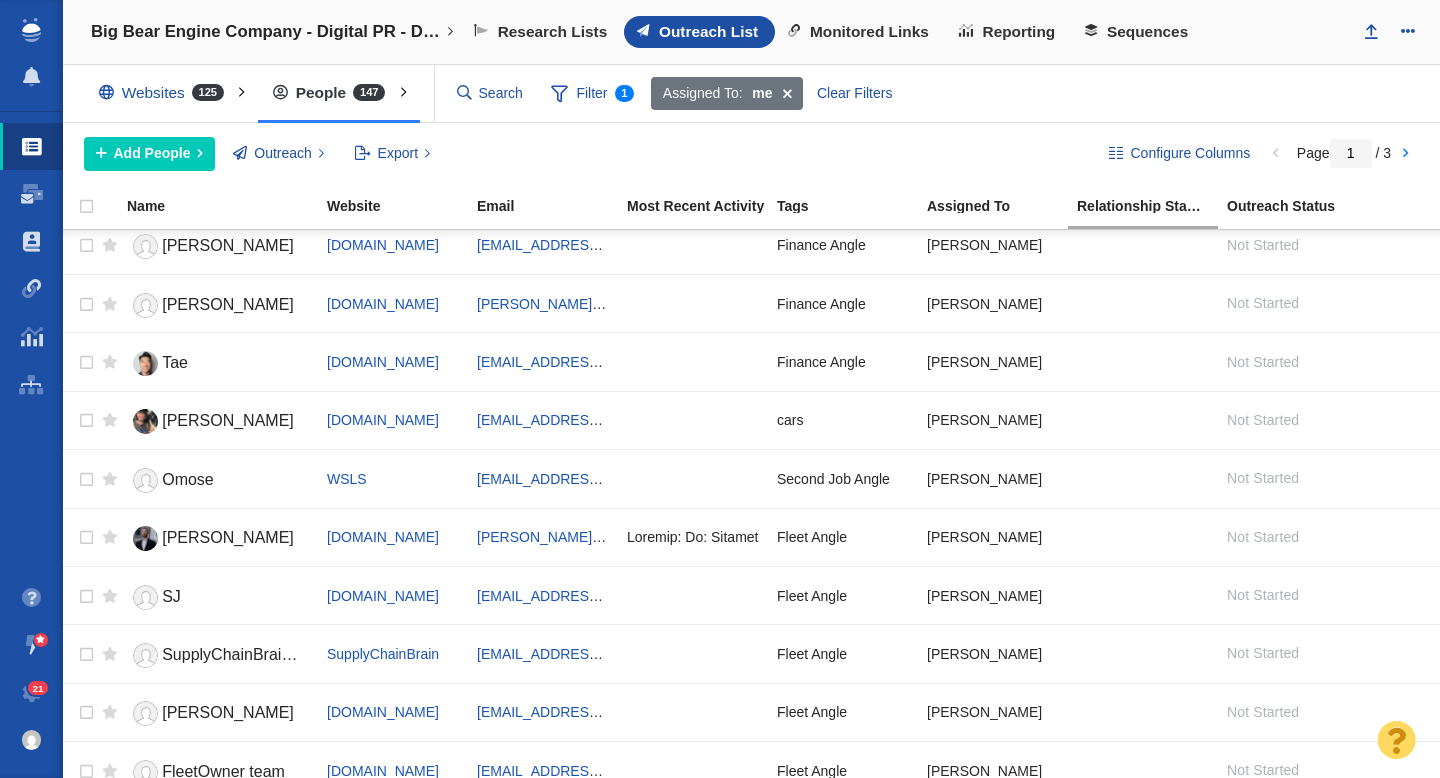 scroll, scrollTop: 0, scrollLeft: 0, axis: both 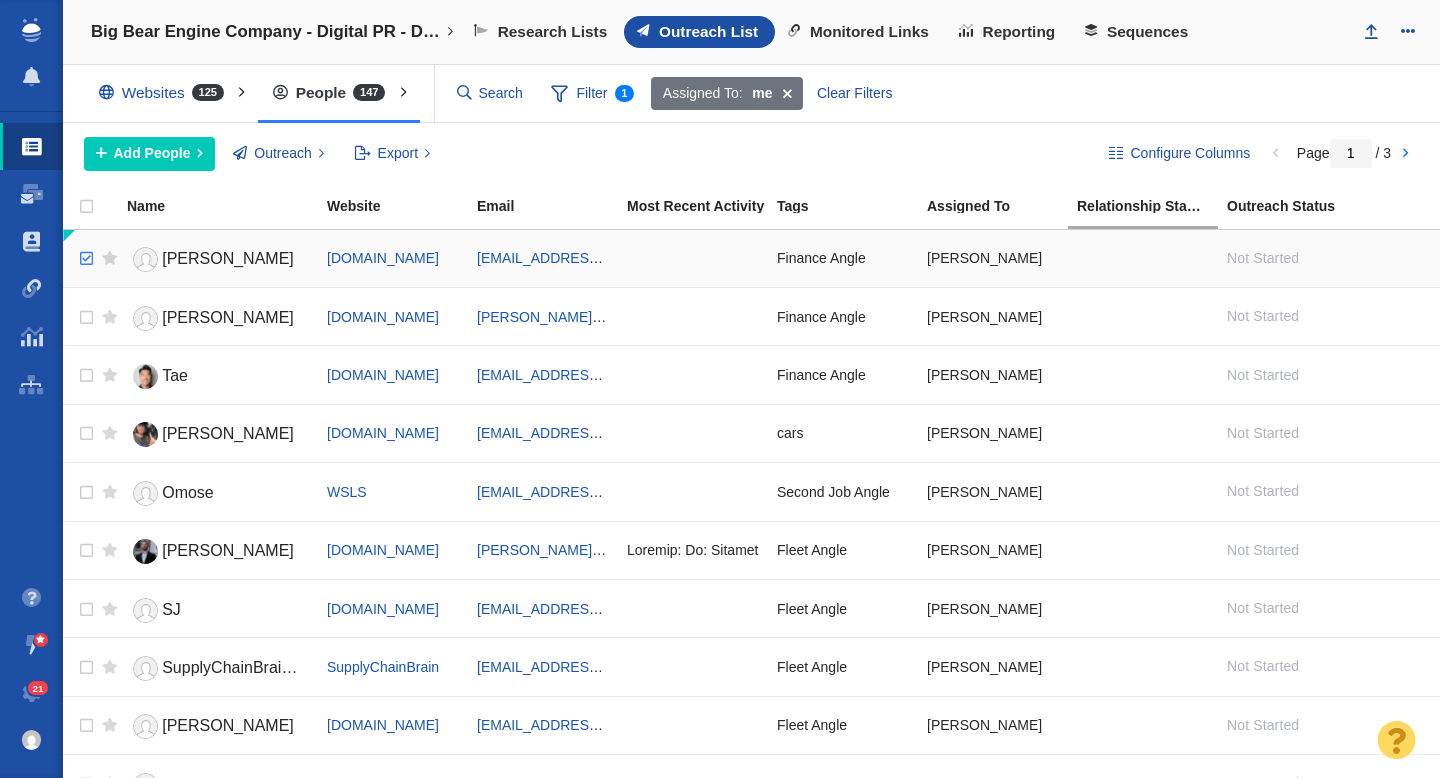 checkbox on "true" 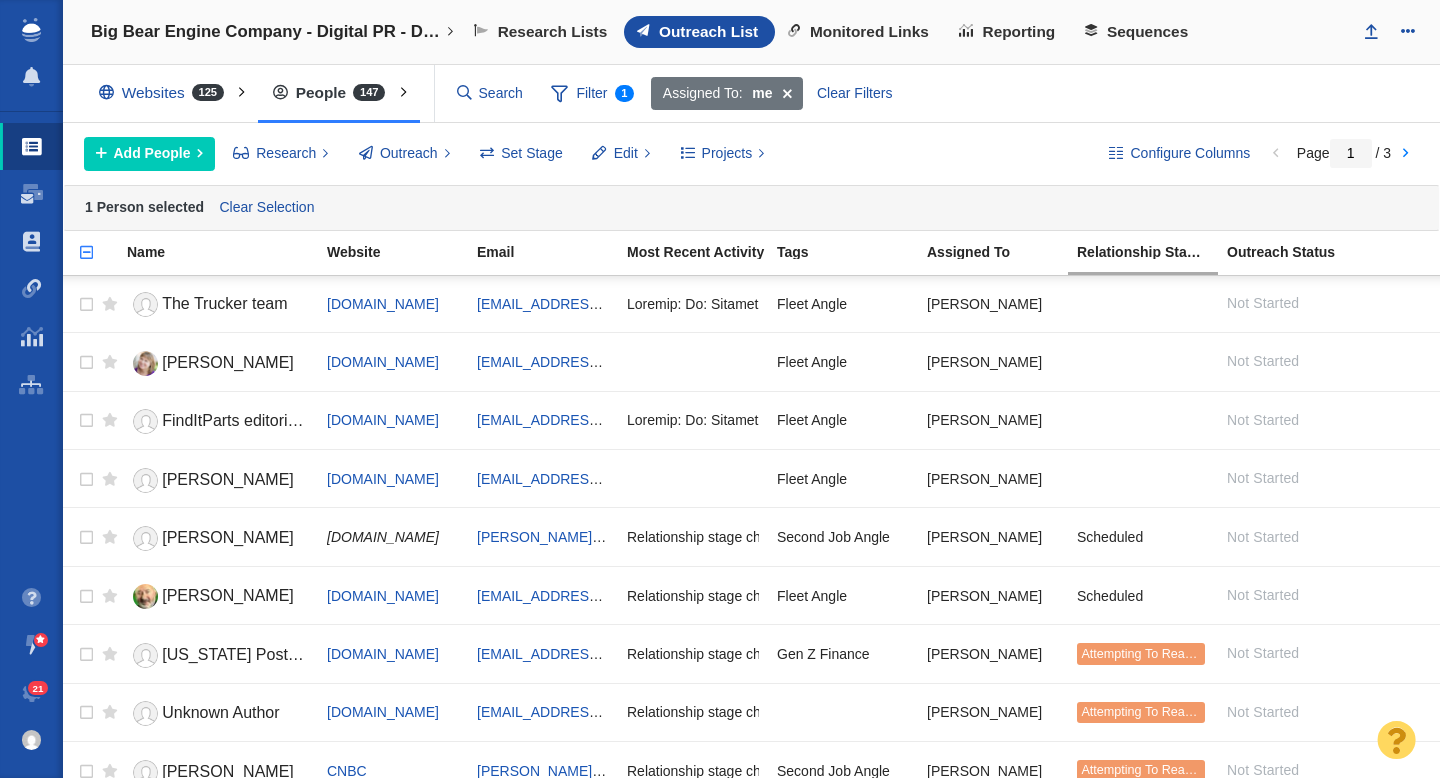 scroll, scrollTop: 645, scrollLeft: 0, axis: vertical 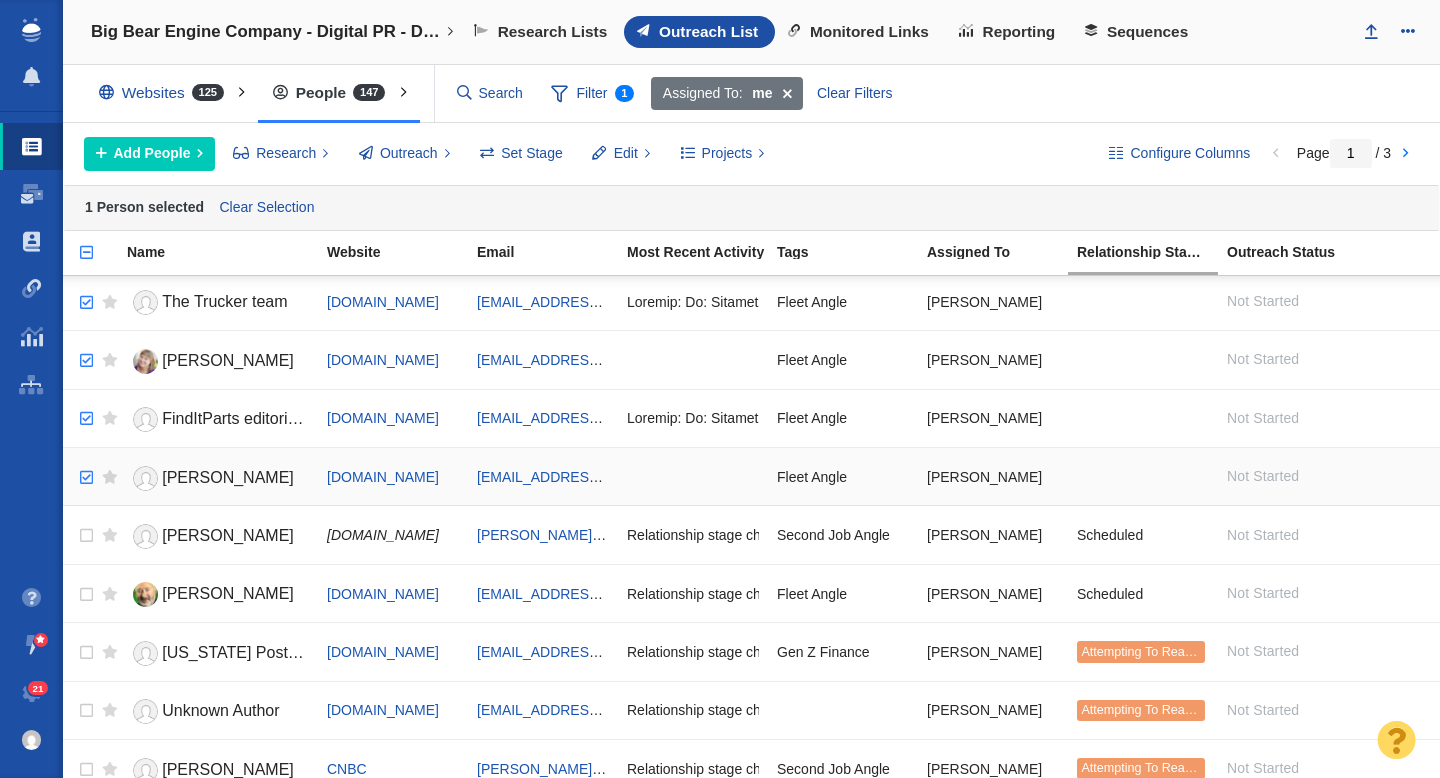 click at bounding box center [84, 478] 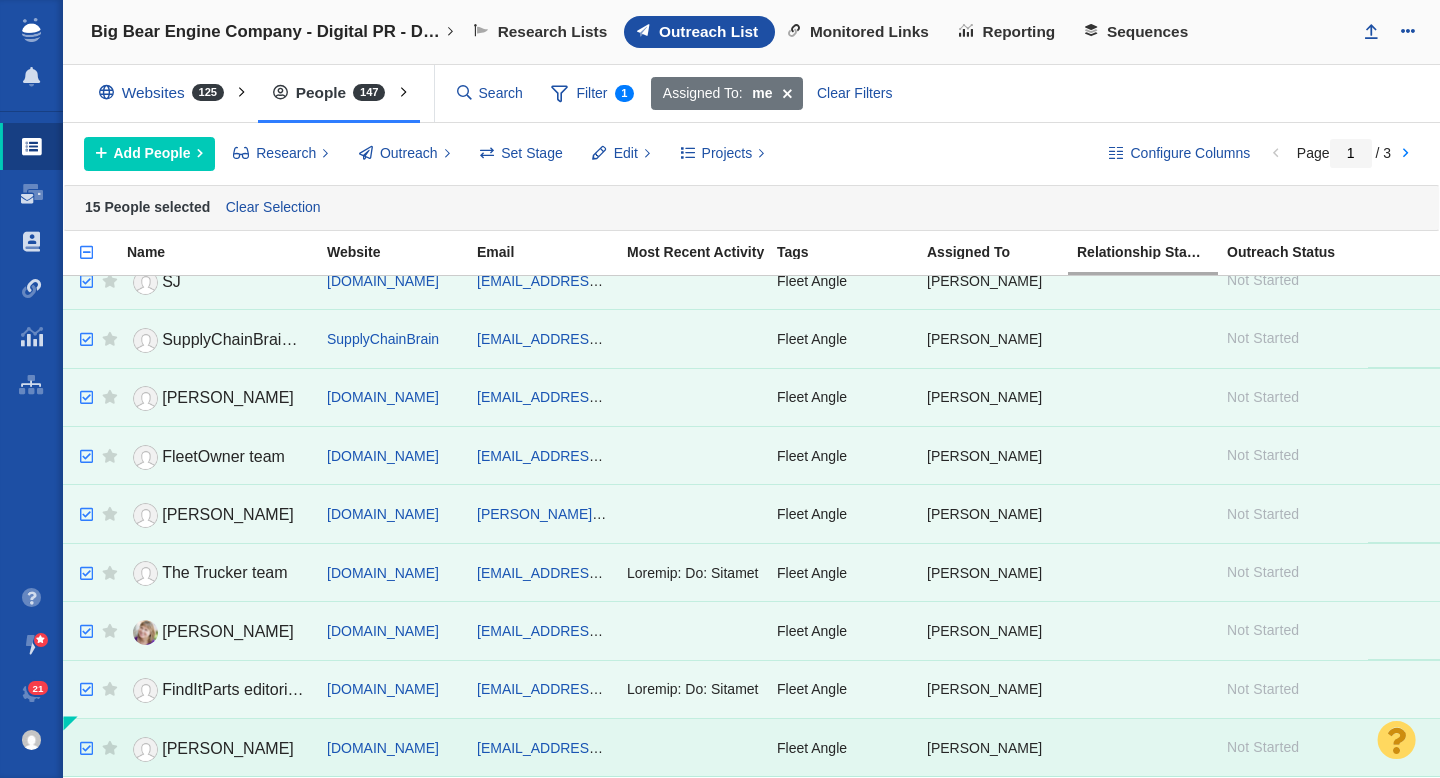 scroll, scrollTop: 0, scrollLeft: 0, axis: both 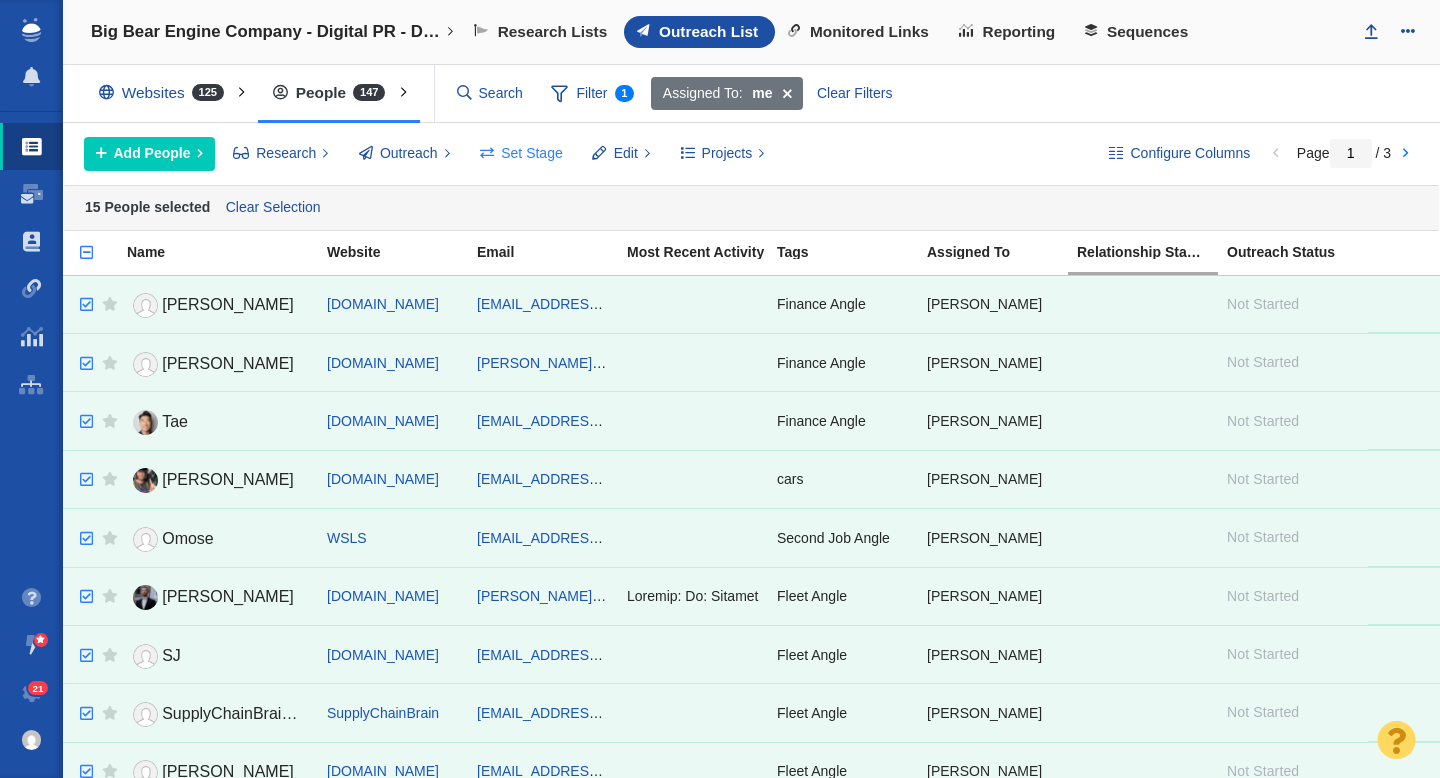 click on "Set Stage" at bounding box center (522, 154) 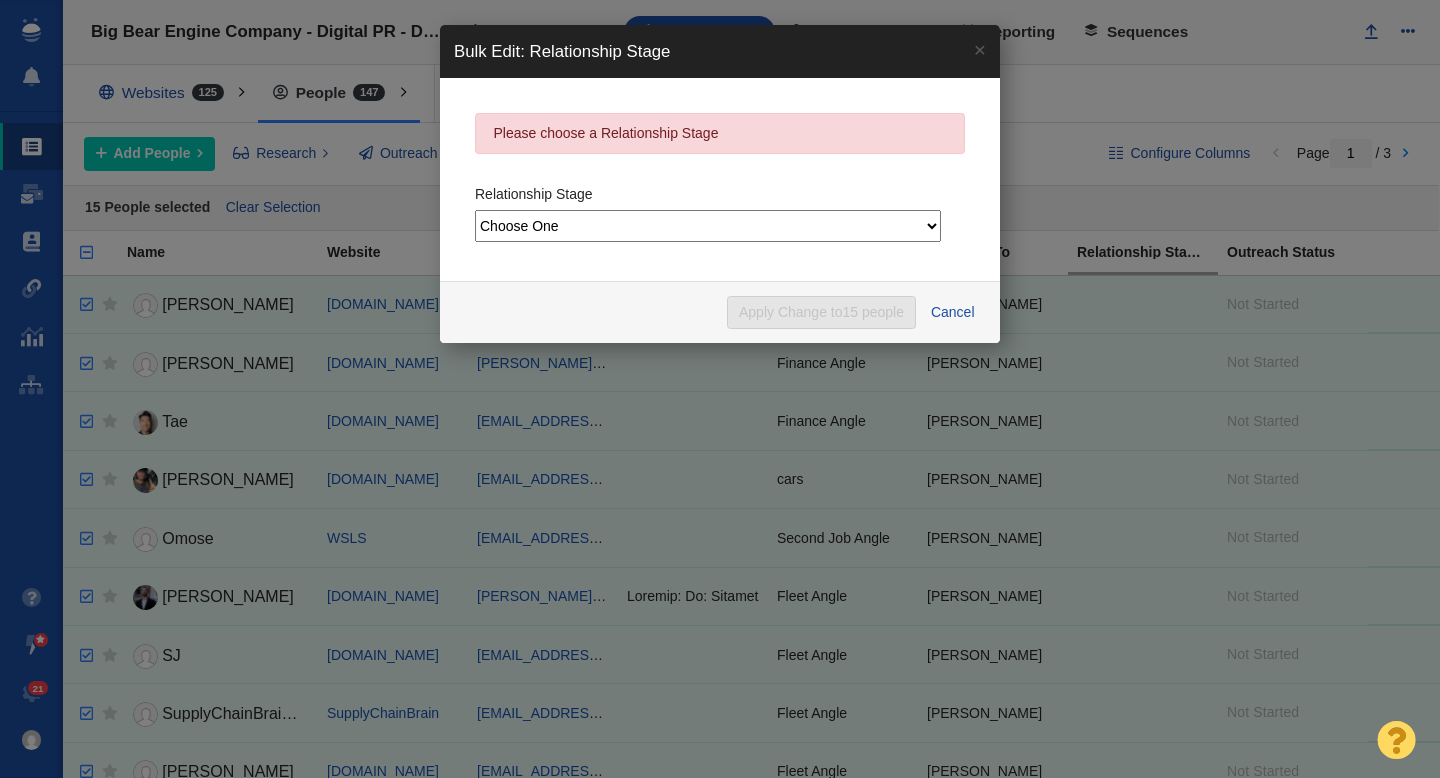 click on "Choose One
Not Started
Scheduled
Attempting To Reach
Paused
Bounce
Send Failure
Replied
In Communication
Successful Placement
Unsuccessful - No Reply
DO NOT CONTACT
Dead" at bounding box center (708, 226) 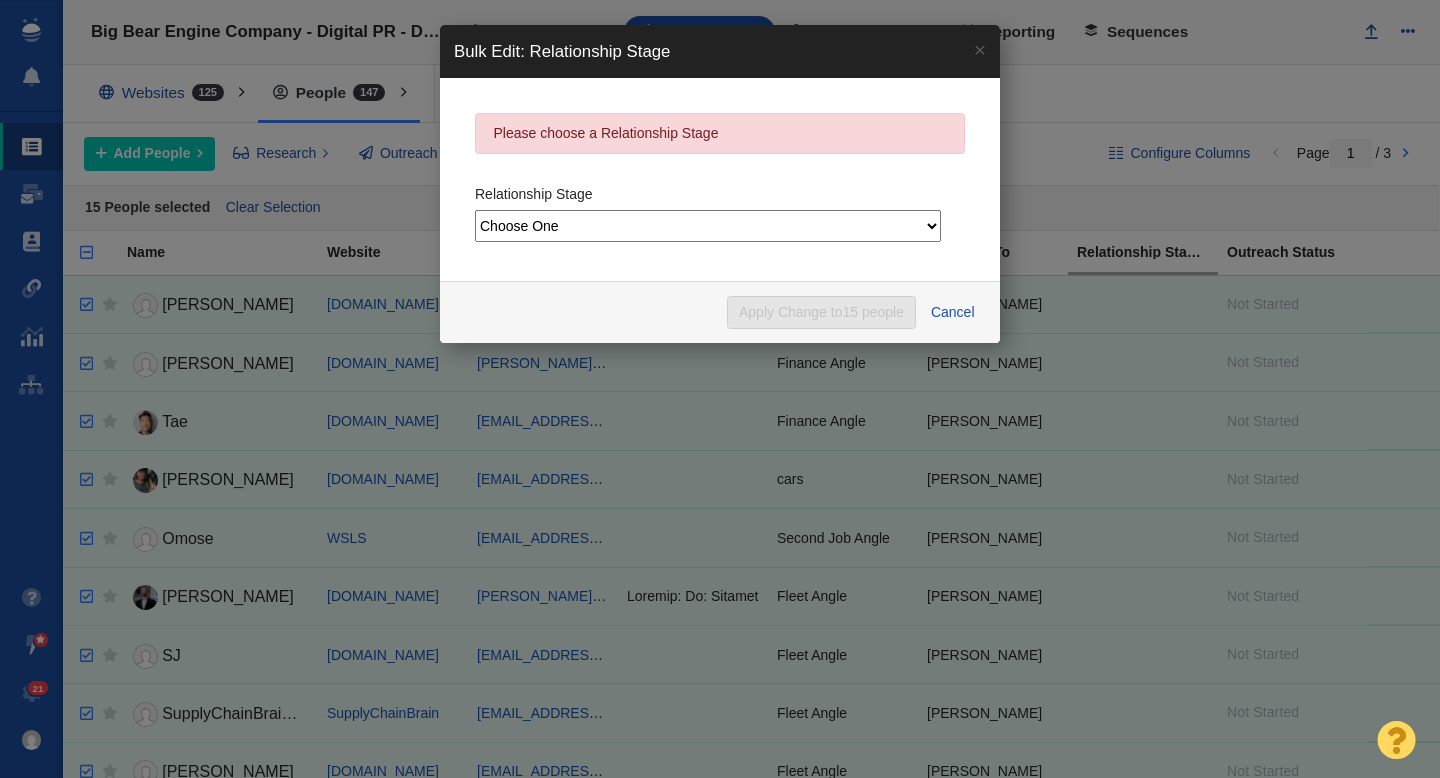 select on "2" 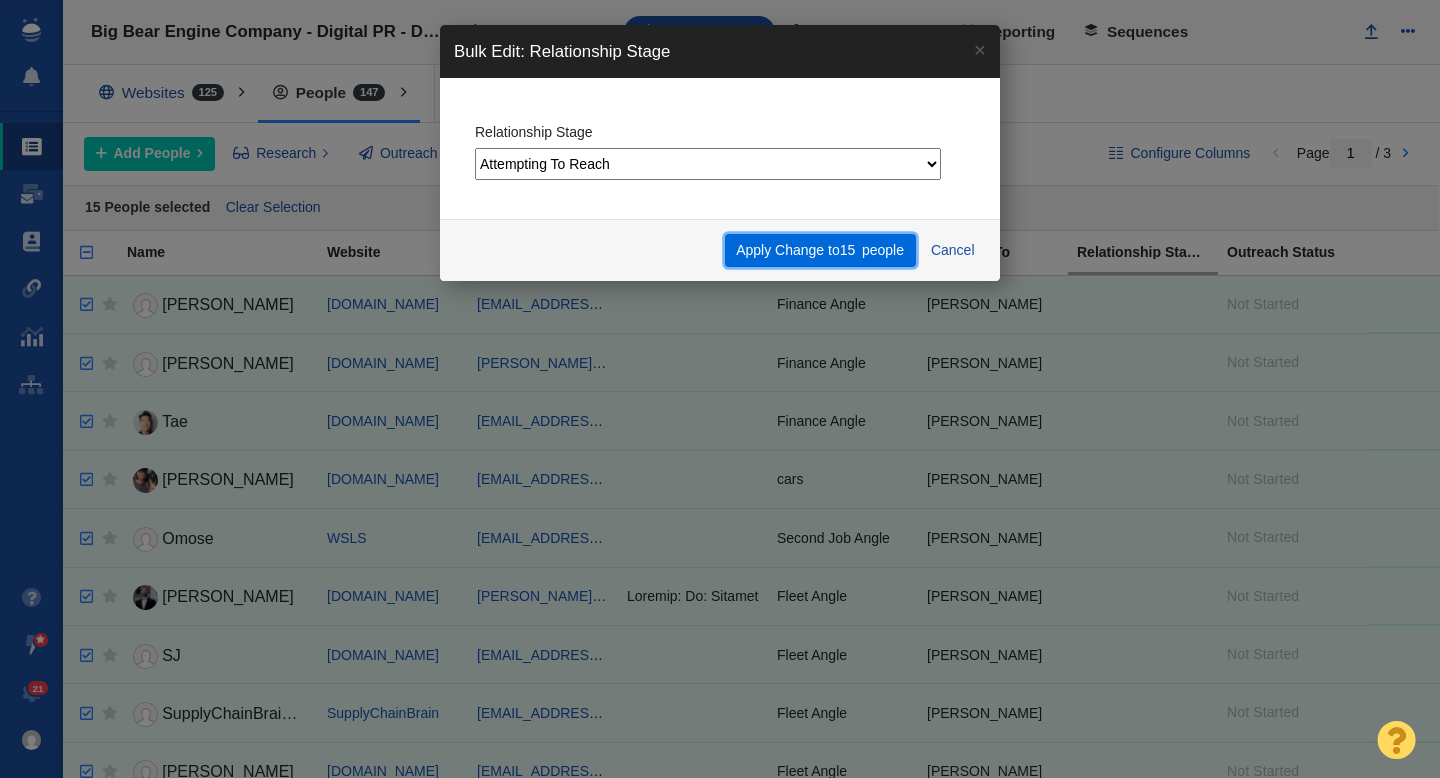click on "Apply Change to  15   people" at bounding box center [820, 251] 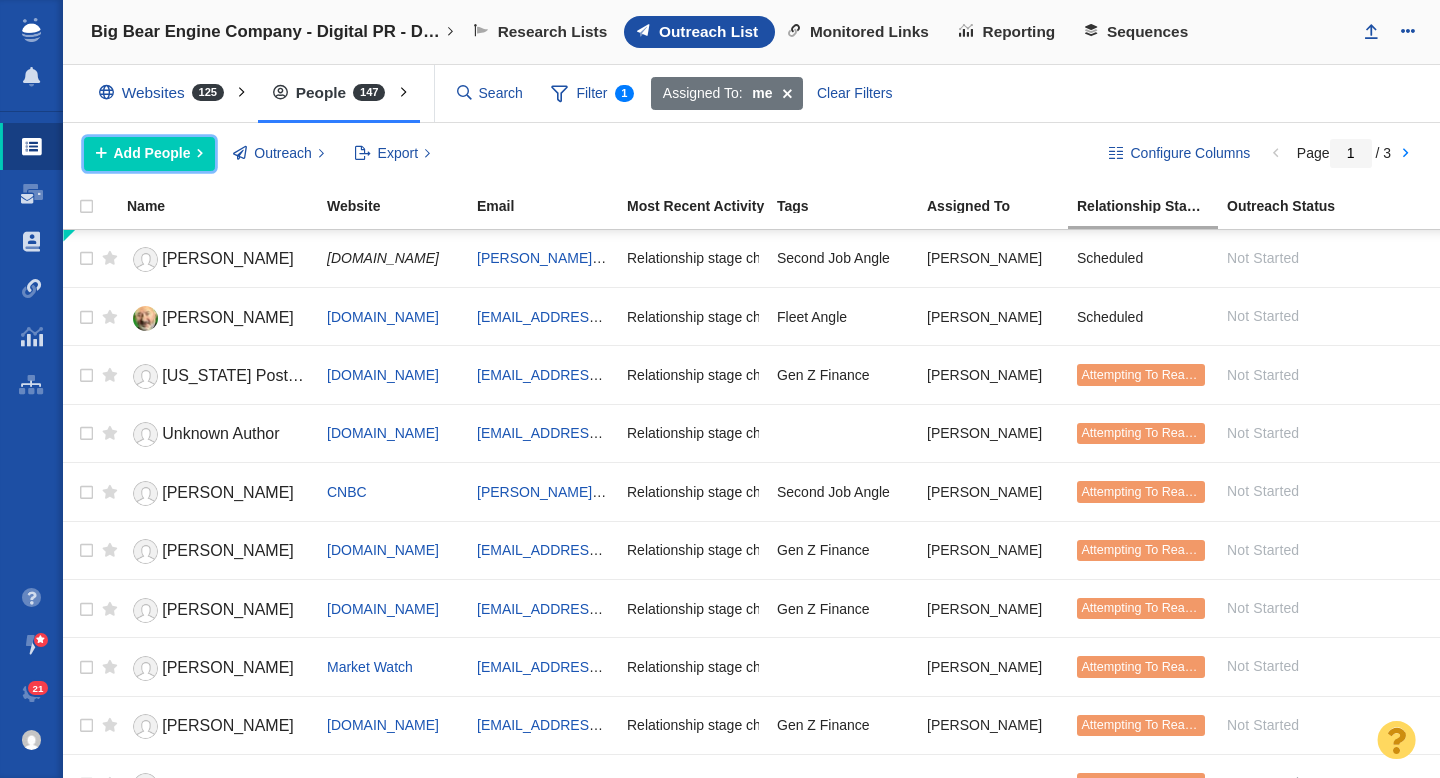 click on "Add People" at bounding box center (152, 153) 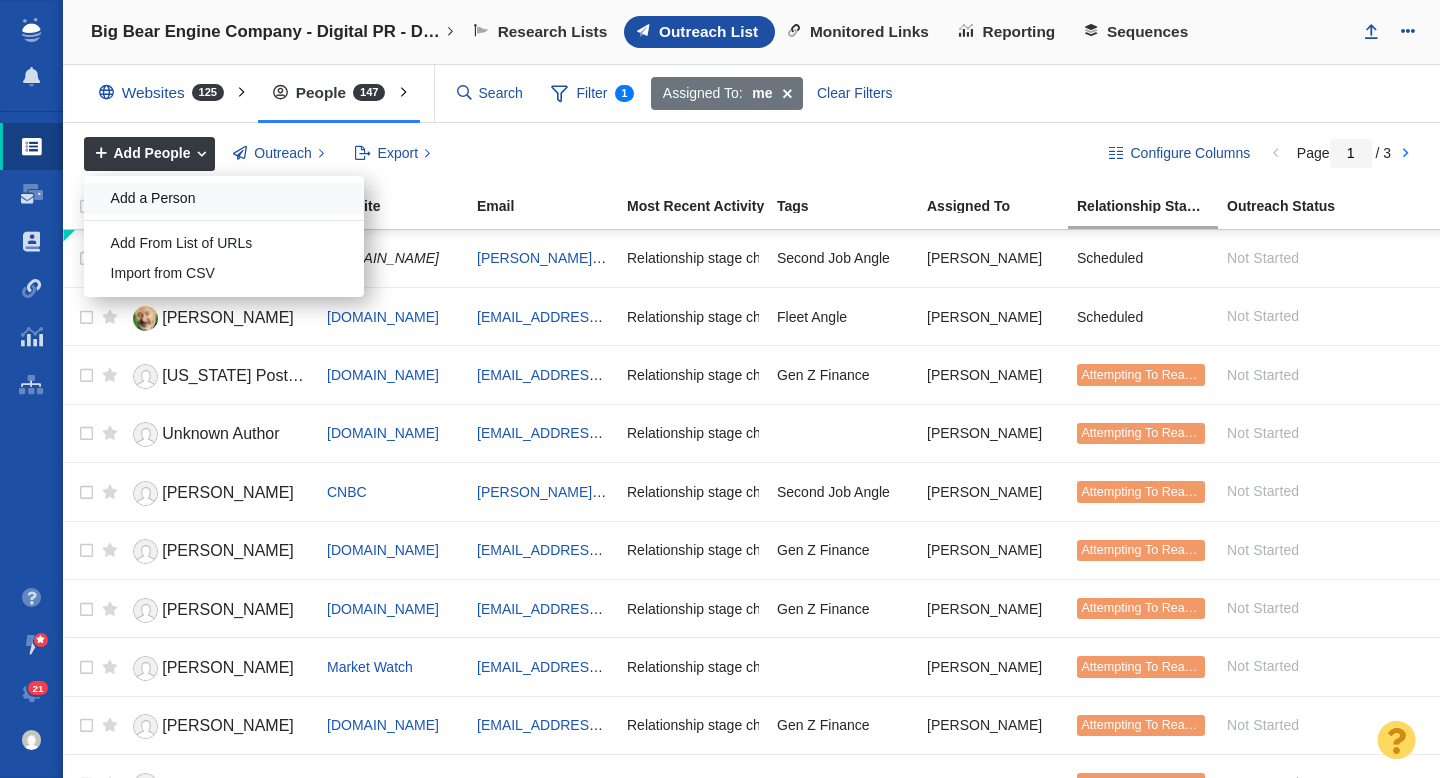click on "Add a Person" at bounding box center [224, 198] 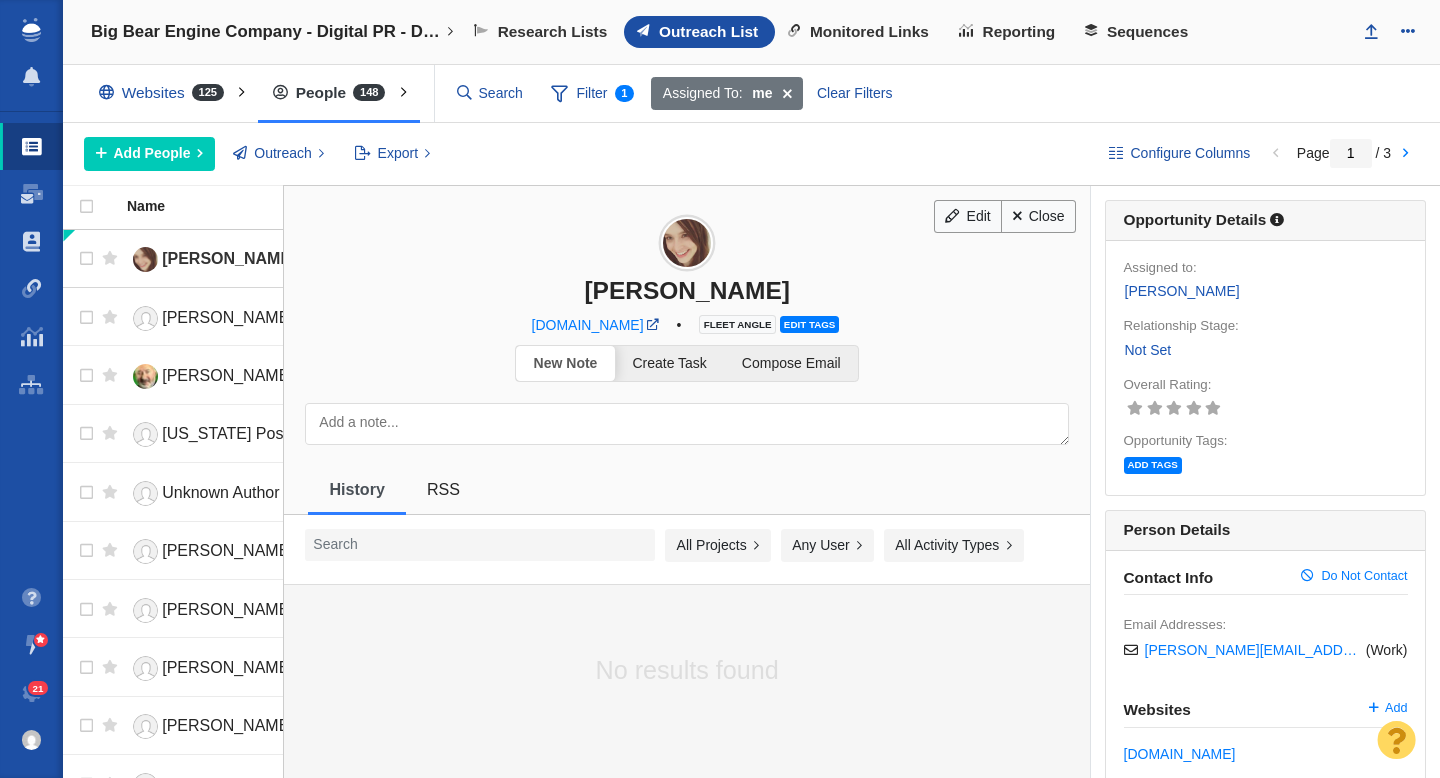 click on "Not Set" at bounding box center [1148, 350] 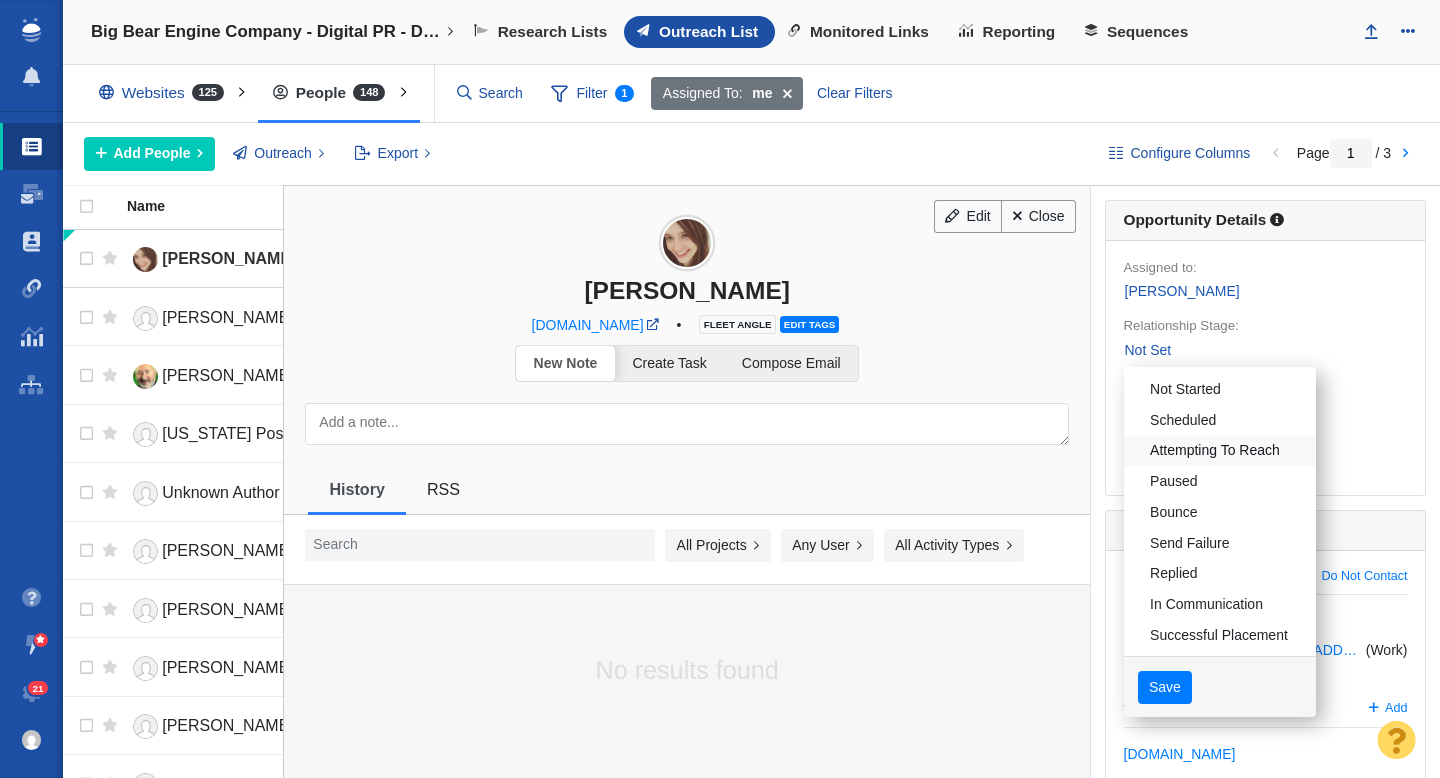 click on "Attempting To Reach" at bounding box center (1220, 451) 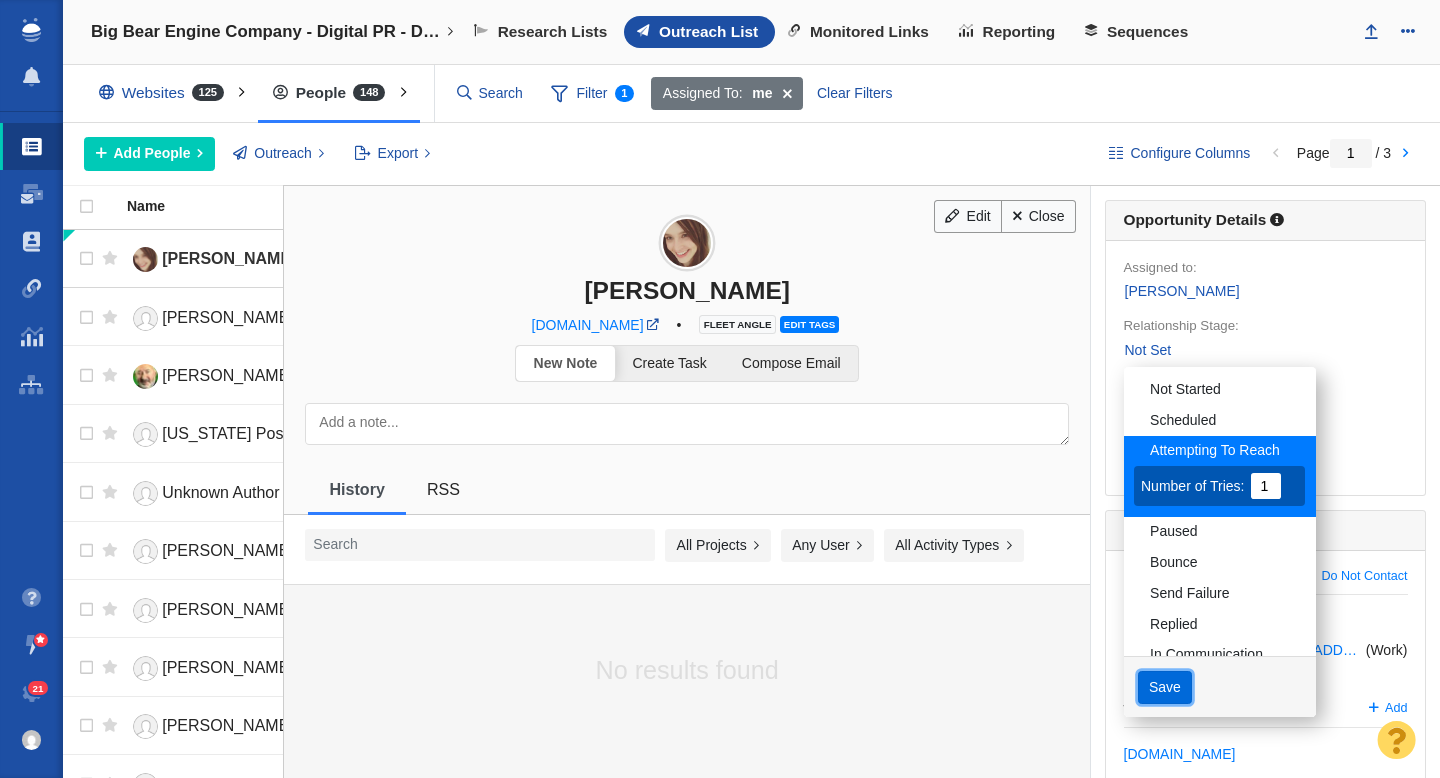 click on "Save" at bounding box center [1165, 688] 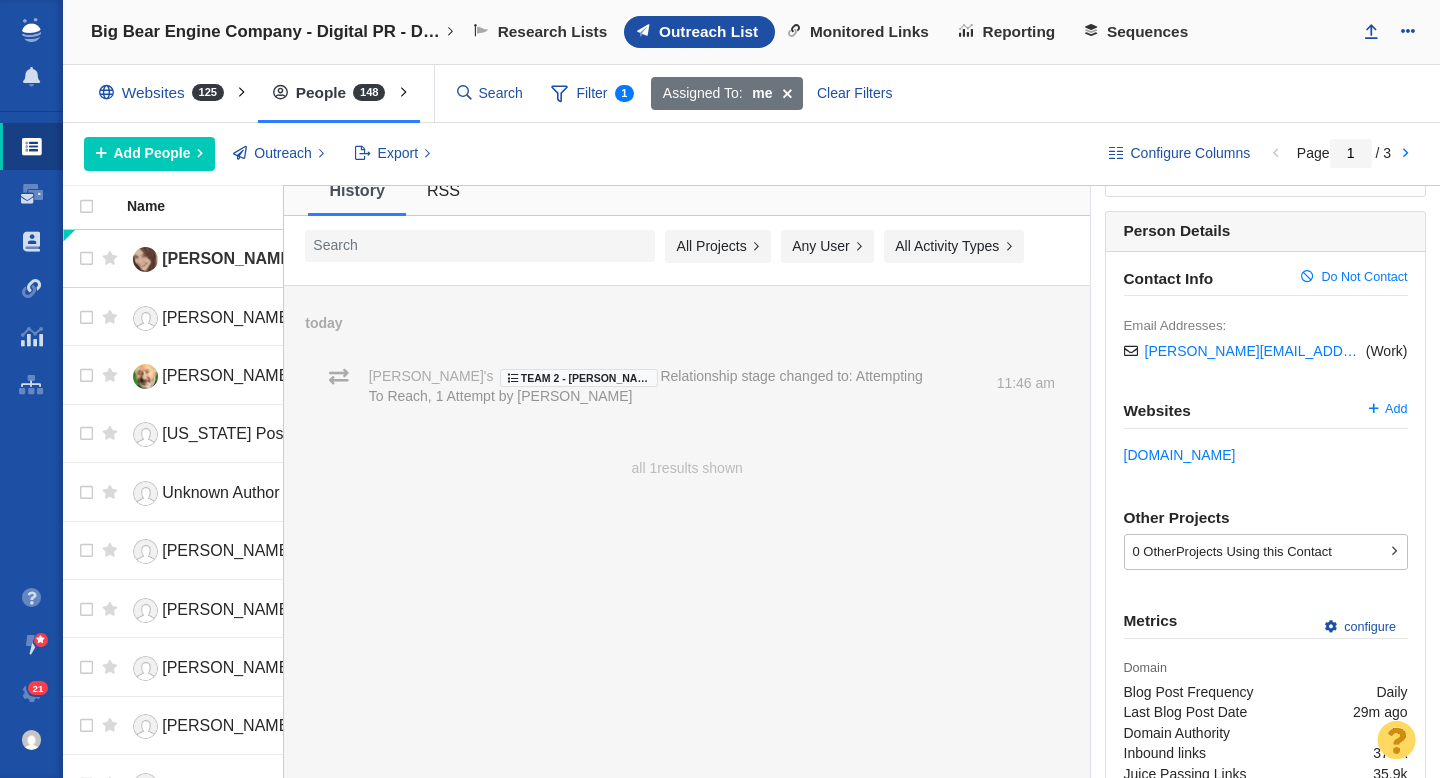 scroll, scrollTop: 0, scrollLeft: 0, axis: both 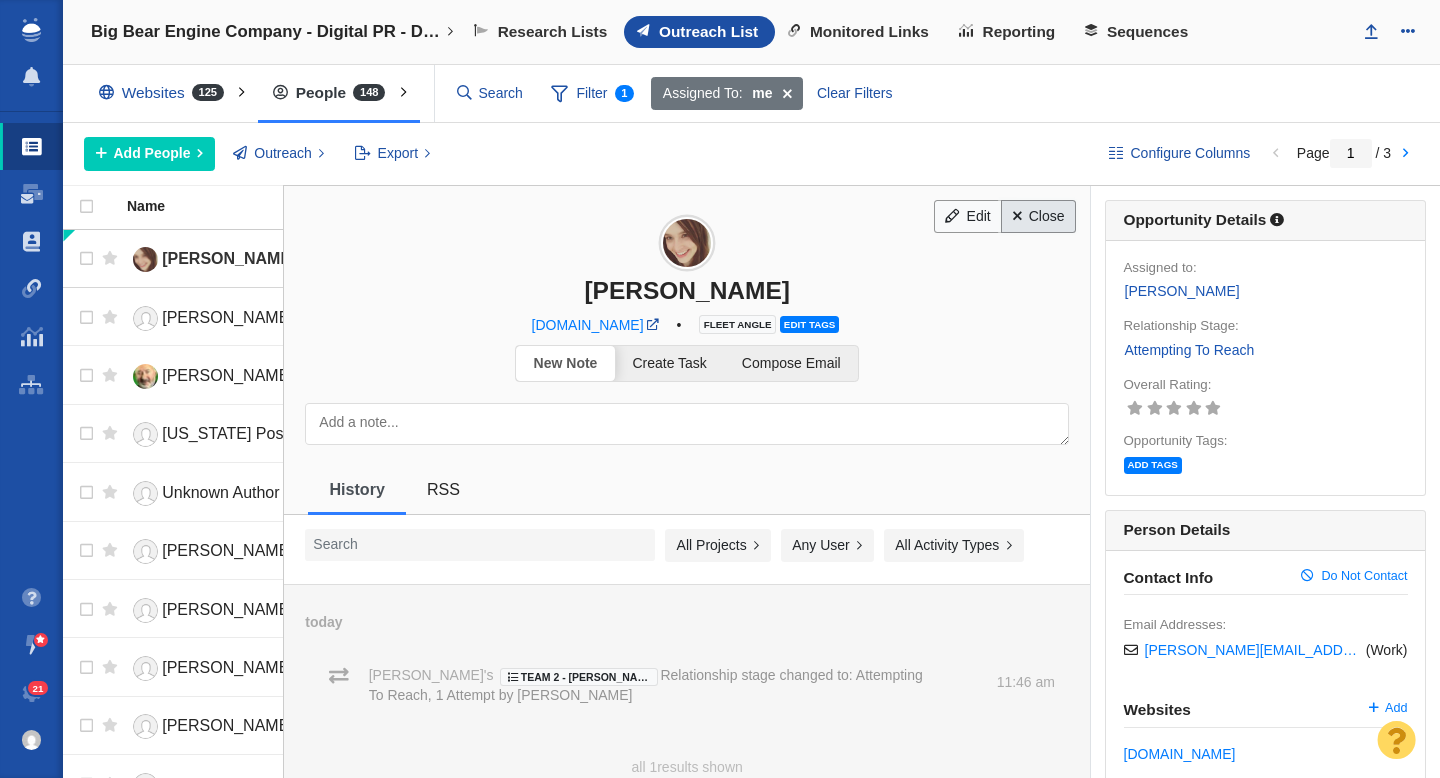 click on "Close" at bounding box center (1038, 217) 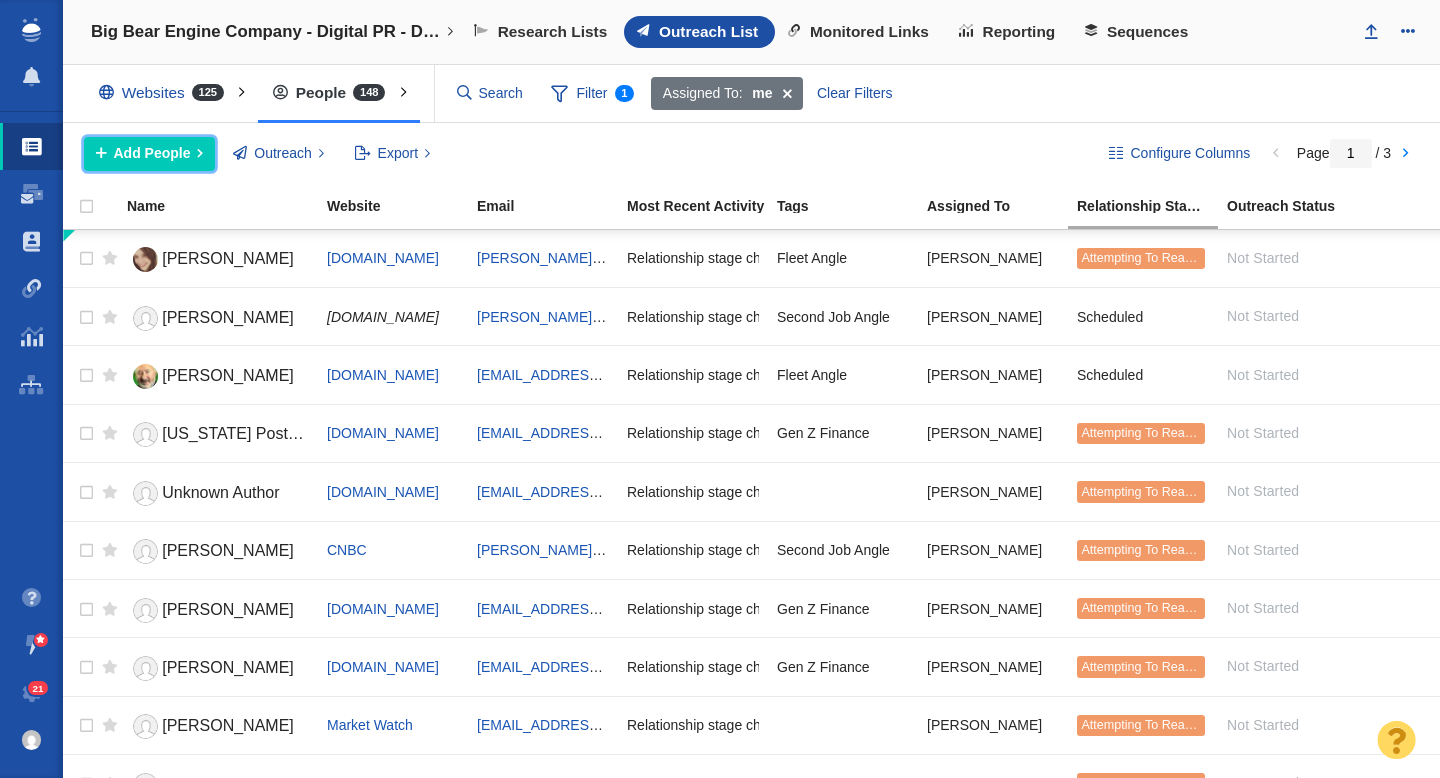 click on "Add People" at bounding box center (152, 153) 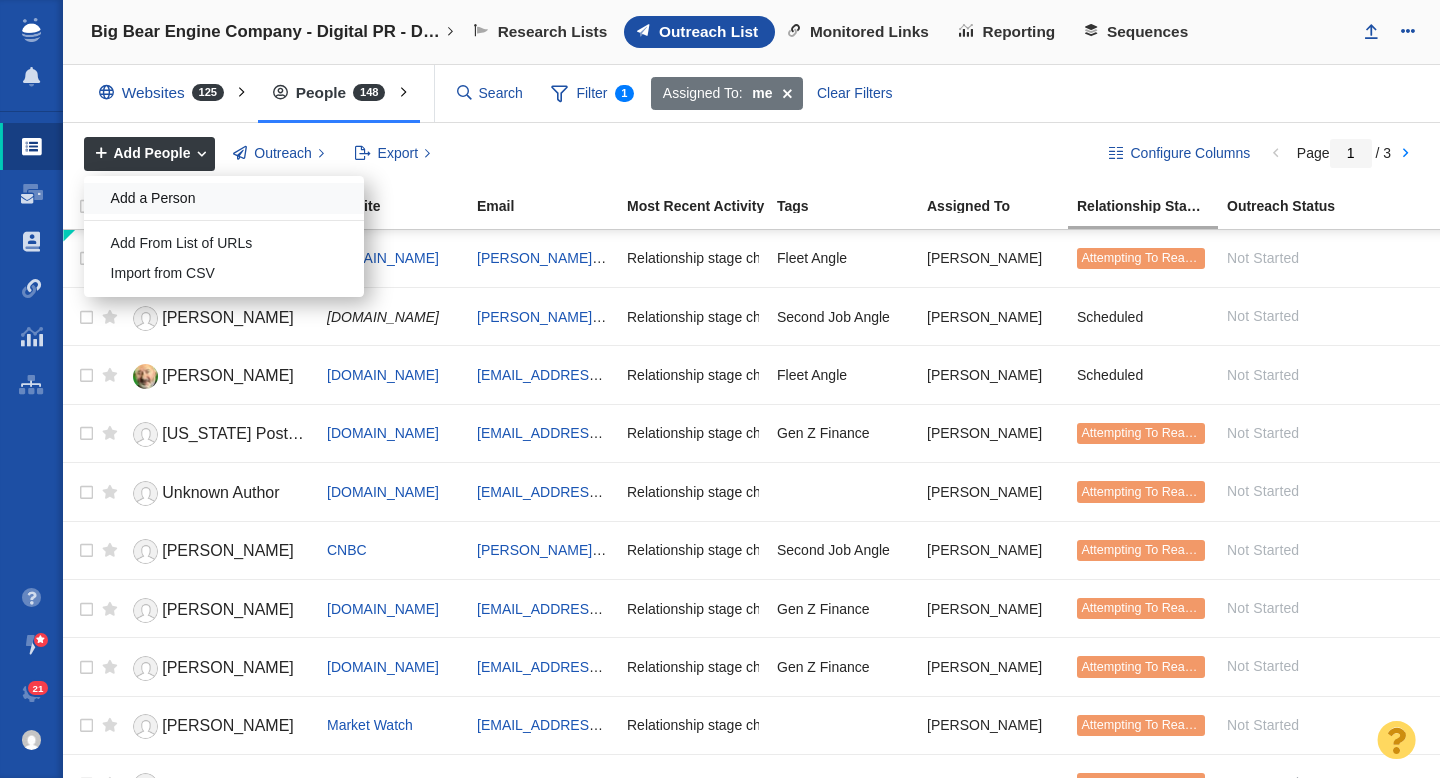 click on "Add a Person" at bounding box center (224, 198) 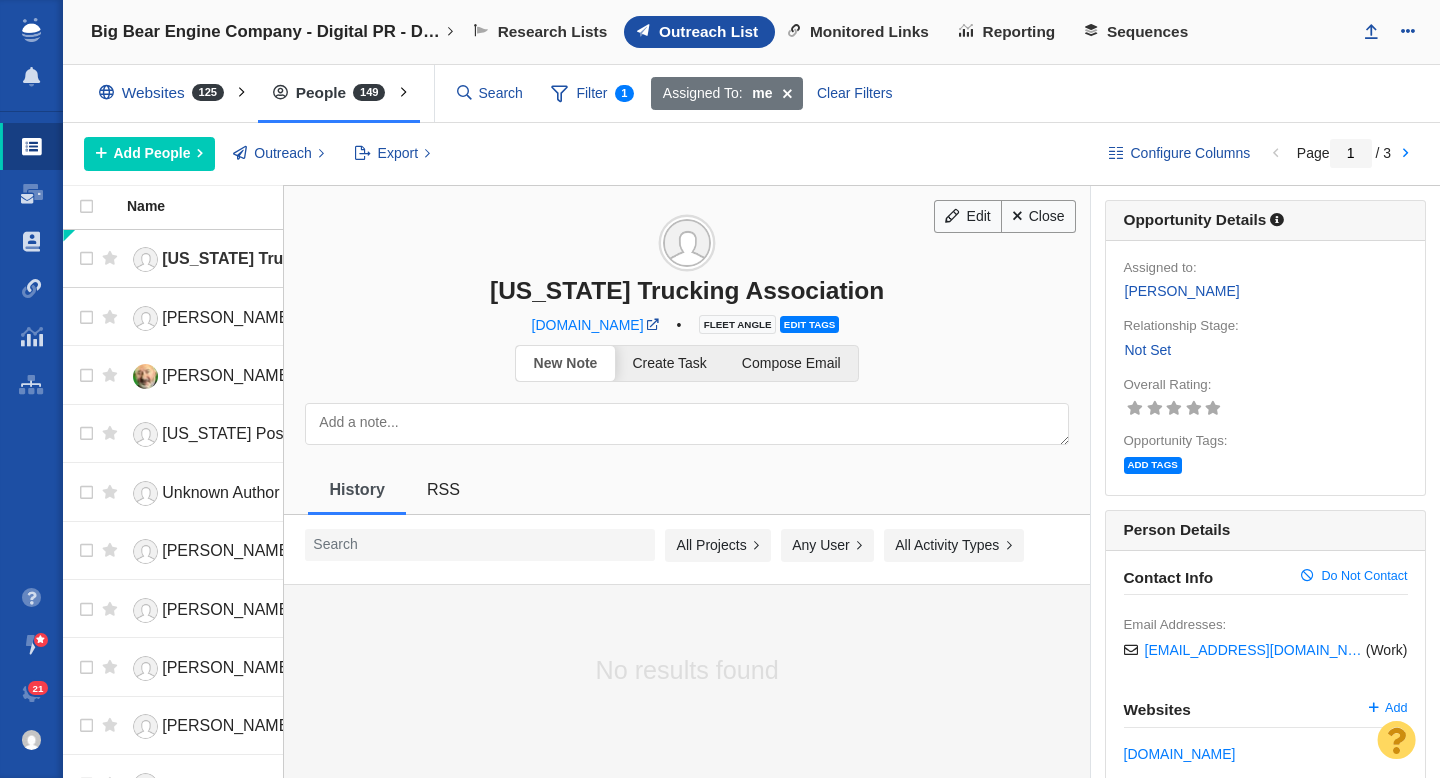 click on "Not Set" at bounding box center [1148, 350] 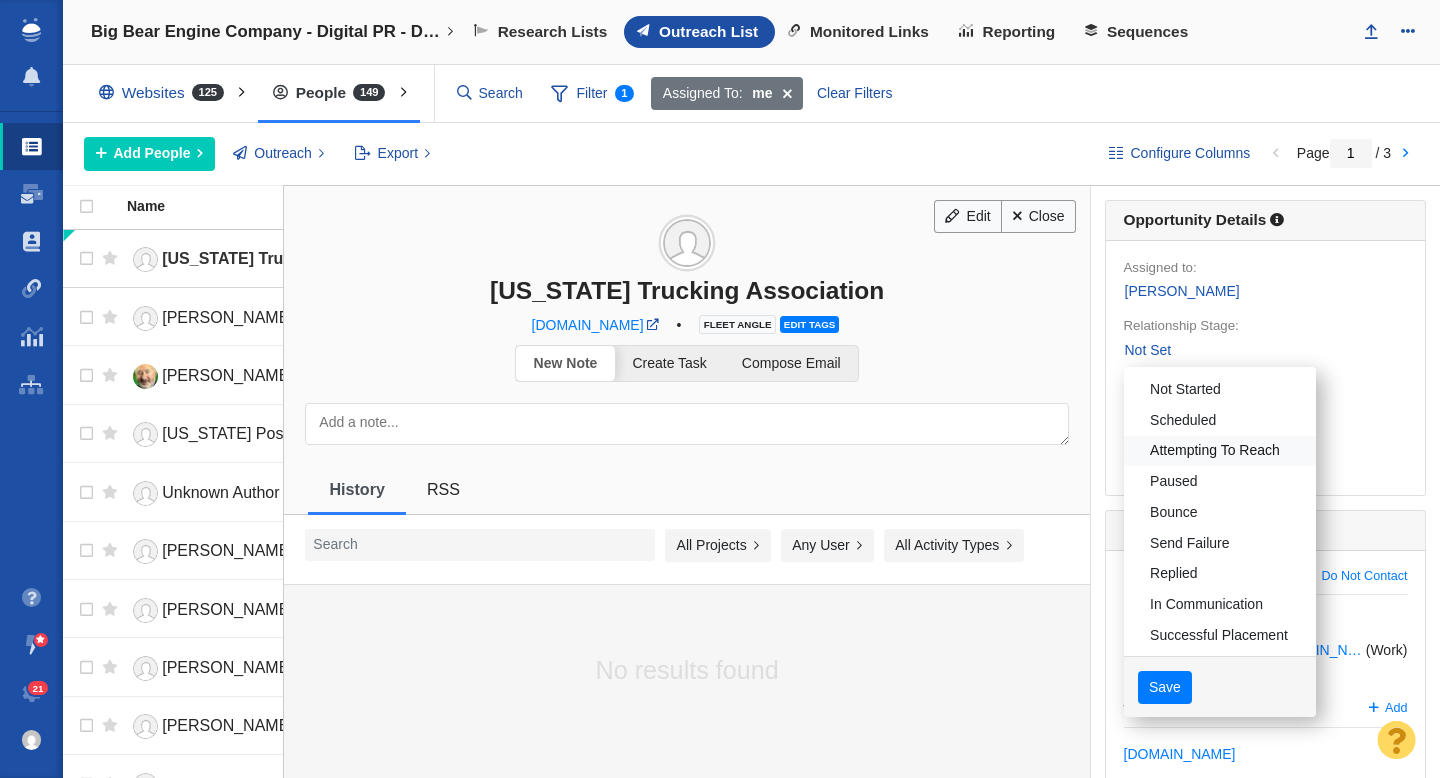 click on "Attempting To Reach" at bounding box center (1220, 451) 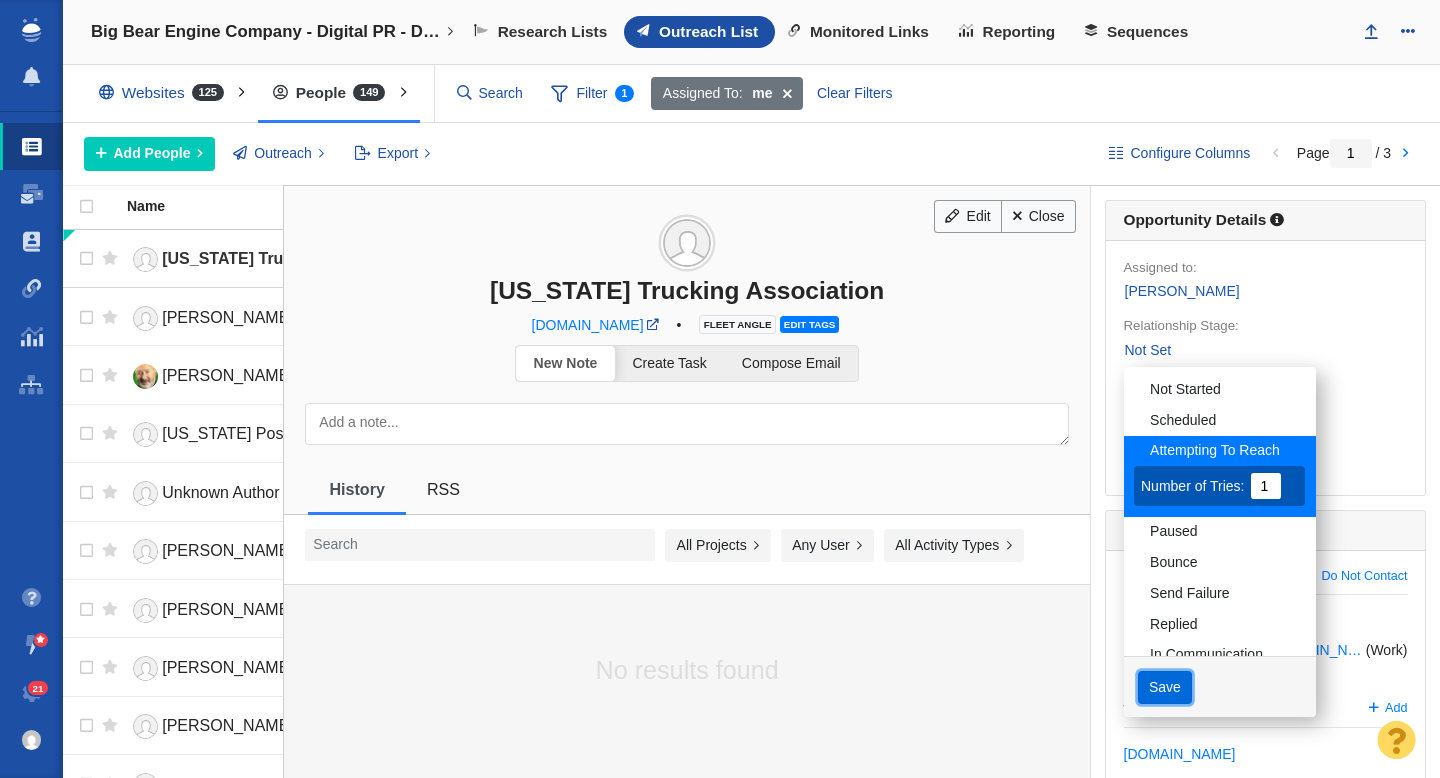 click on "Save" at bounding box center [1165, 688] 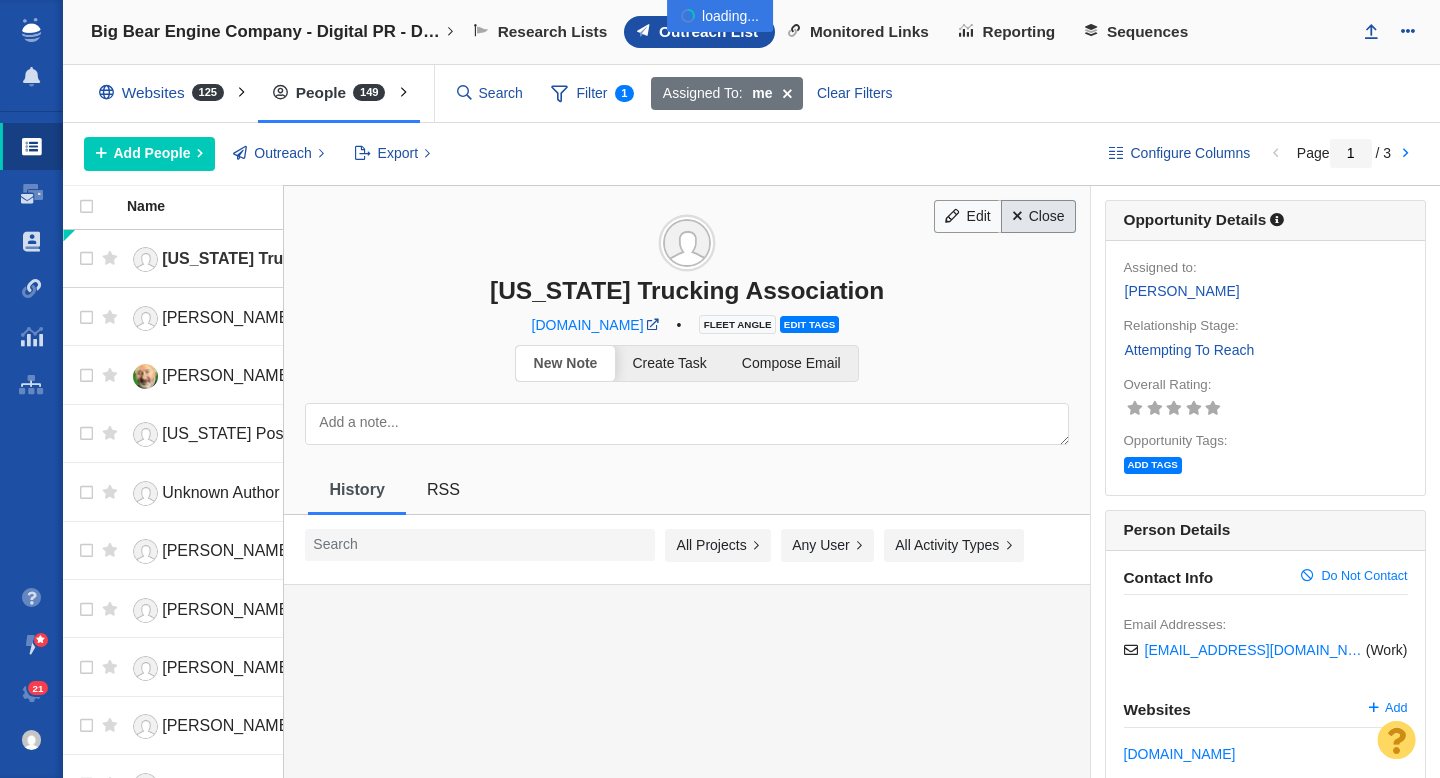 click on "Close" at bounding box center [1038, 217] 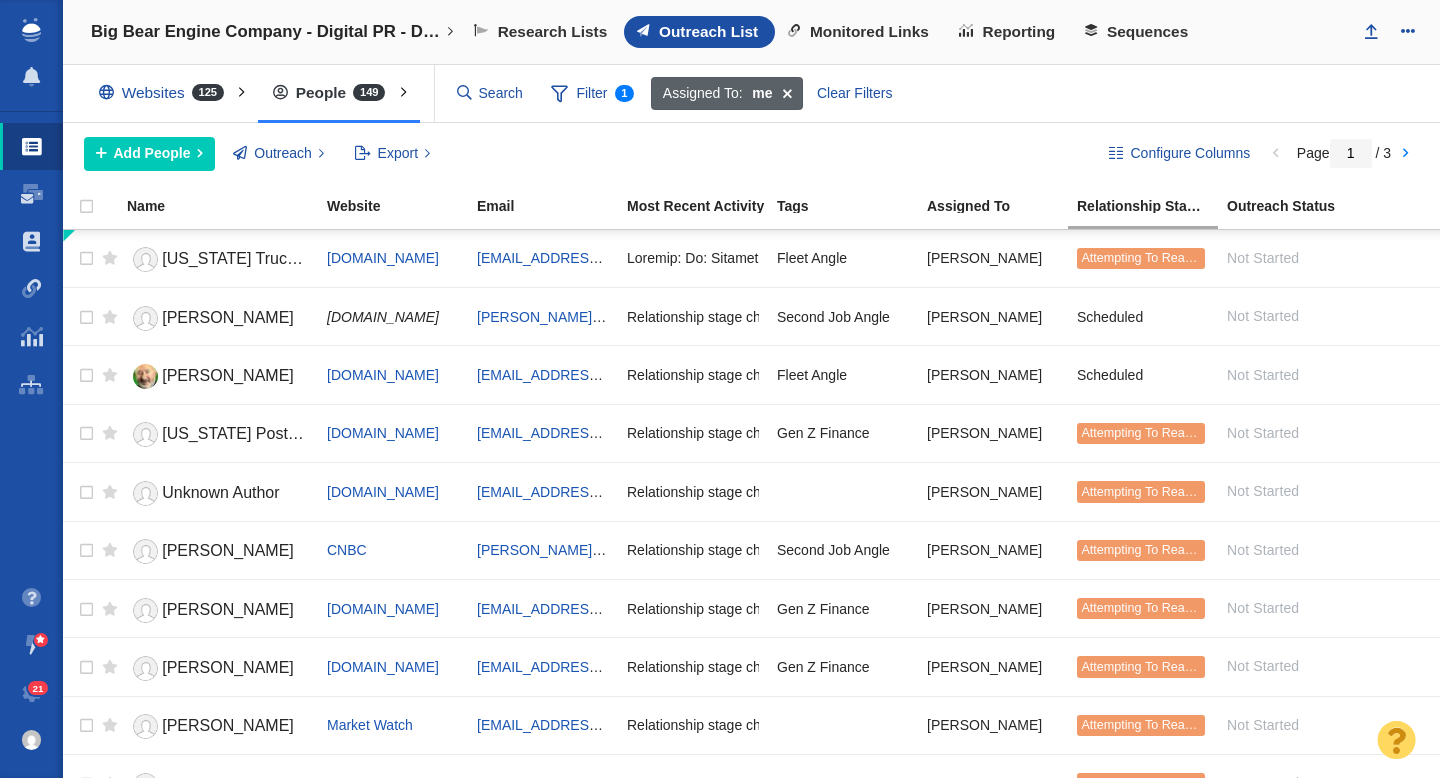 click at bounding box center (787, 94) 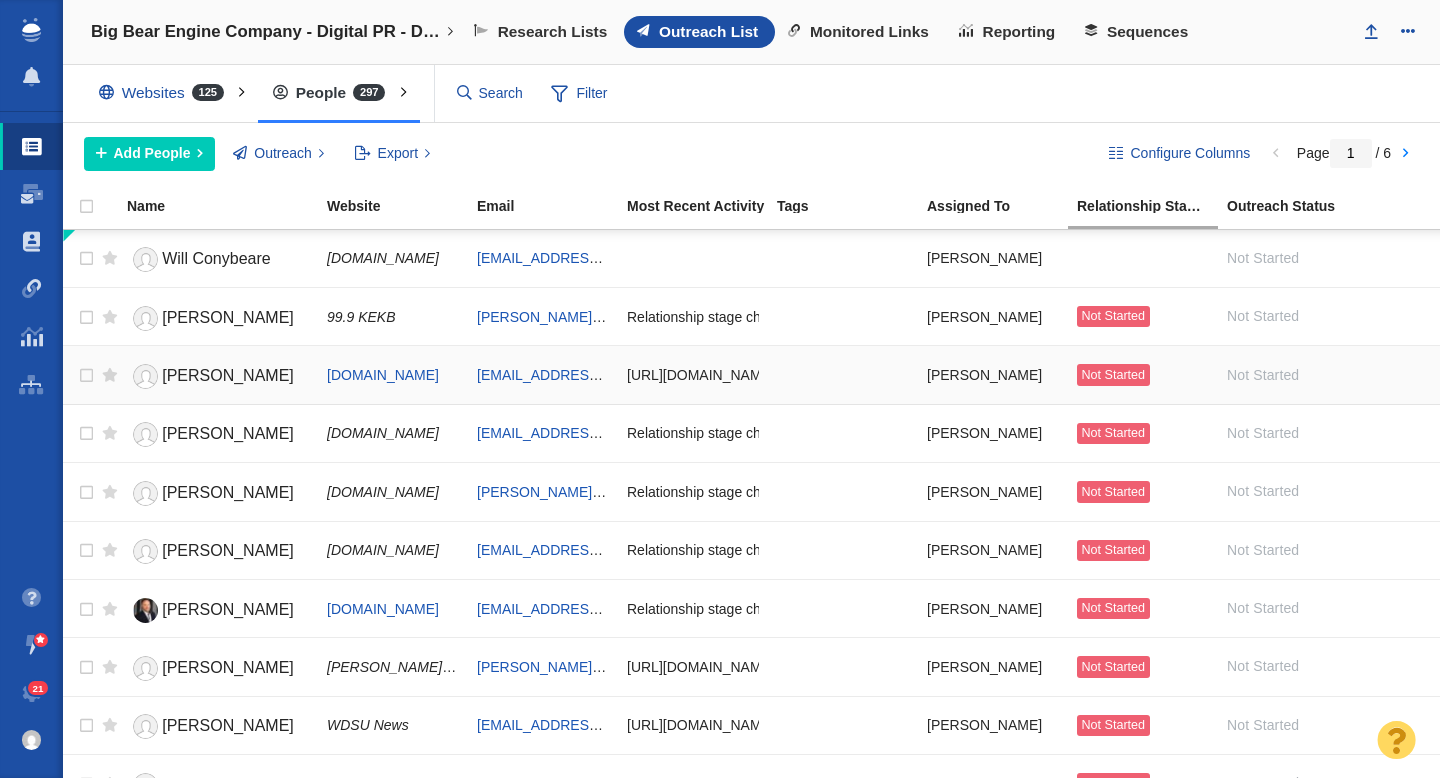 click on "Rachel Barber" at bounding box center [228, 375] 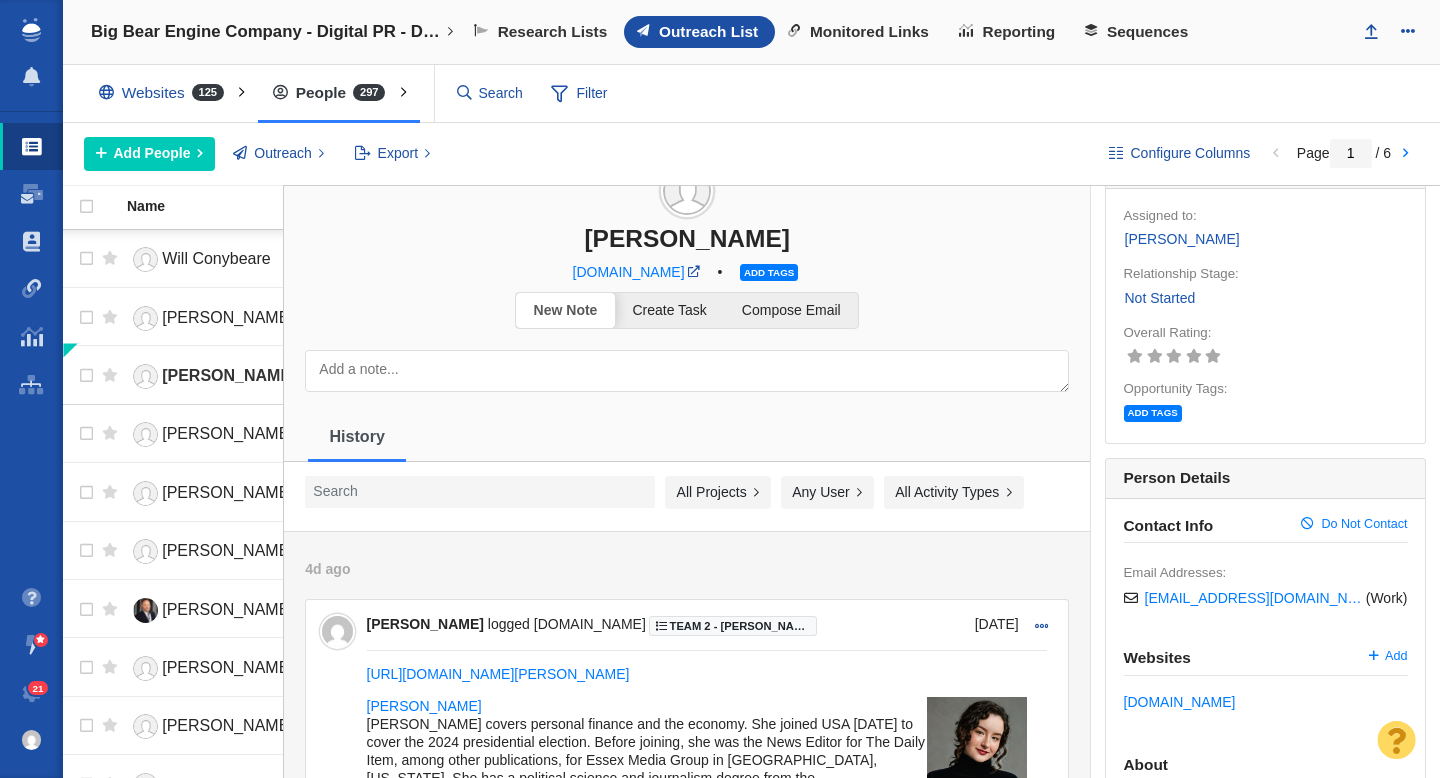 scroll, scrollTop: 0, scrollLeft: 0, axis: both 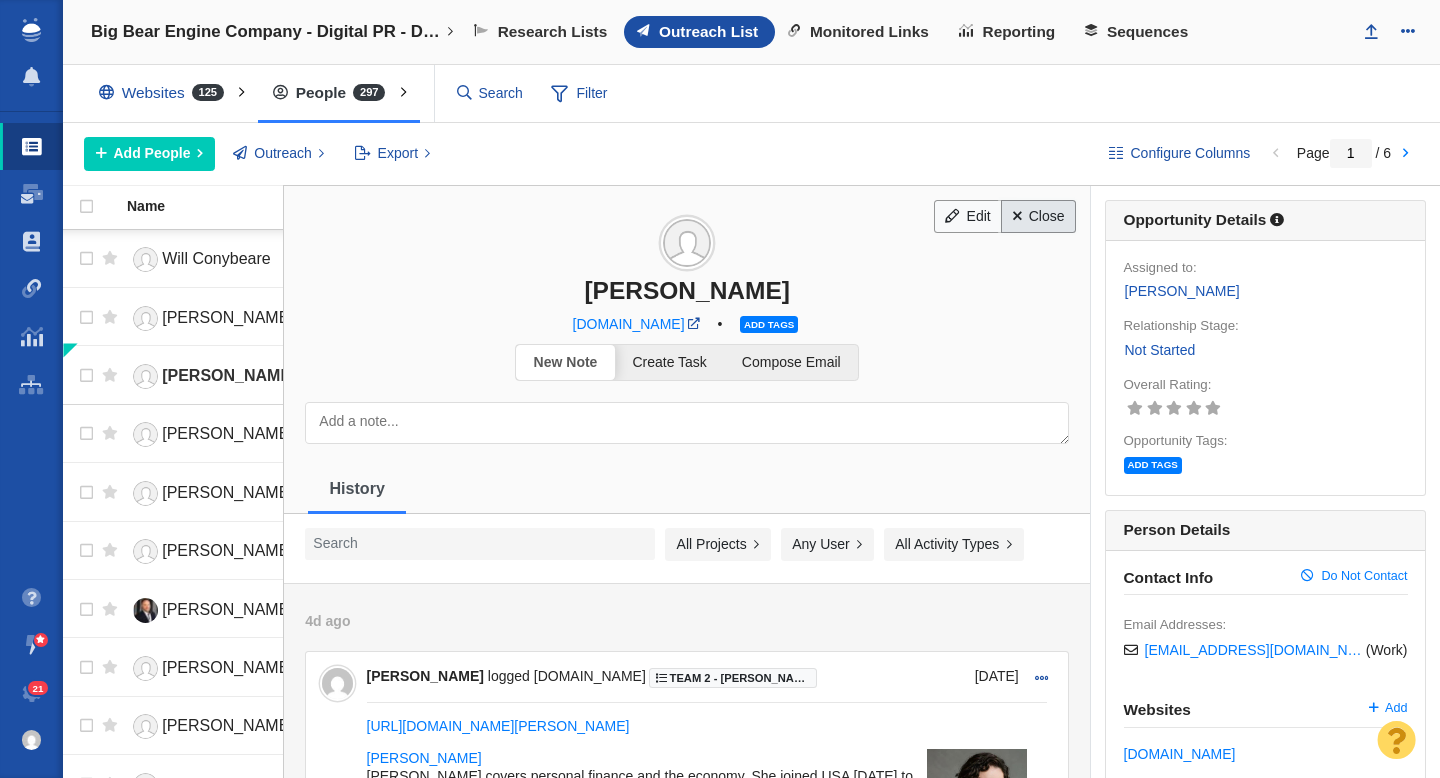 click on "Close" at bounding box center (1038, 217) 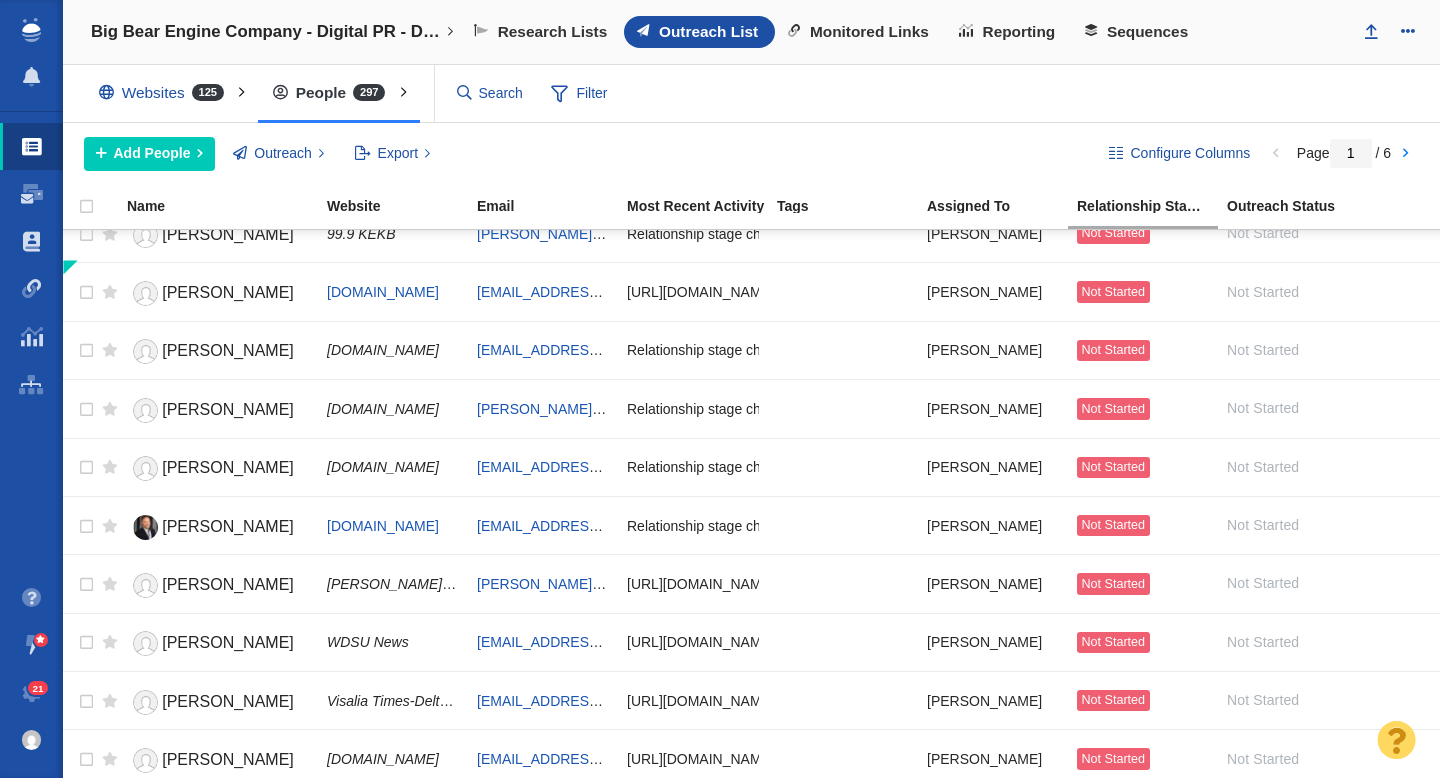 scroll, scrollTop: 0, scrollLeft: 0, axis: both 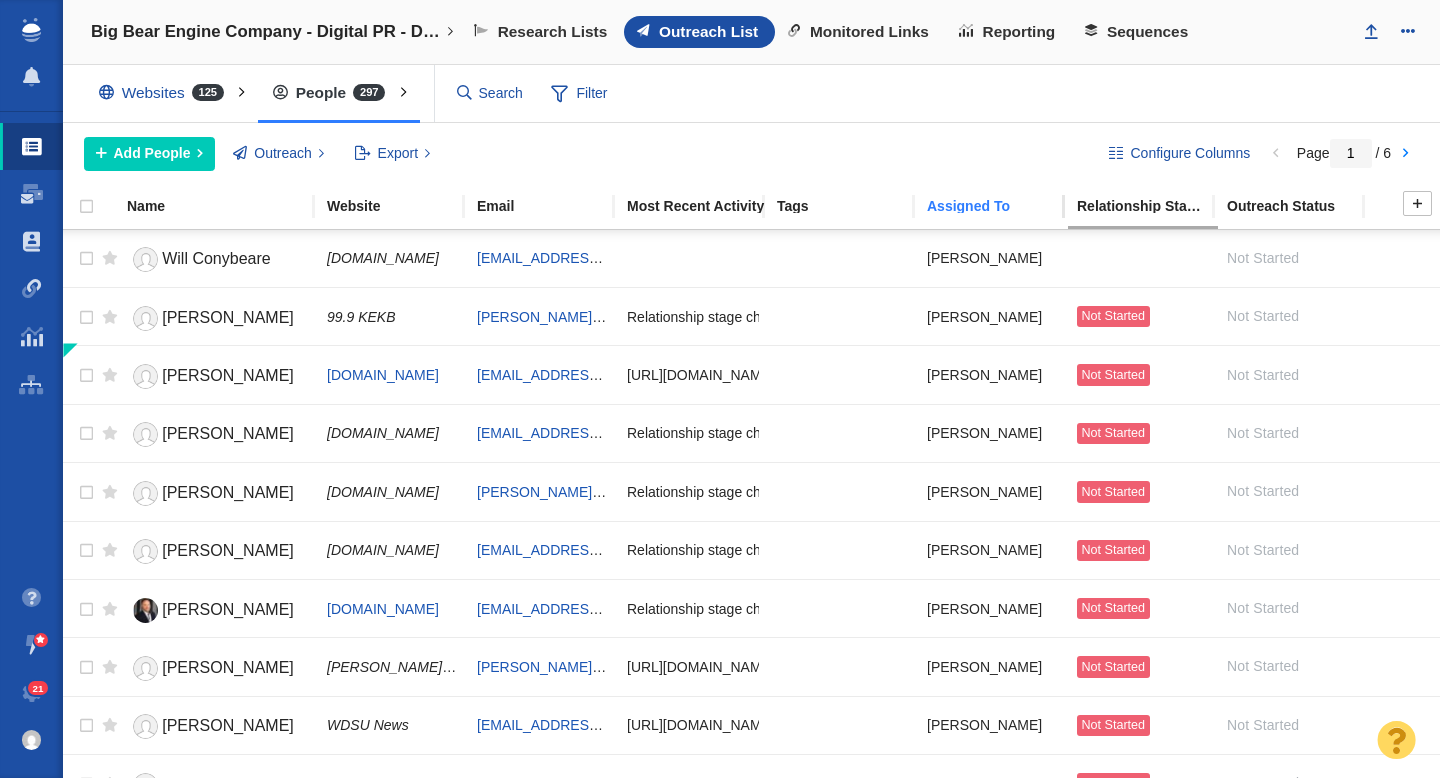 click on "Assigned To" at bounding box center [1001, 206] 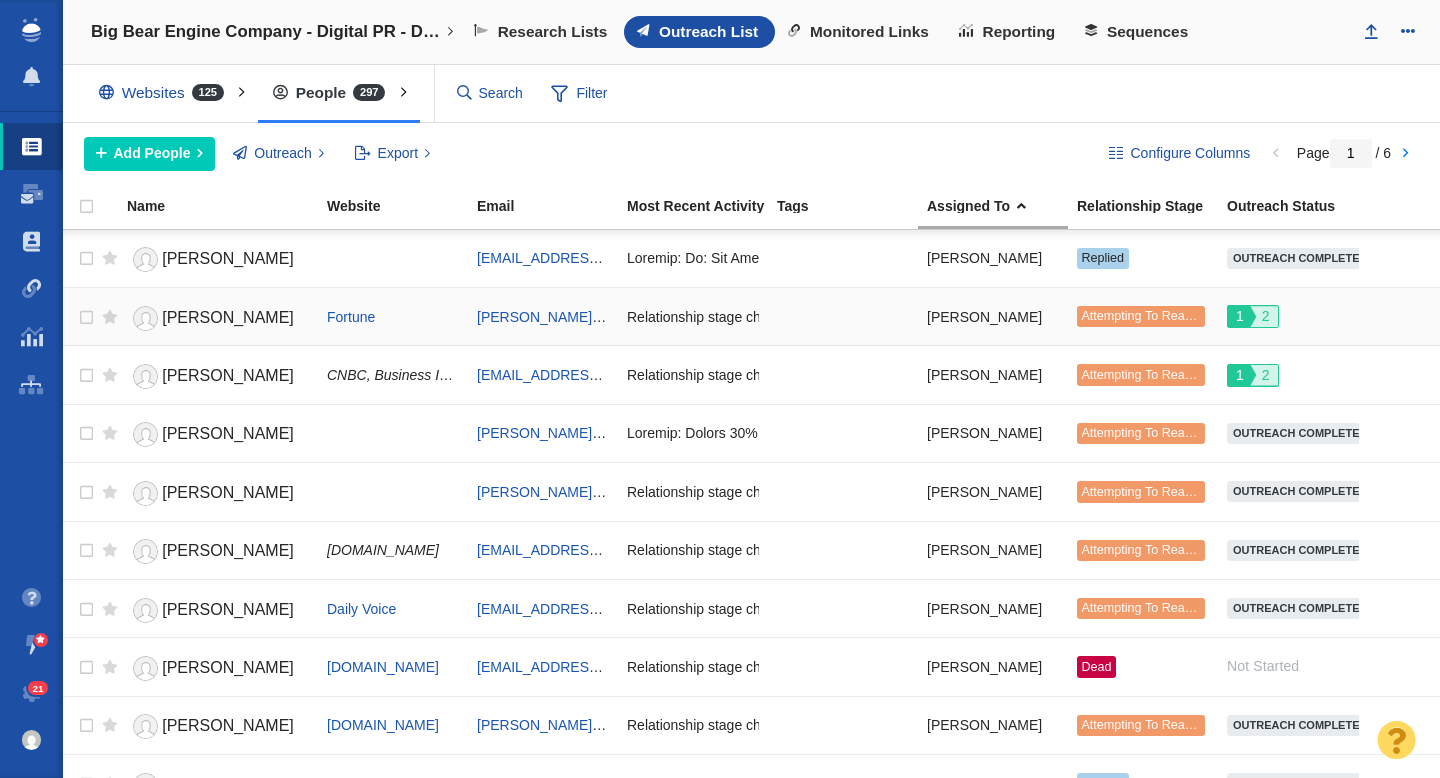 click on "Eleanor Pringle" at bounding box center (228, 317) 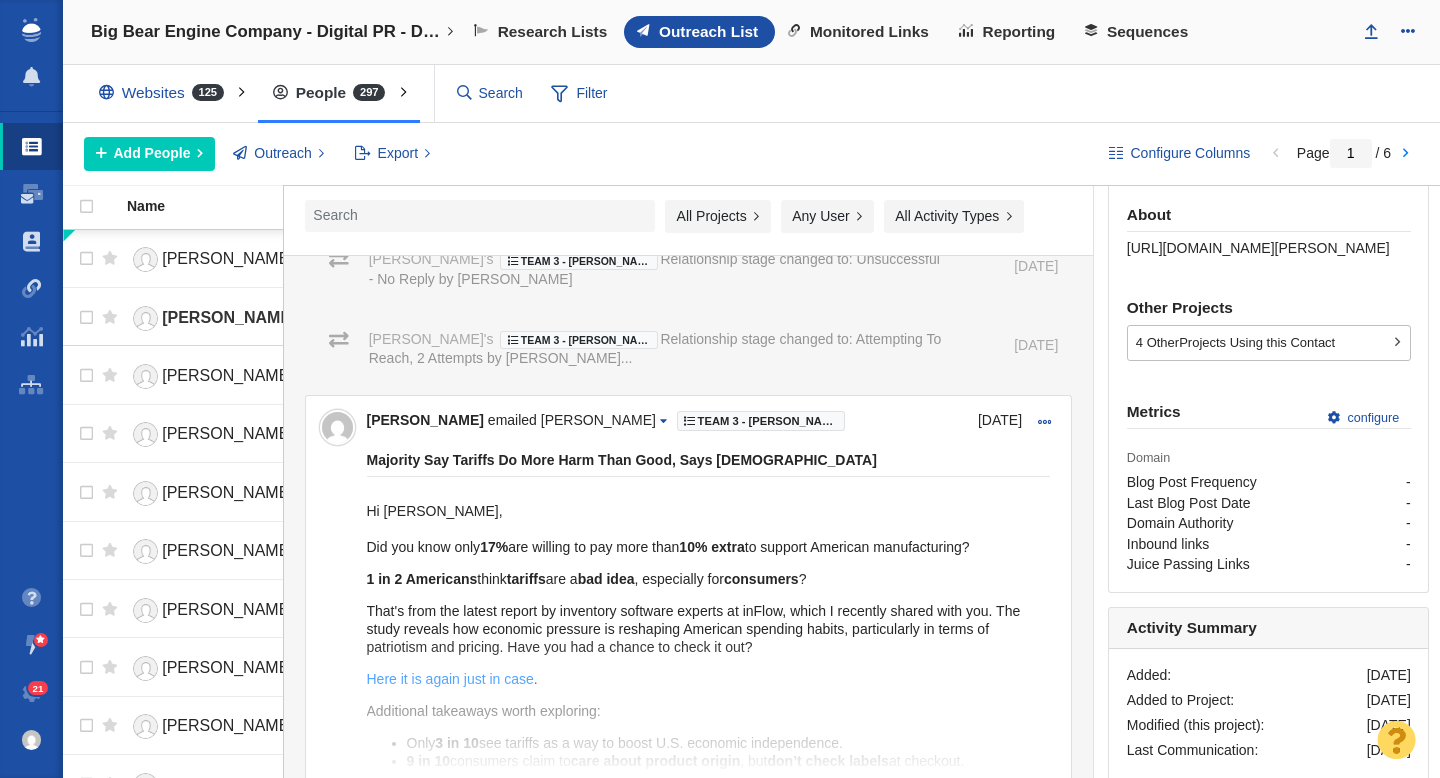scroll, scrollTop: 650, scrollLeft: 0, axis: vertical 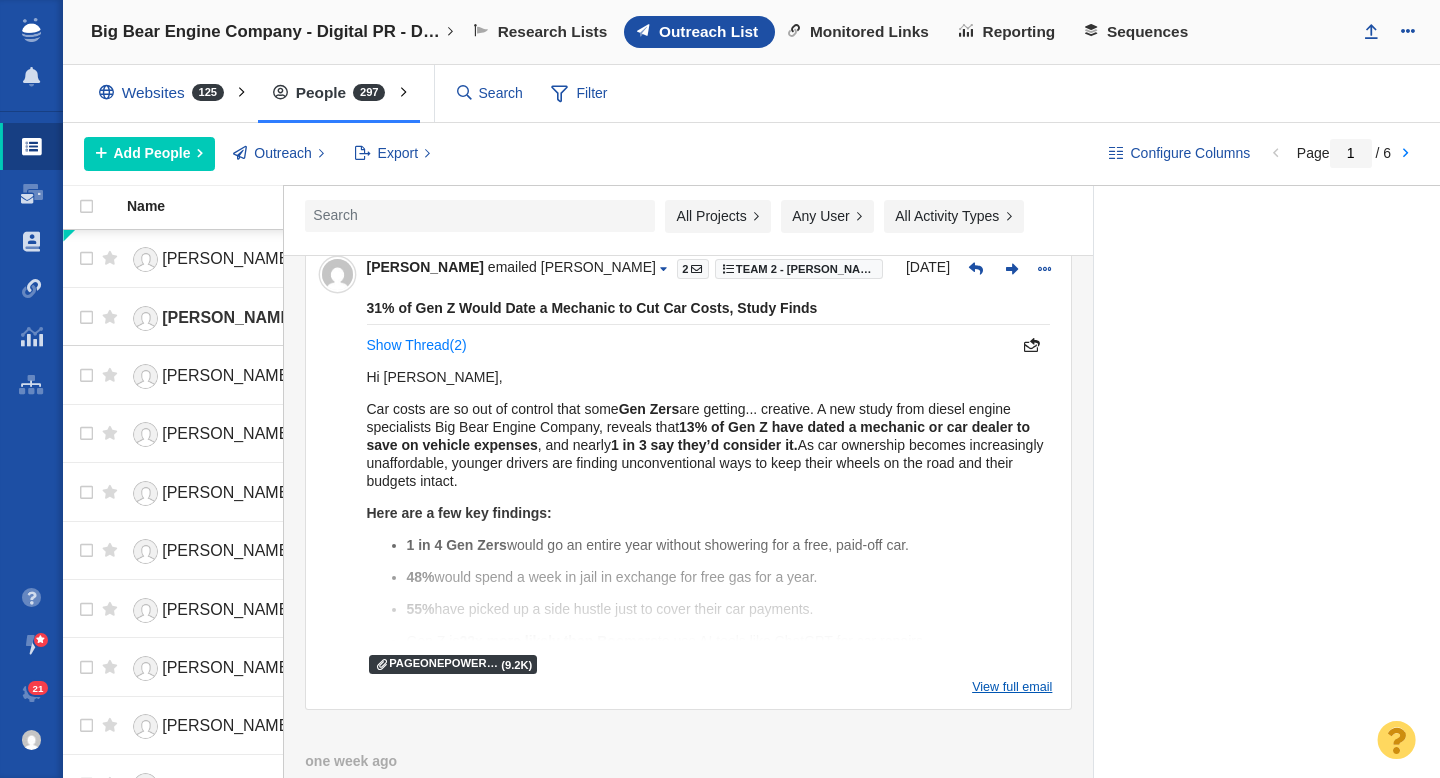 click on "View full email" at bounding box center [1012, 687] 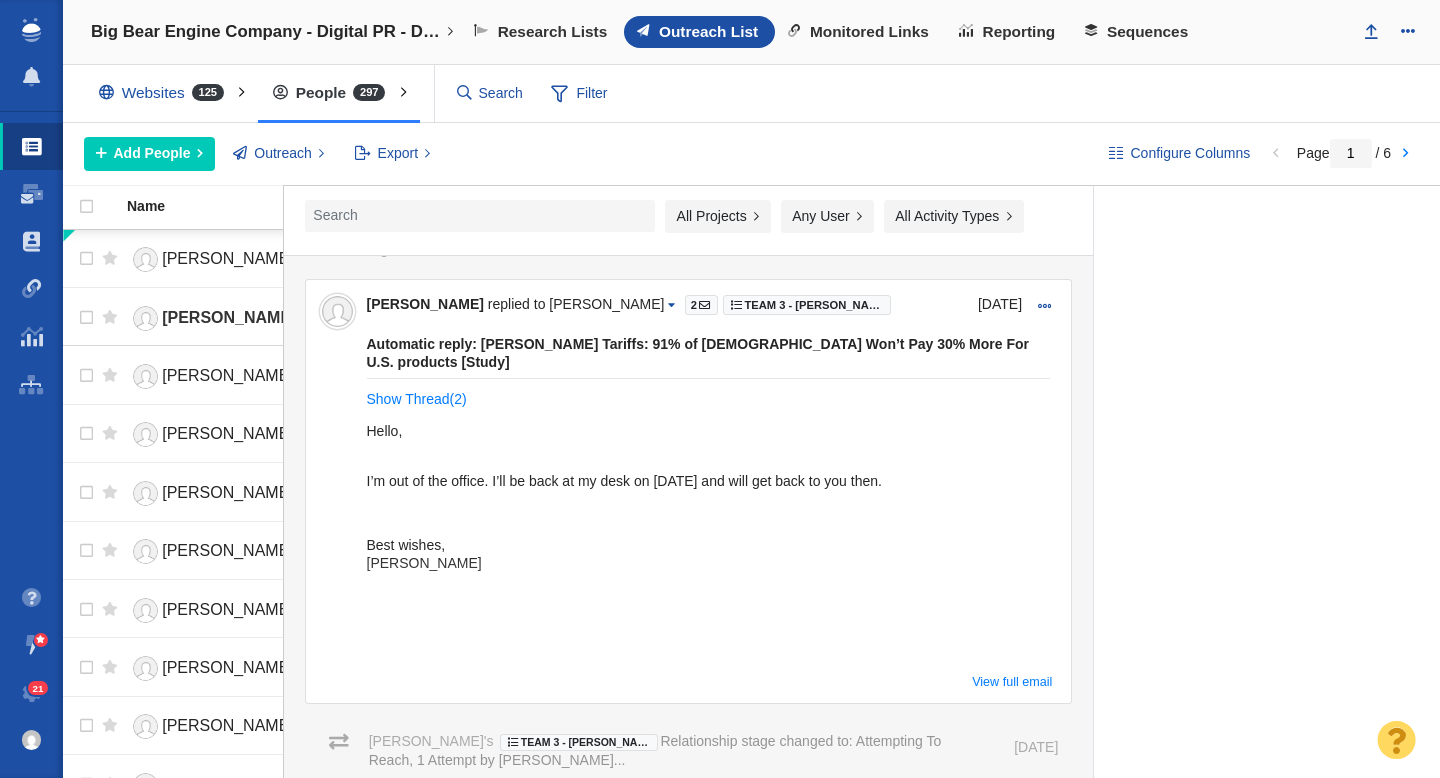 scroll, scrollTop: 2250, scrollLeft: 0, axis: vertical 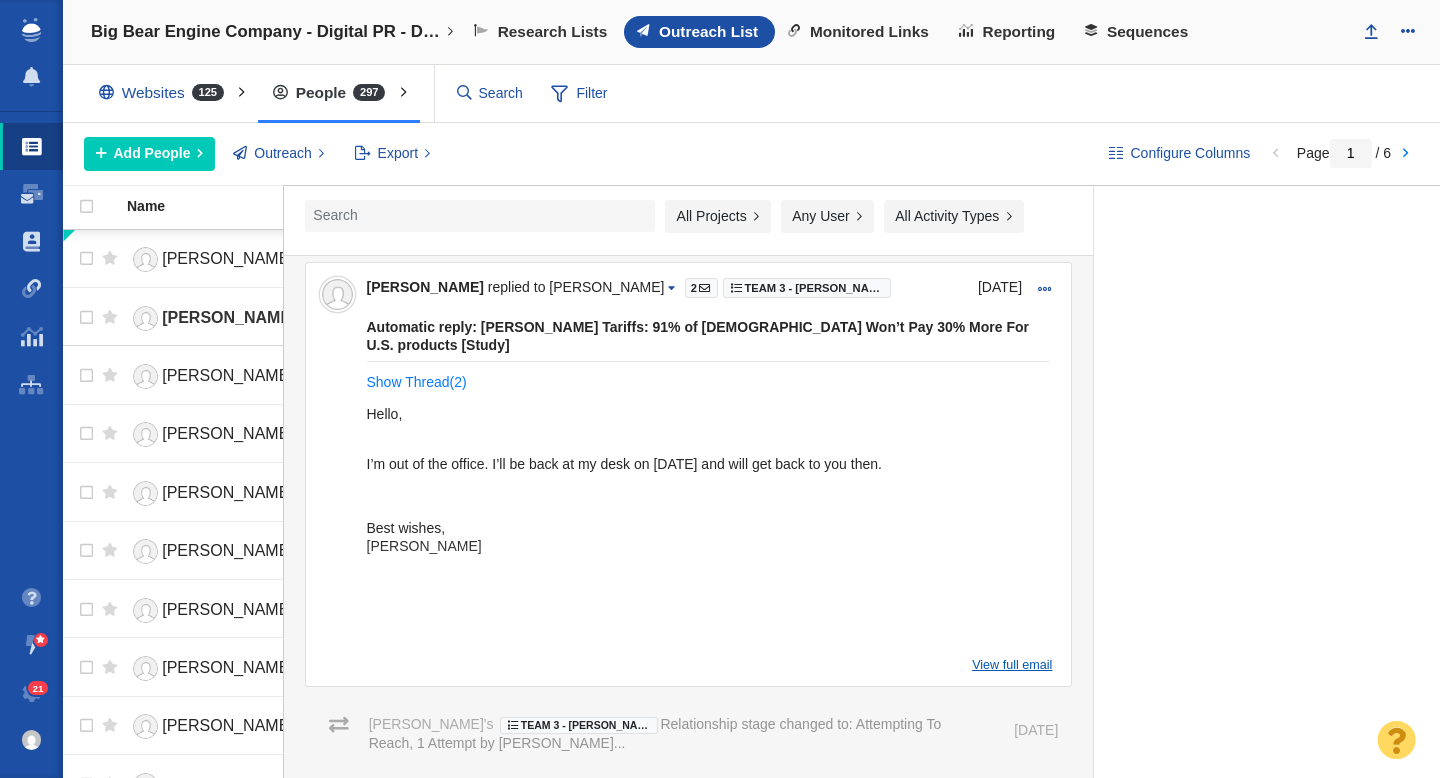 click on "View full email" at bounding box center (1012, 665) 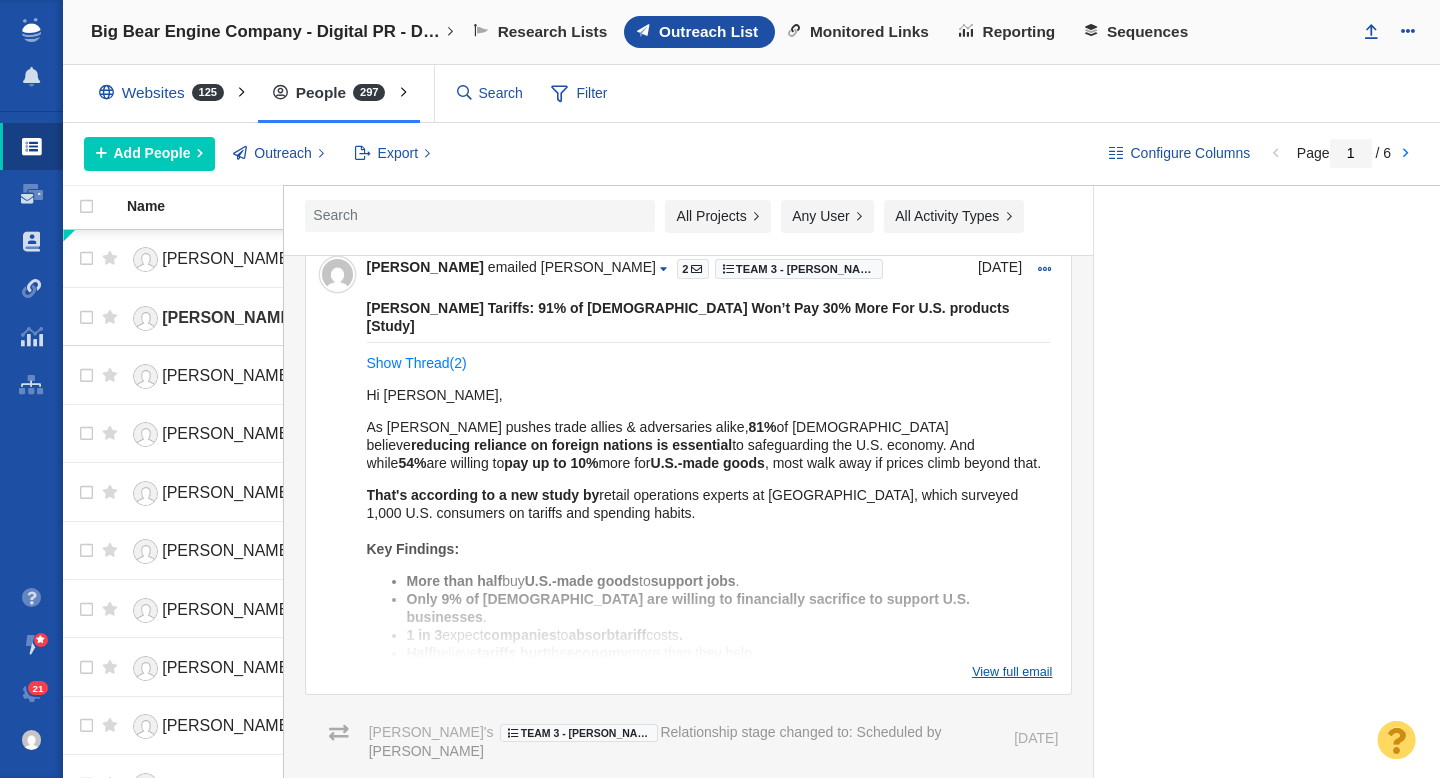 scroll, scrollTop: 2723, scrollLeft: 0, axis: vertical 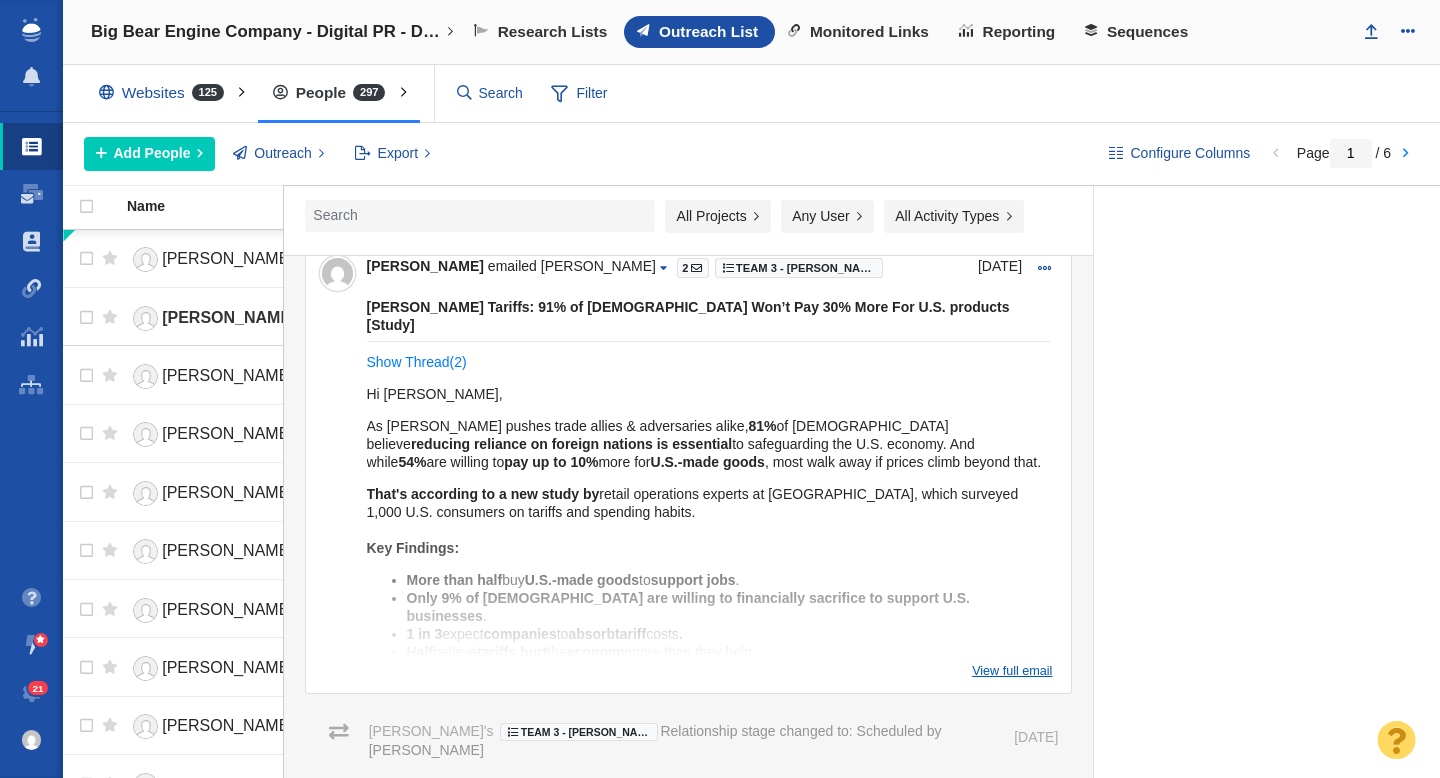 click on "View full email" at bounding box center (1012, 671) 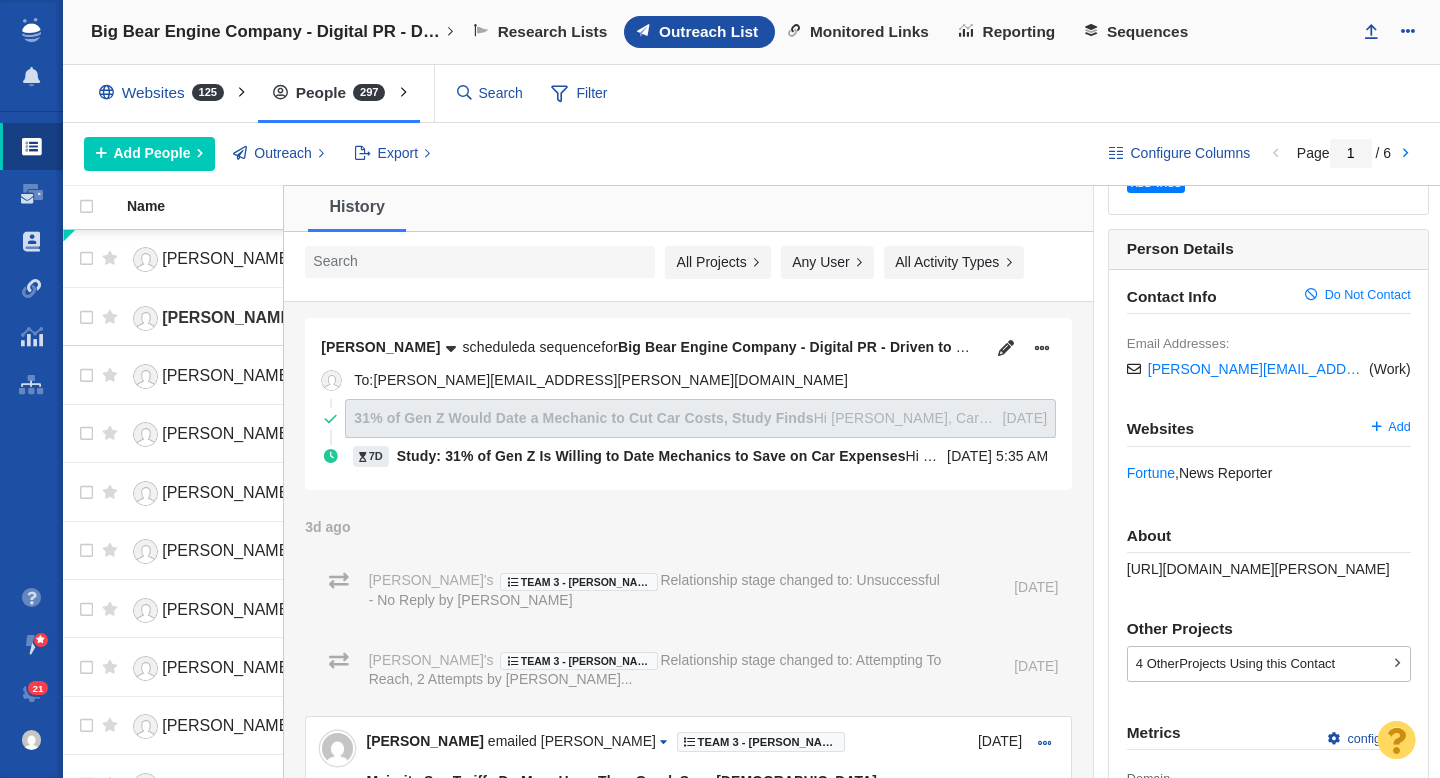 scroll, scrollTop: 0, scrollLeft: 0, axis: both 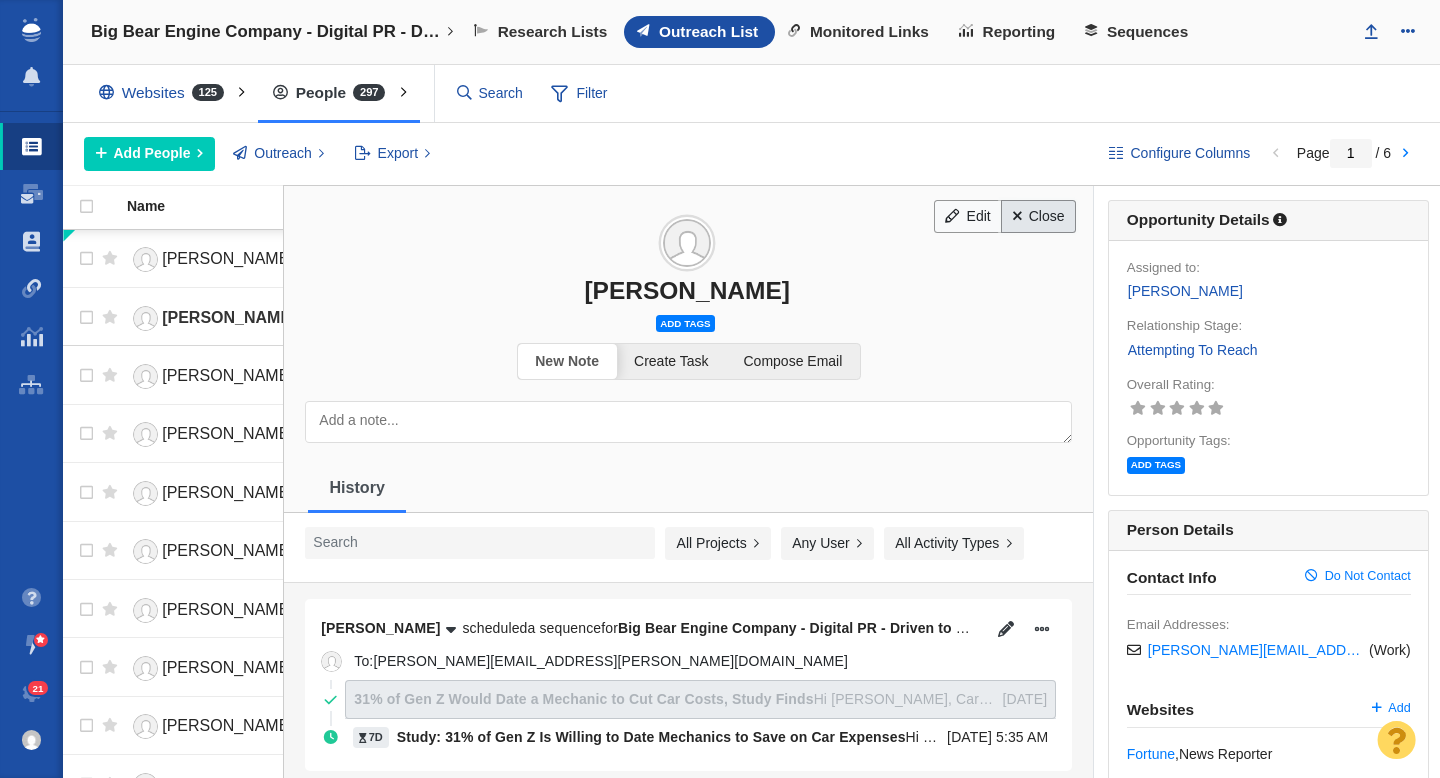 click on "Close" at bounding box center (1038, 217) 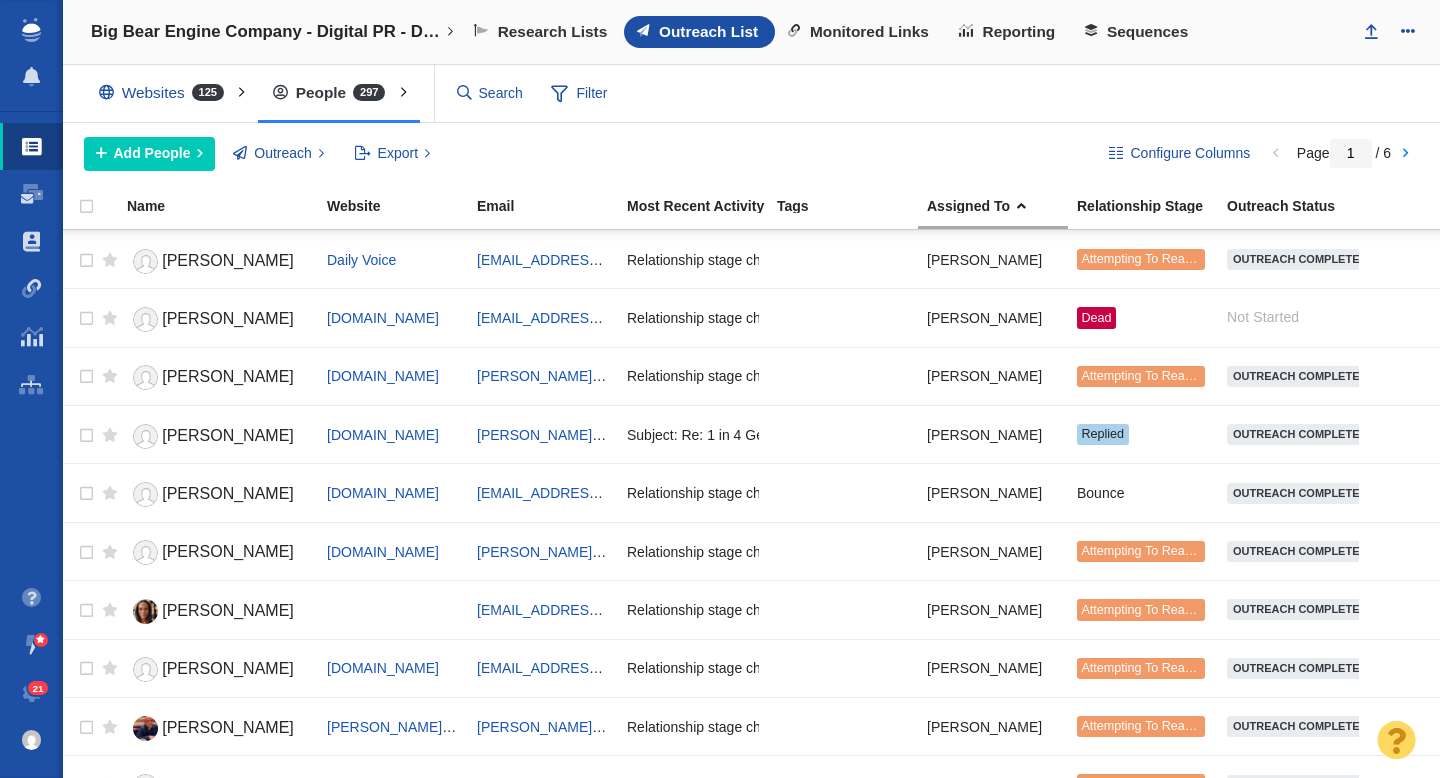 scroll, scrollTop: 352, scrollLeft: 0, axis: vertical 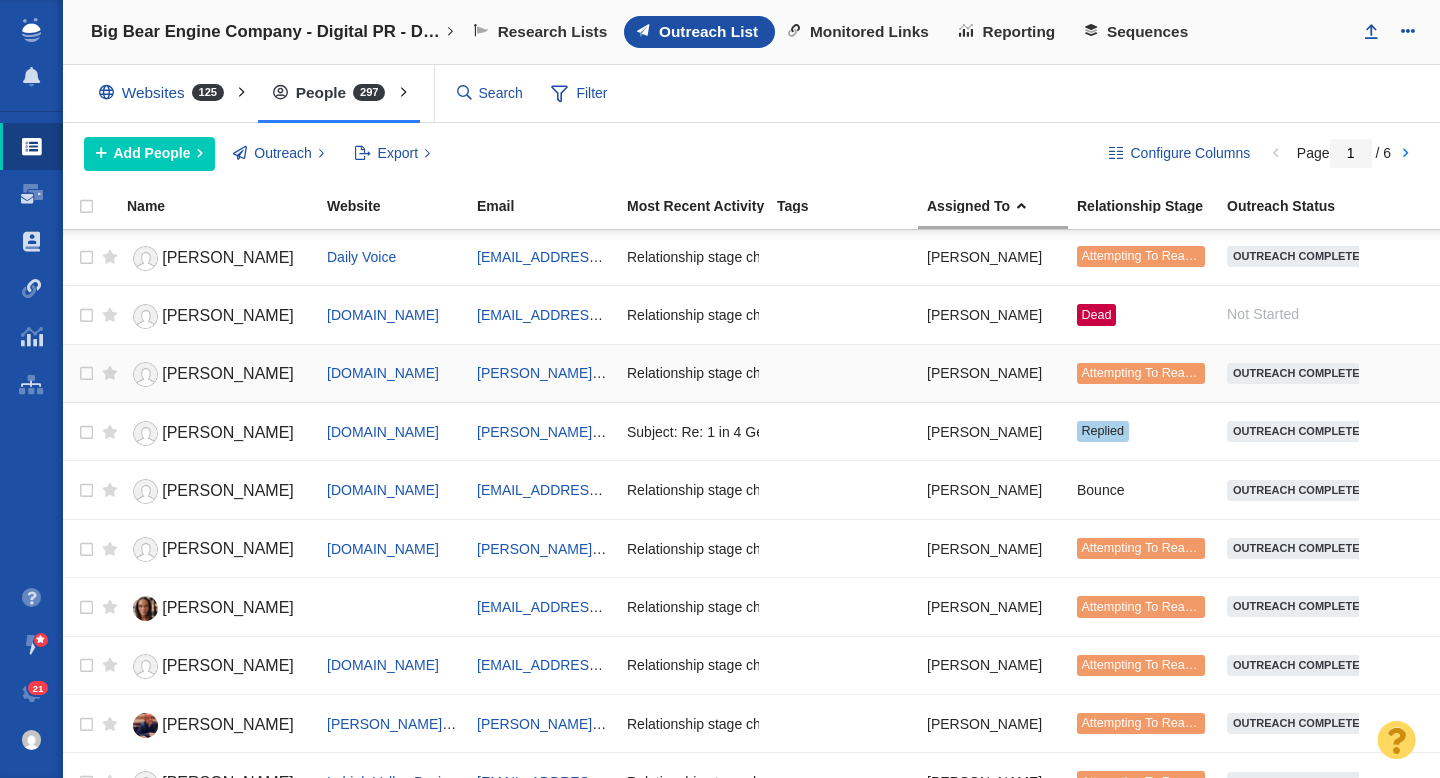 click on "Erik Sherman" at bounding box center [228, 373] 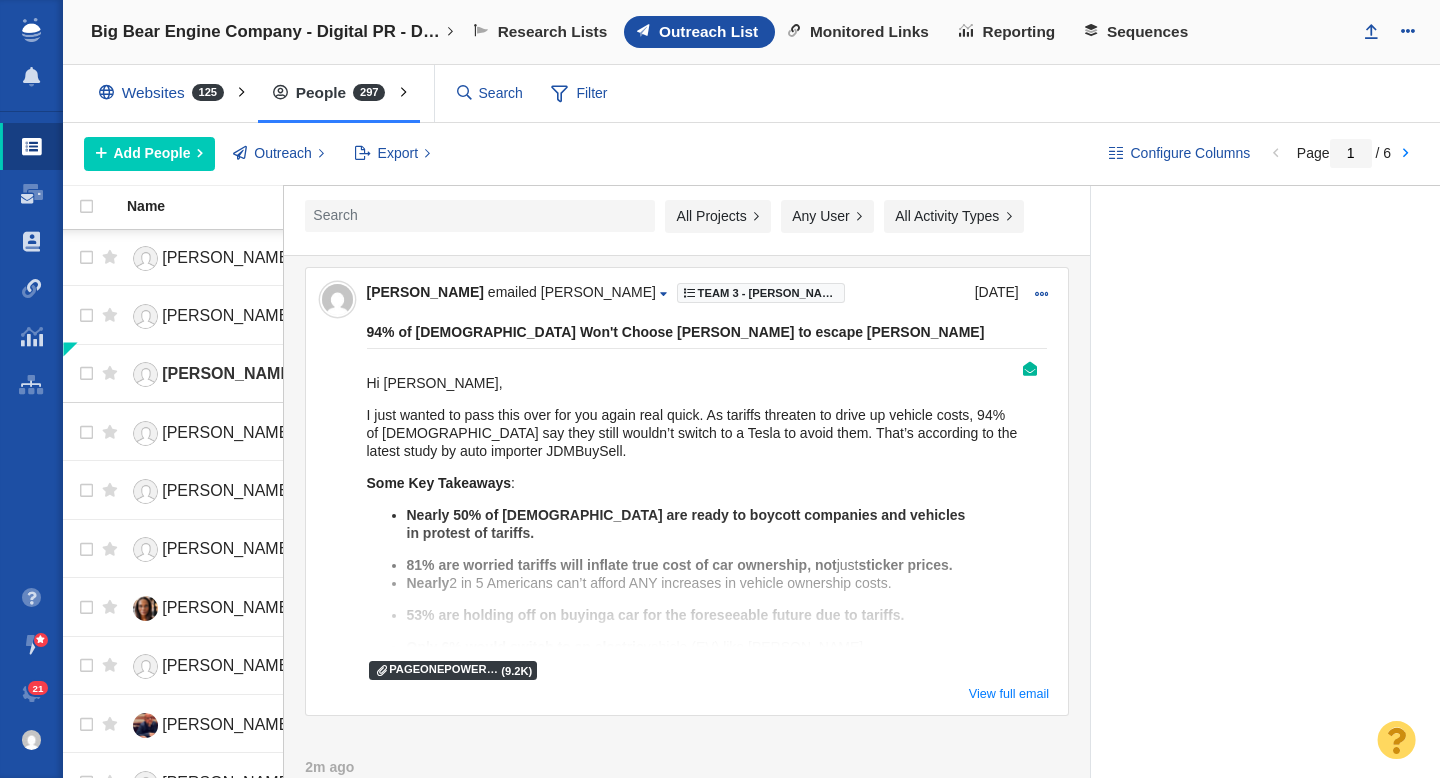 scroll, scrollTop: 1888, scrollLeft: 0, axis: vertical 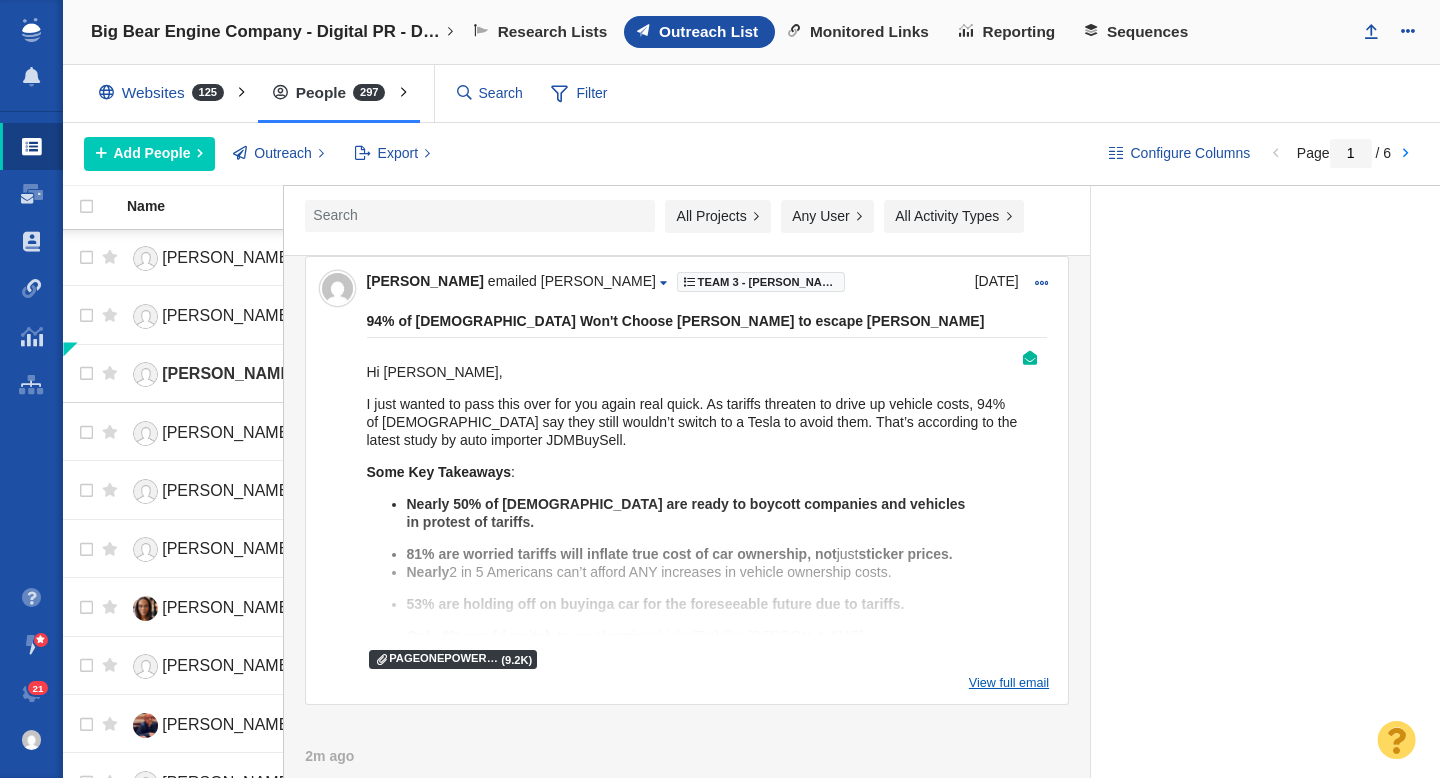 click on "View full email" at bounding box center (1009, 683) 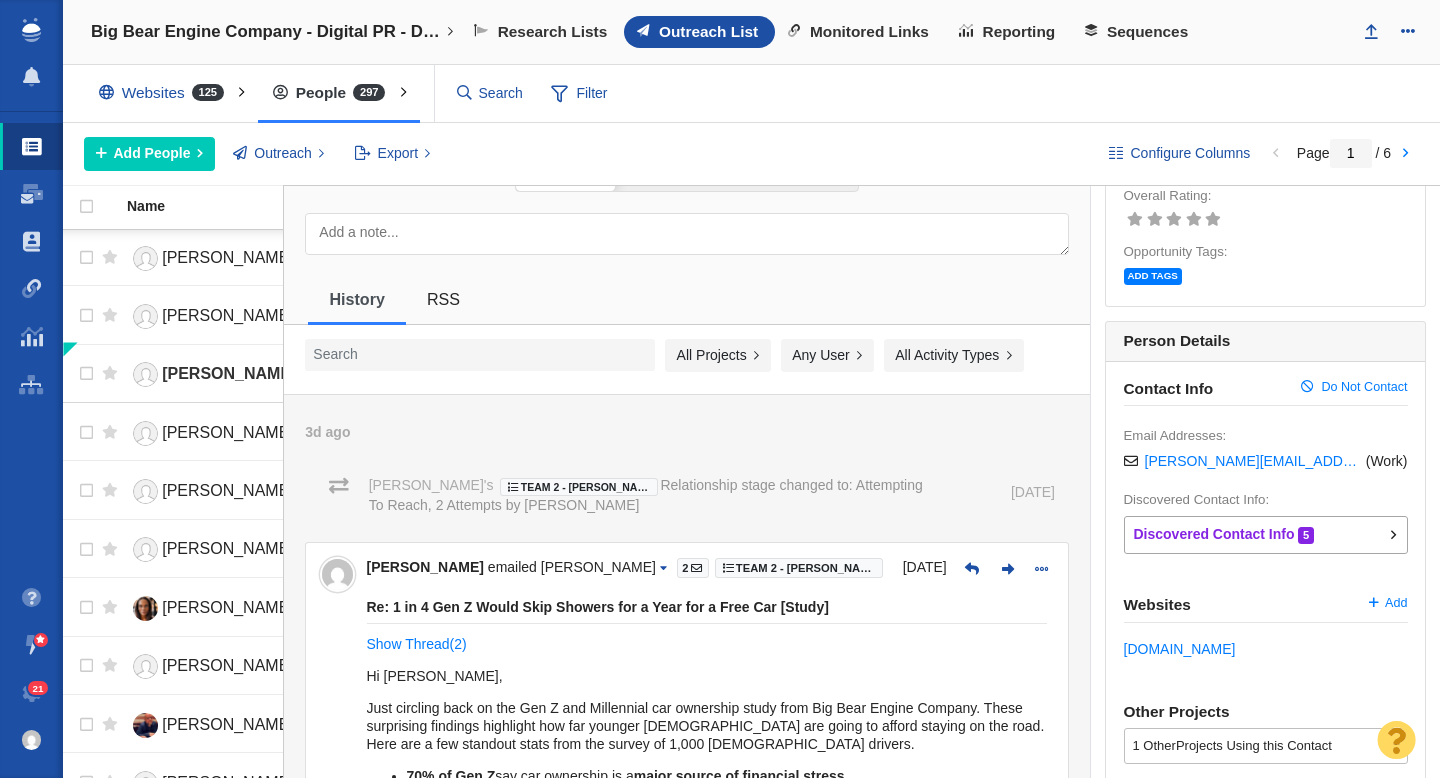 scroll, scrollTop: 0, scrollLeft: 0, axis: both 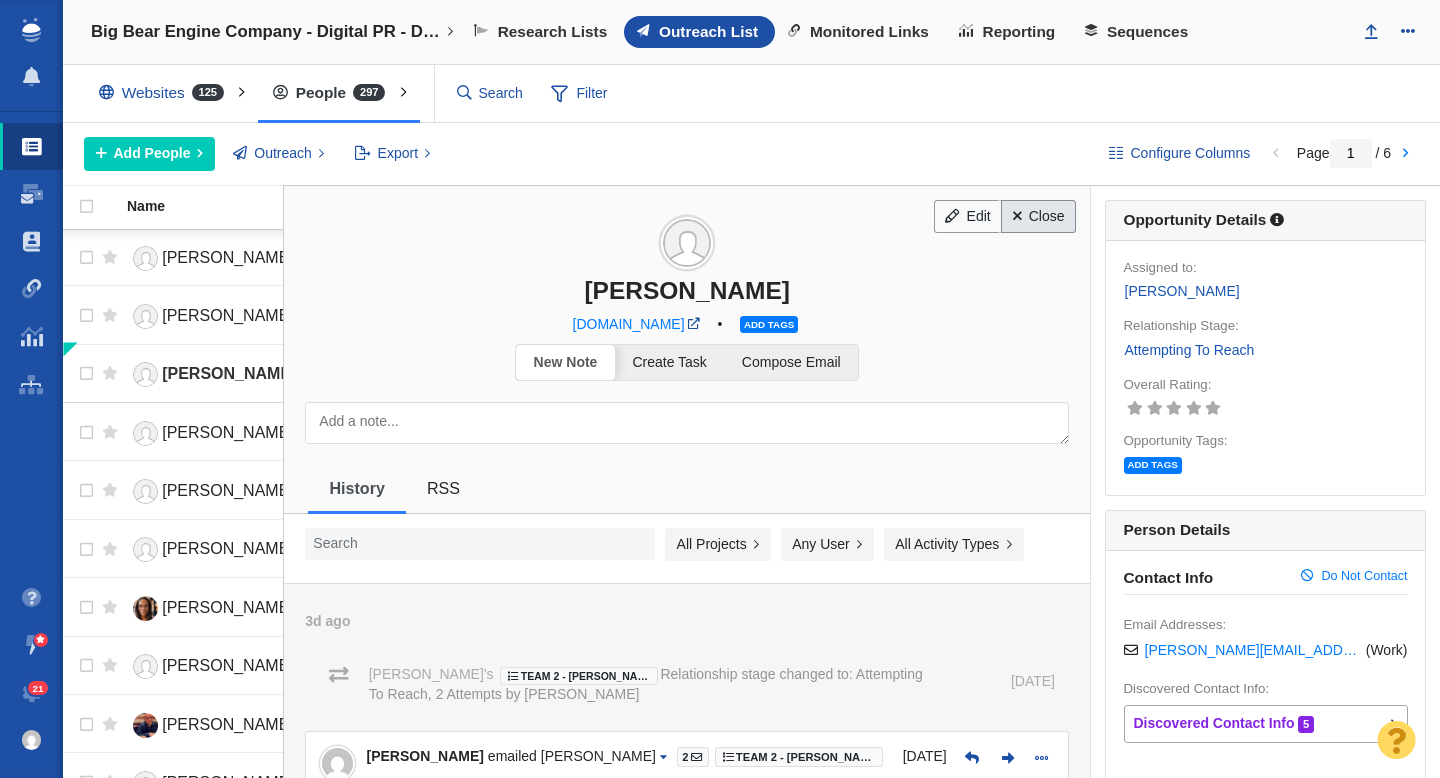 click on "Close" at bounding box center [1038, 217] 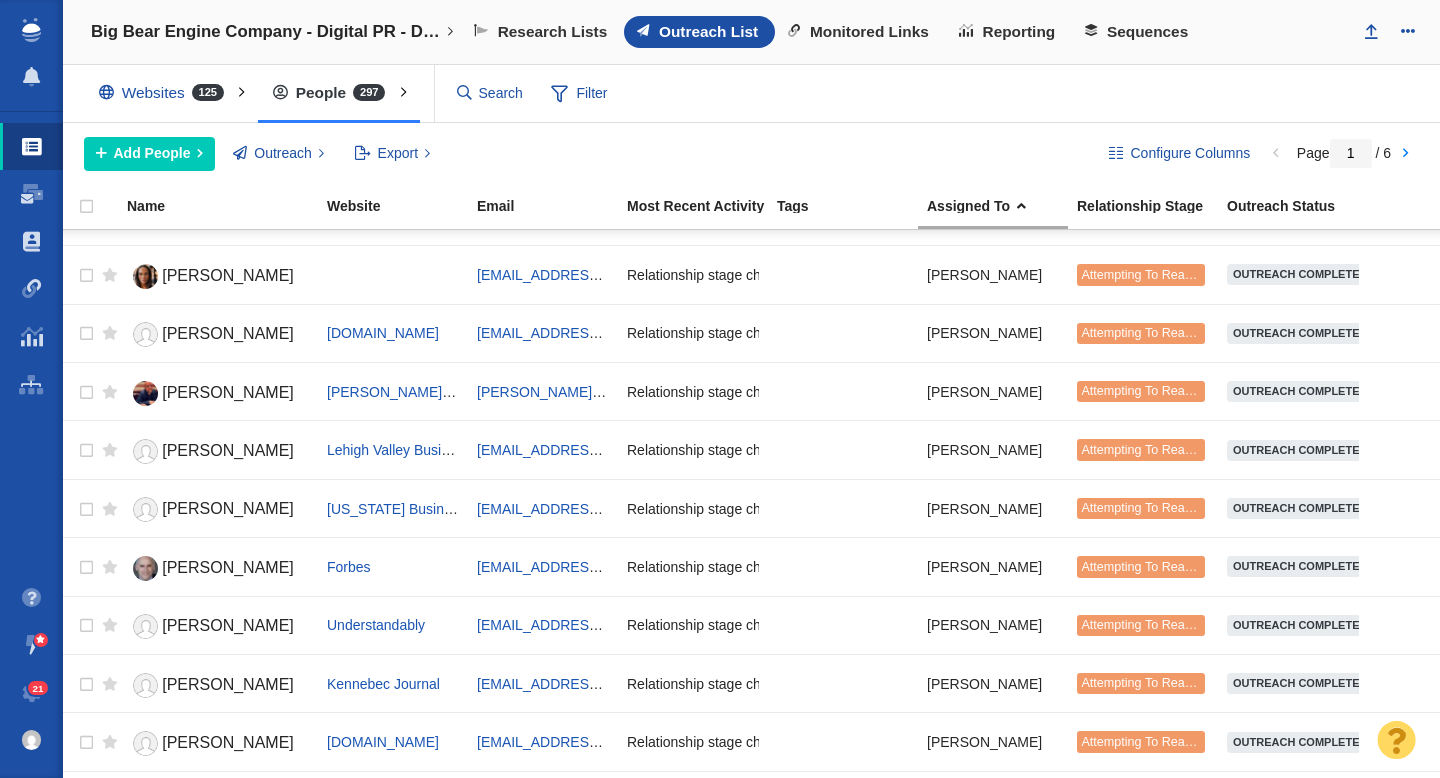 scroll, scrollTop: 695, scrollLeft: 0, axis: vertical 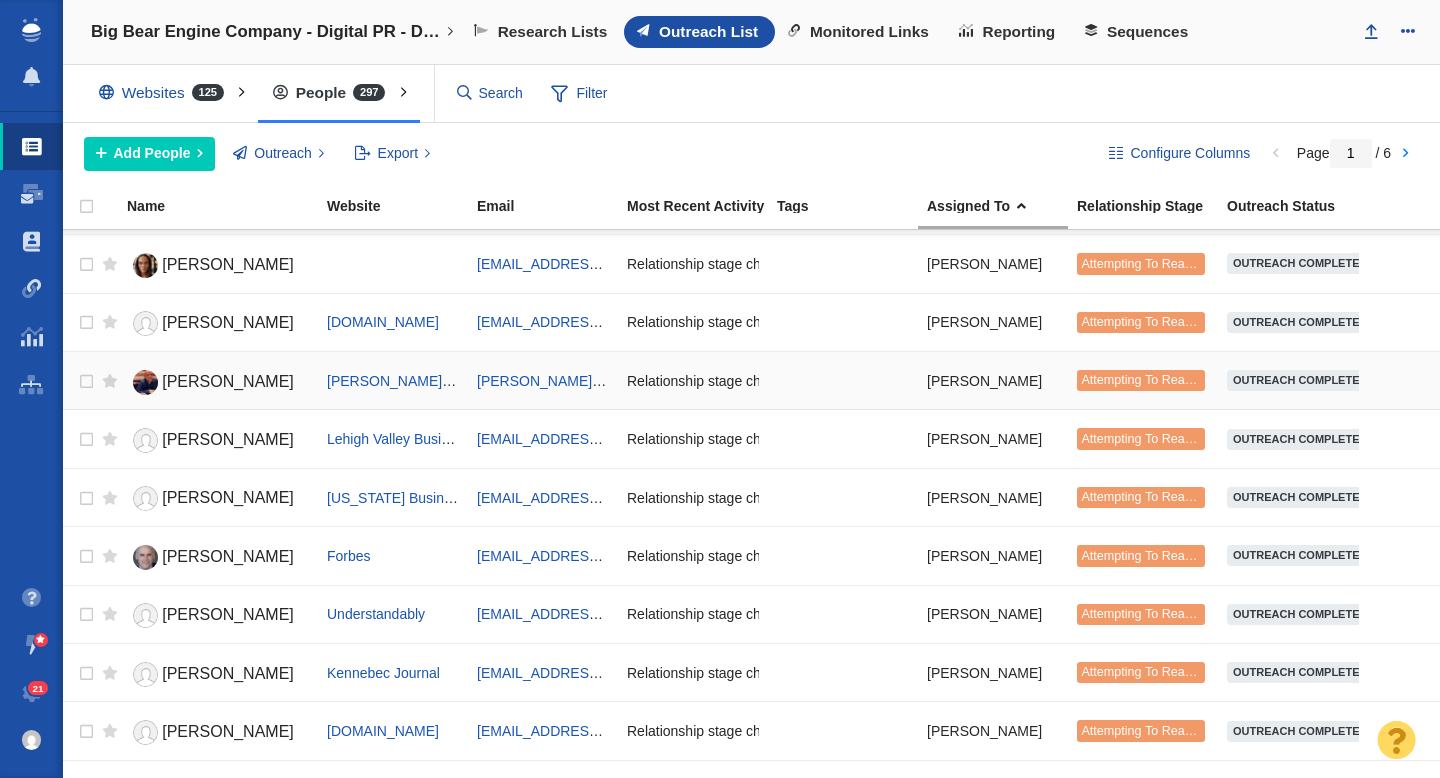 click on "Sean Tucker" at bounding box center [228, 381] 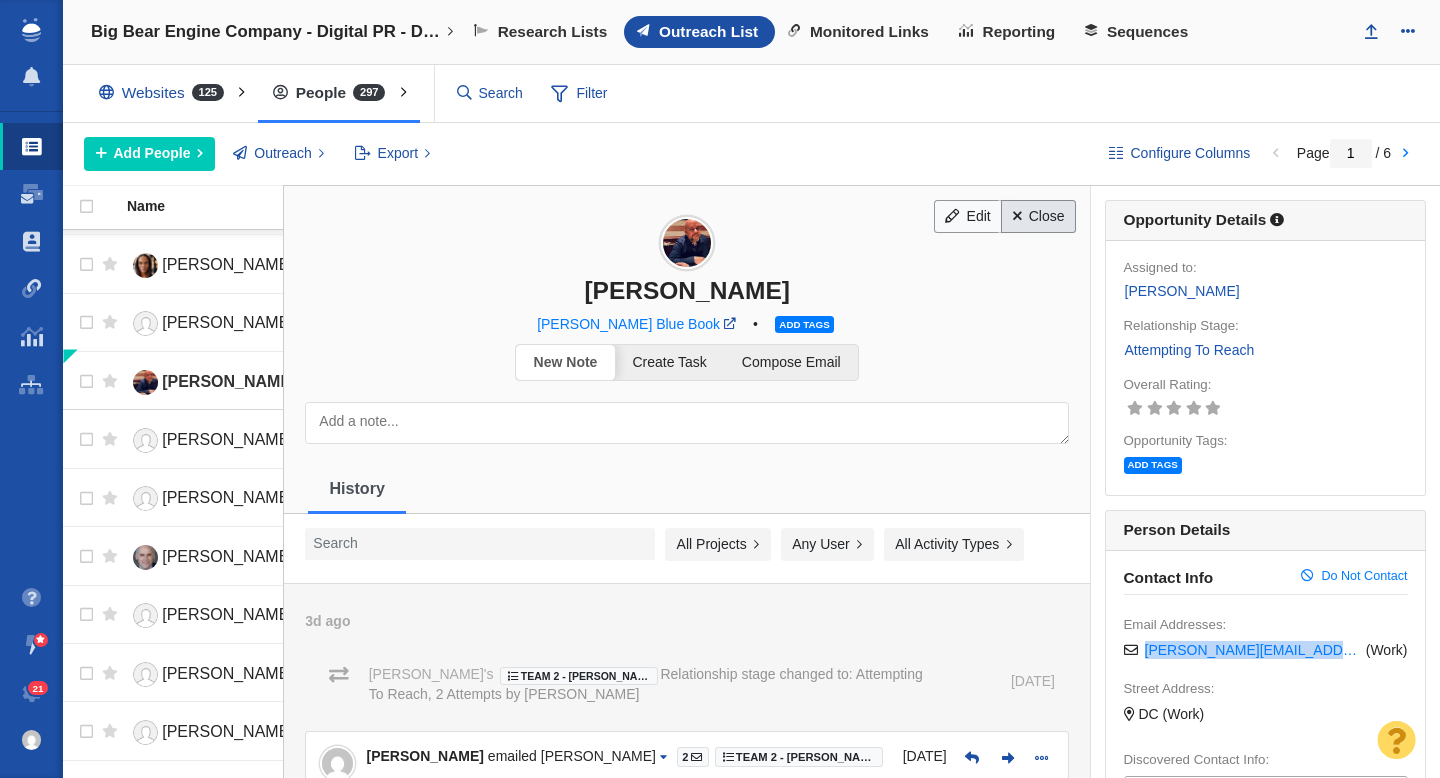 click on "Close" at bounding box center [1038, 217] 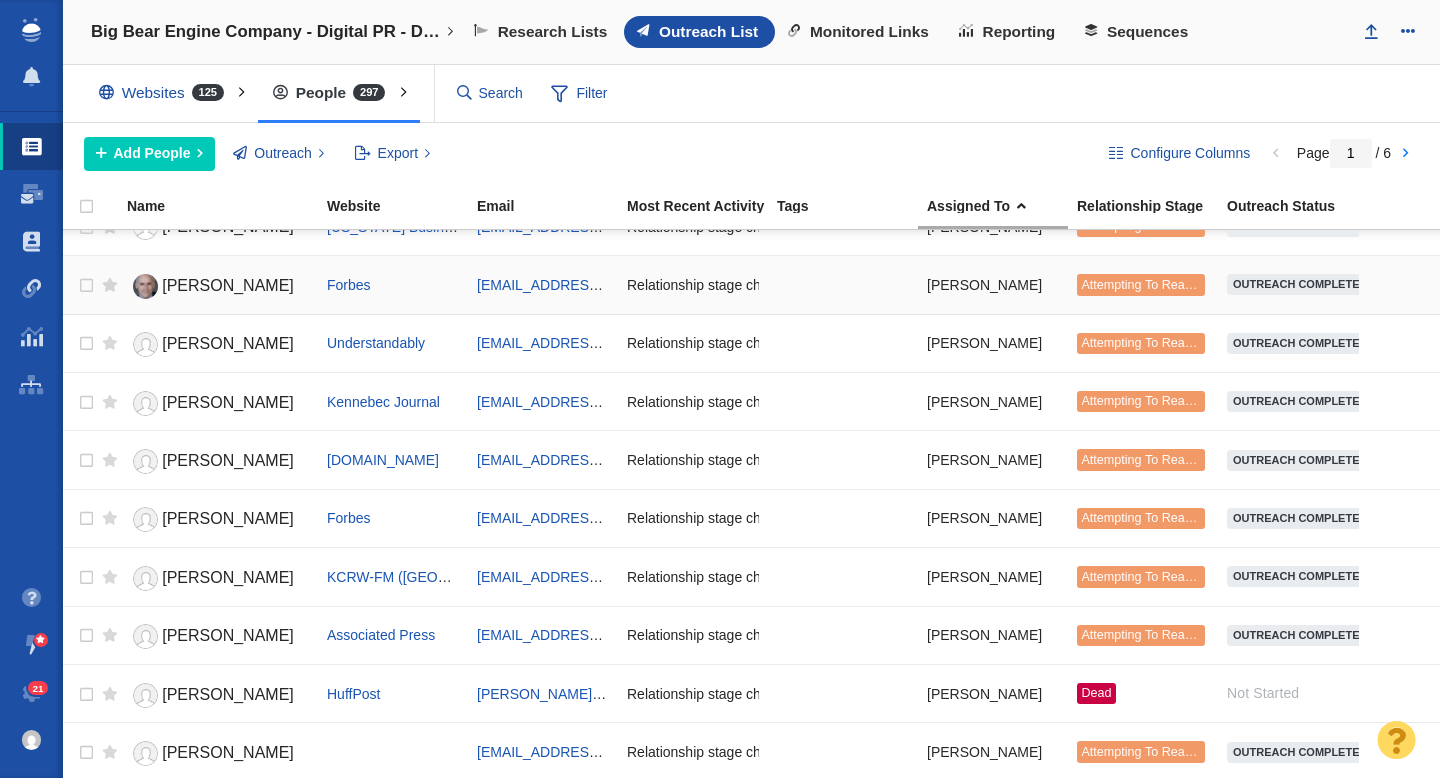 scroll, scrollTop: 975, scrollLeft: 0, axis: vertical 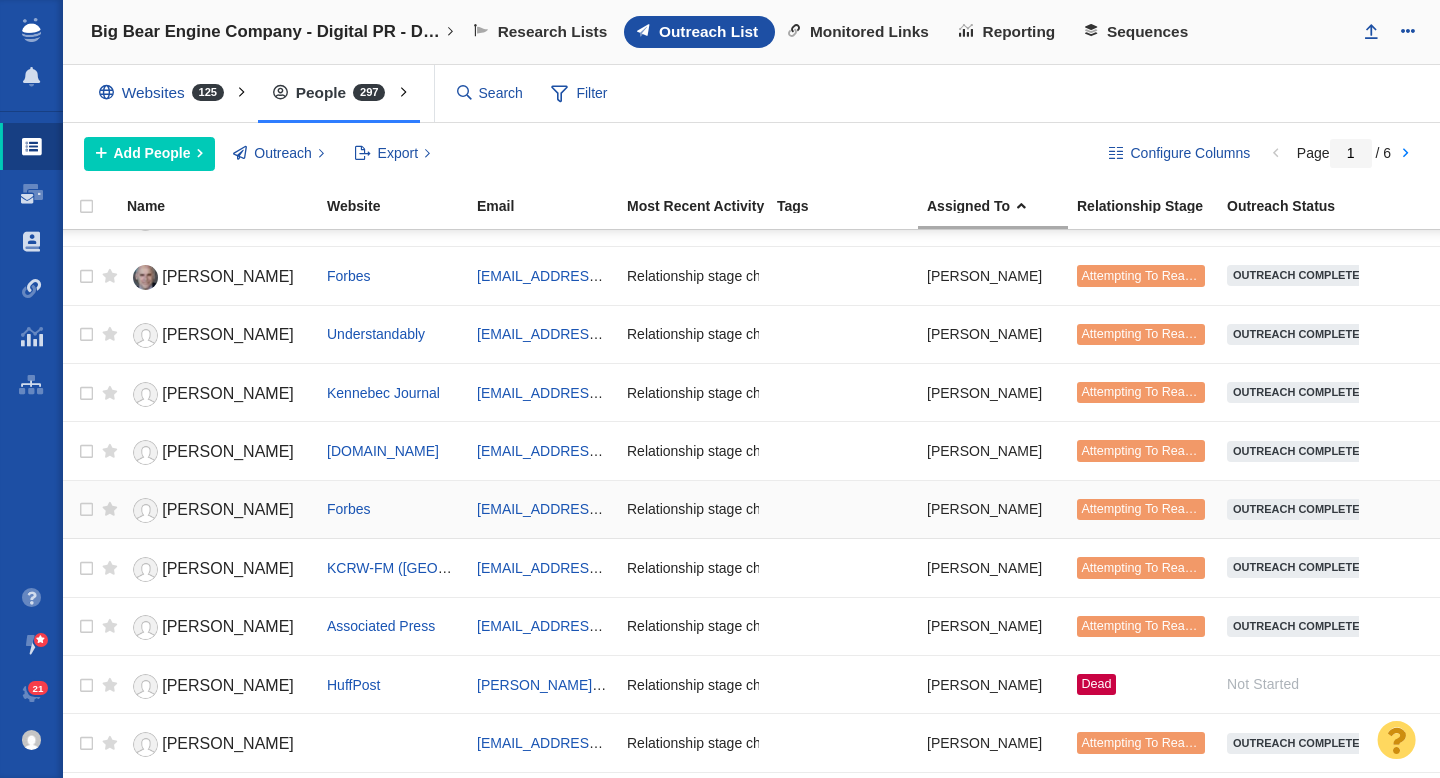 click on "Jim Gorzelany" at bounding box center (228, 509) 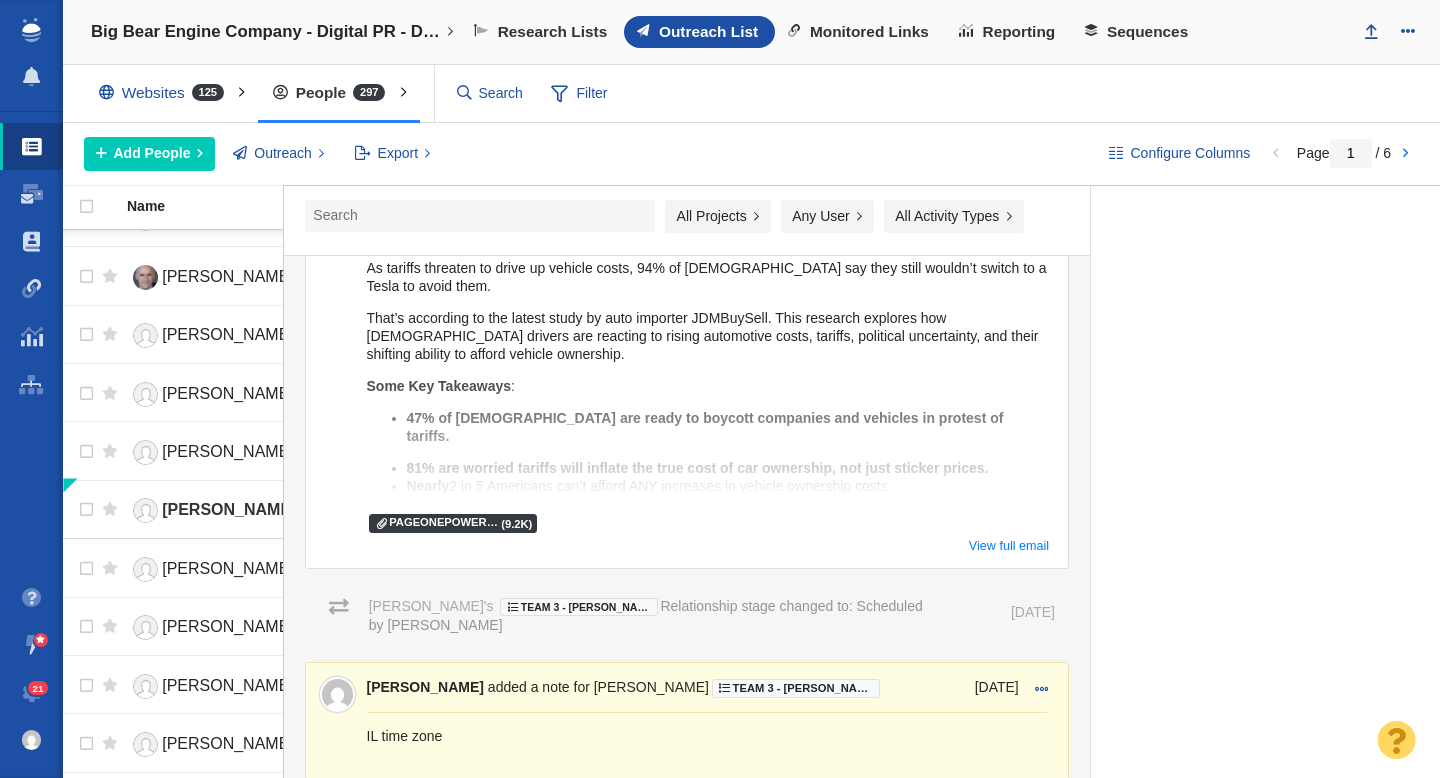 scroll, scrollTop: 2681, scrollLeft: 0, axis: vertical 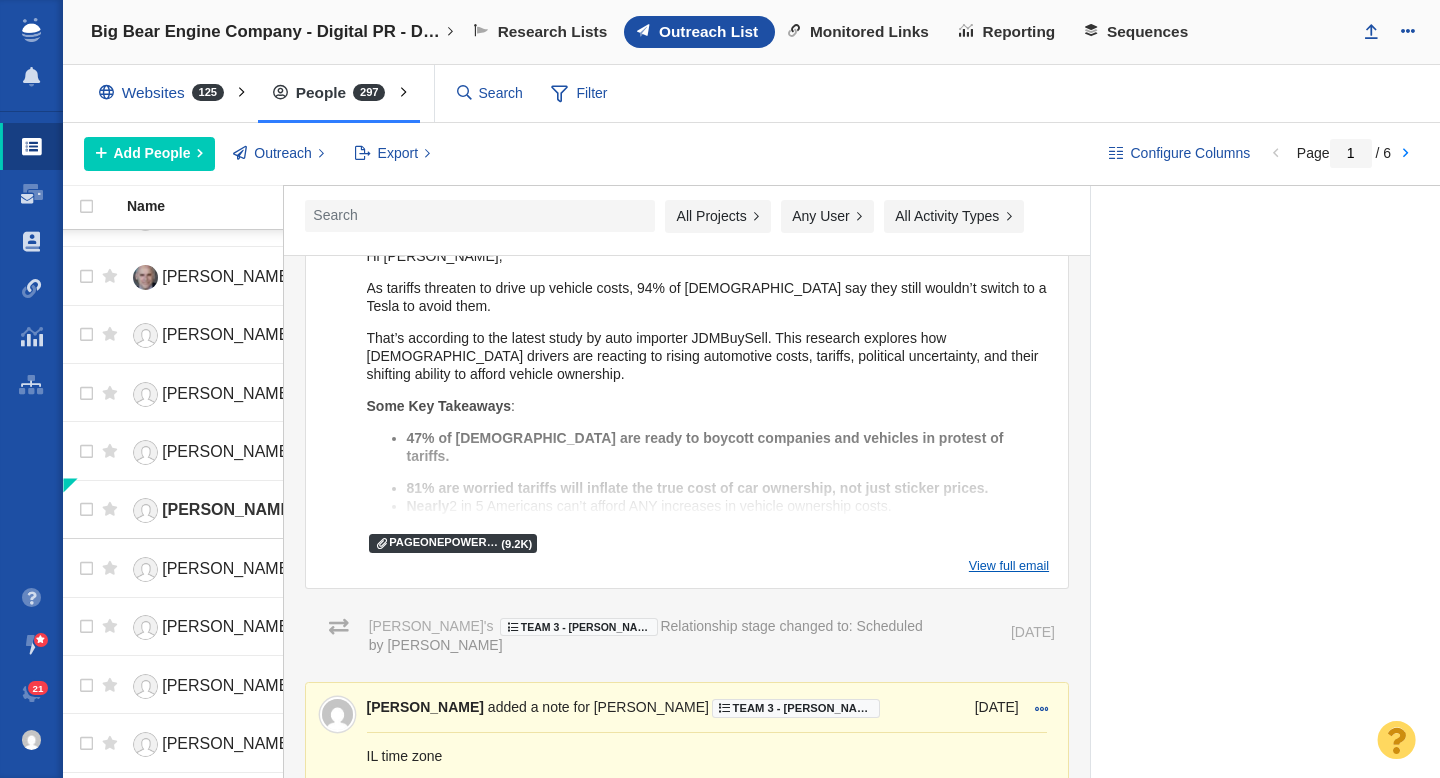 click on "View full email" at bounding box center [1009, 566] 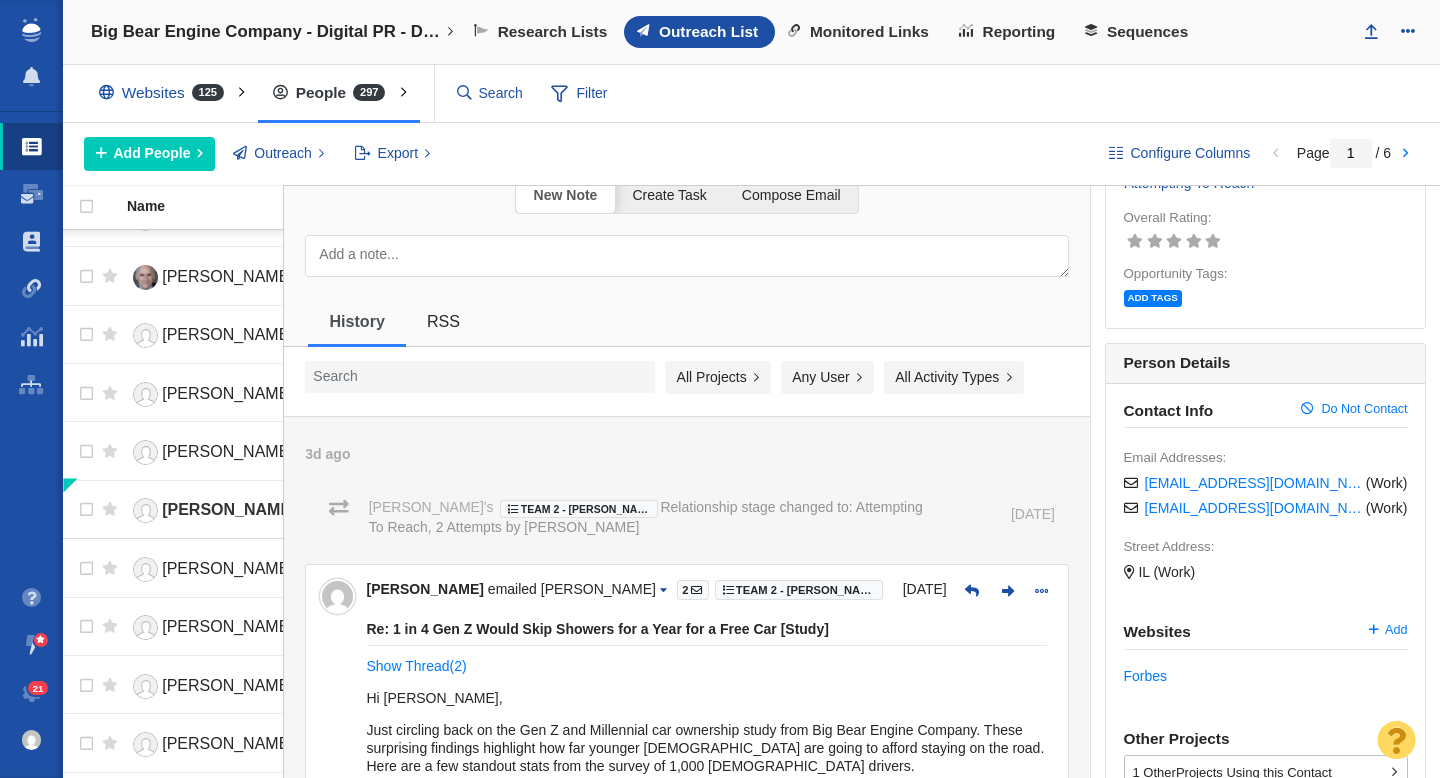 scroll, scrollTop: 0, scrollLeft: 0, axis: both 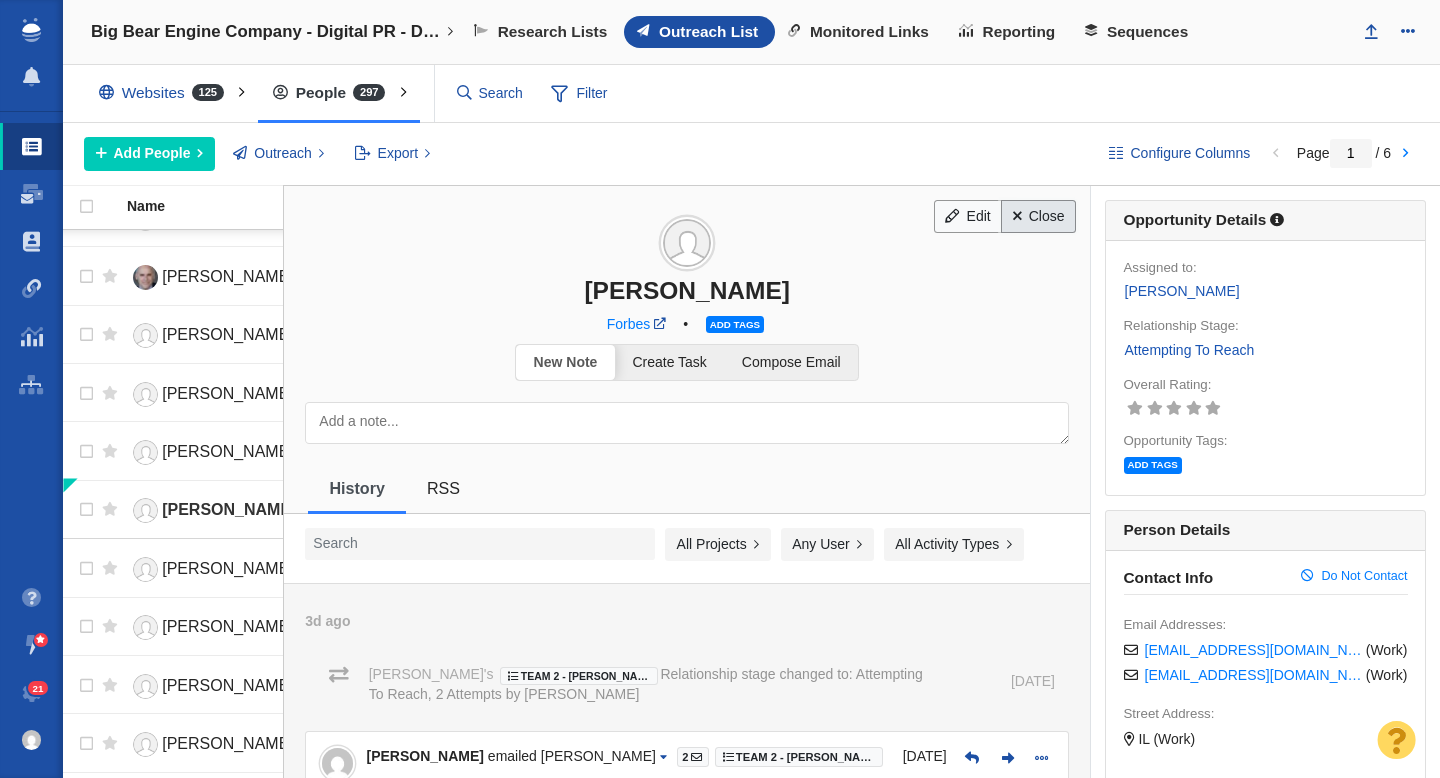 click on "Close" at bounding box center [1038, 217] 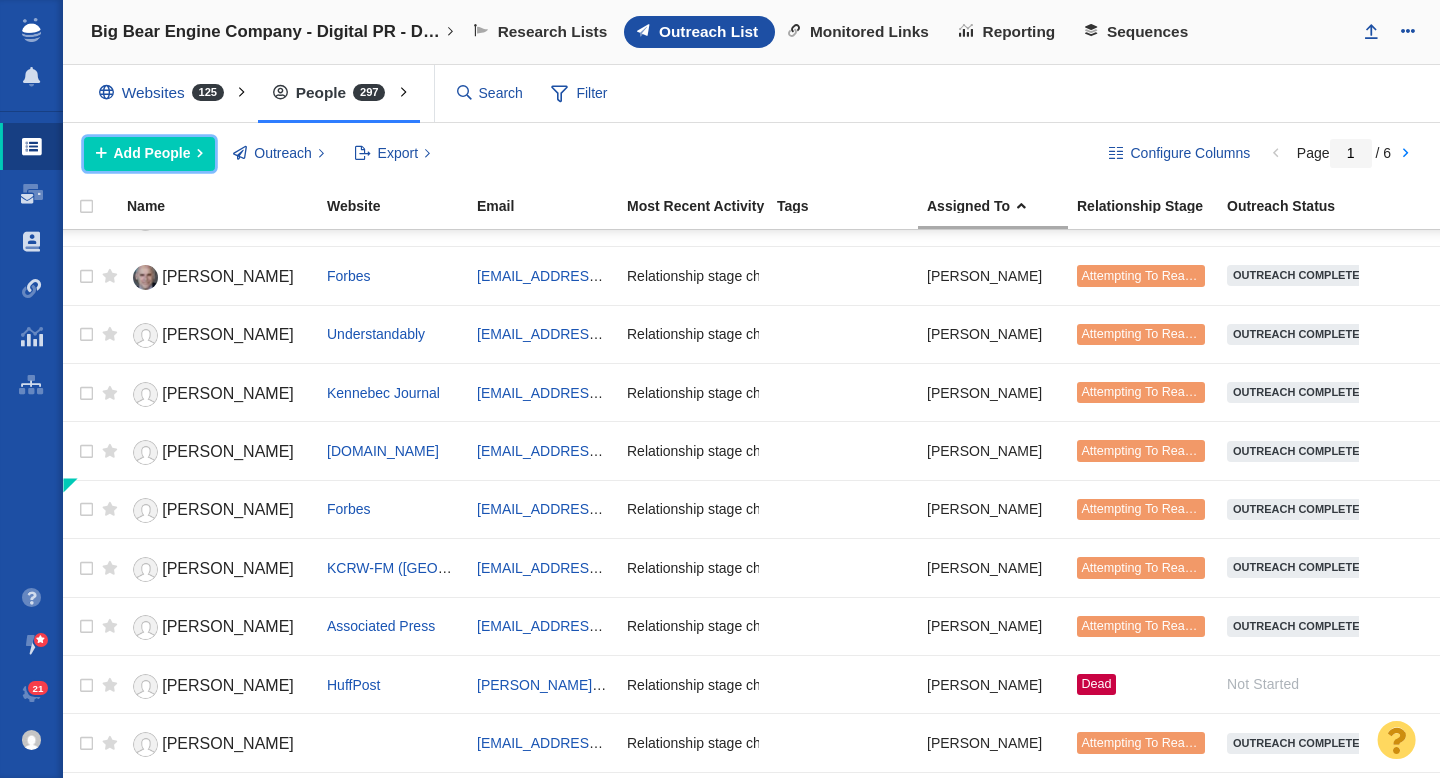 click on "Add People" at bounding box center (152, 153) 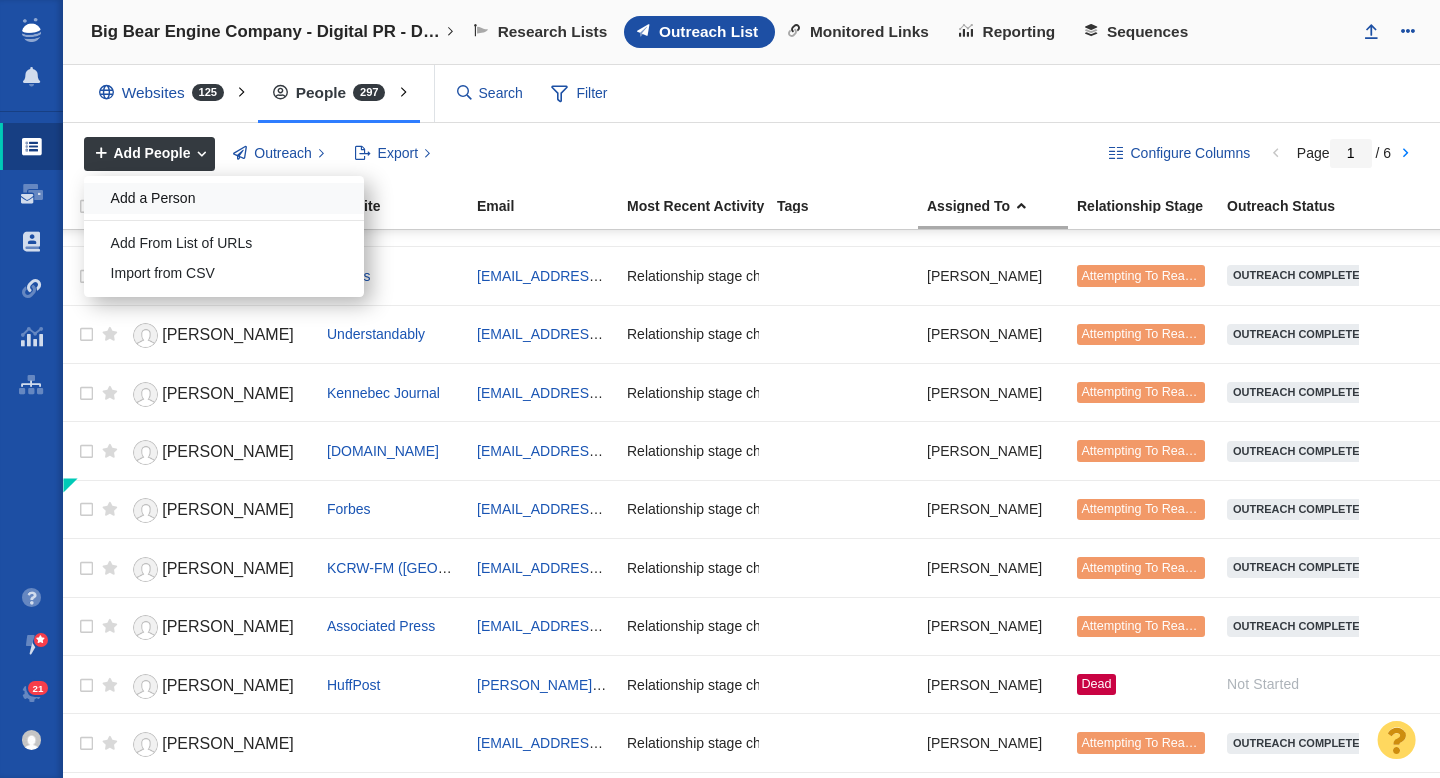 click on "Add a Person" at bounding box center (224, 198) 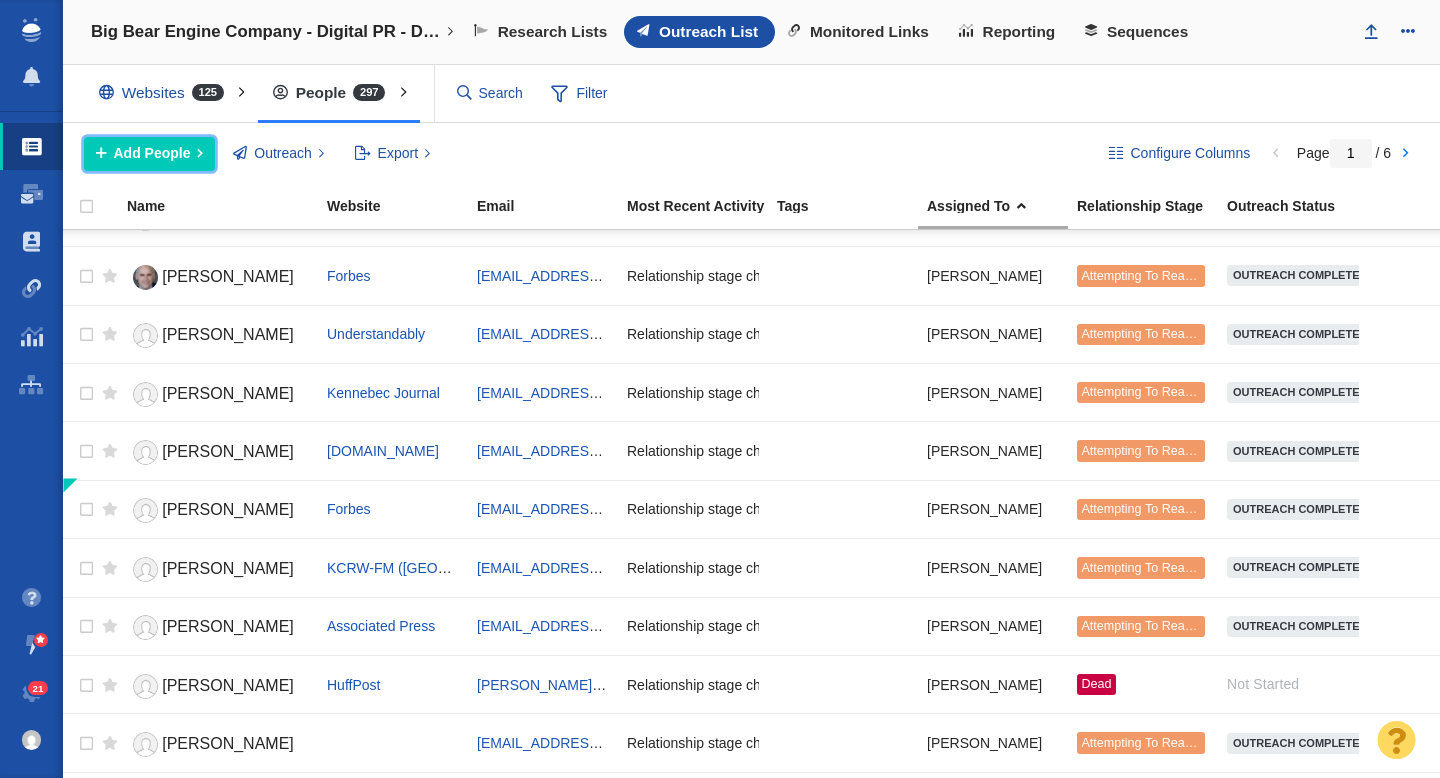 click on "Add People" at bounding box center (152, 153) 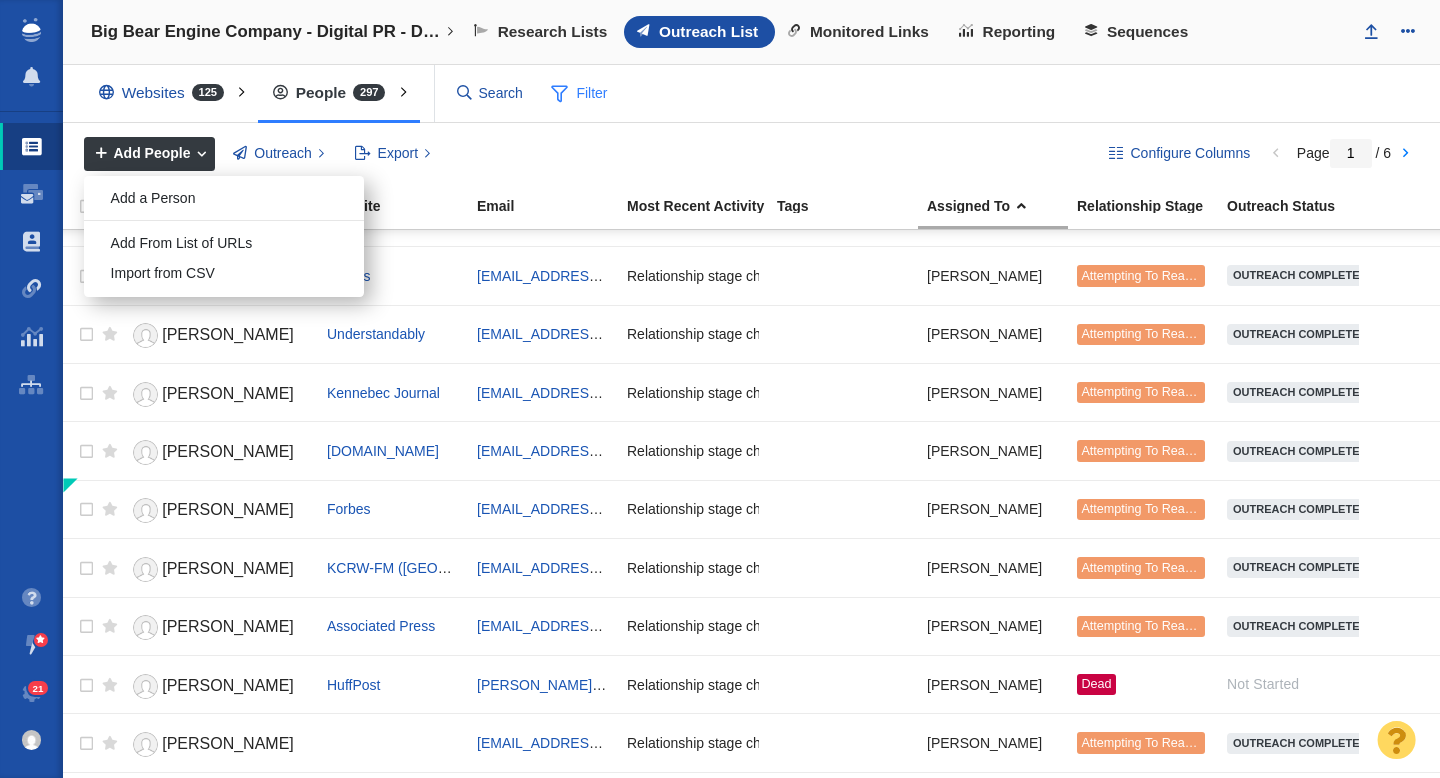 click on "Filter" at bounding box center [580, 94] 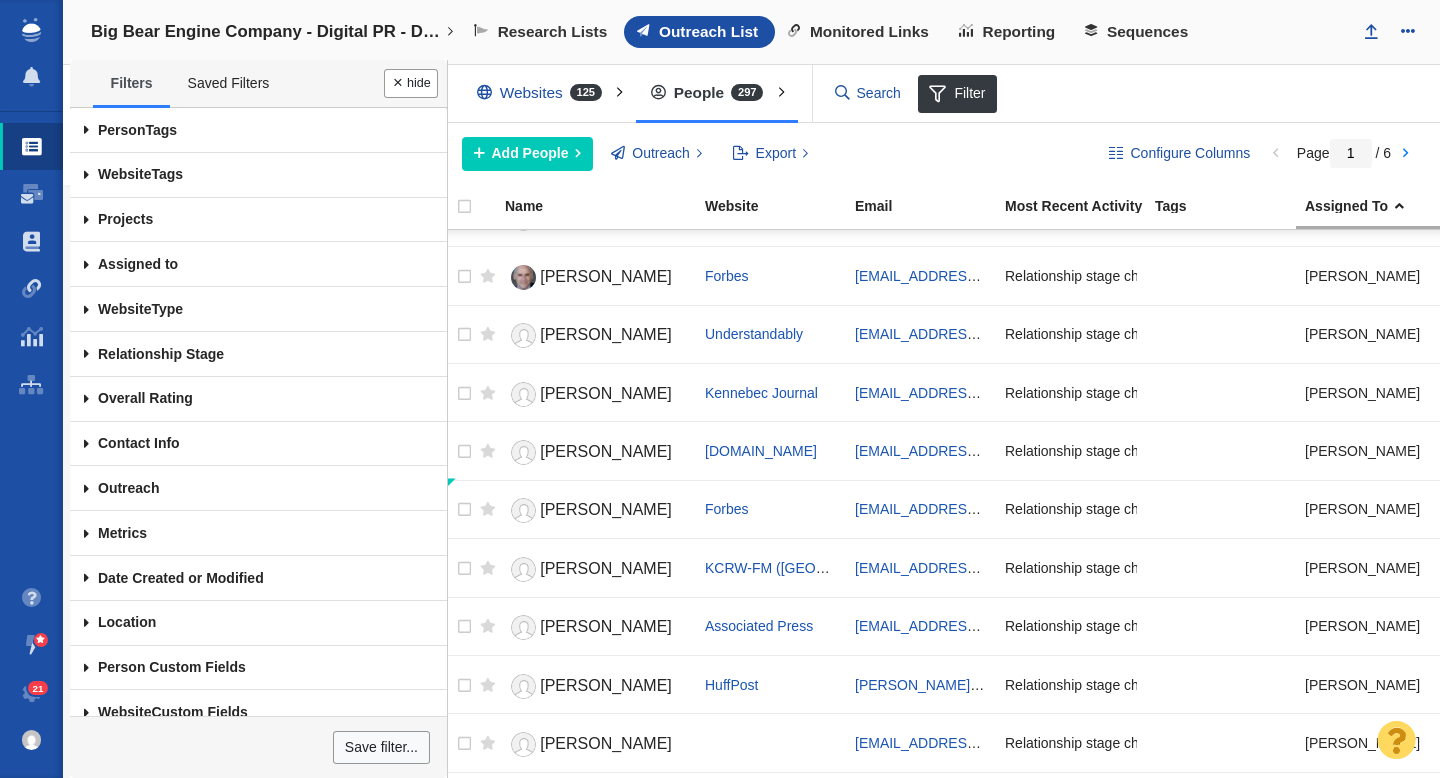 click at bounding box center (86, 264) 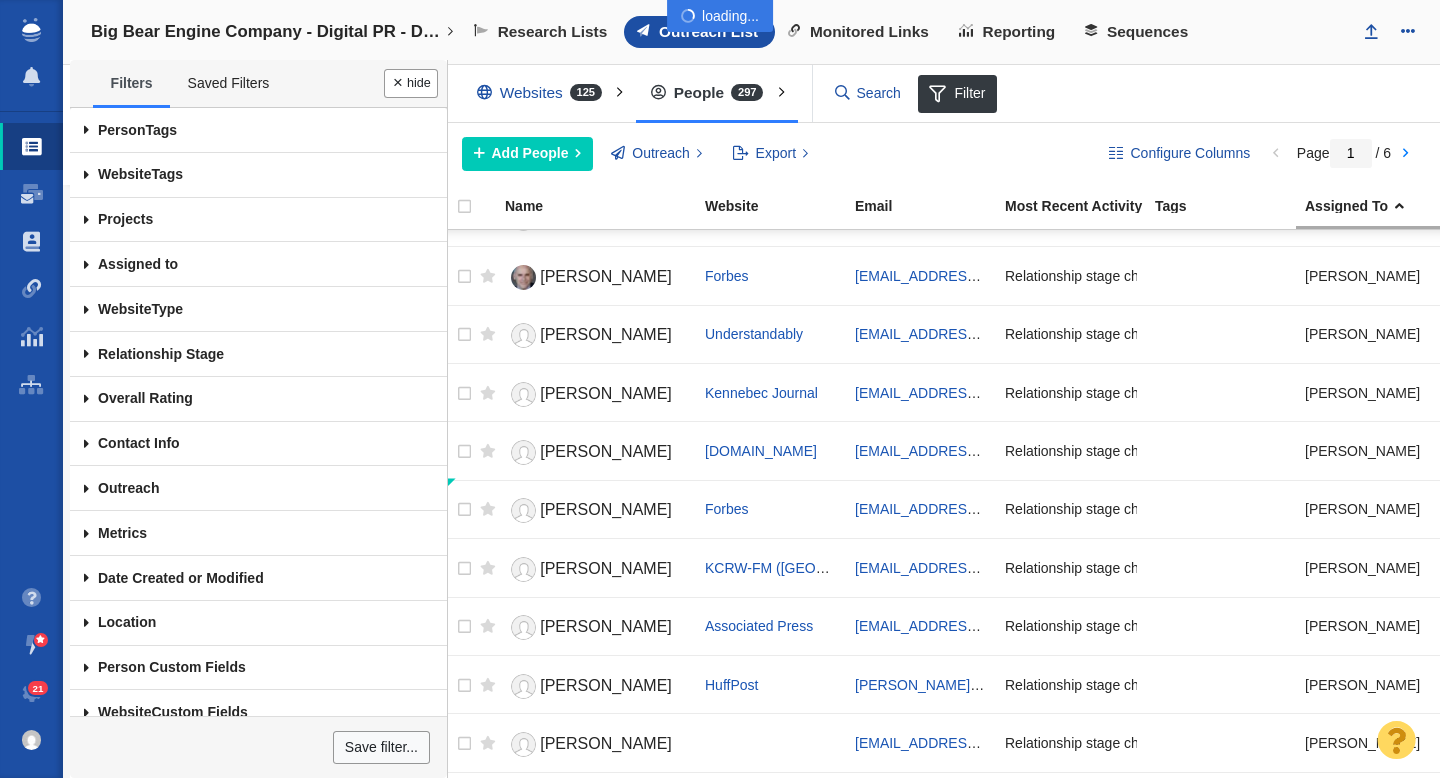click at bounding box center [720, 389] 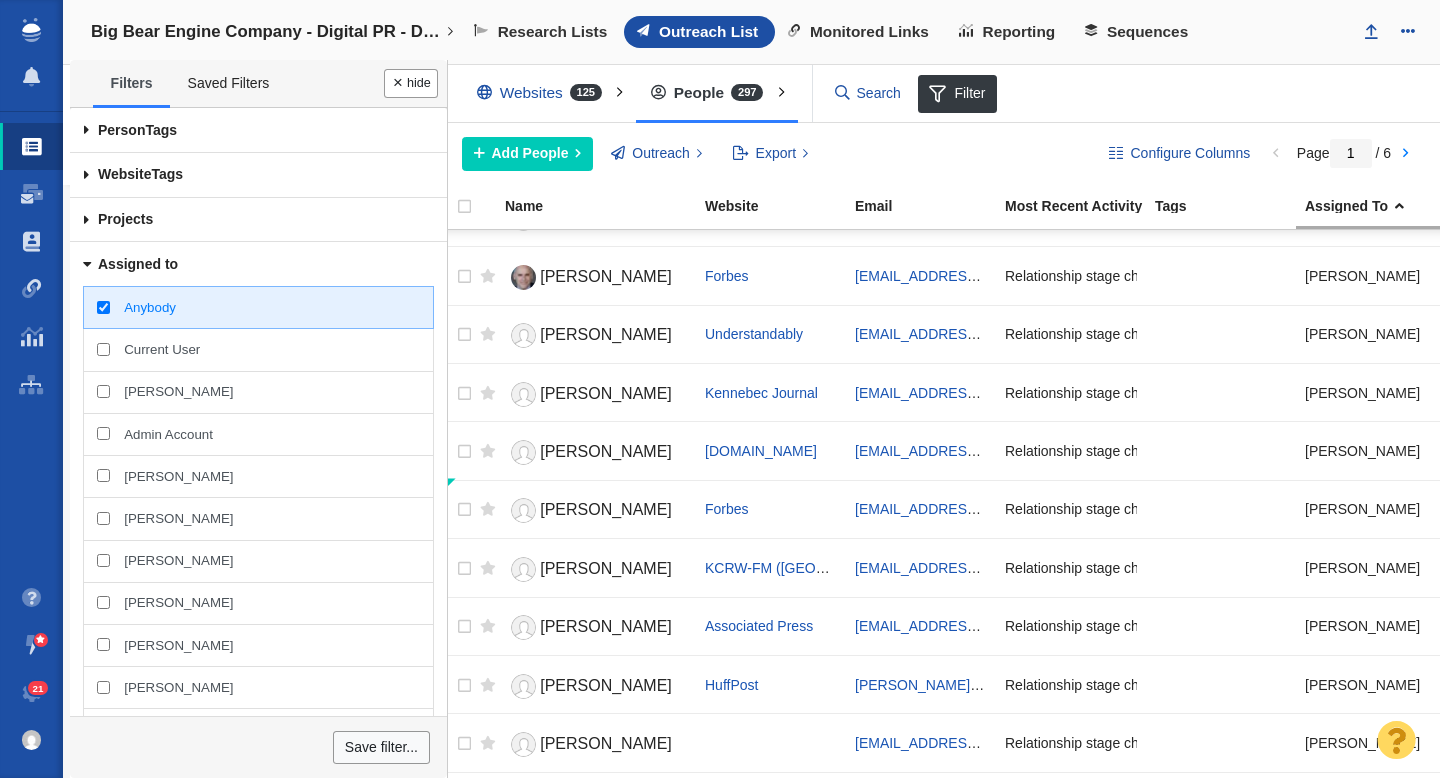 click on "[PERSON_NAME]" at bounding box center (103, 391) 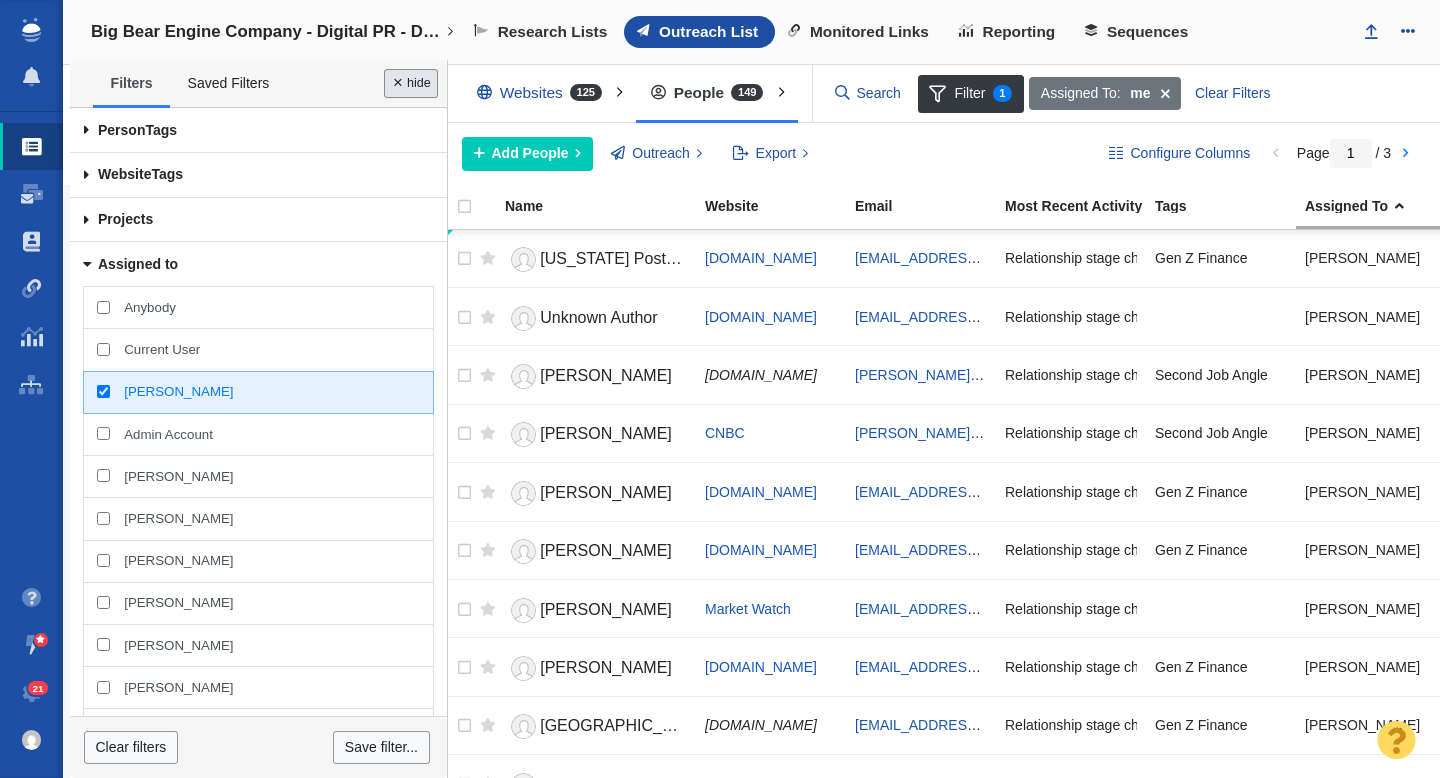 click on "Done" at bounding box center (411, 83) 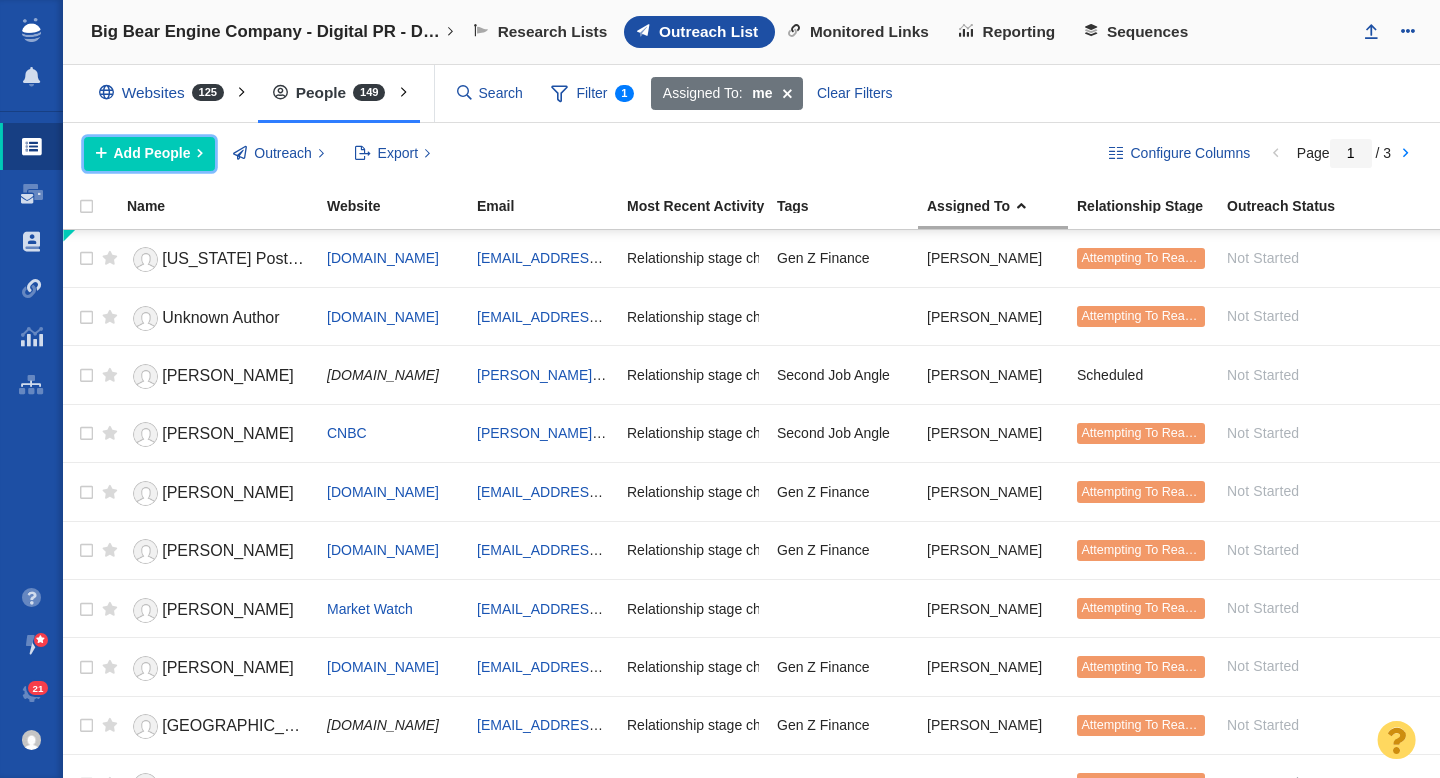 click on "Add People" at bounding box center [152, 153] 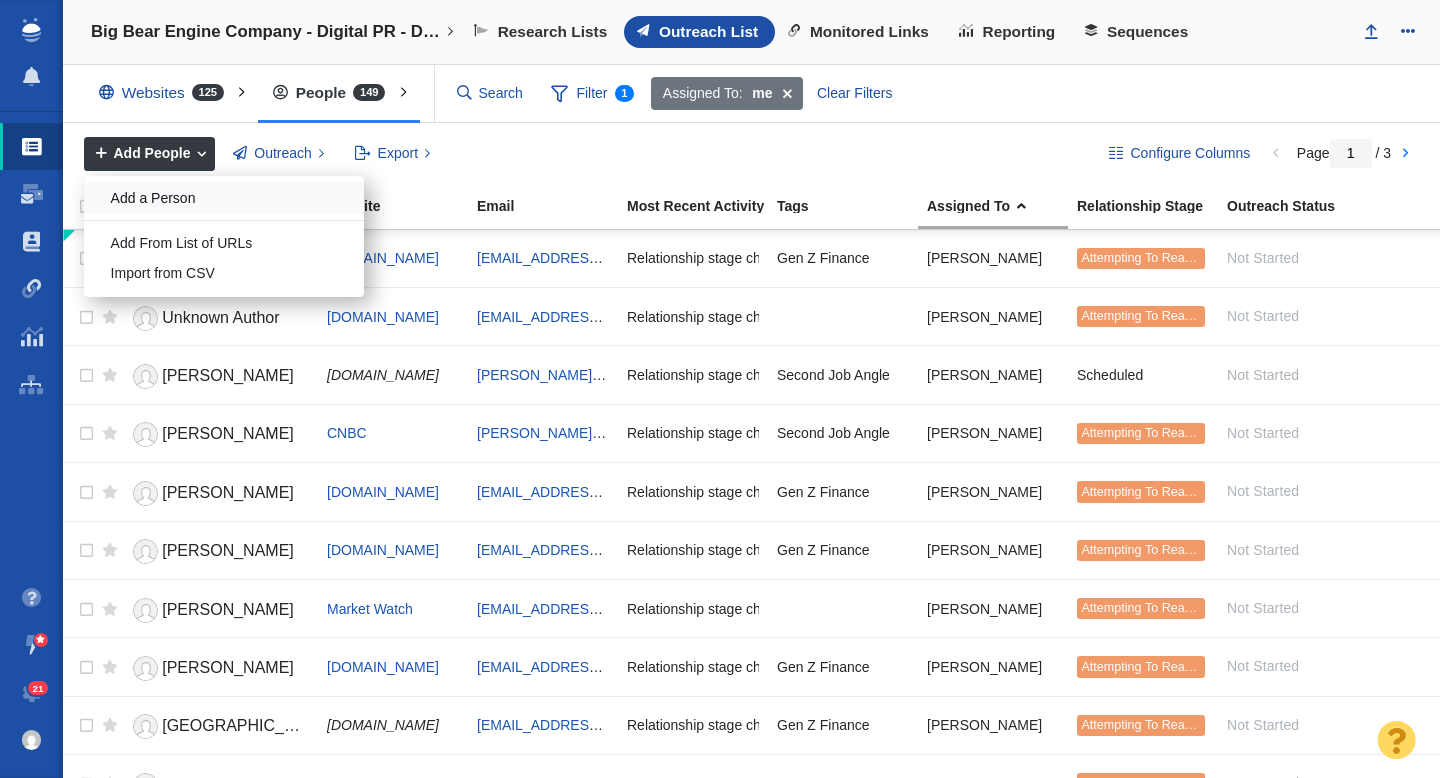 click on "Add a Person" at bounding box center [224, 198] 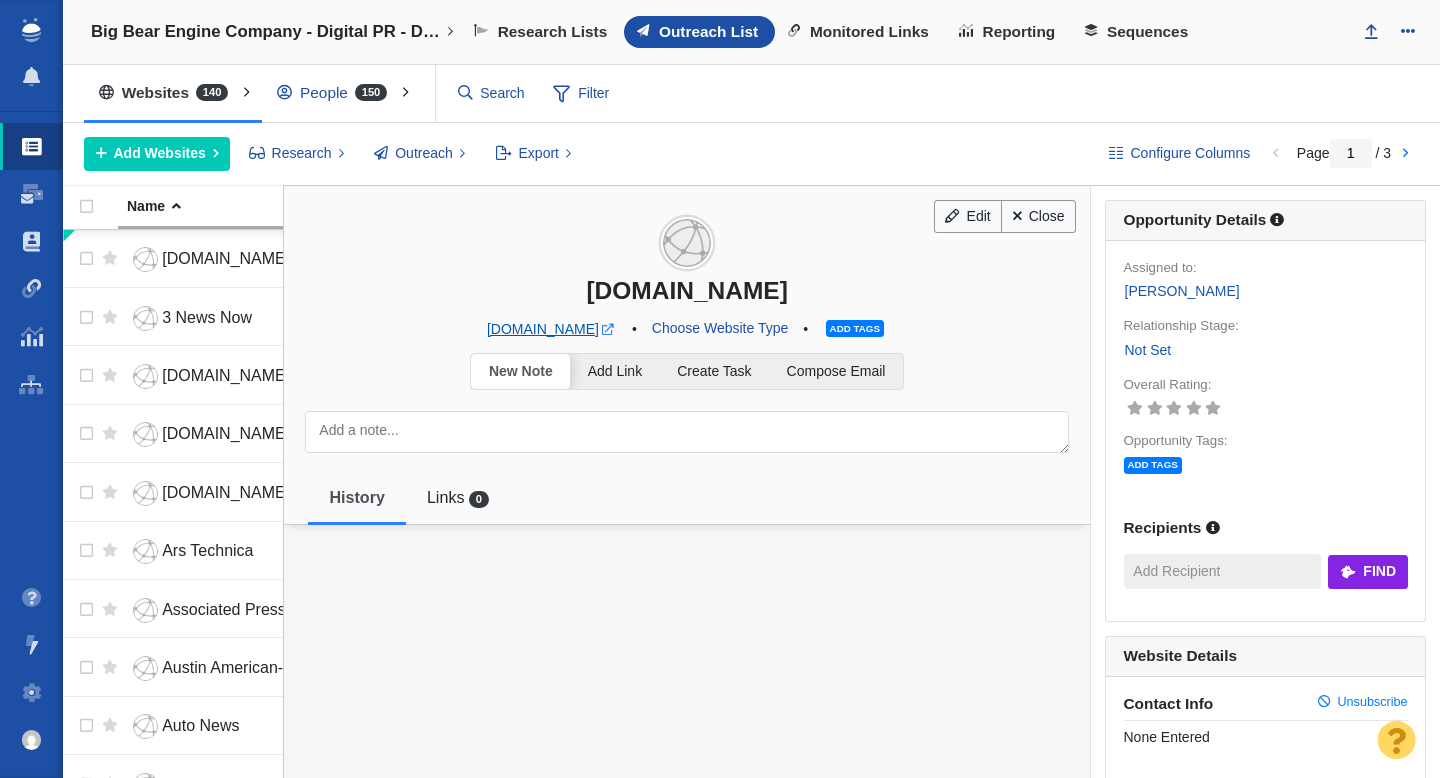 click at bounding box center [608, 330] 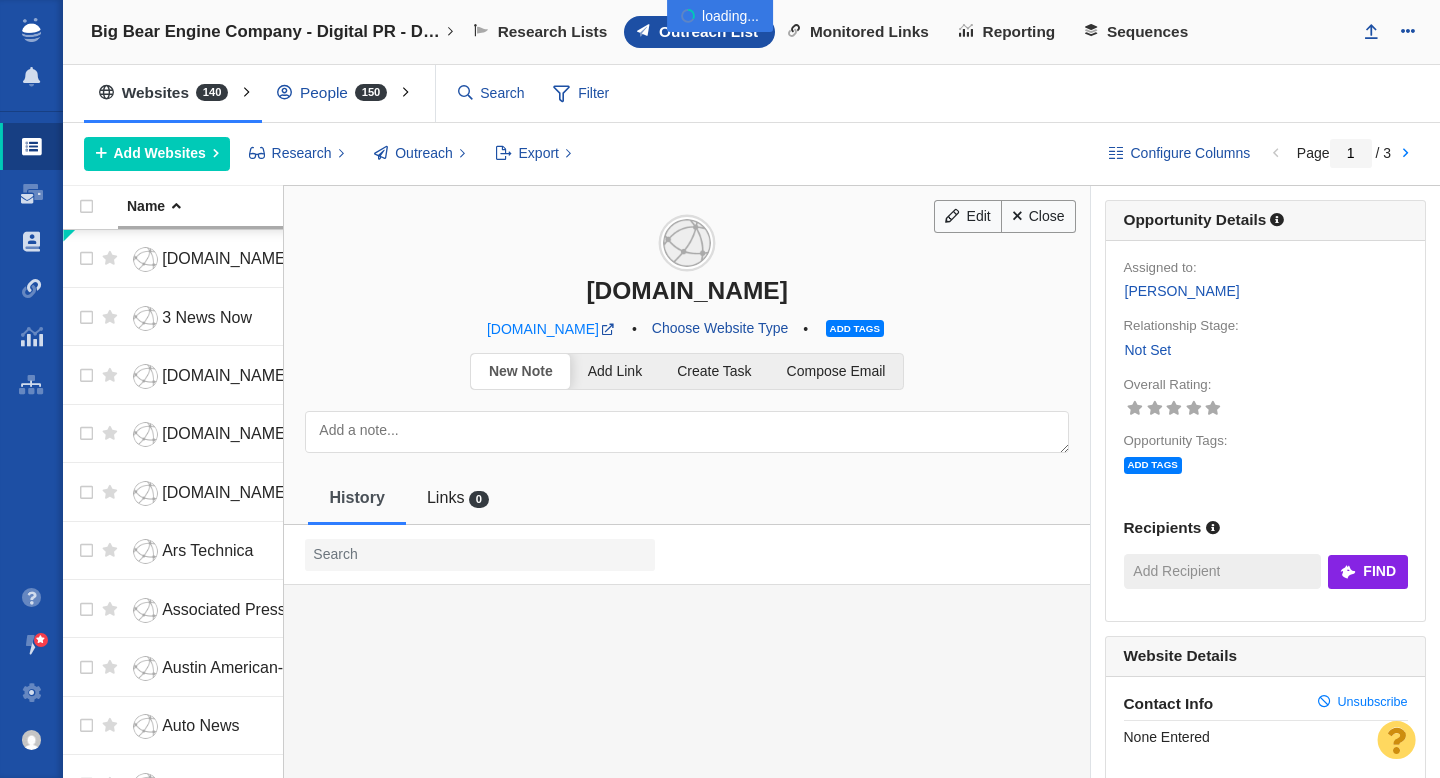 click at bounding box center [0, 0] 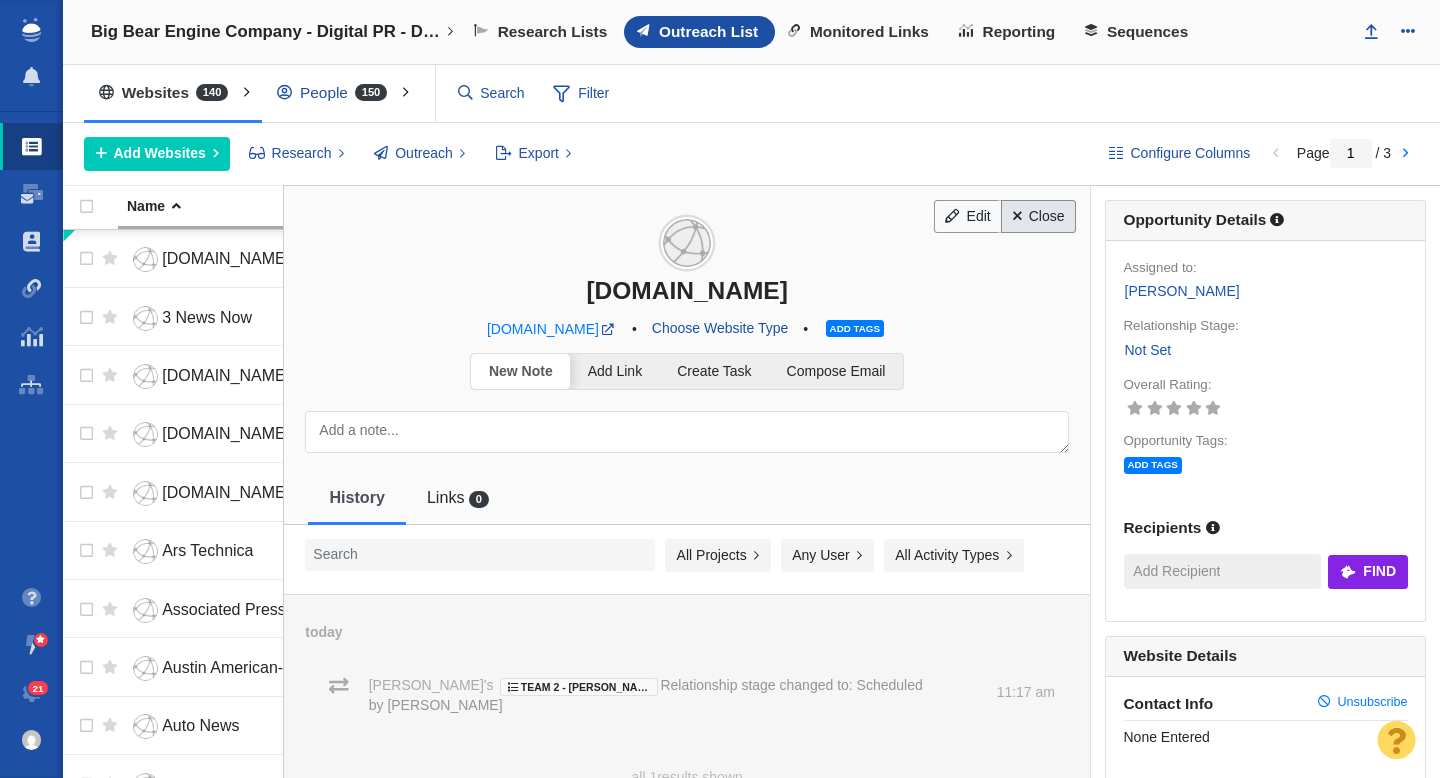 click on "Close" at bounding box center [1038, 217] 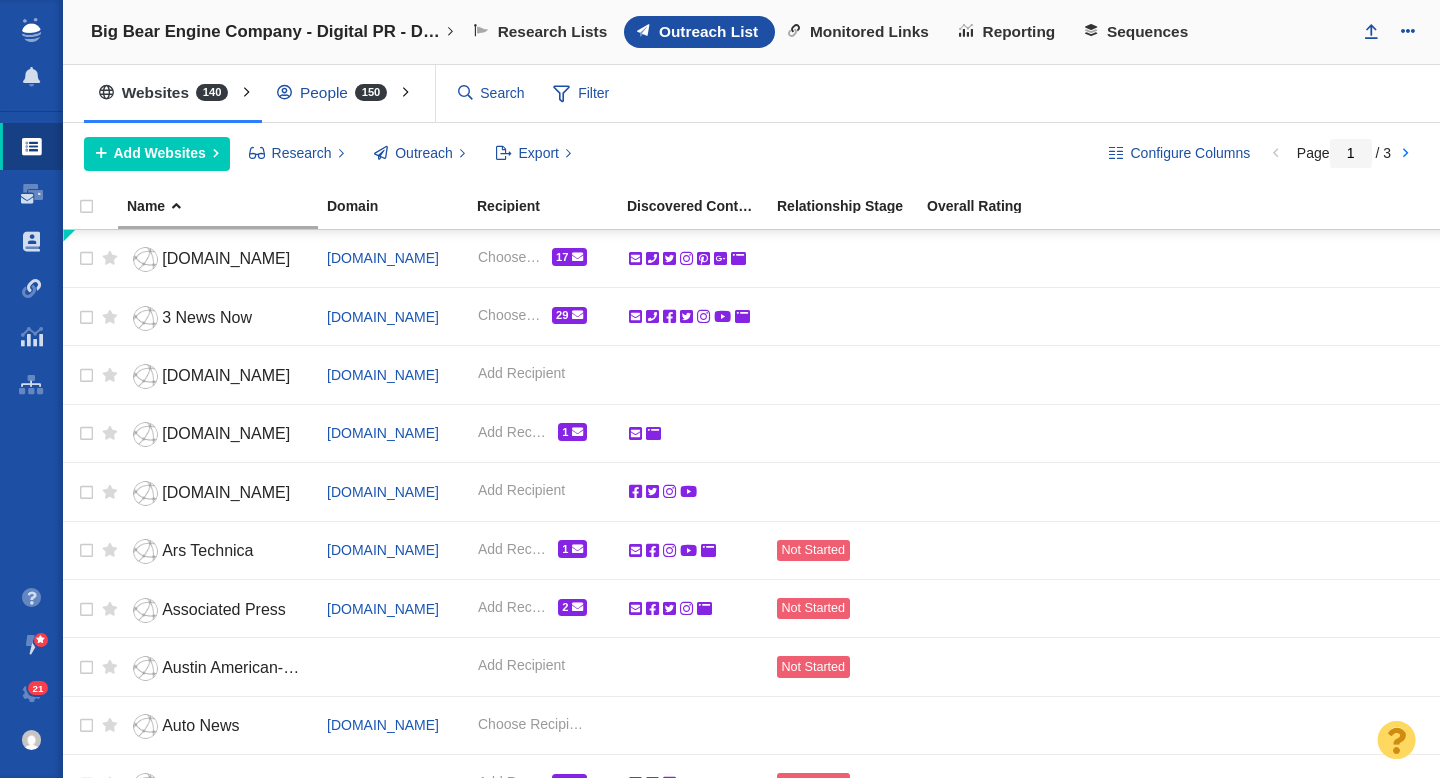 click on "People 150" at bounding box center (336, 93) 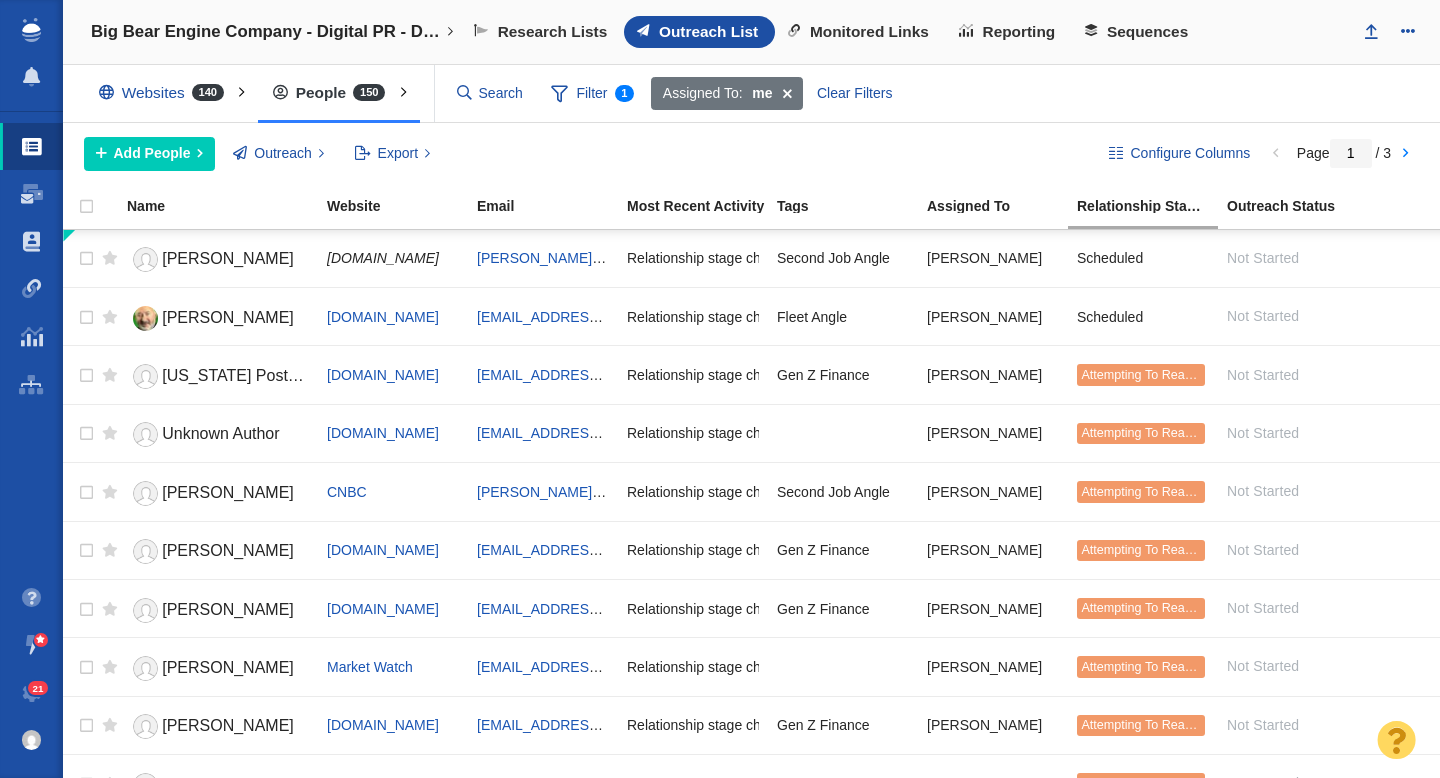 scroll, scrollTop: 0, scrollLeft: 0, axis: both 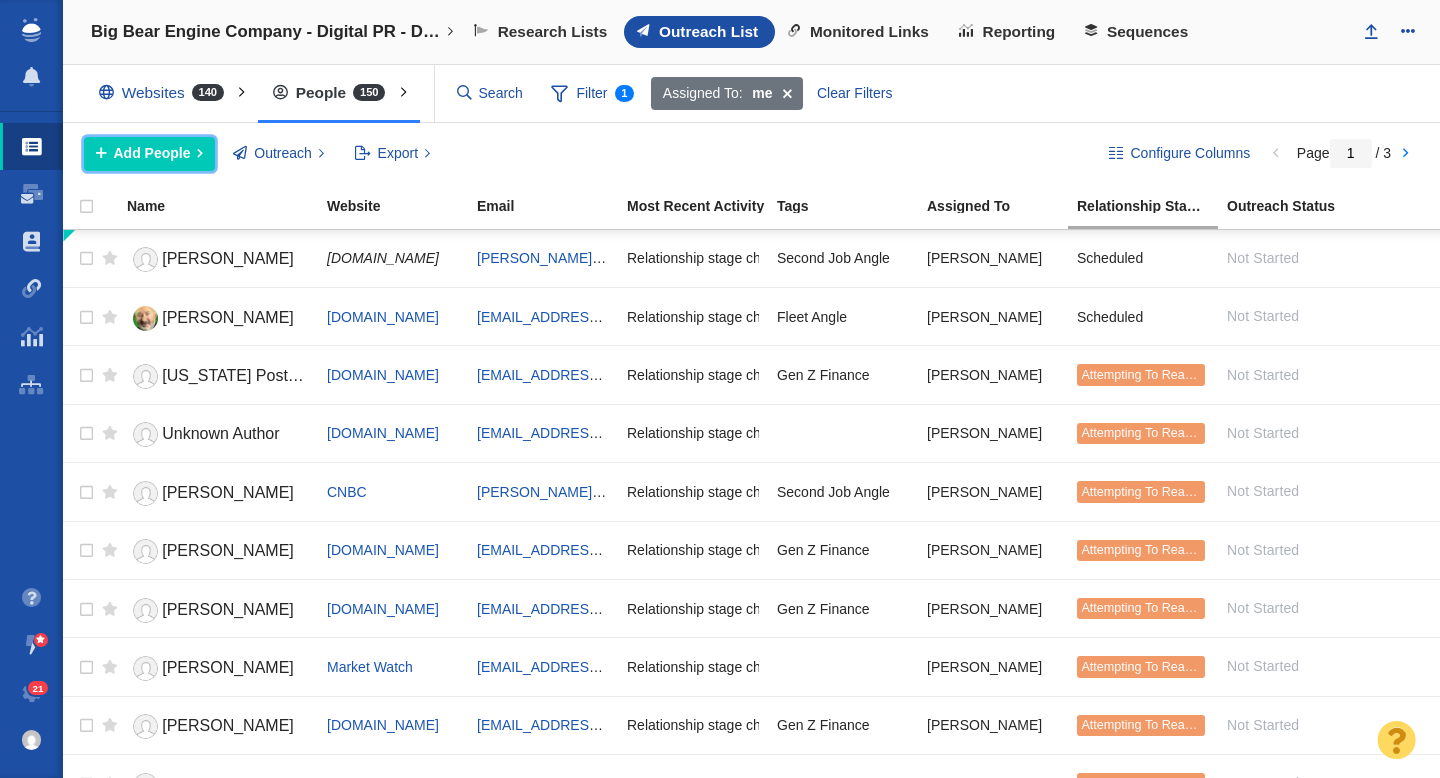 click on "Add People" at bounding box center [152, 153] 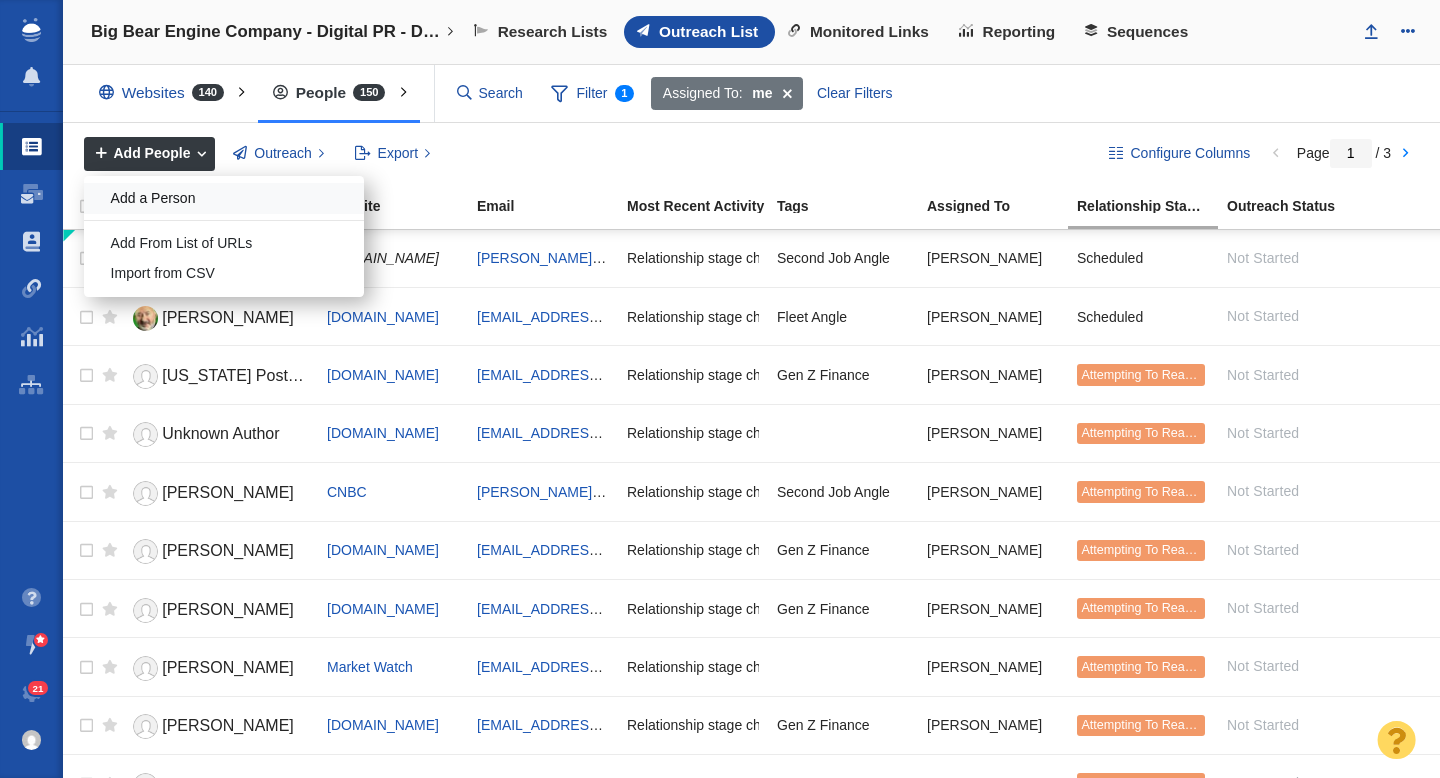 click on "Add a Person" at bounding box center (224, 198) 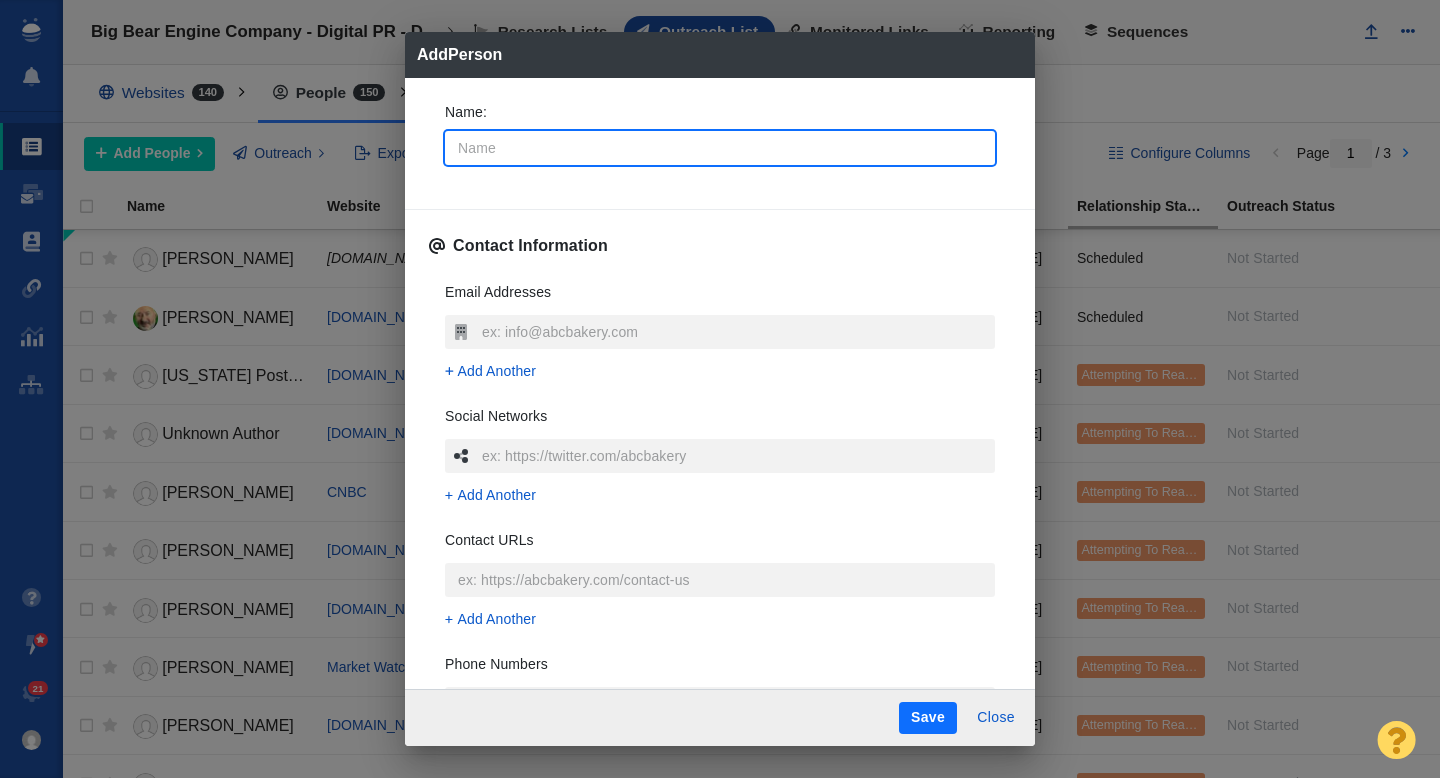 type on "p" 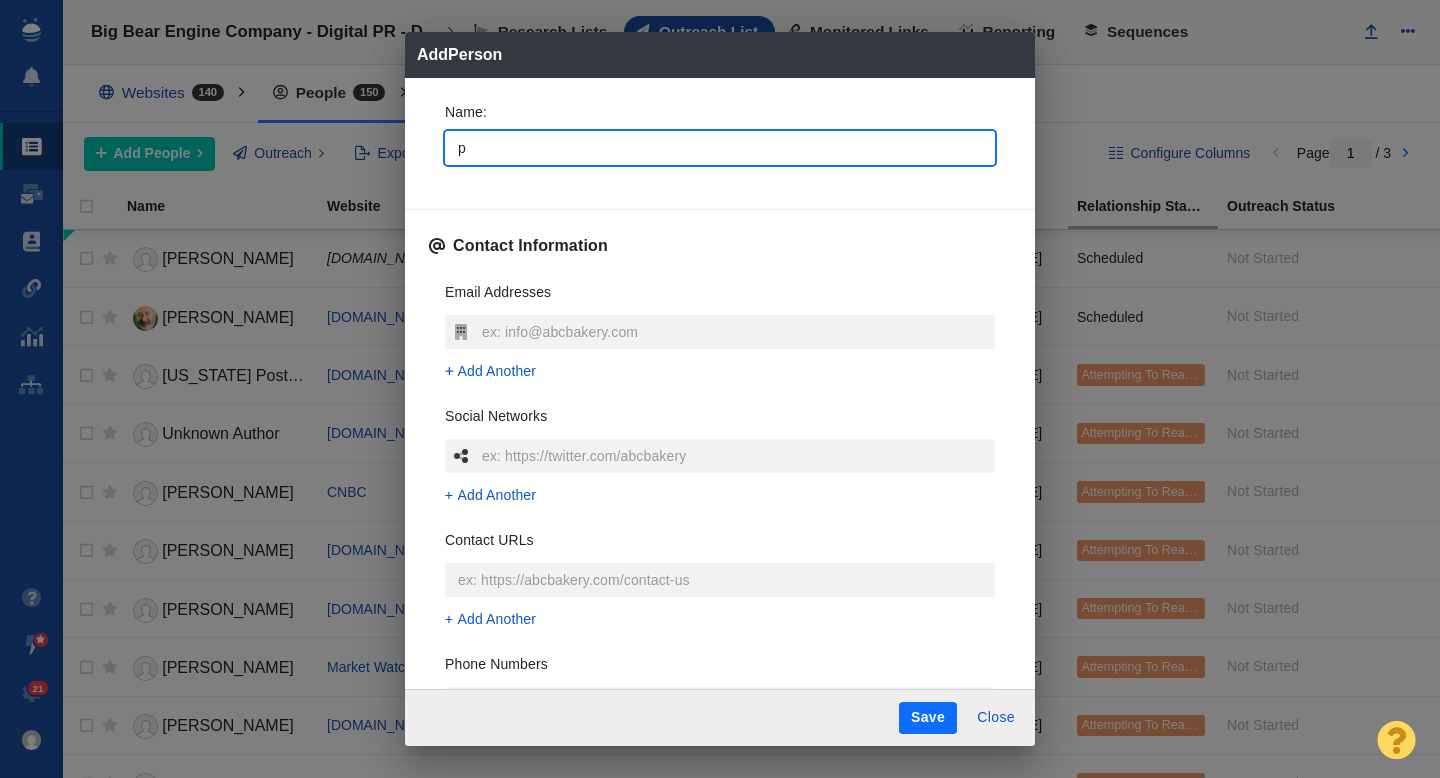 type on "x" 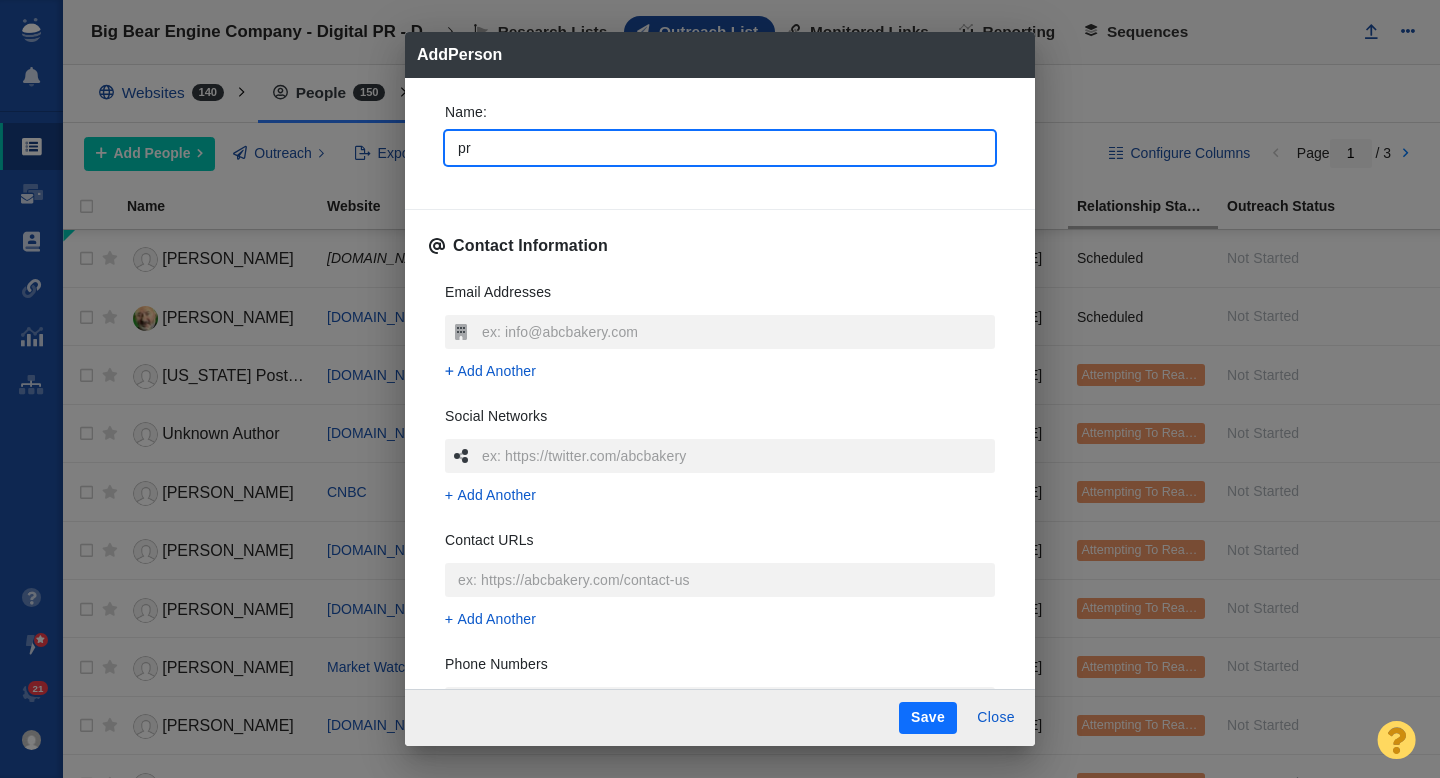 type on "pro" 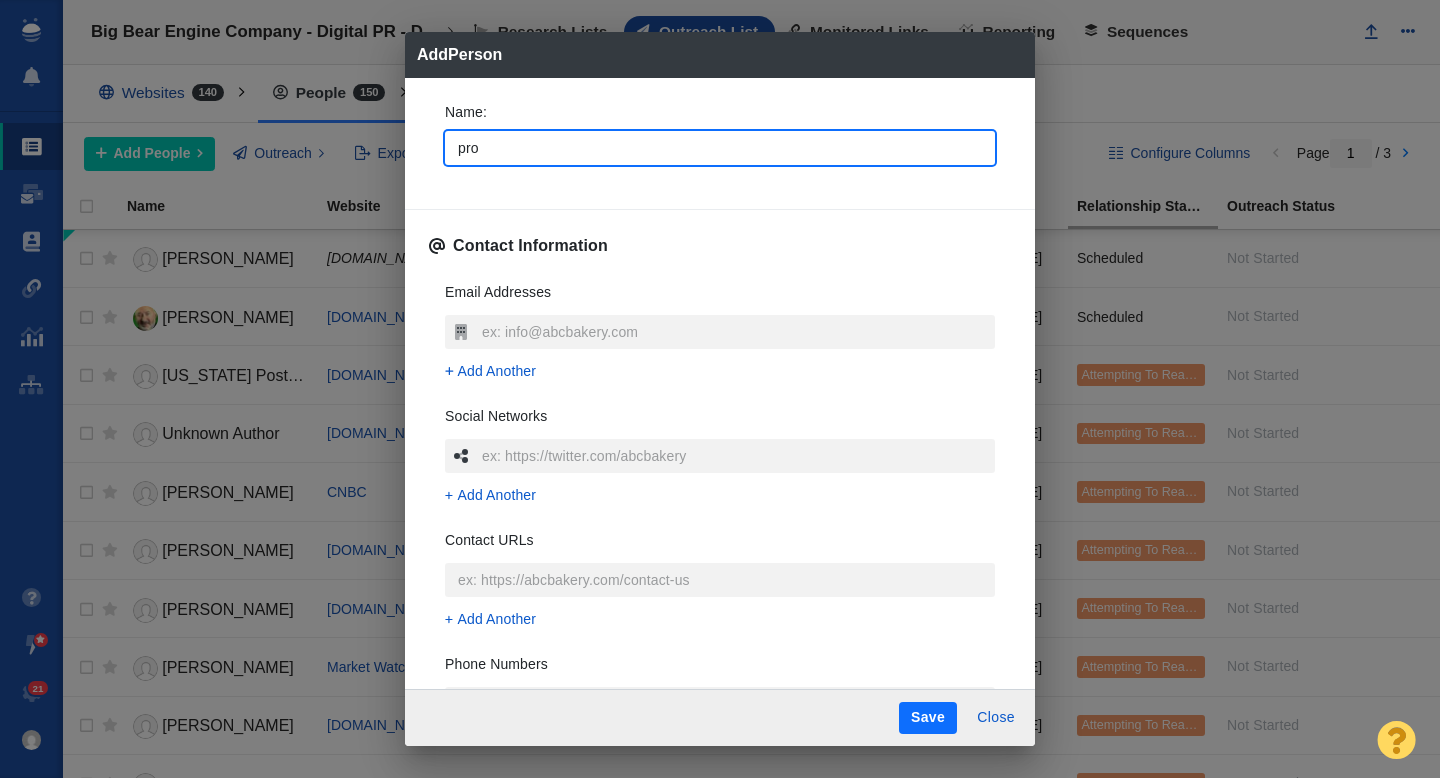 type on "x" 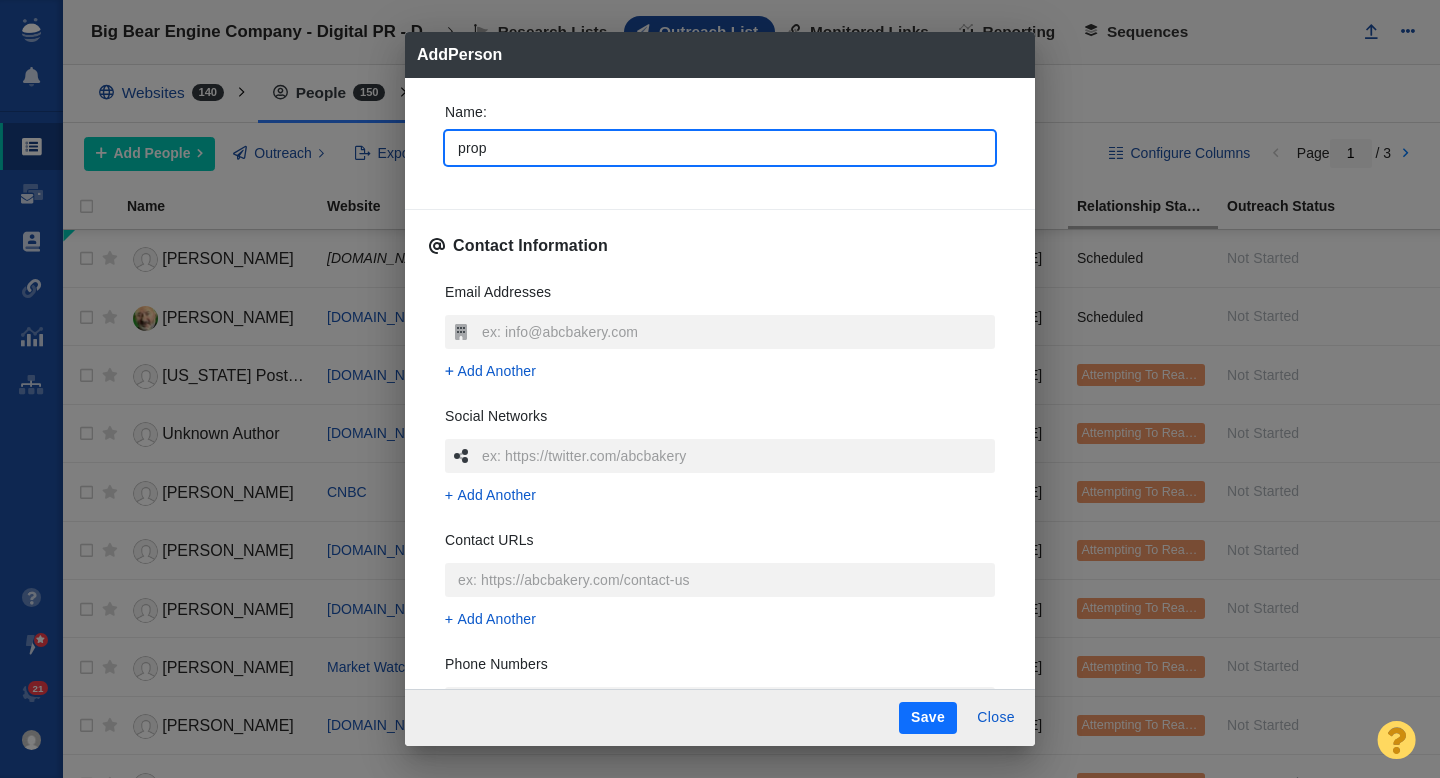 type on "prope" 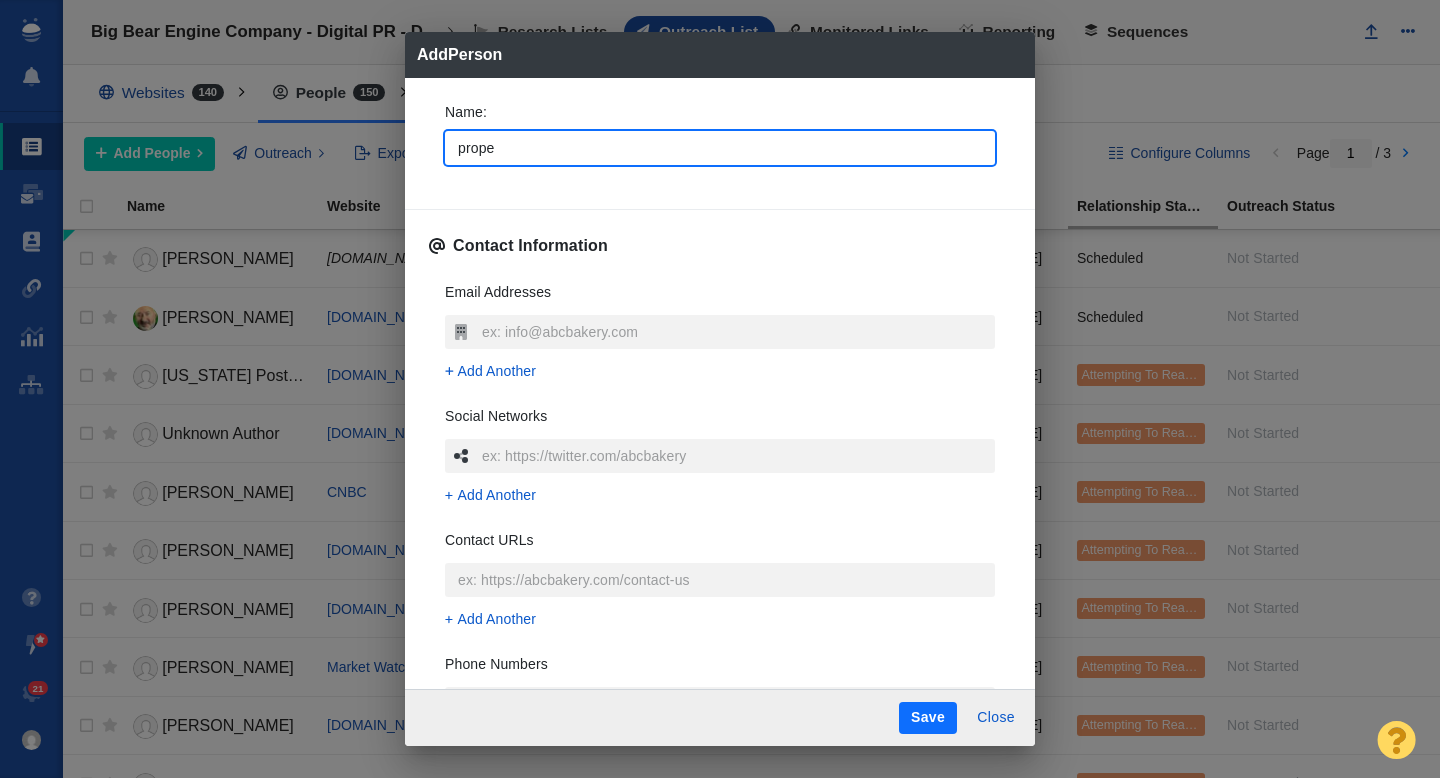 type on "x" 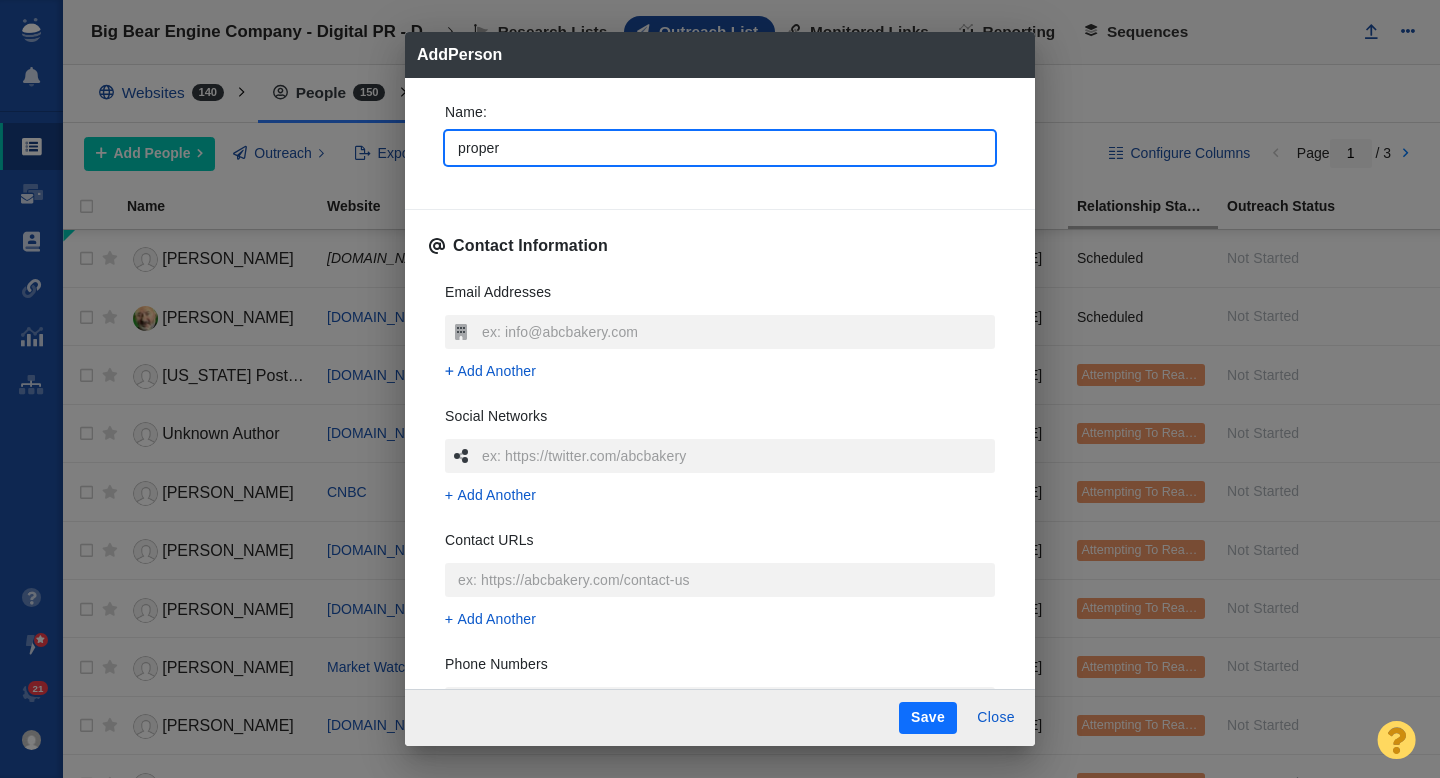 type on "propert" 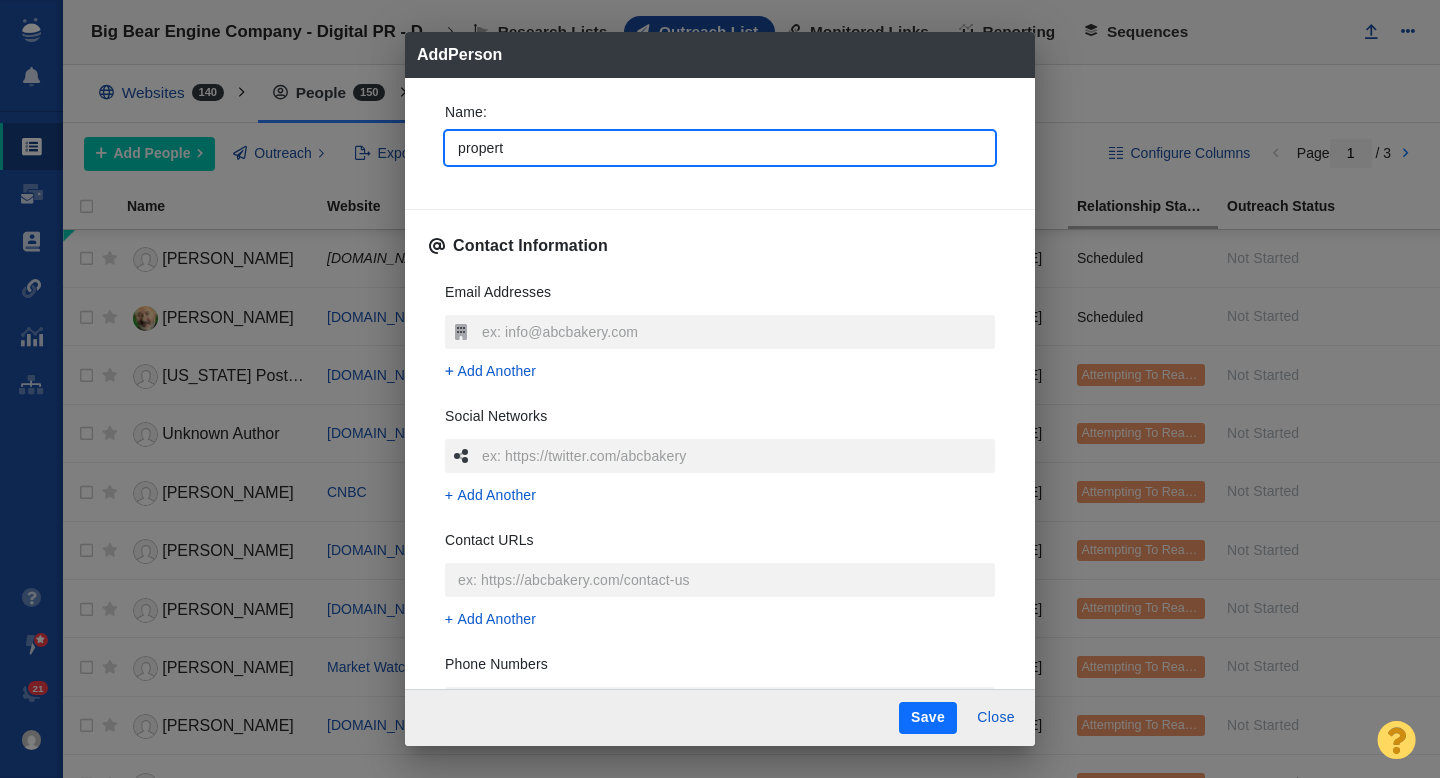 type on "property" 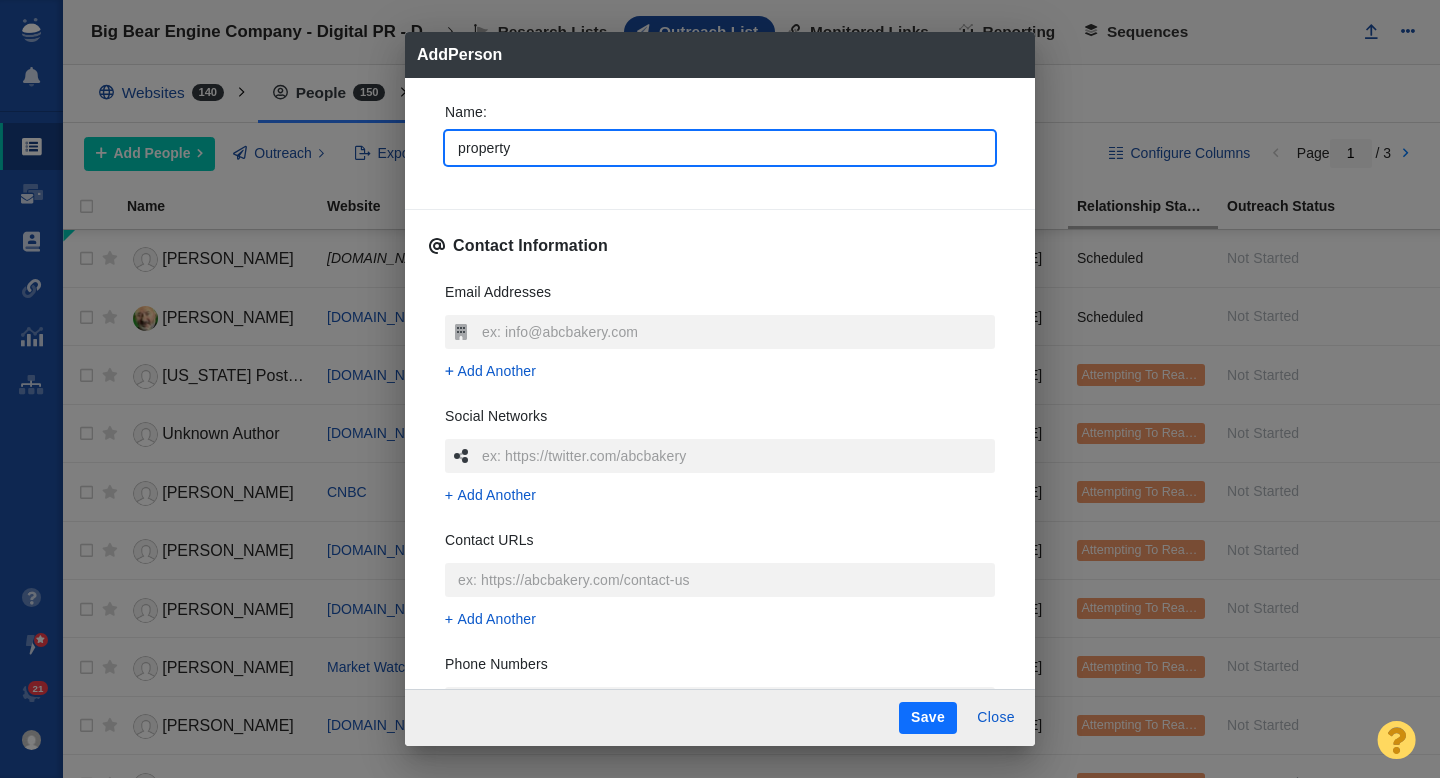 type on "propertyc" 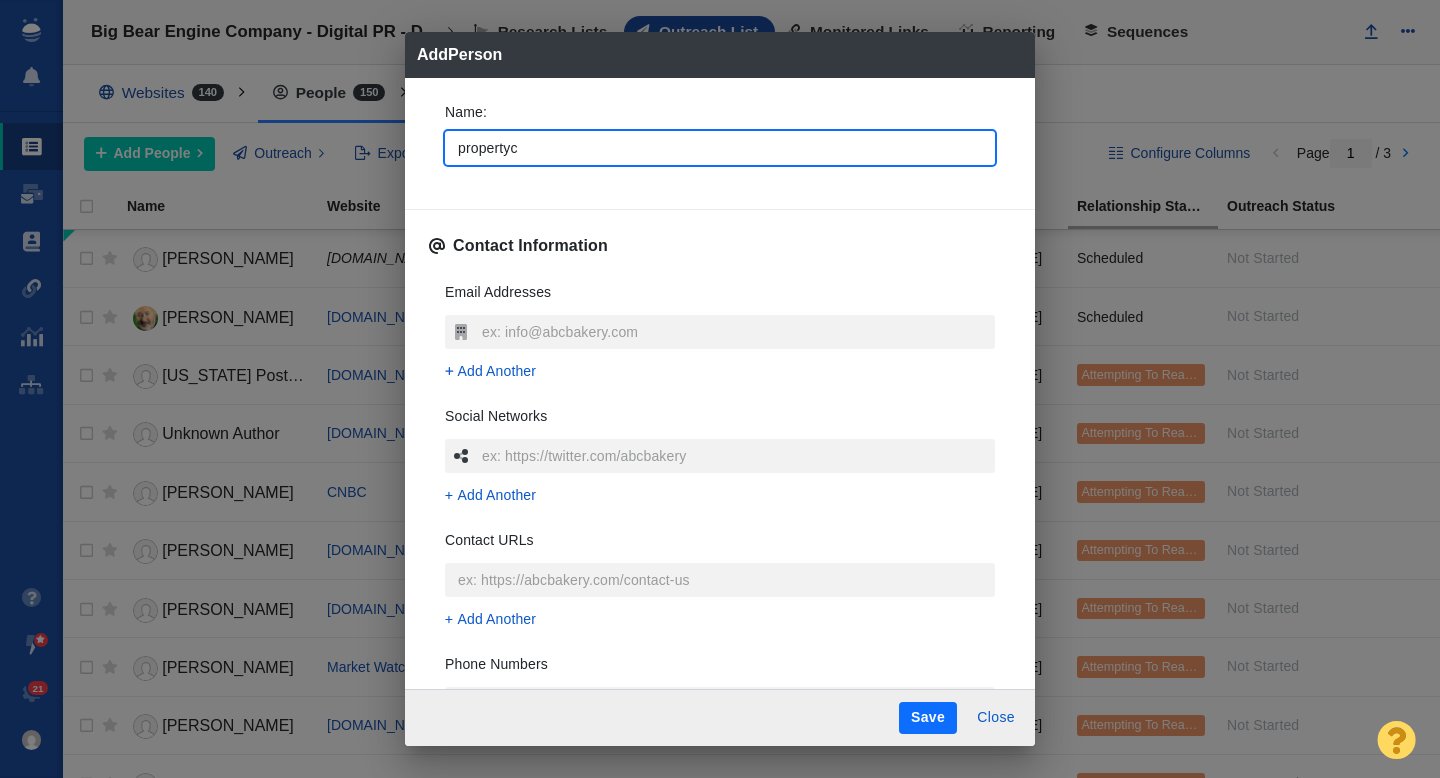 type on "propertyca" 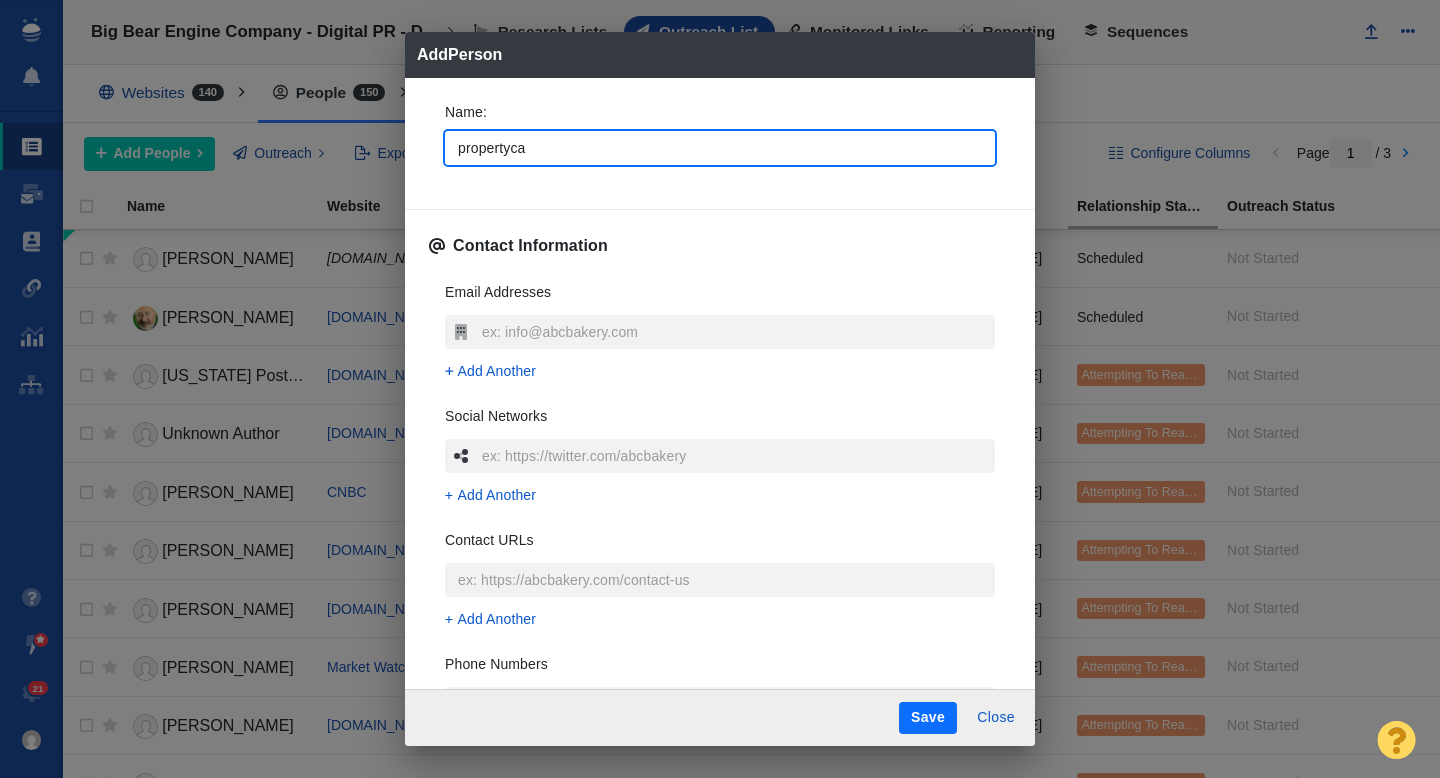 type on "propertycas" 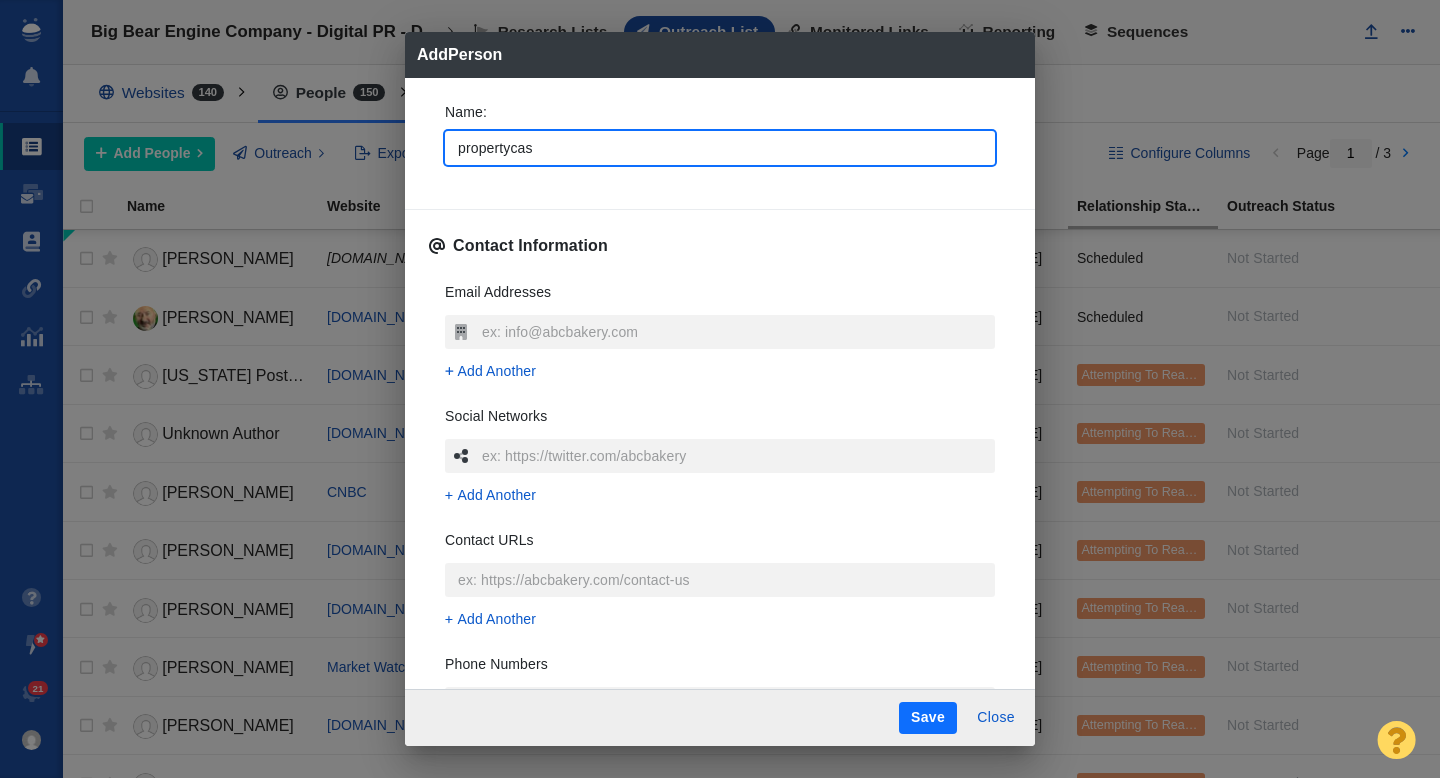 type on "propertycasu" 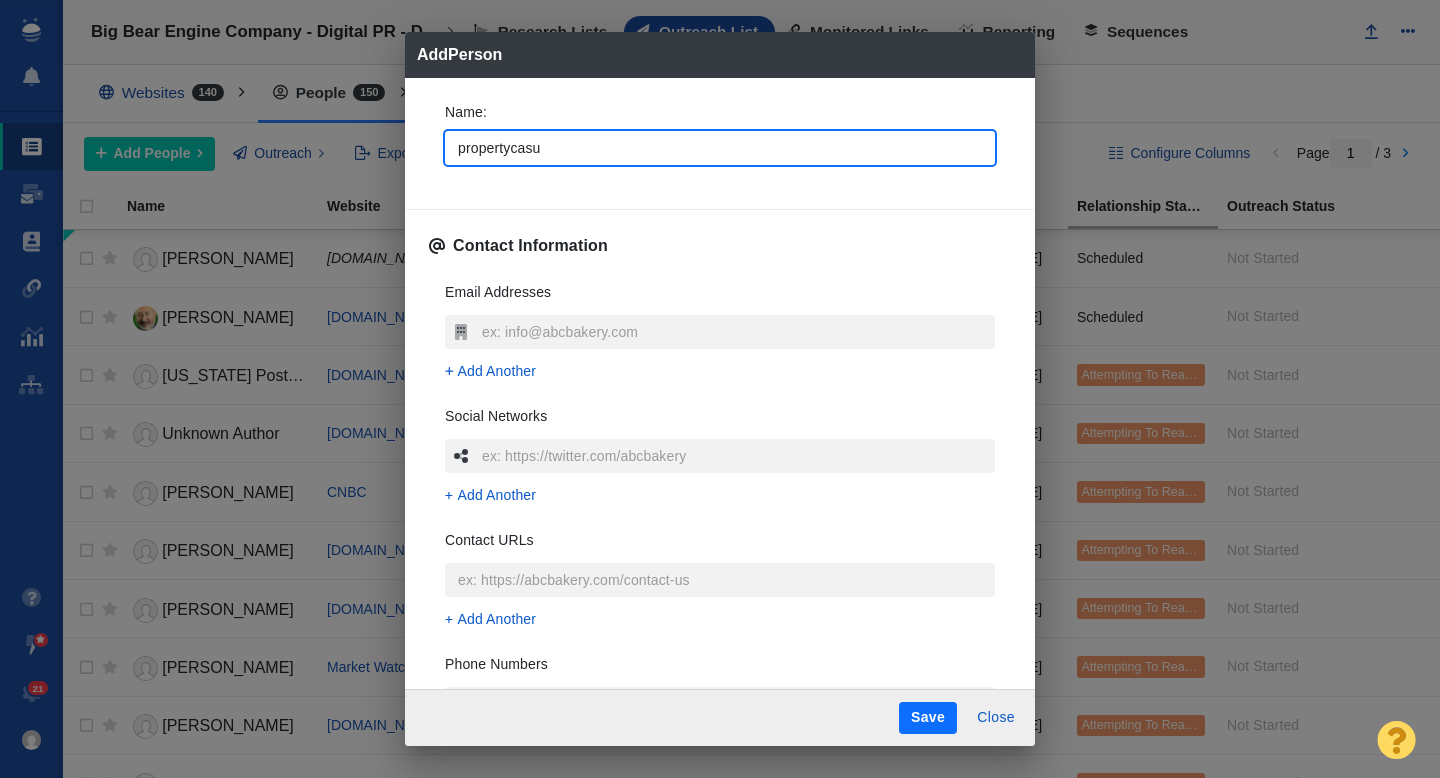 type on "propertycasua" 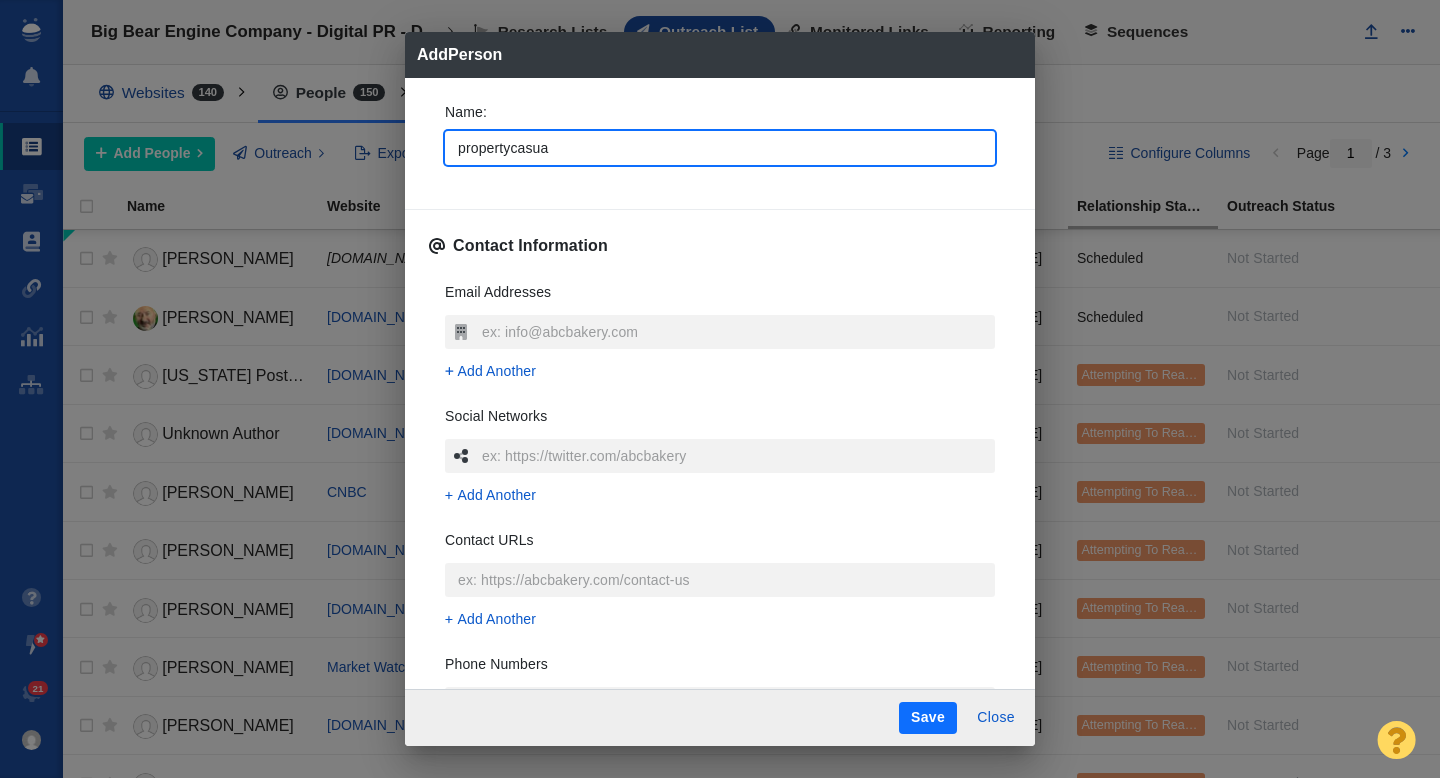 type on "propertycasual" 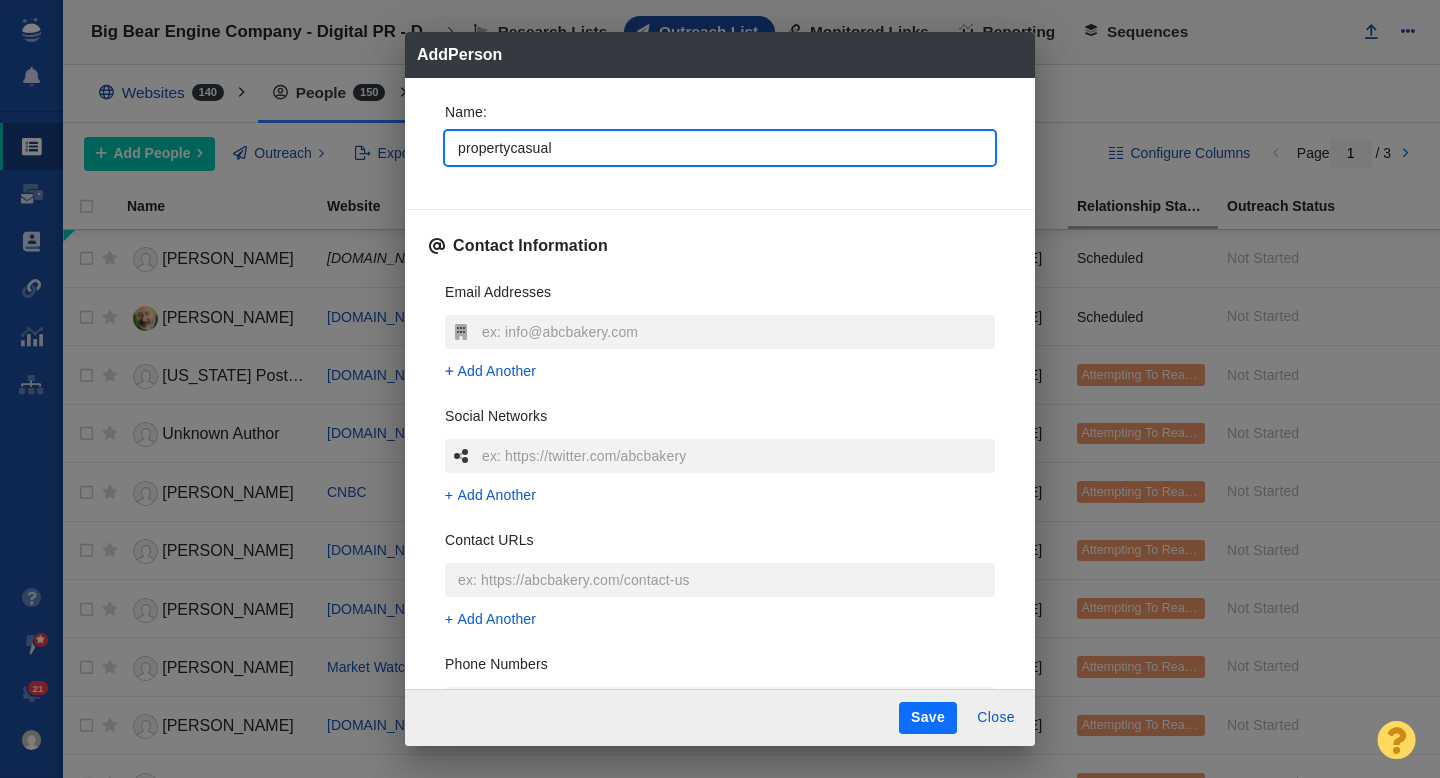 type on "x" 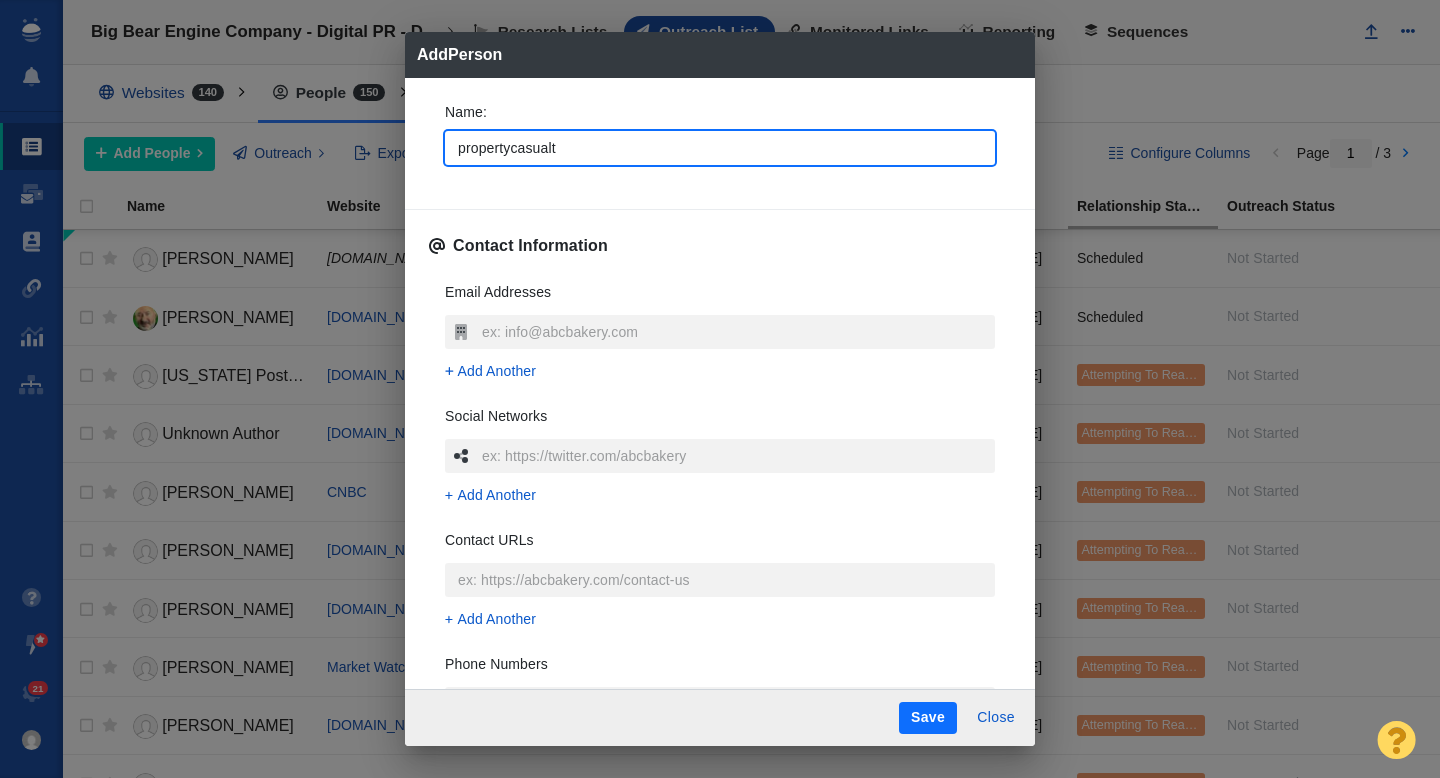 type on "propertycasualty" 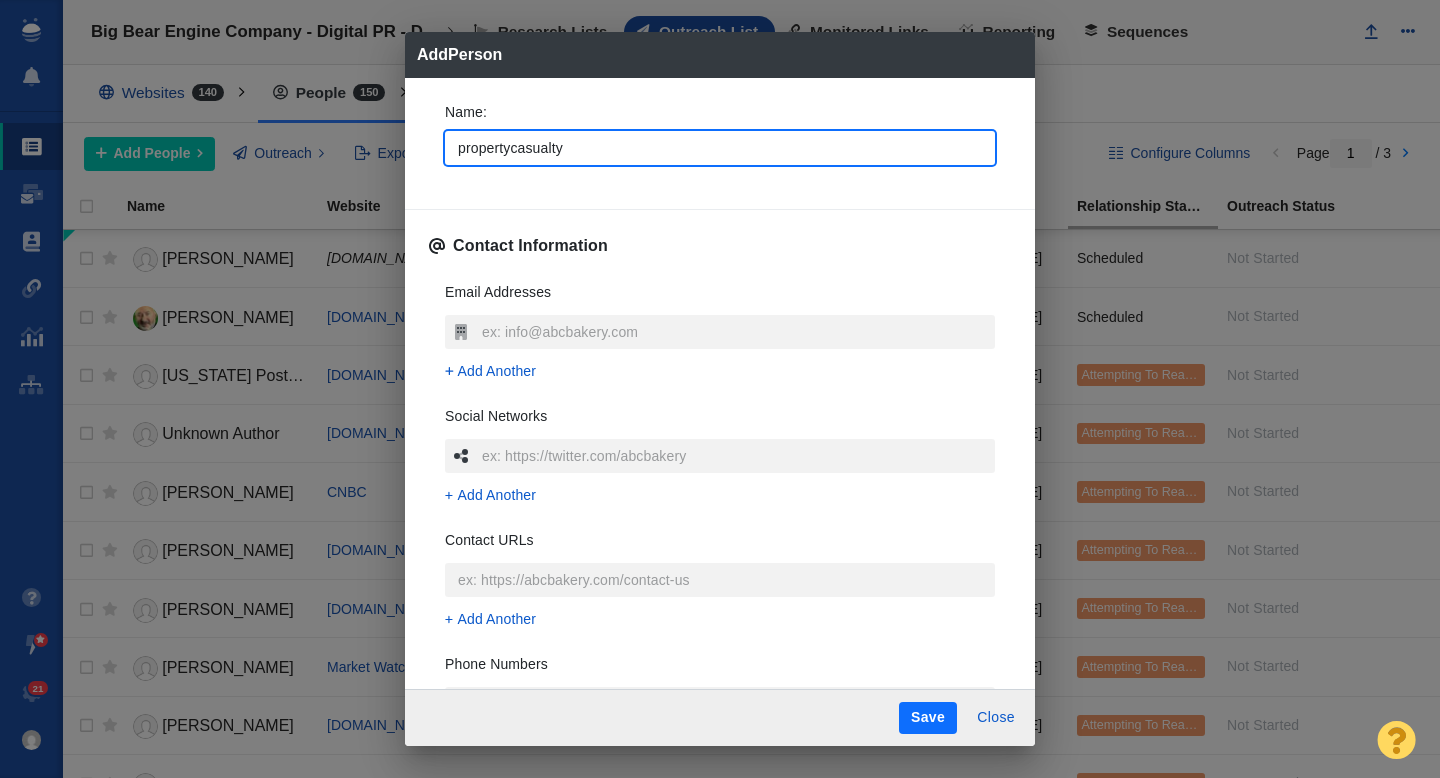 type on "propertycasualty3" 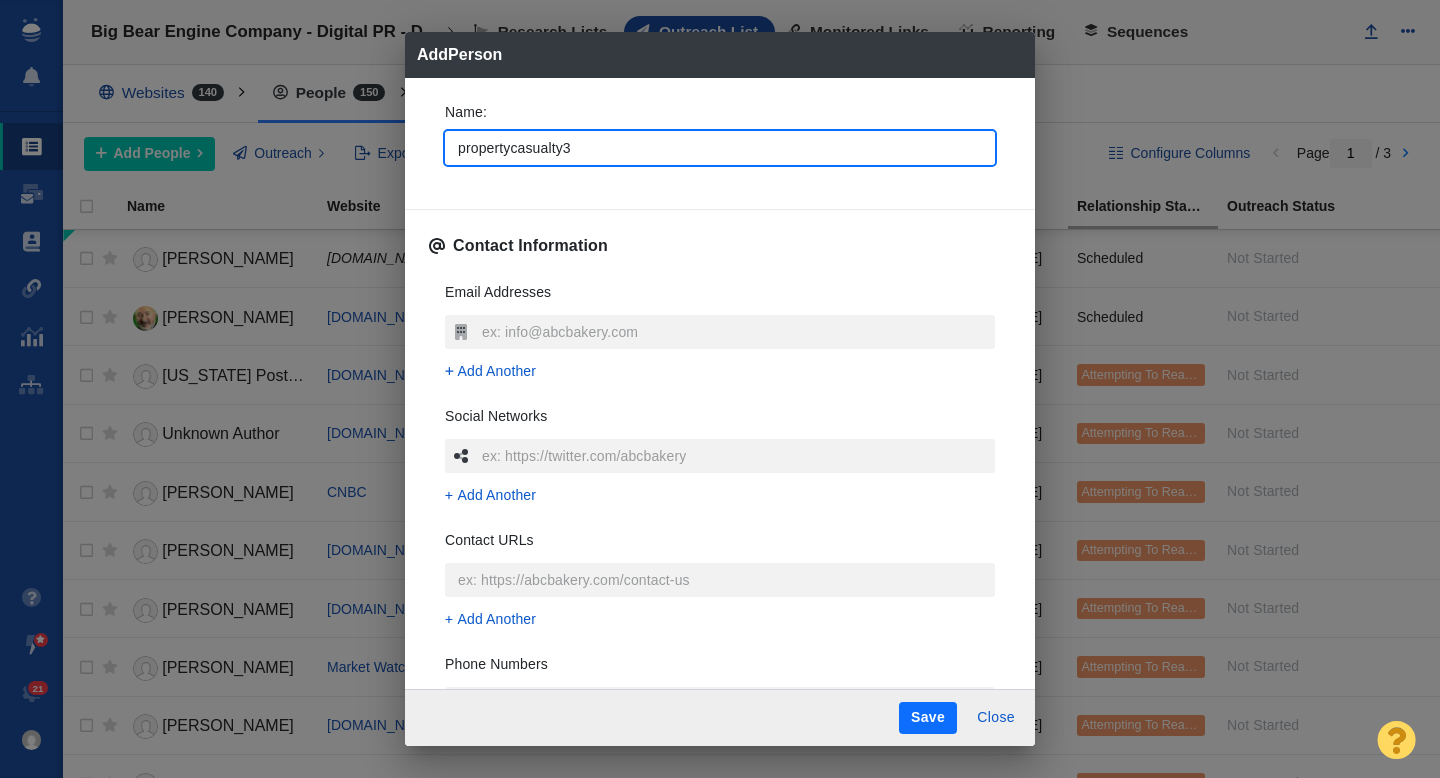 type on "propertycasualty36" 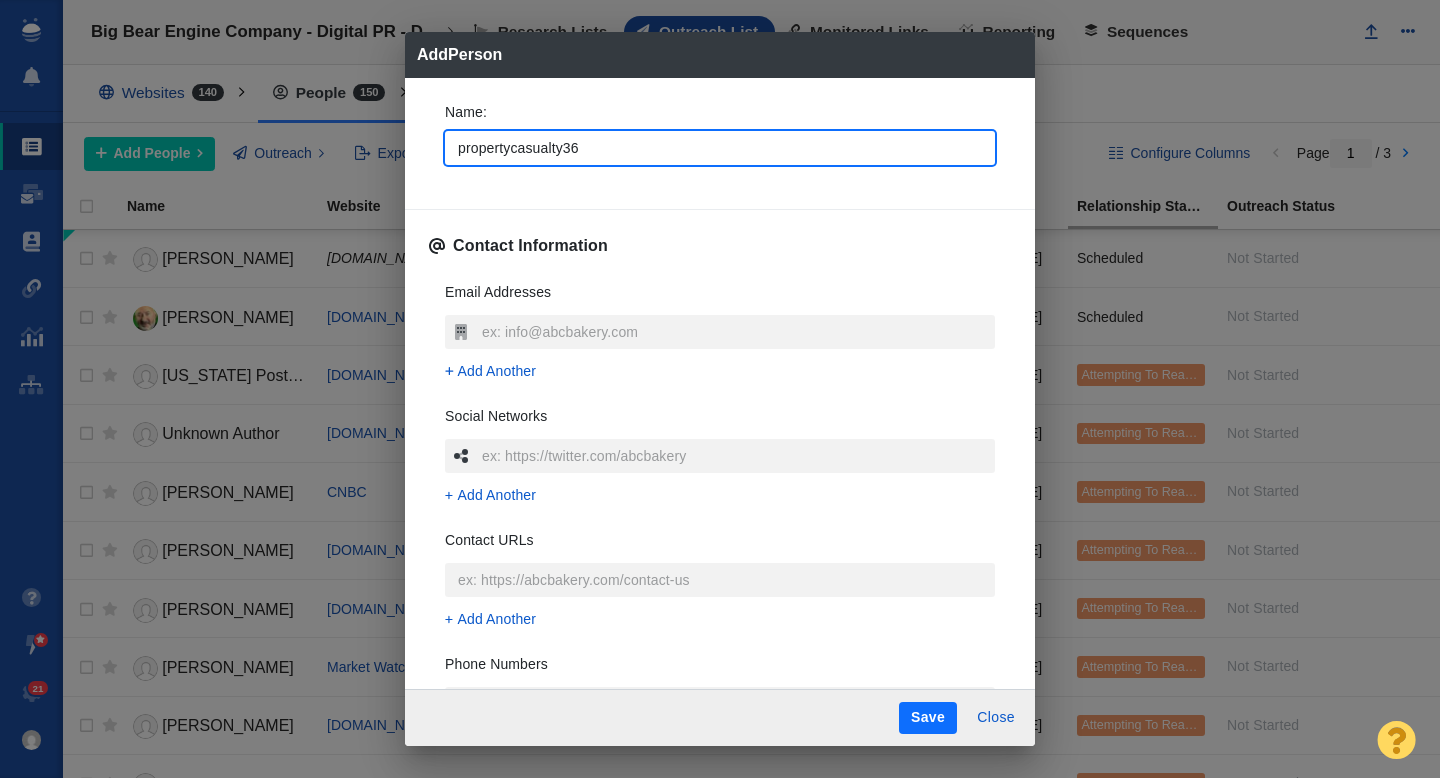 type on "propertycasualty360" 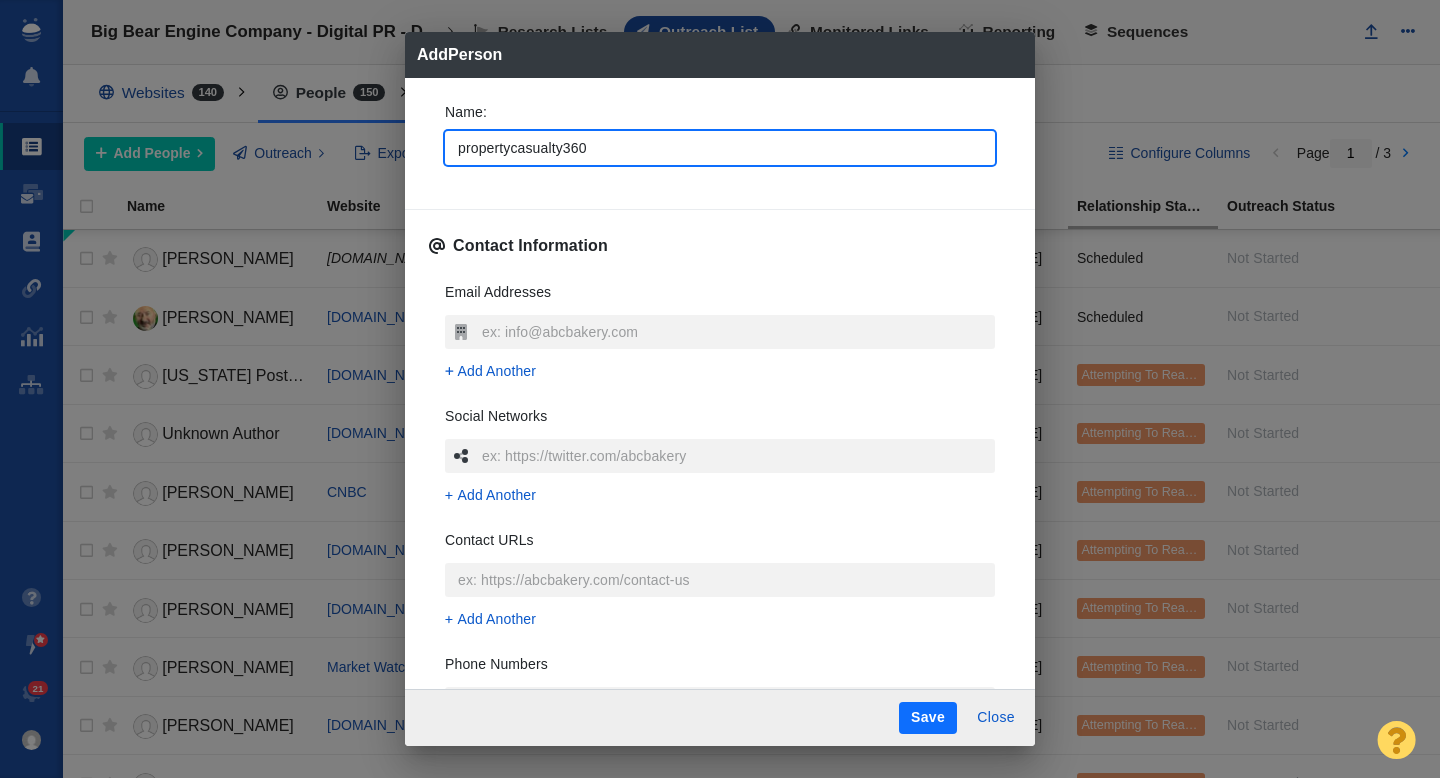type on "propertycasualty360." 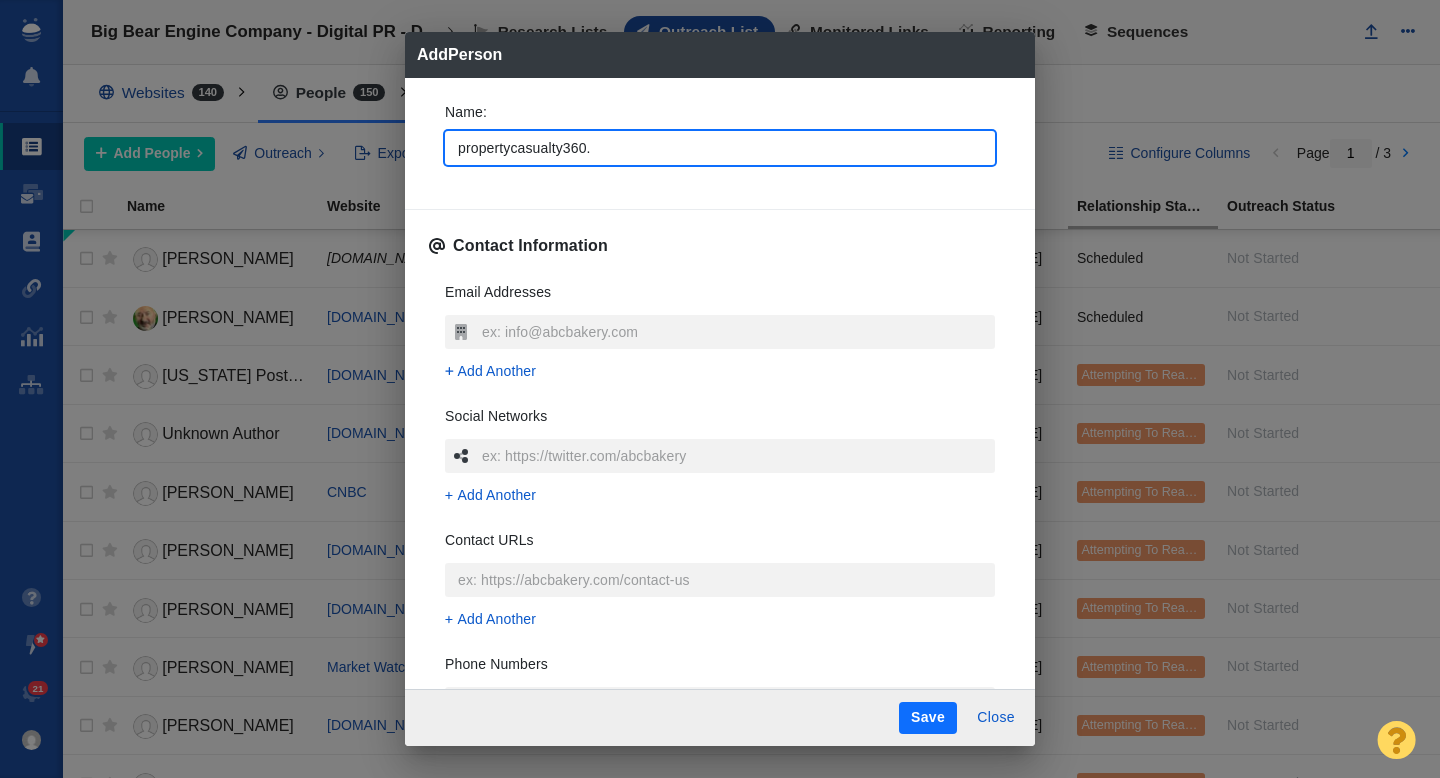 type on "propertycasualty360.c" 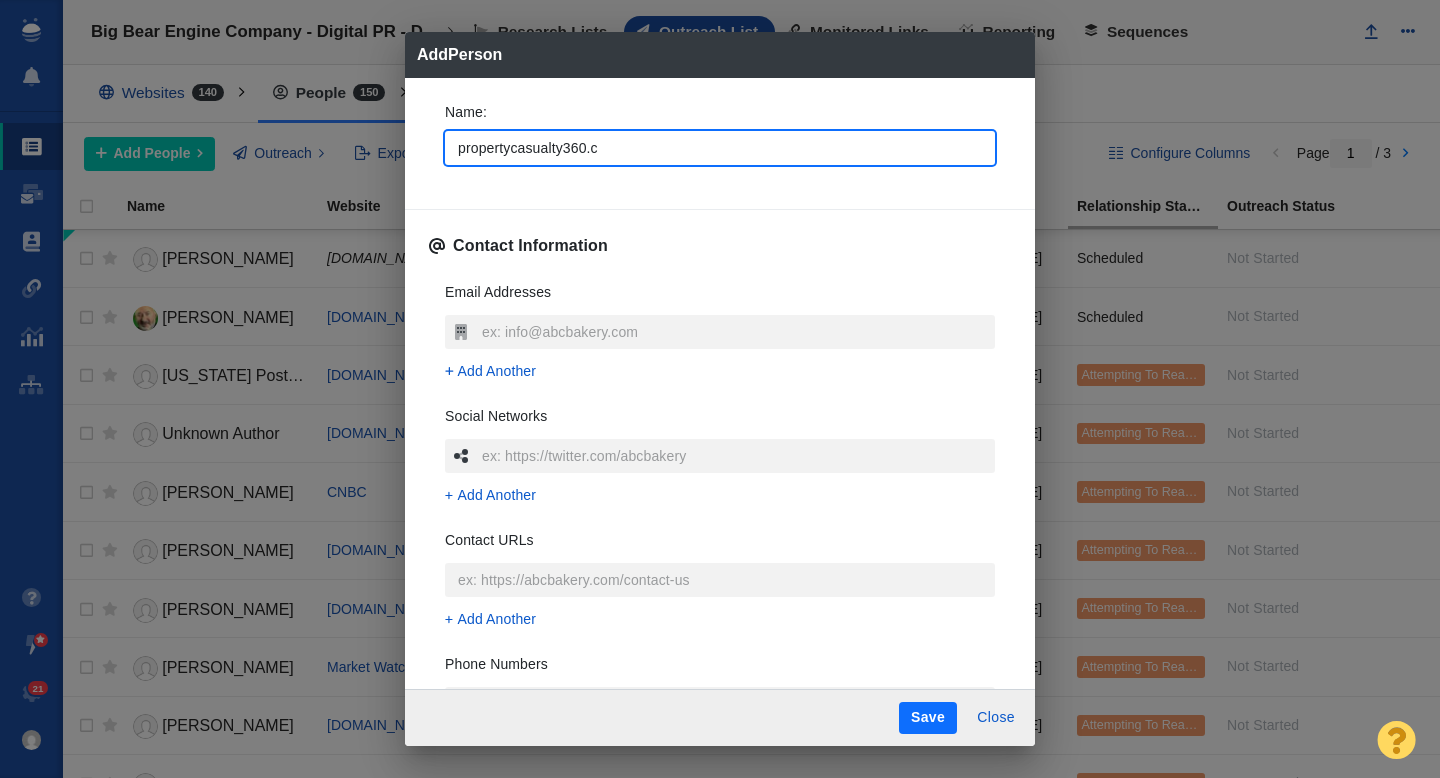type on "propertycasualty360.co" 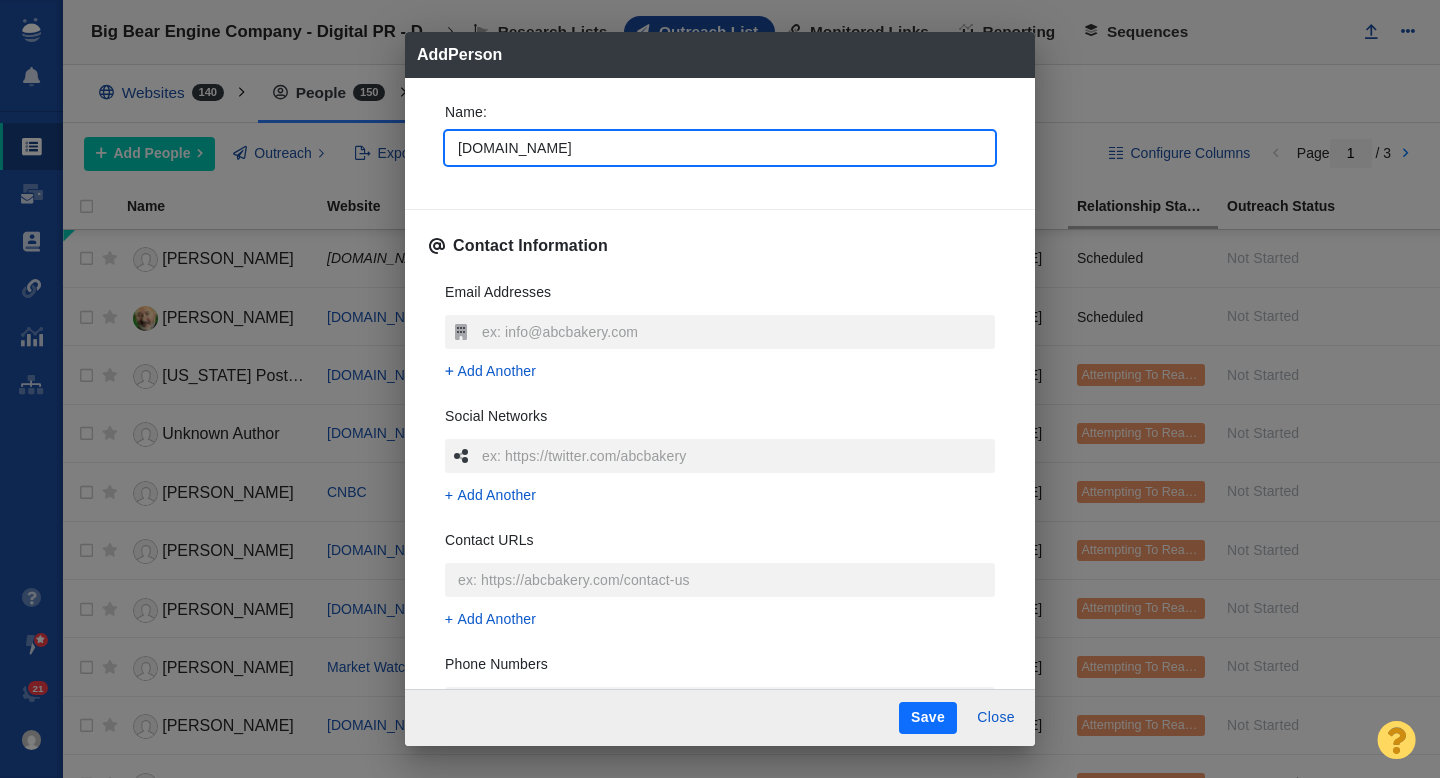 type on "propertycasualty360.com" 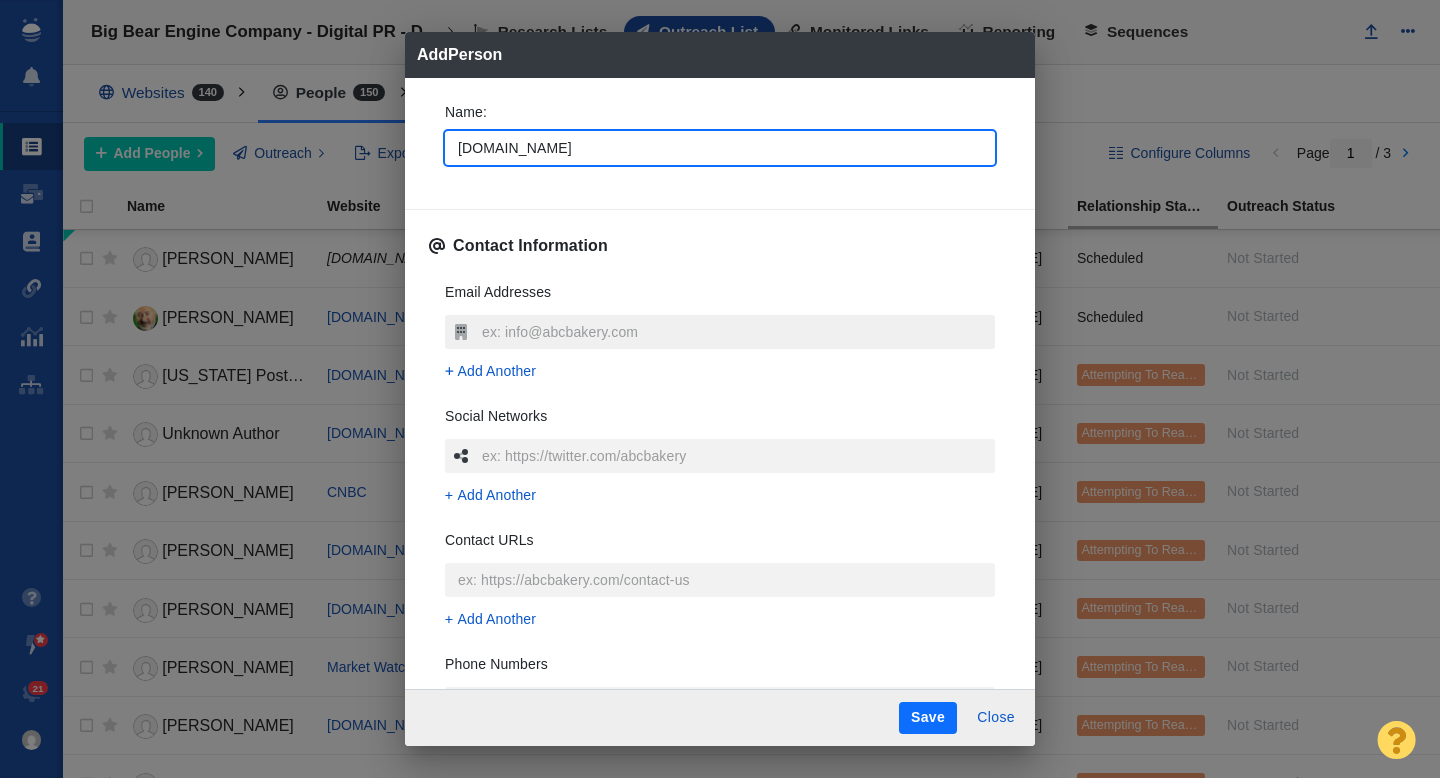 type on "propertycasualty360.com" 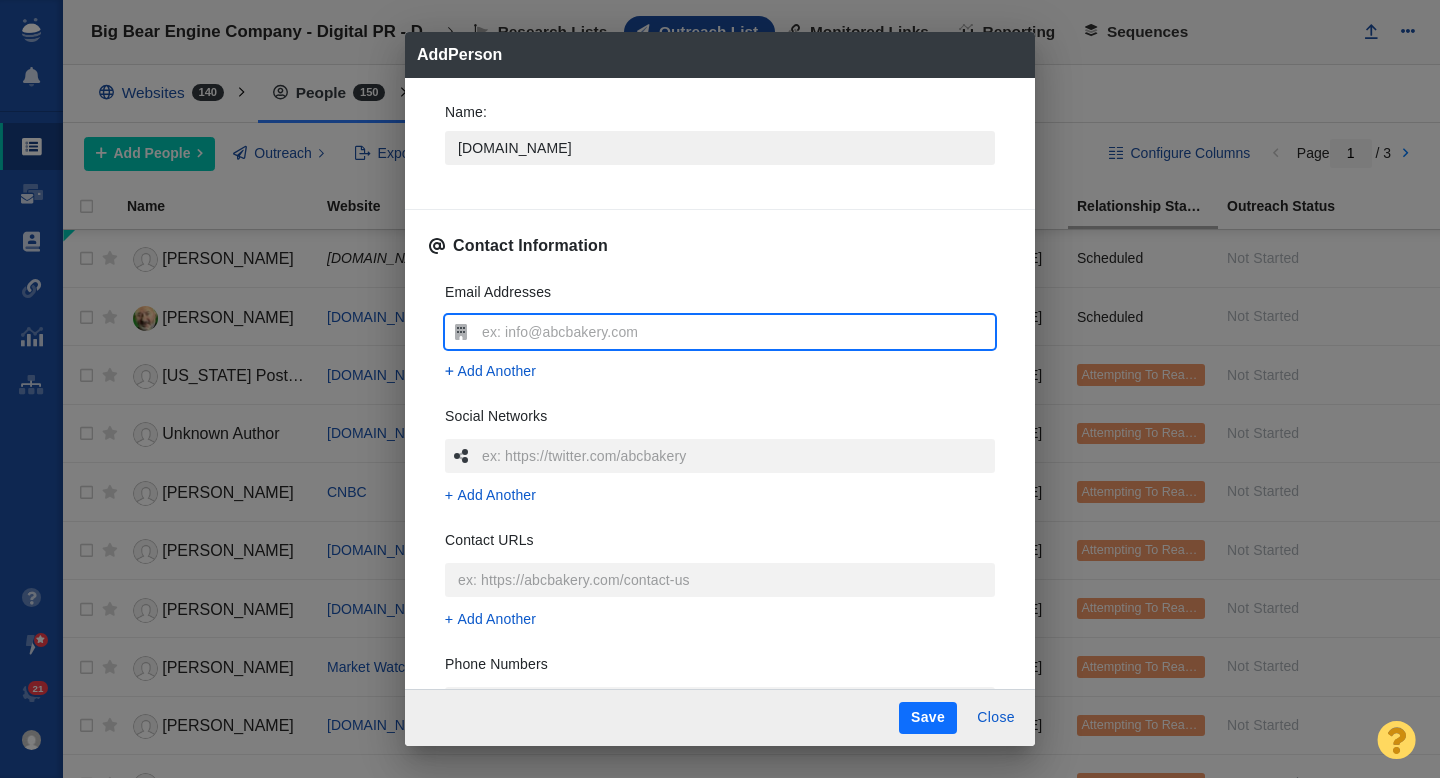 click on "propertycasualty360.com" at bounding box center [720, 148] 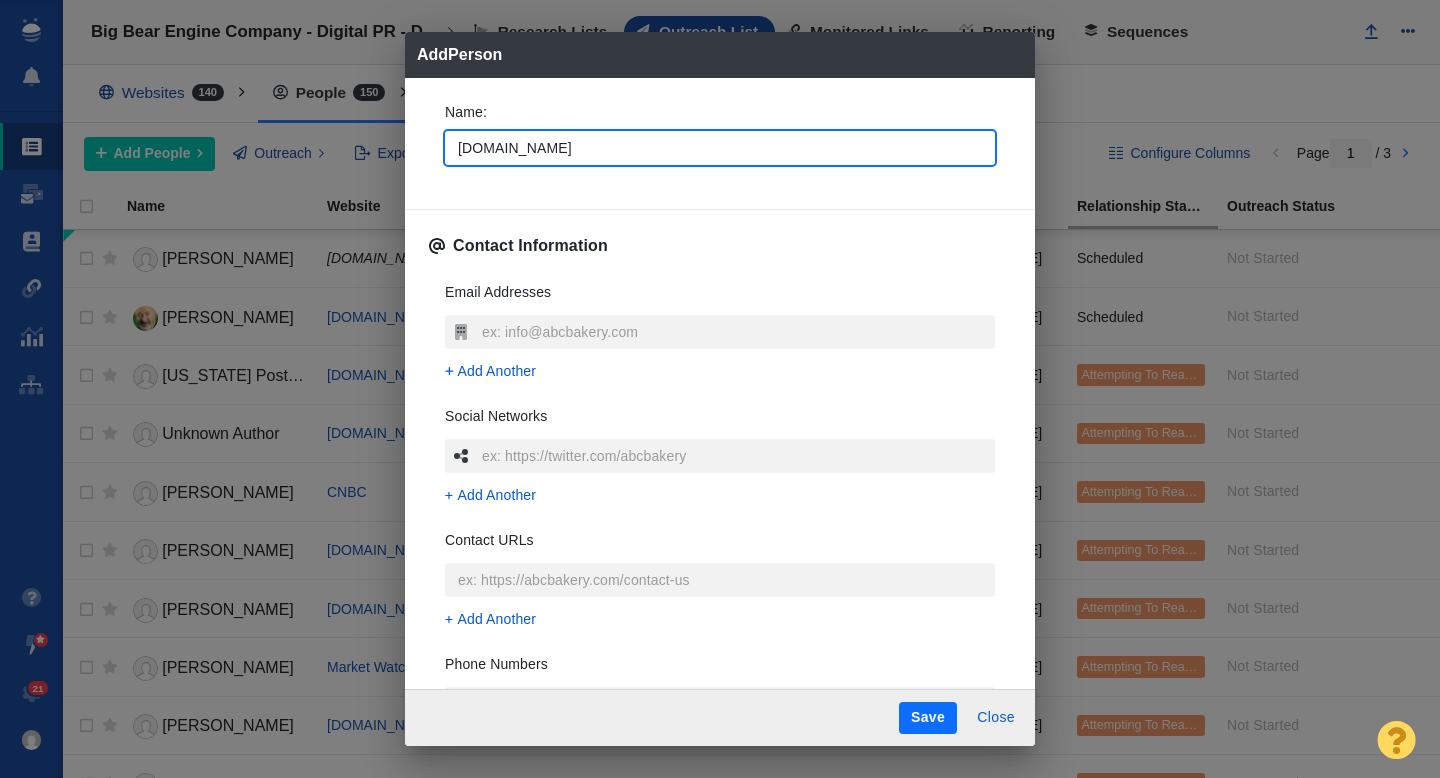 click on "propertycasualty360.com" at bounding box center (720, 148) 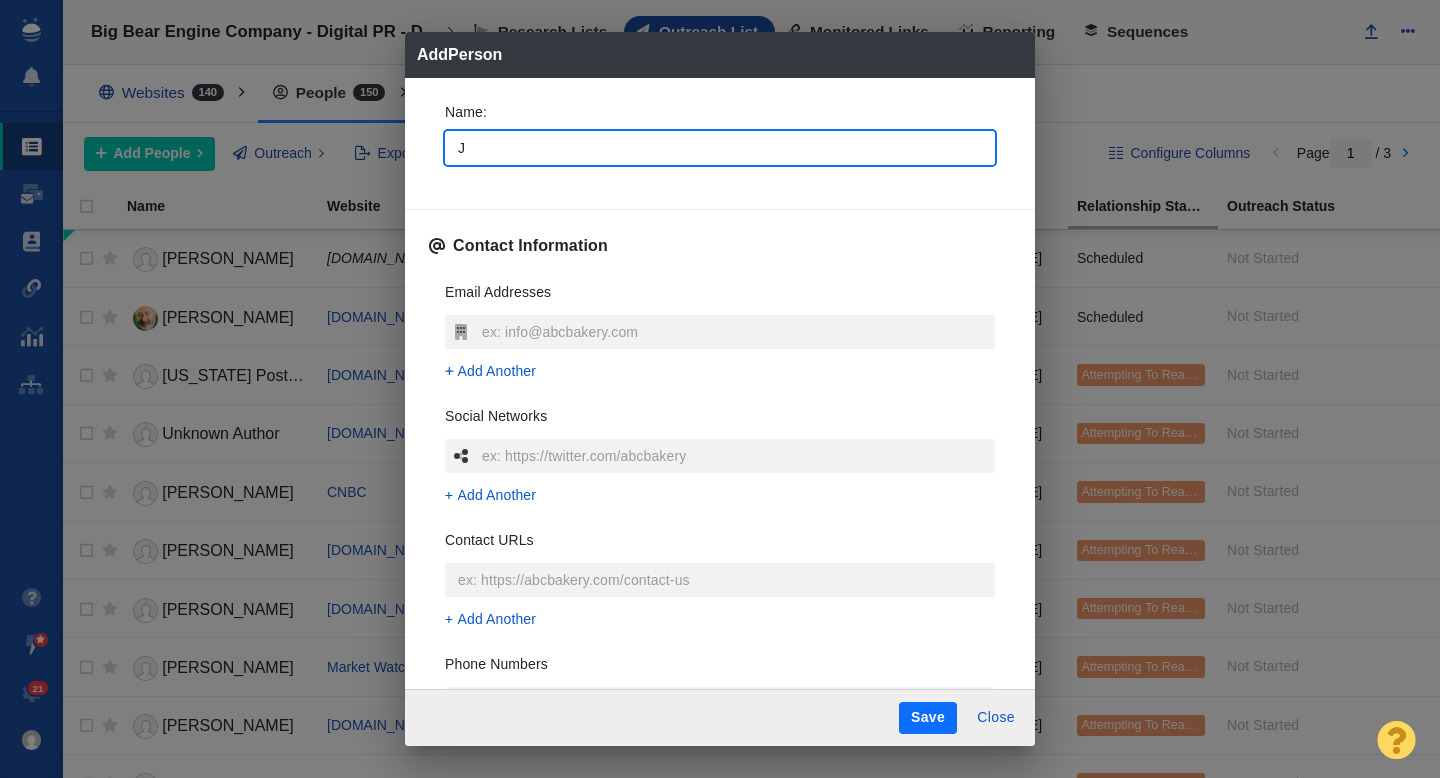 type on "x" 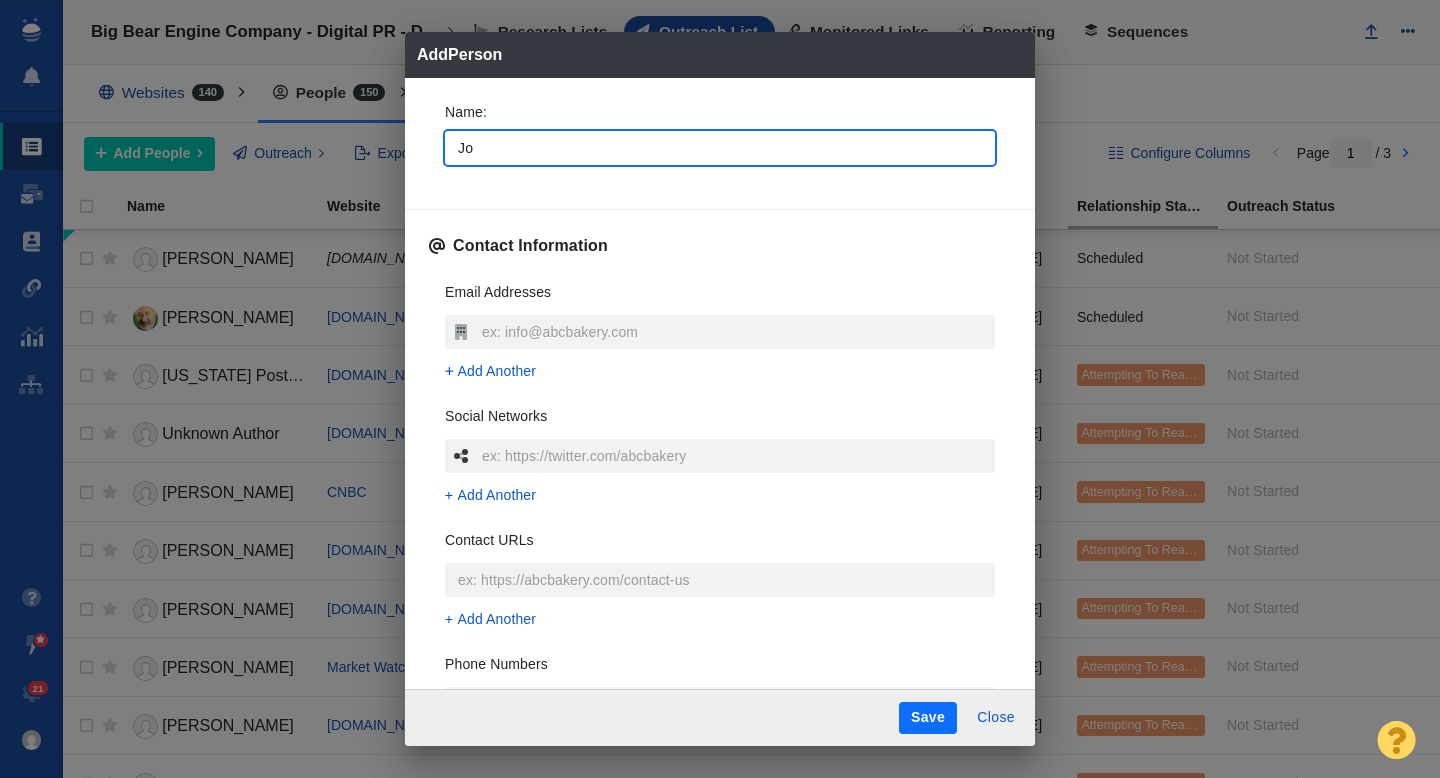 type on "x" 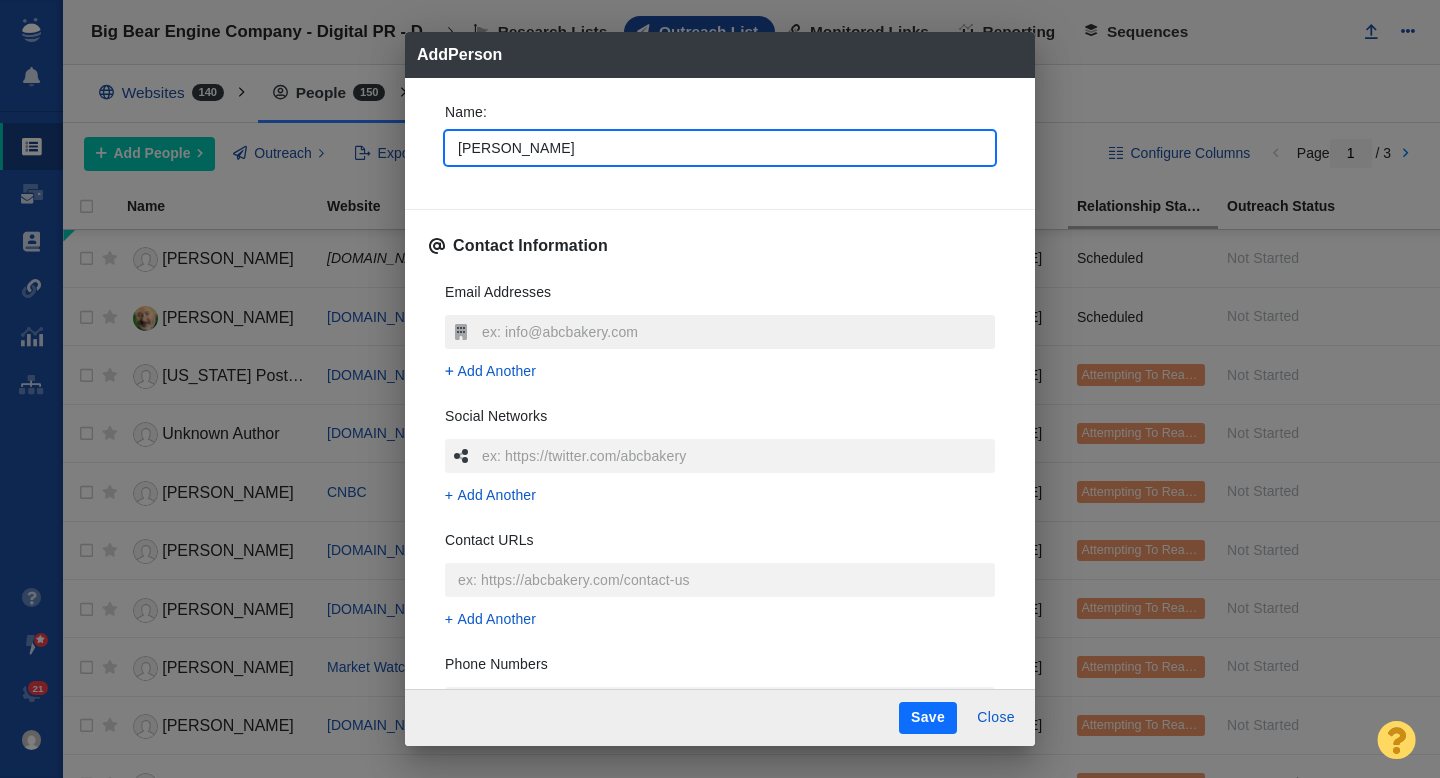 type on "Joe" 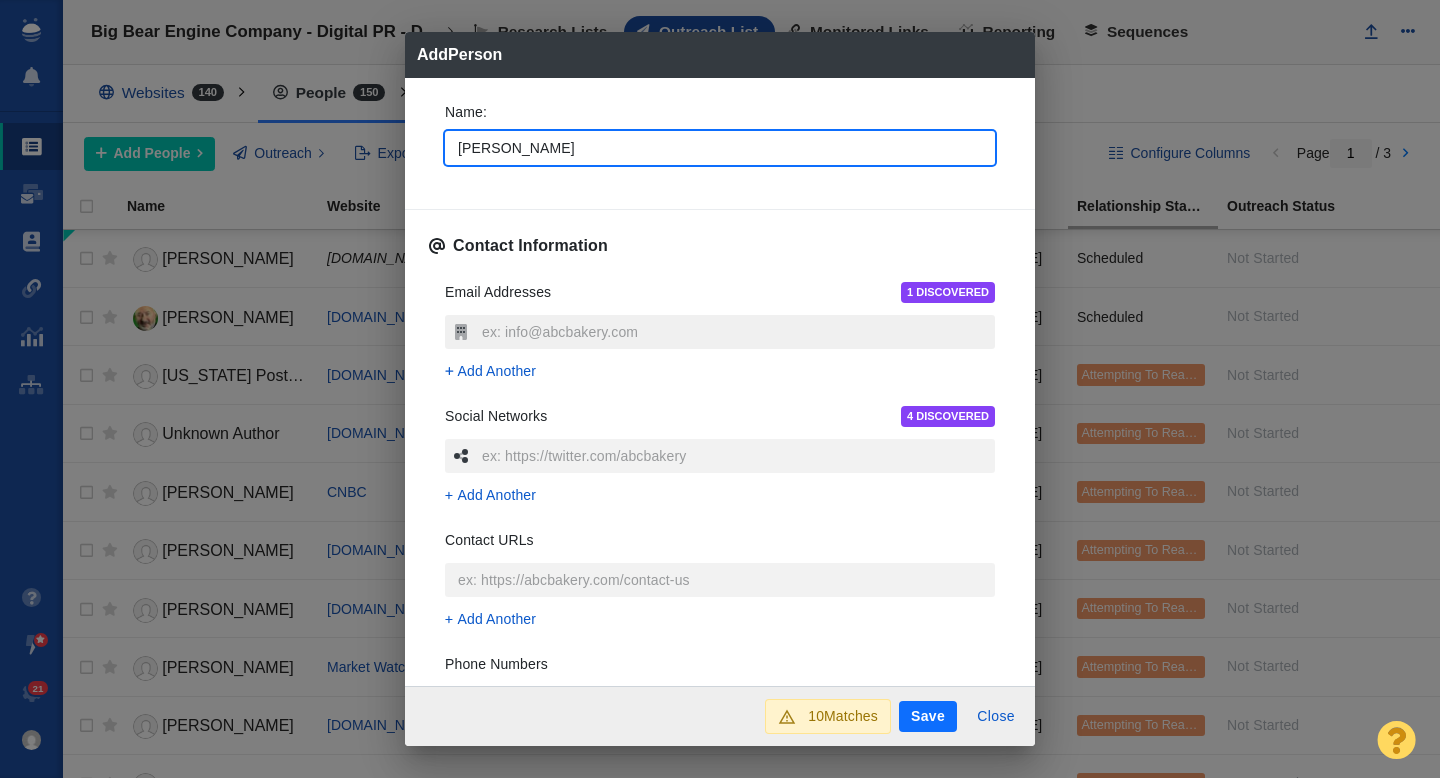 type on "x" 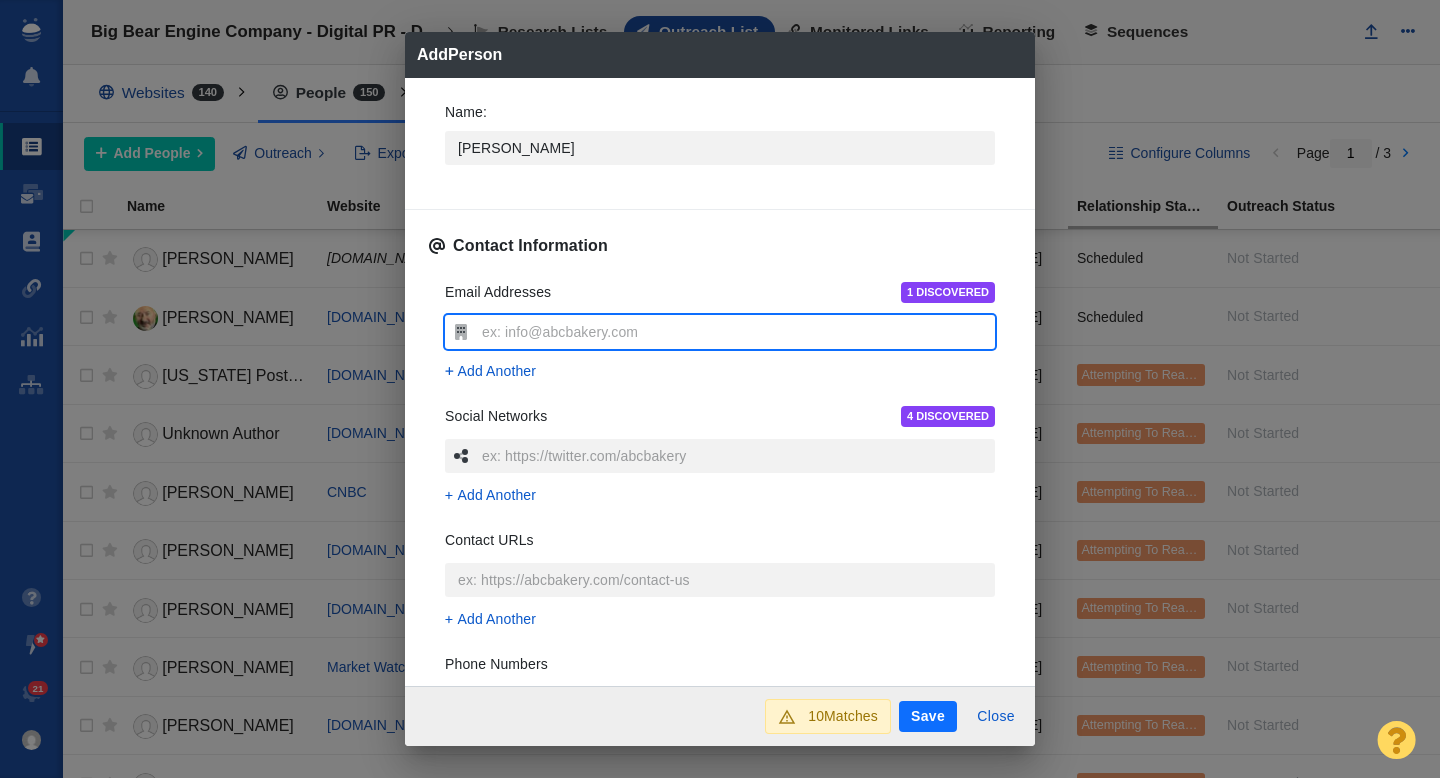 type on "jtoppe@alm.com" 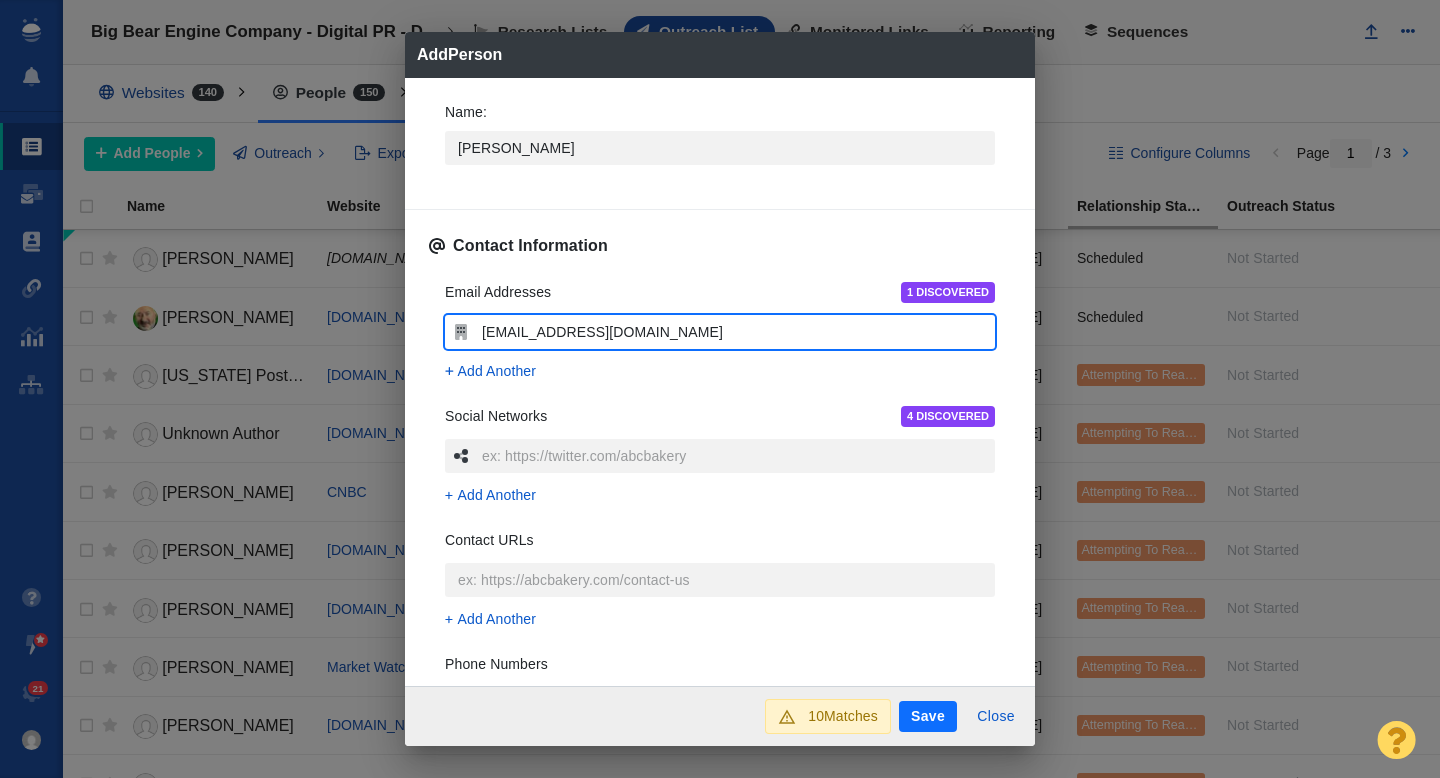 type on "x" 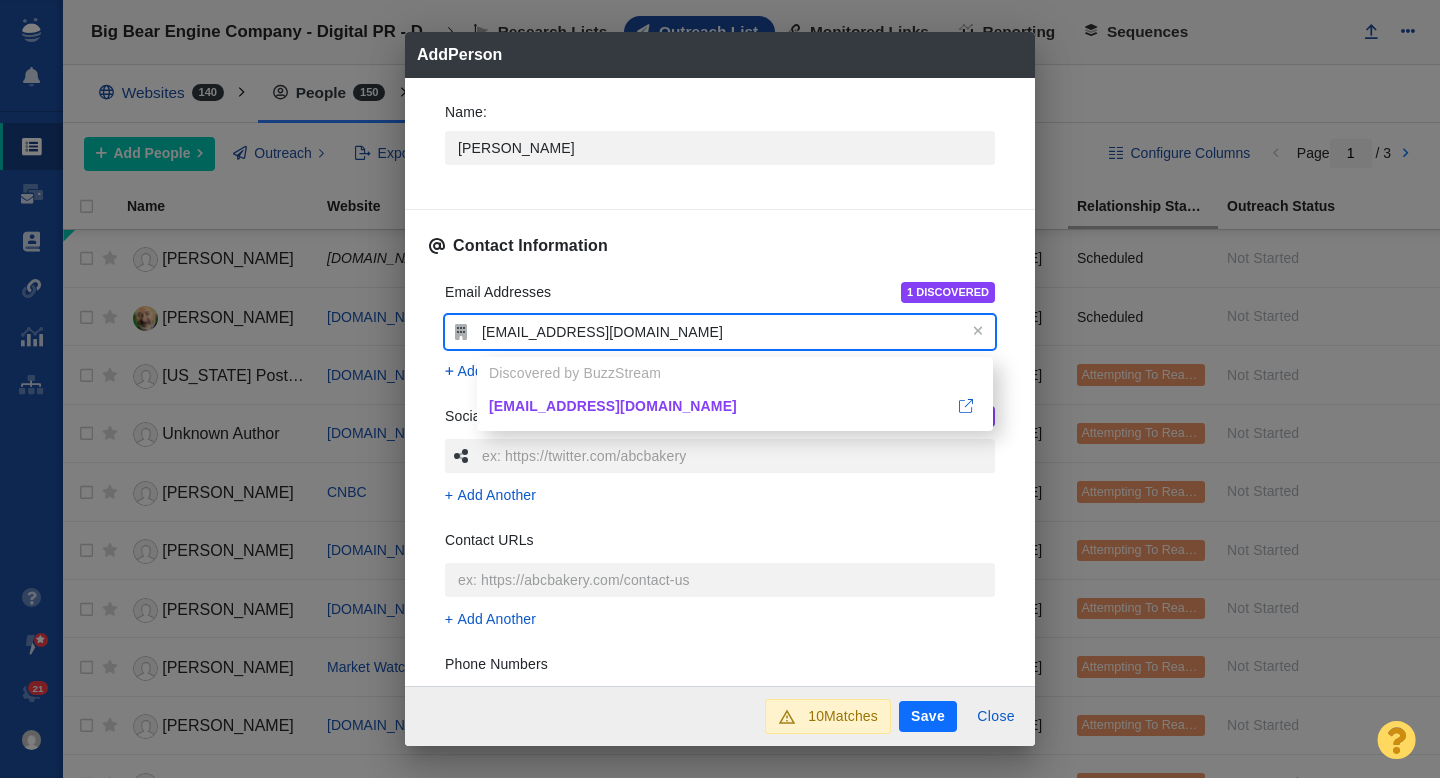 type on "jtoppe@alm.com" 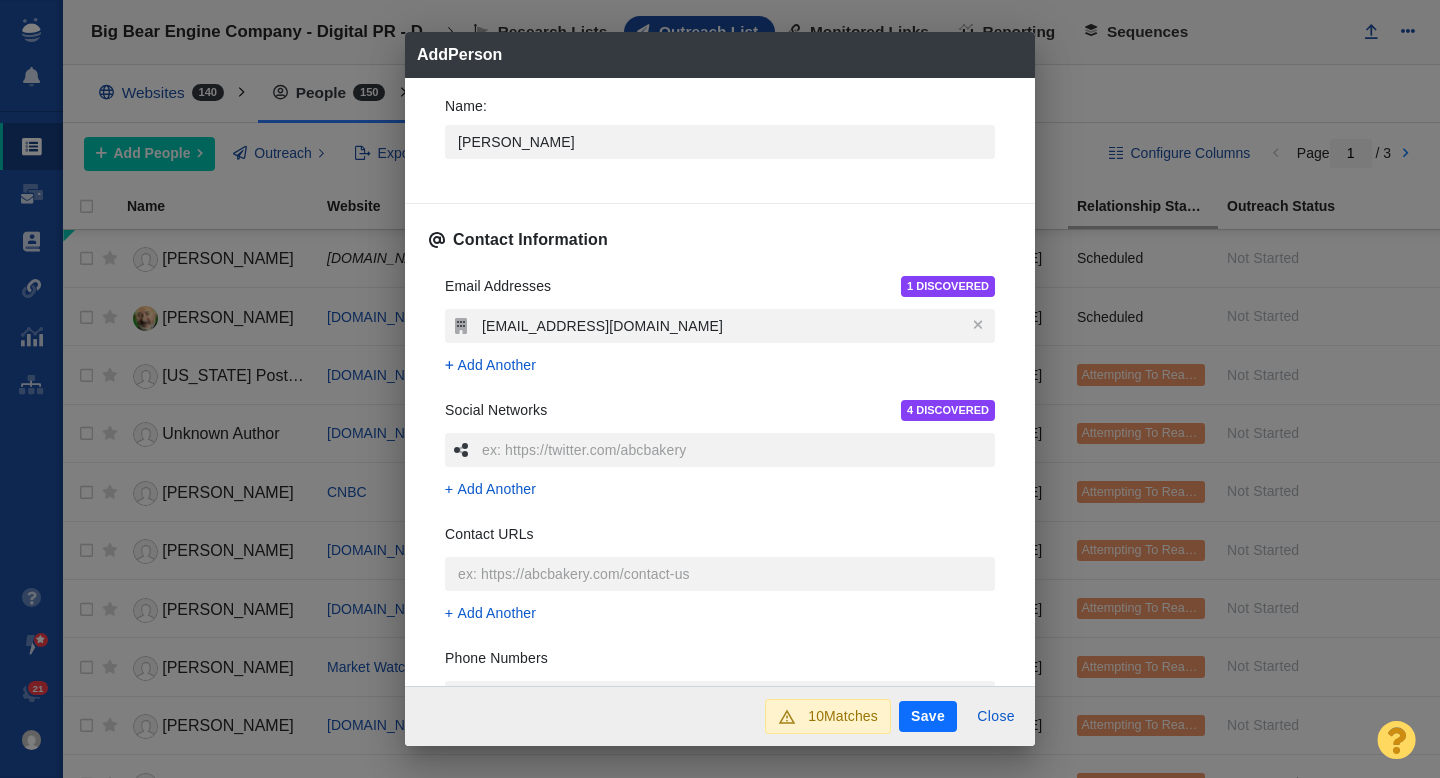 scroll, scrollTop: 0, scrollLeft: 0, axis: both 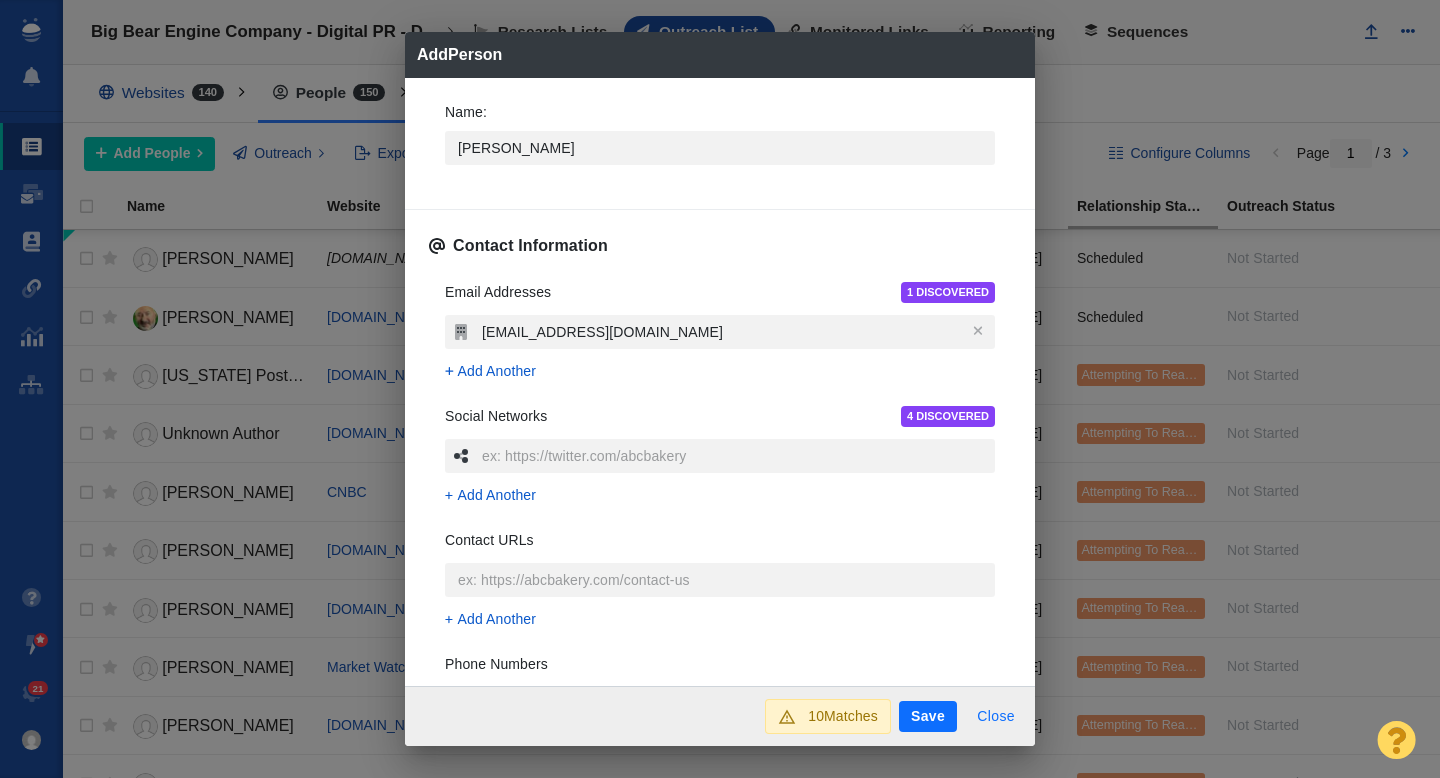 click on "Close" at bounding box center (996, 717) 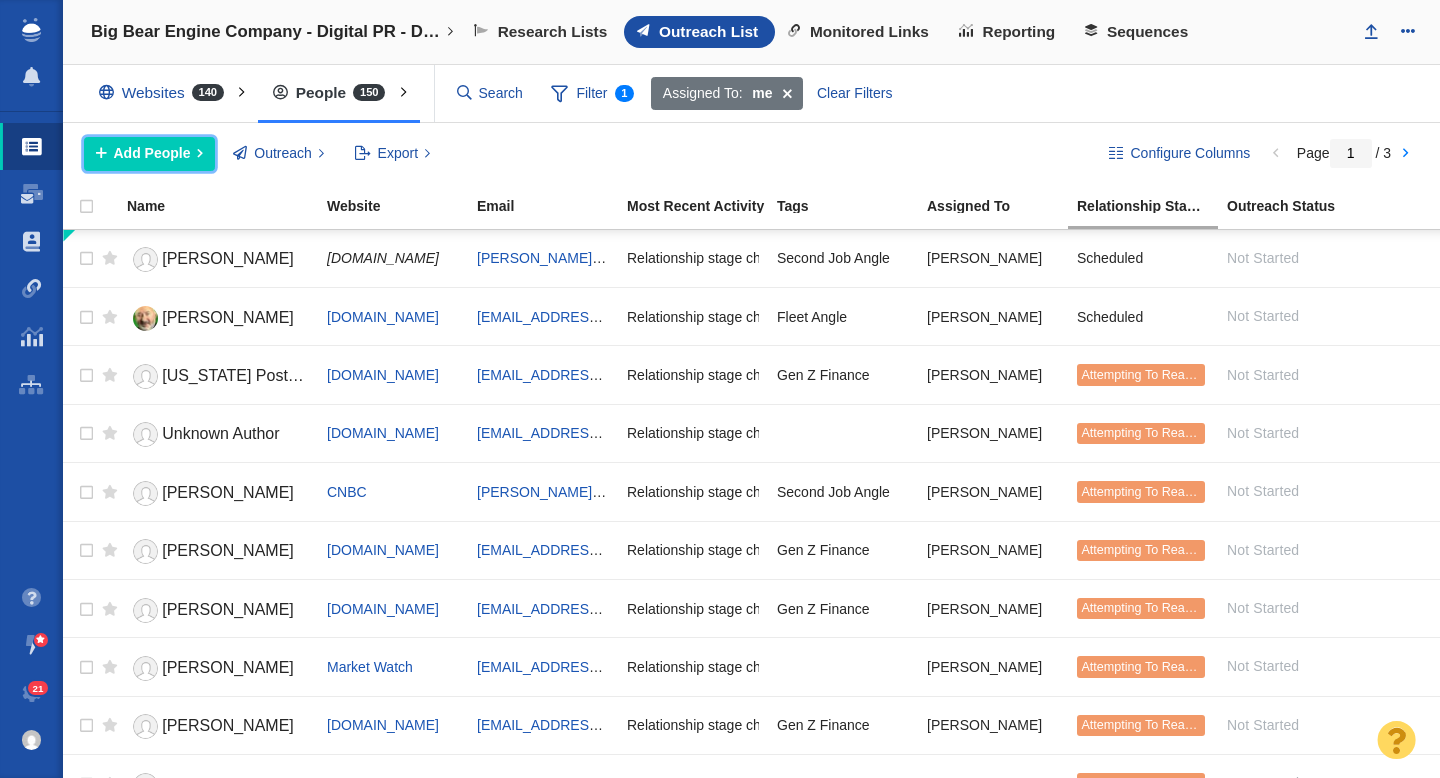 click on "Add People" at bounding box center (152, 153) 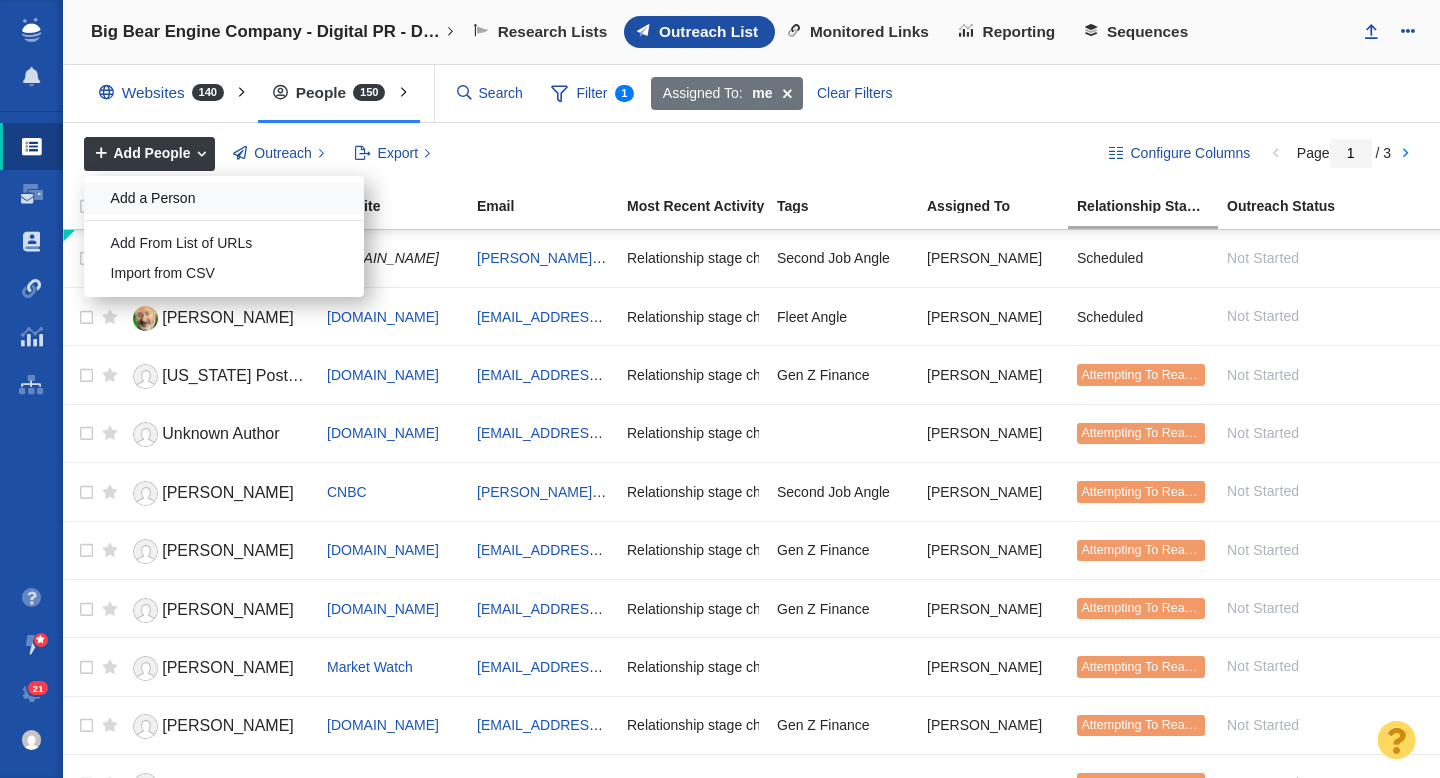 click on "Add a Person" at bounding box center (224, 198) 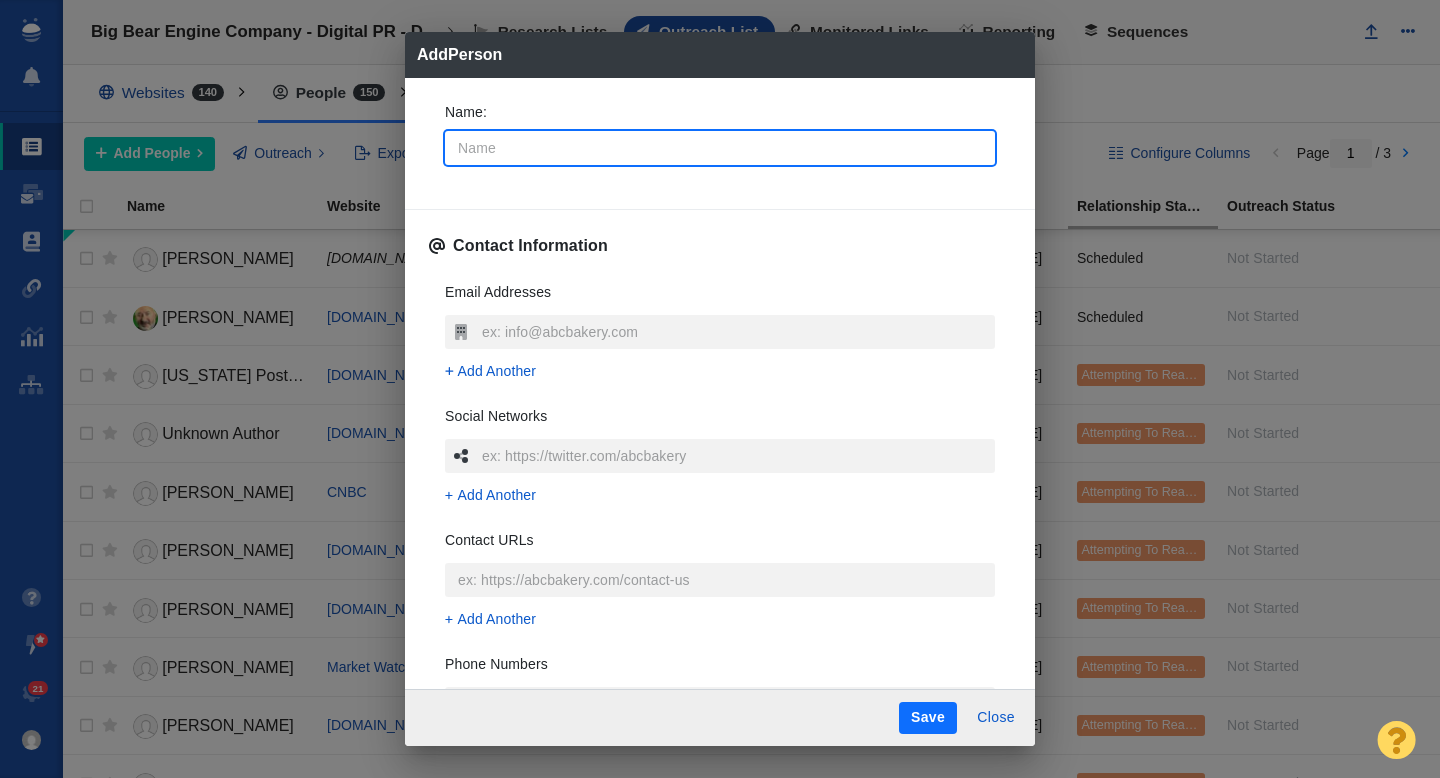 type on "j" 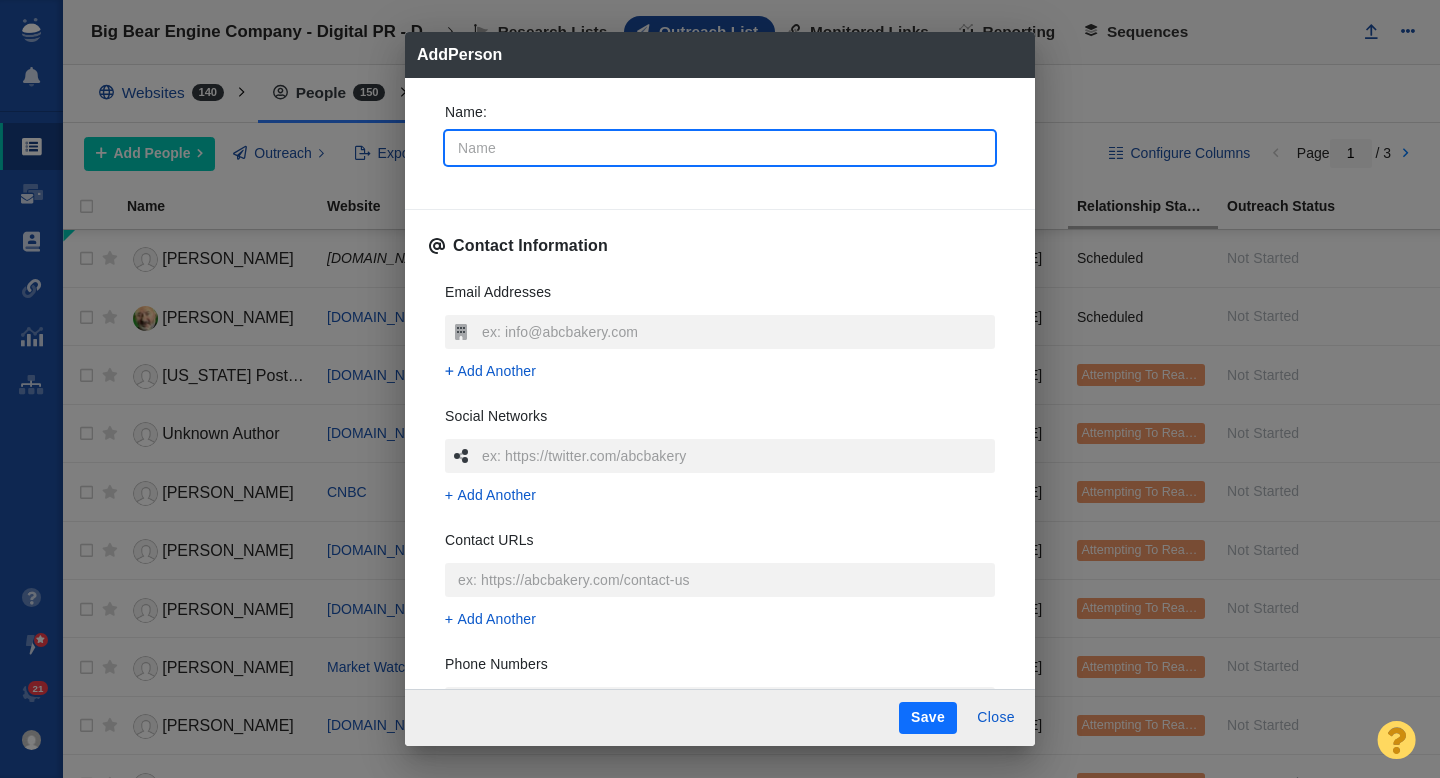 type on "x" 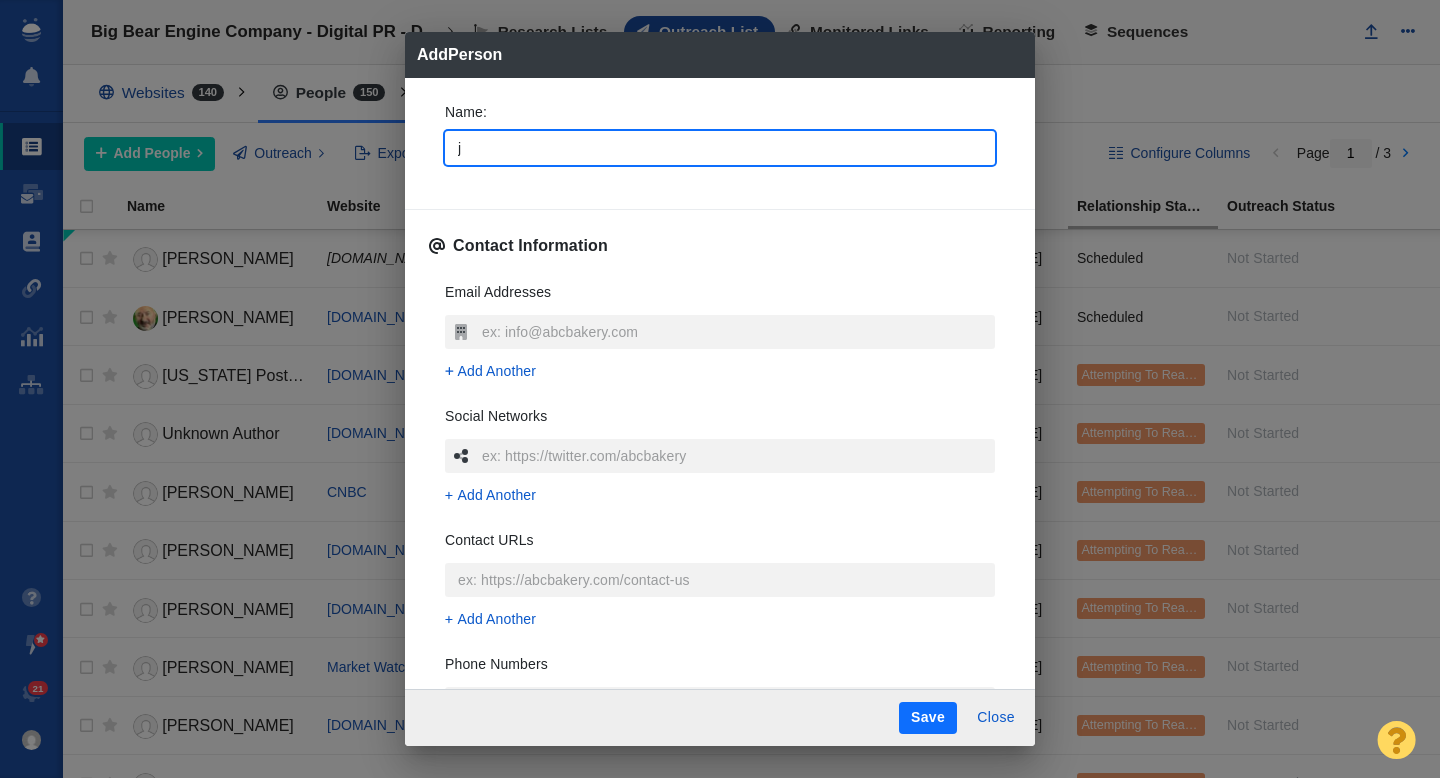type on "jo" 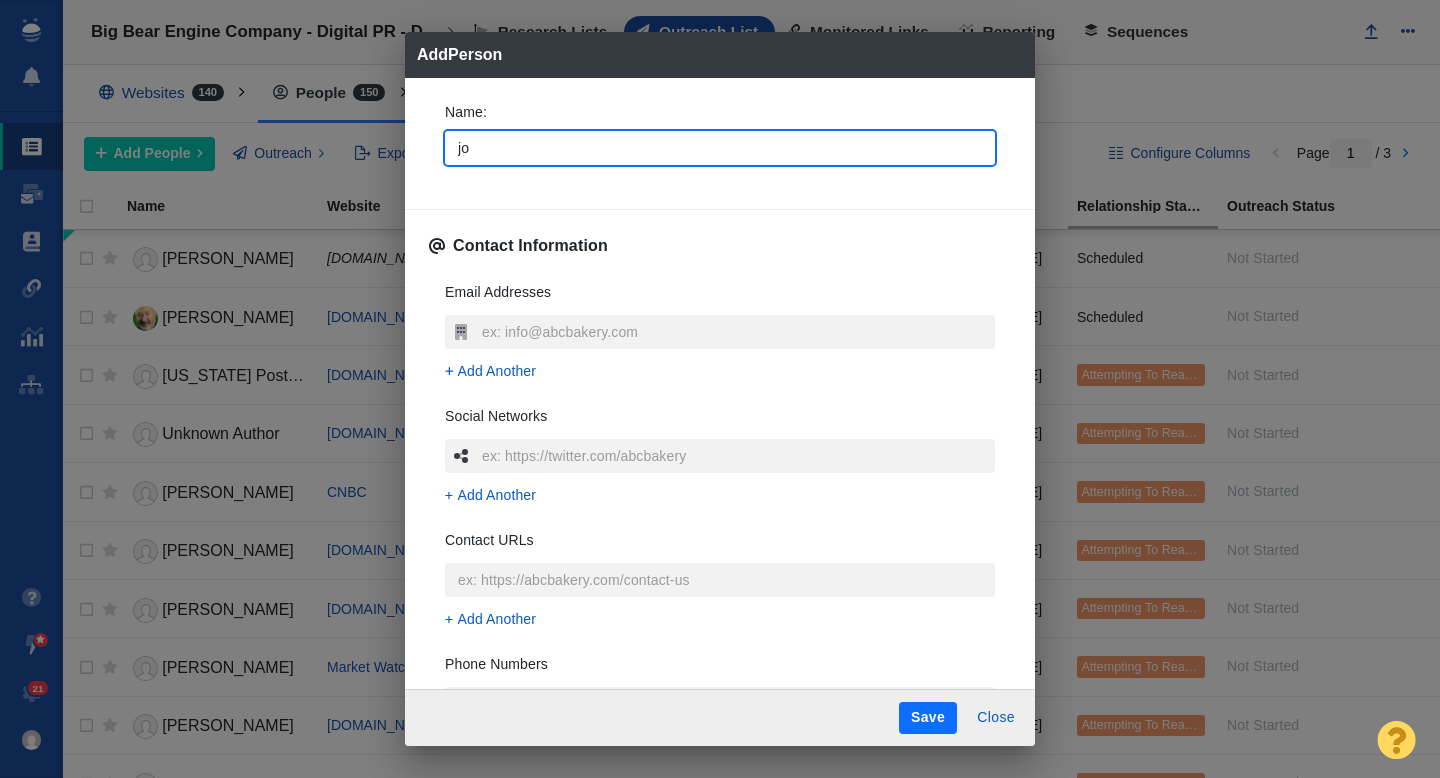 type on "j" 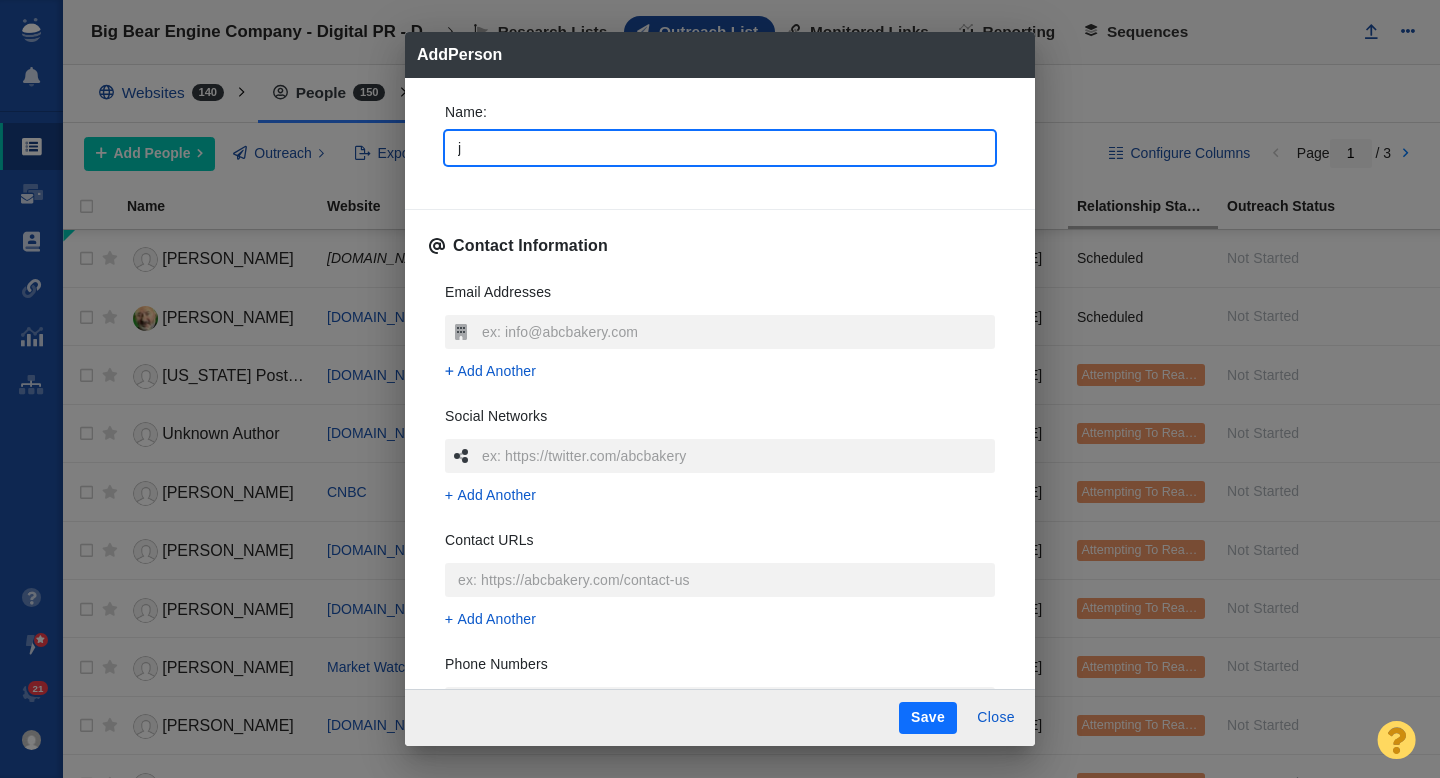 type 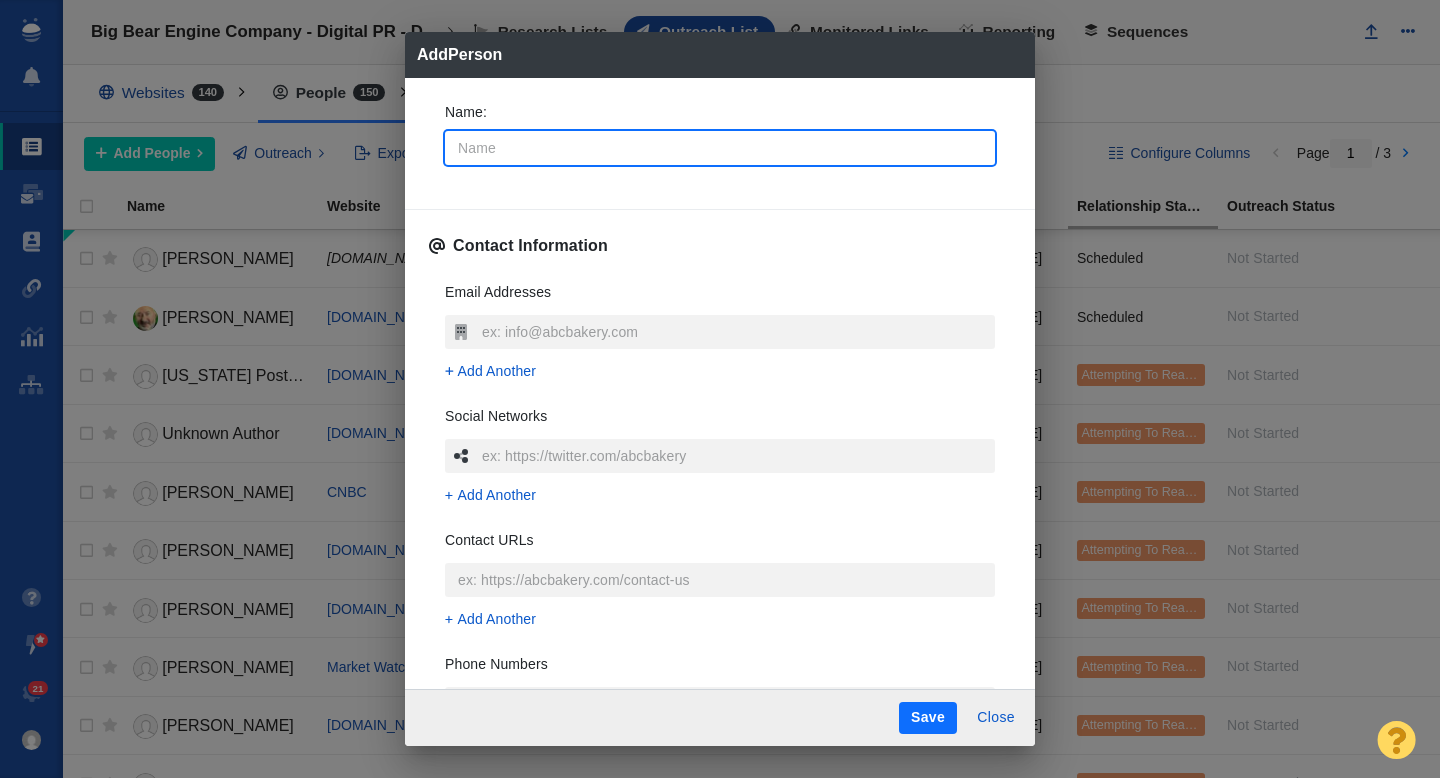 type on "J" 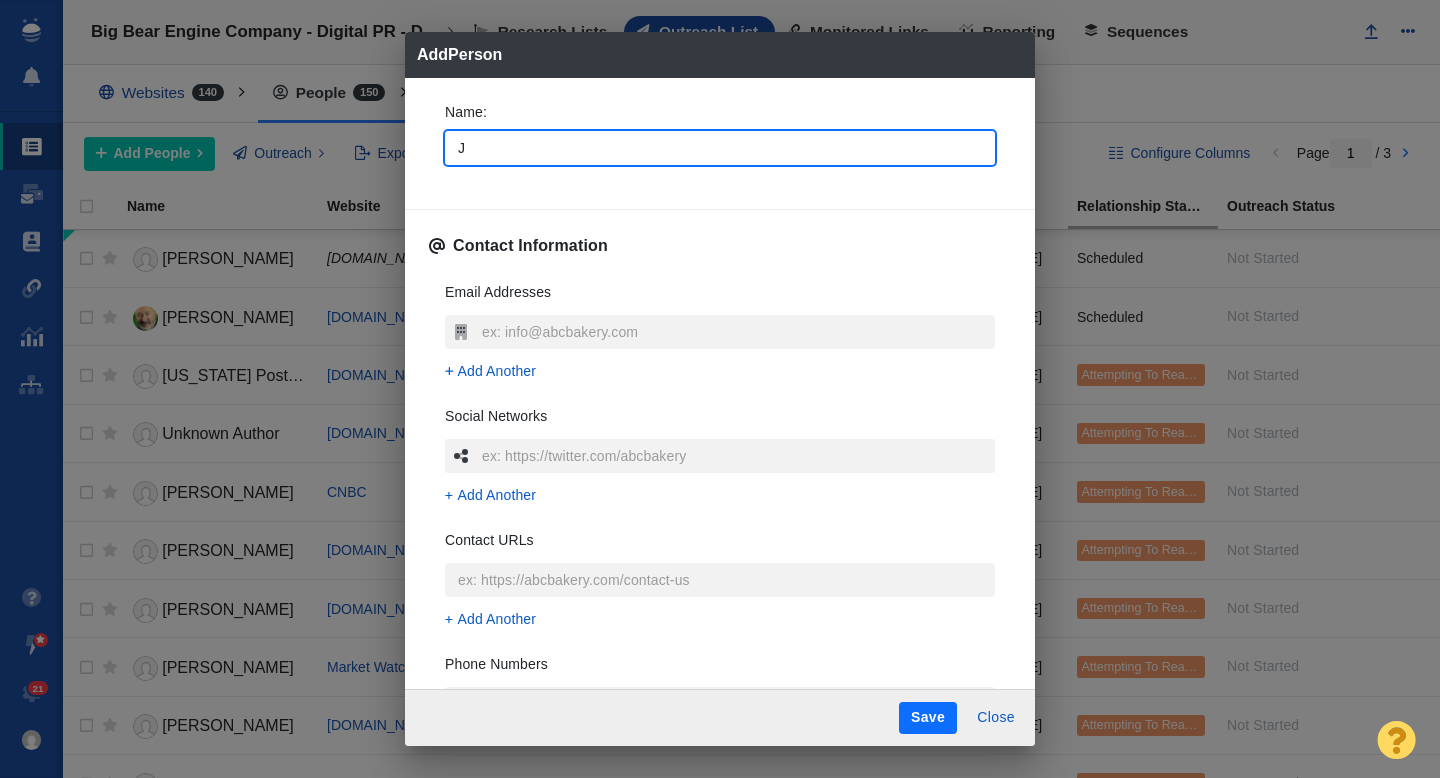 type on "Jo" 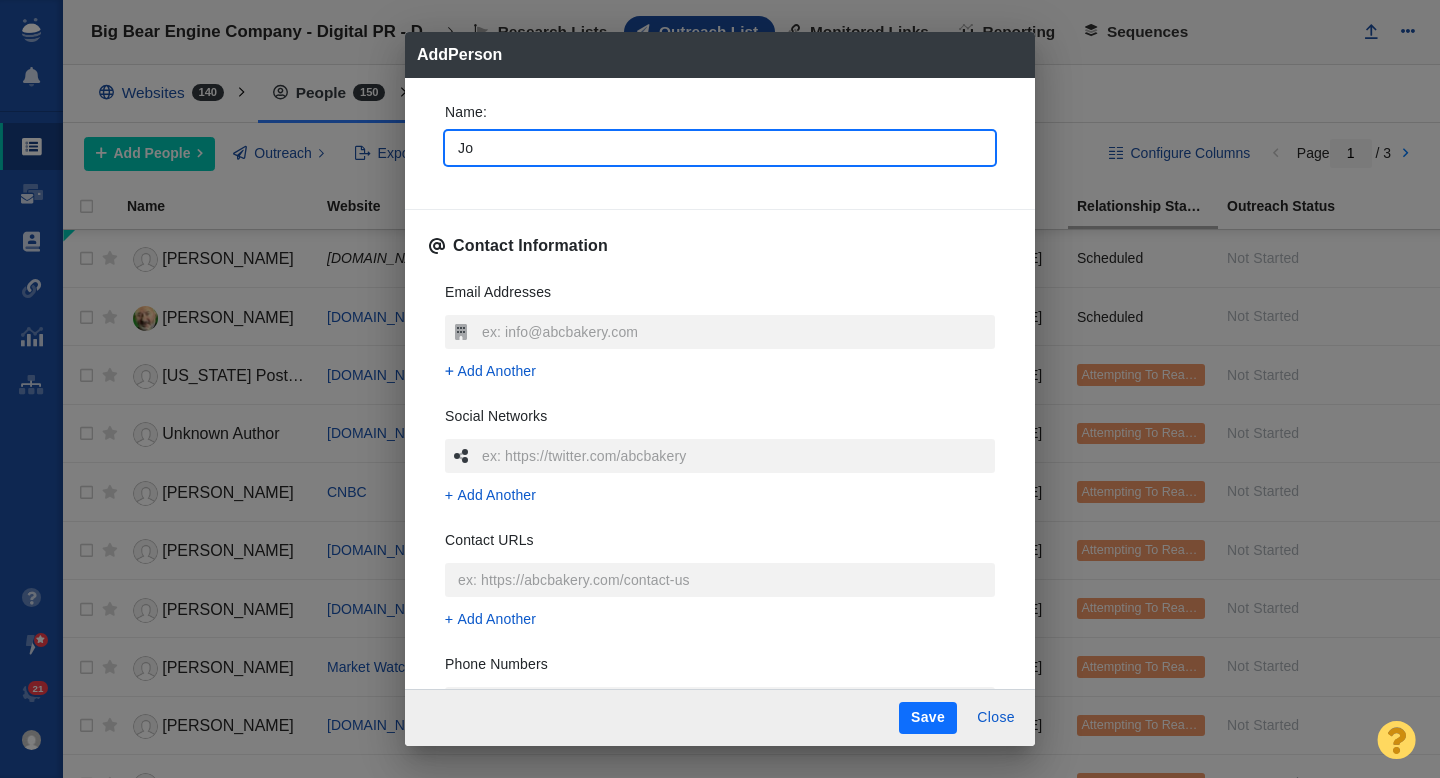 type on "x" 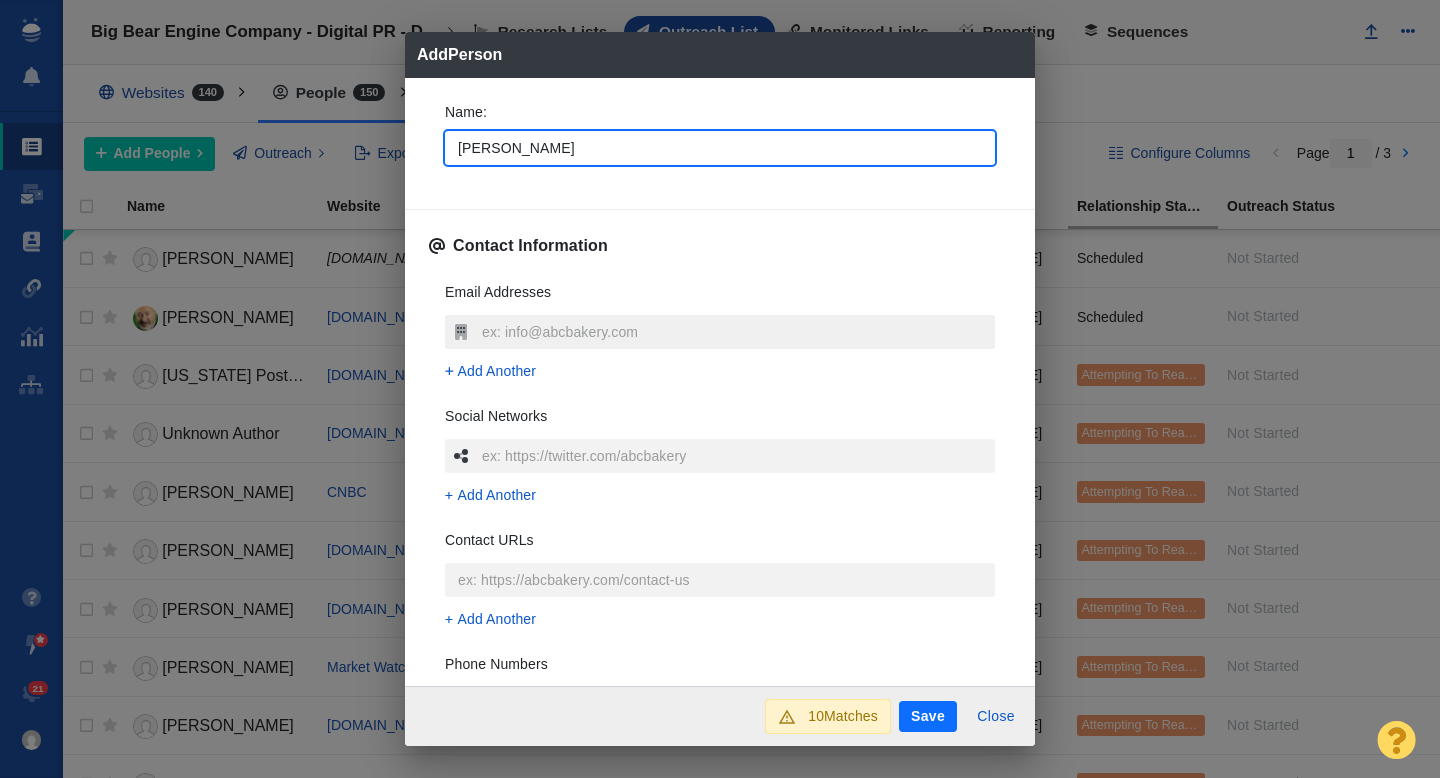 type on "Joe" 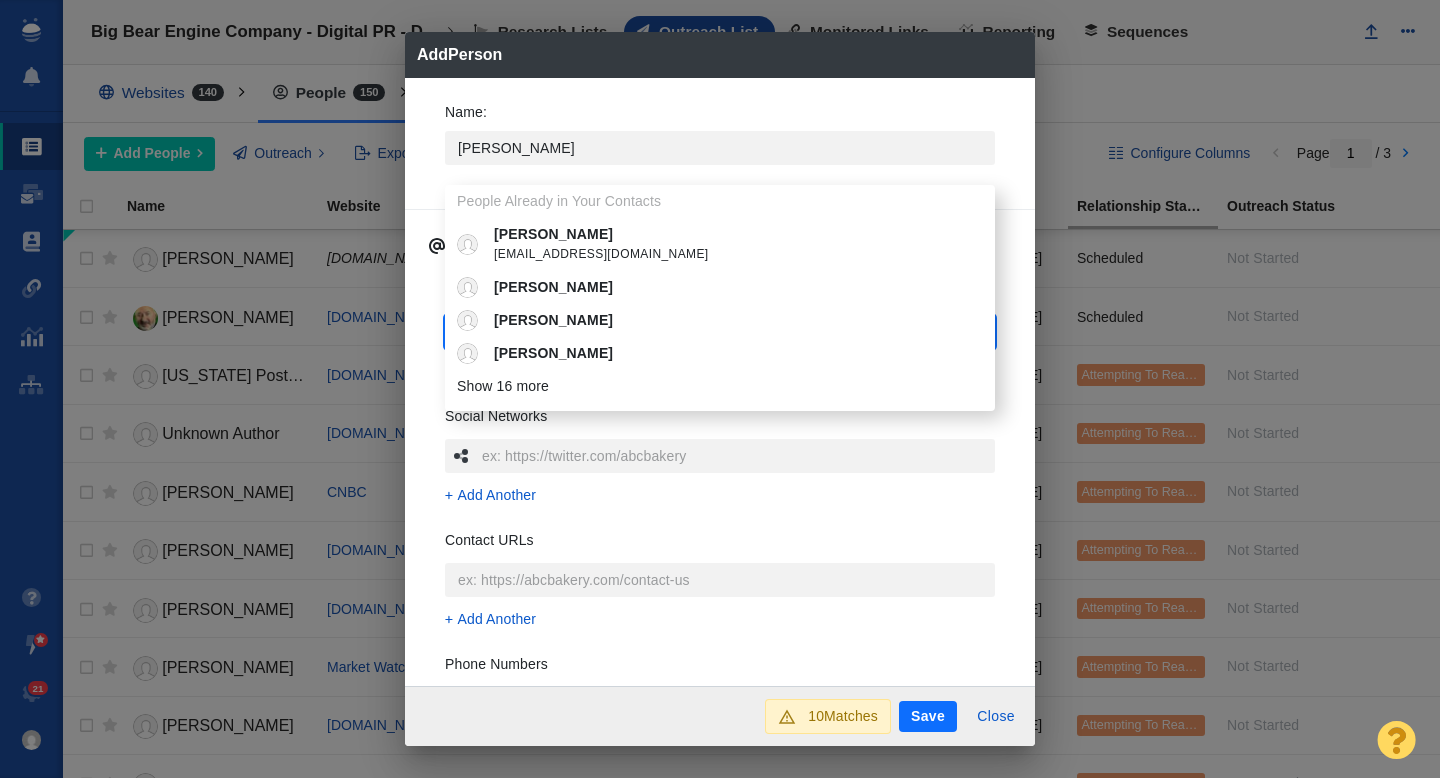 type on "jtoppe@alm.com" 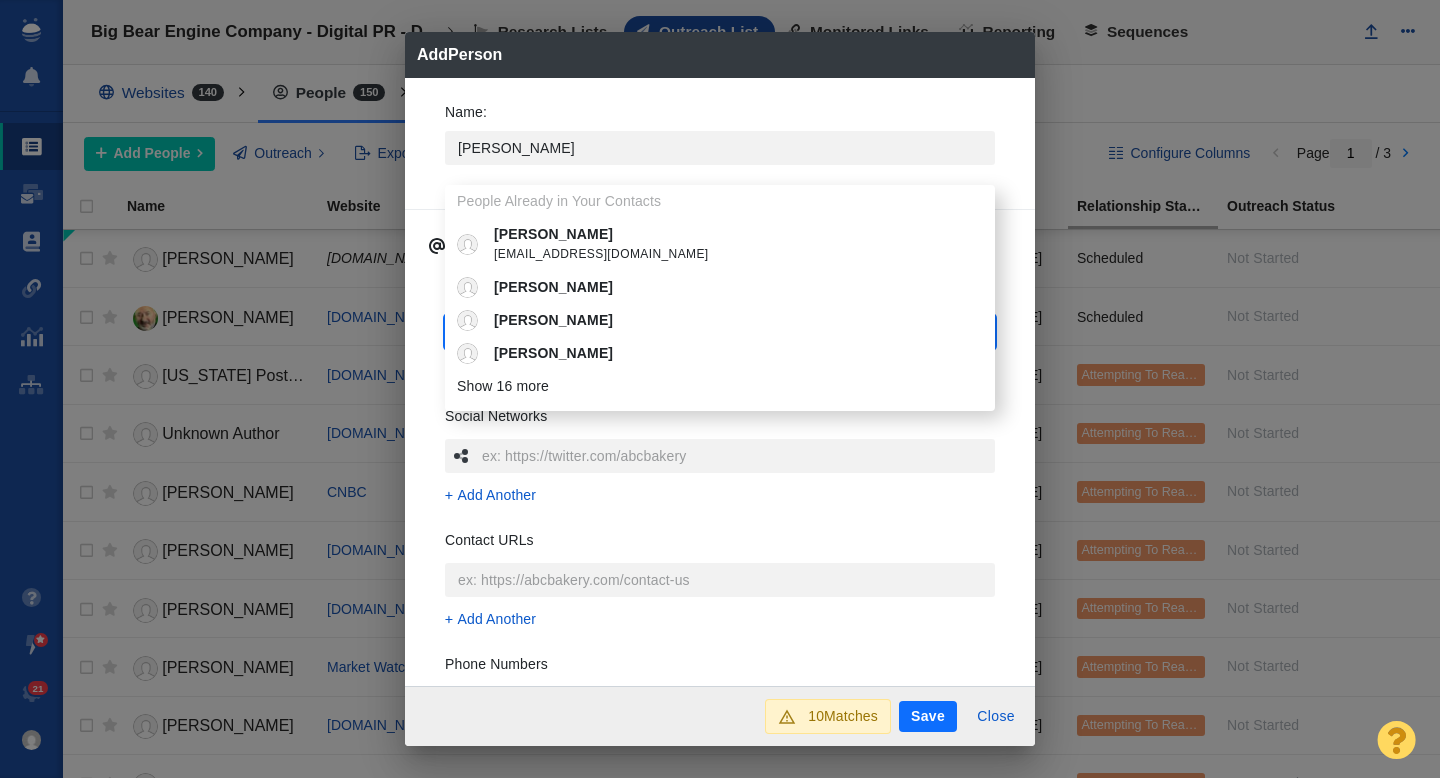 type on "x" 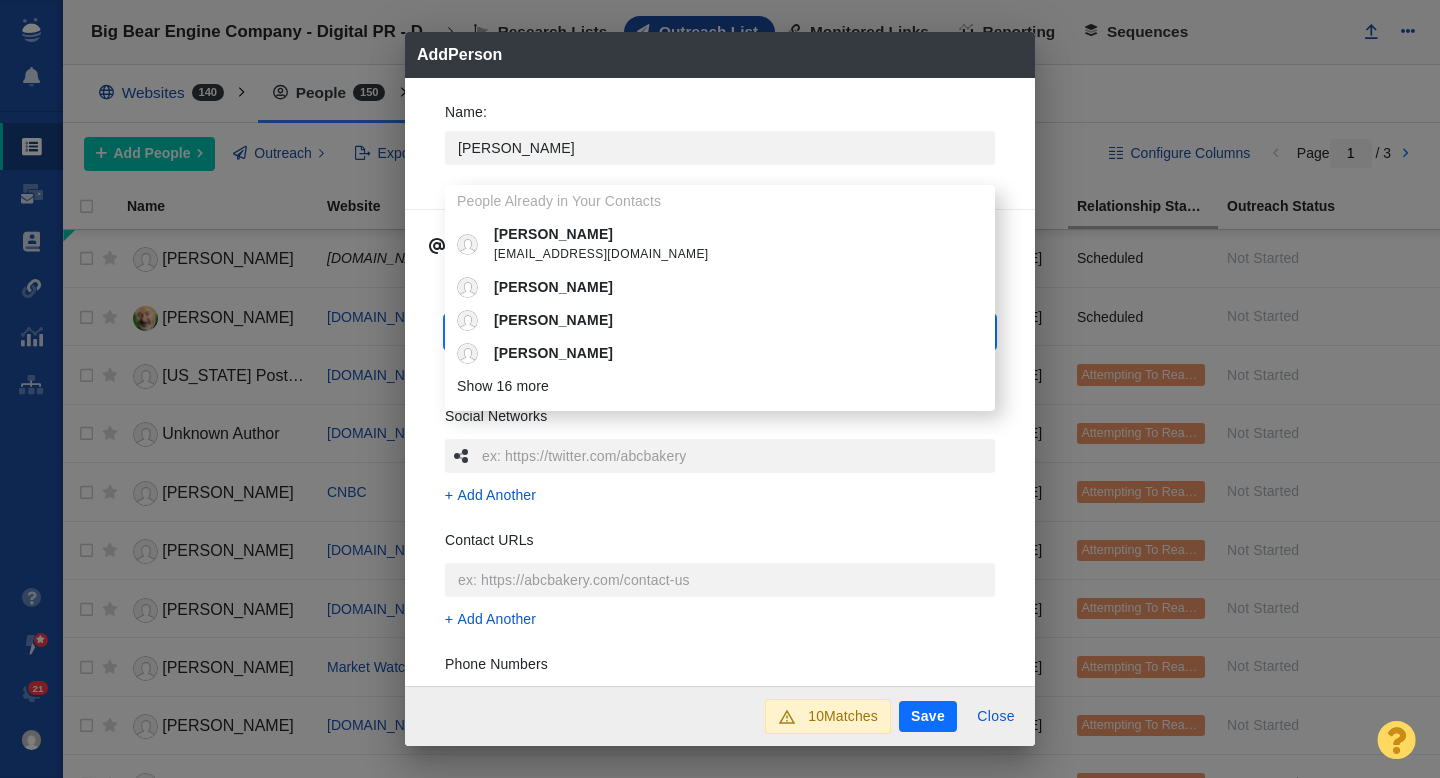 type on "jtoppe@alm.com" 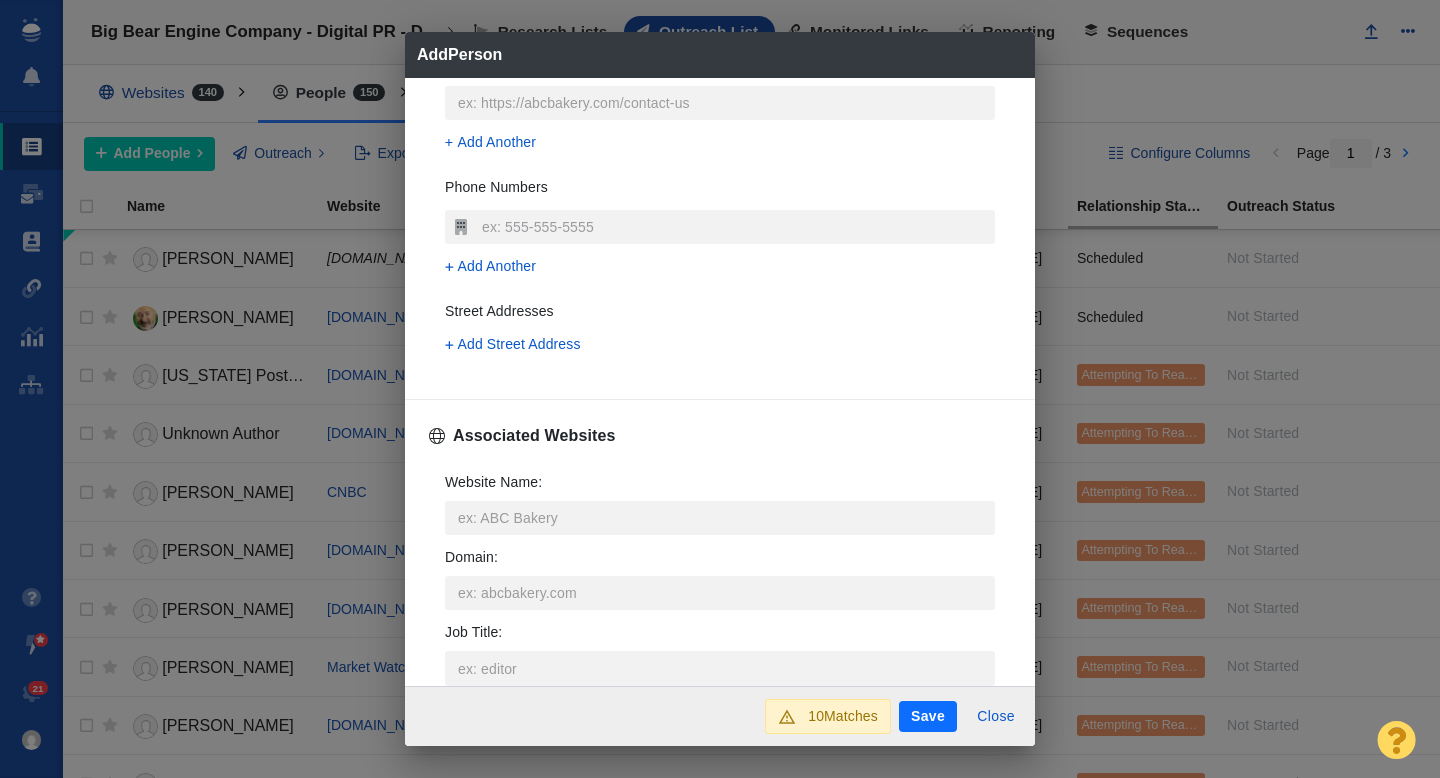 scroll, scrollTop: 591, scrollLeft: 0, axis: vertical 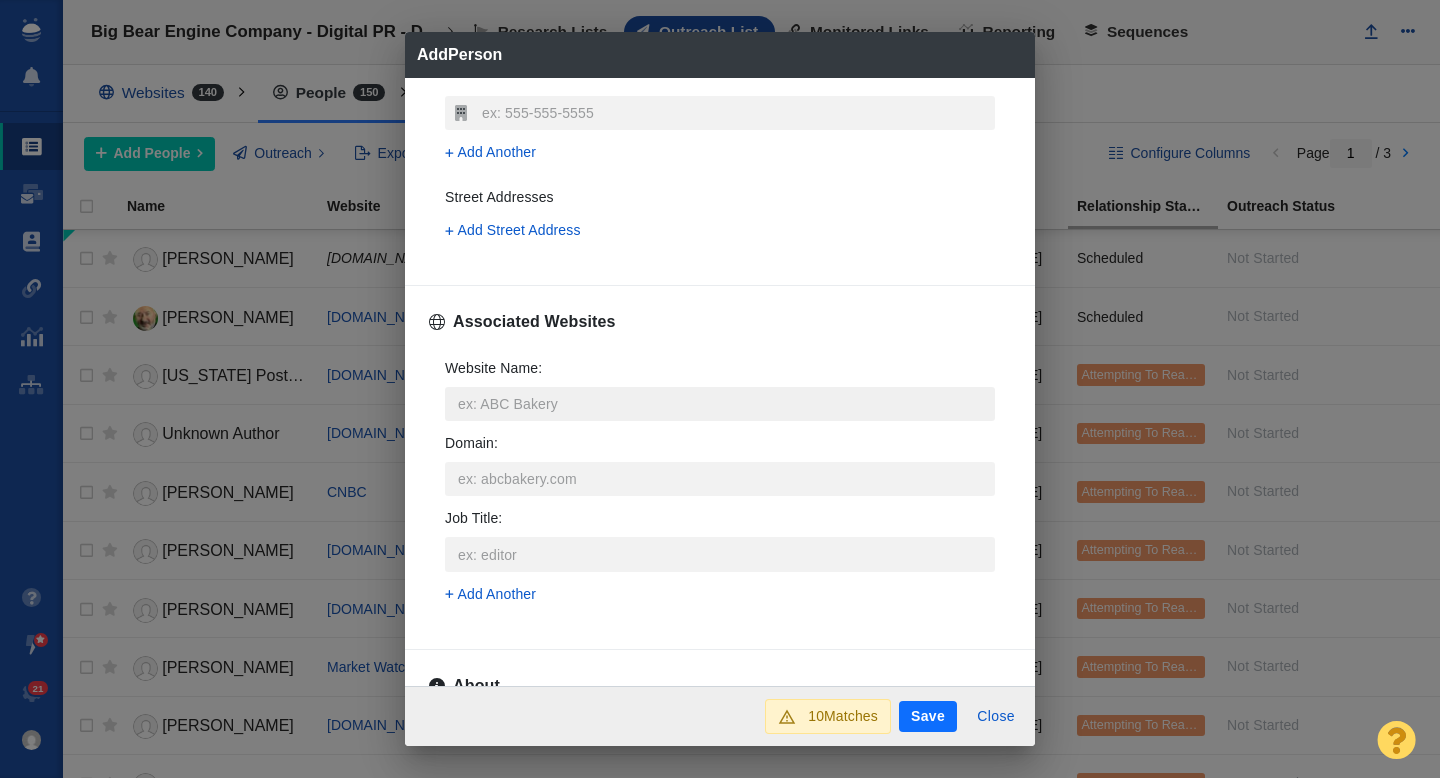 click on "Website Name :" at bounding box center (720, 404) 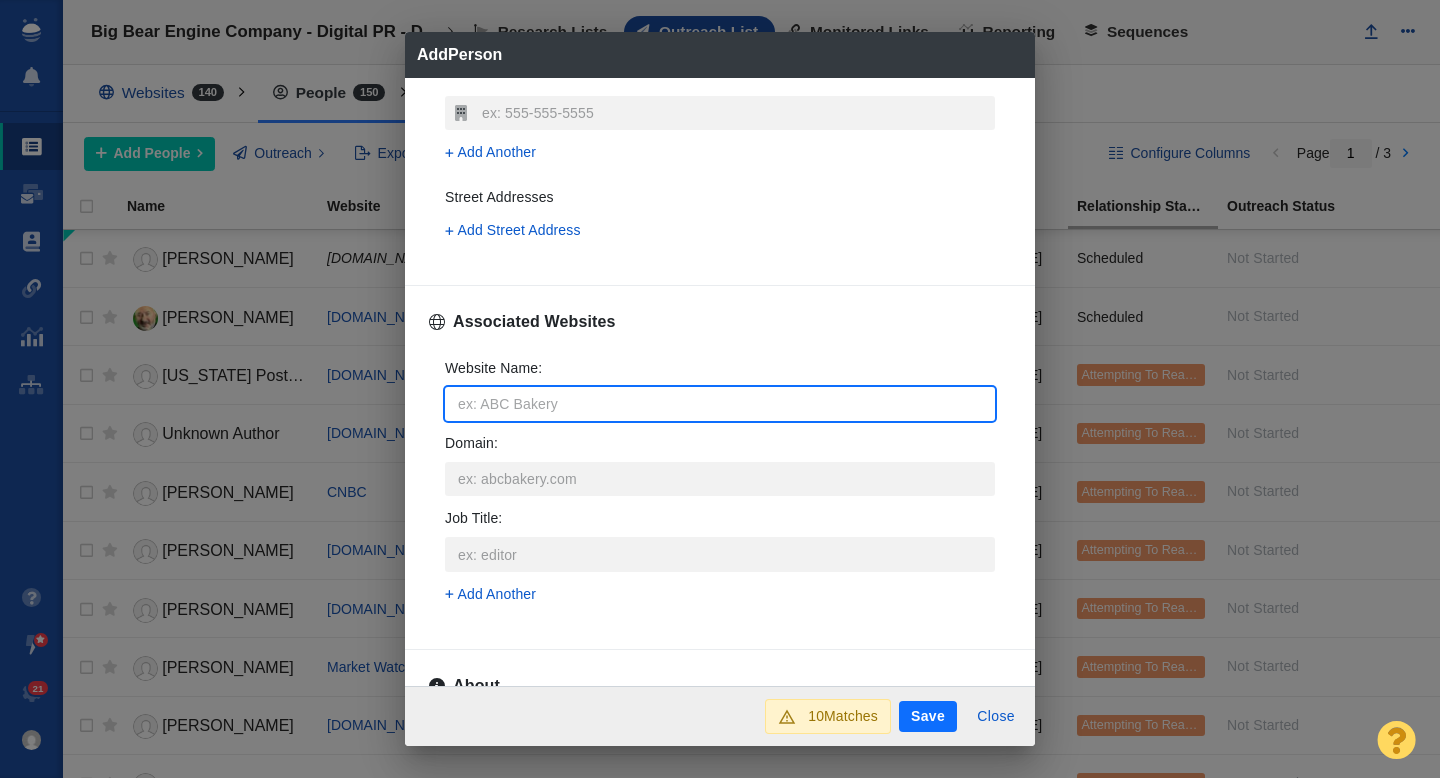 type on "p" 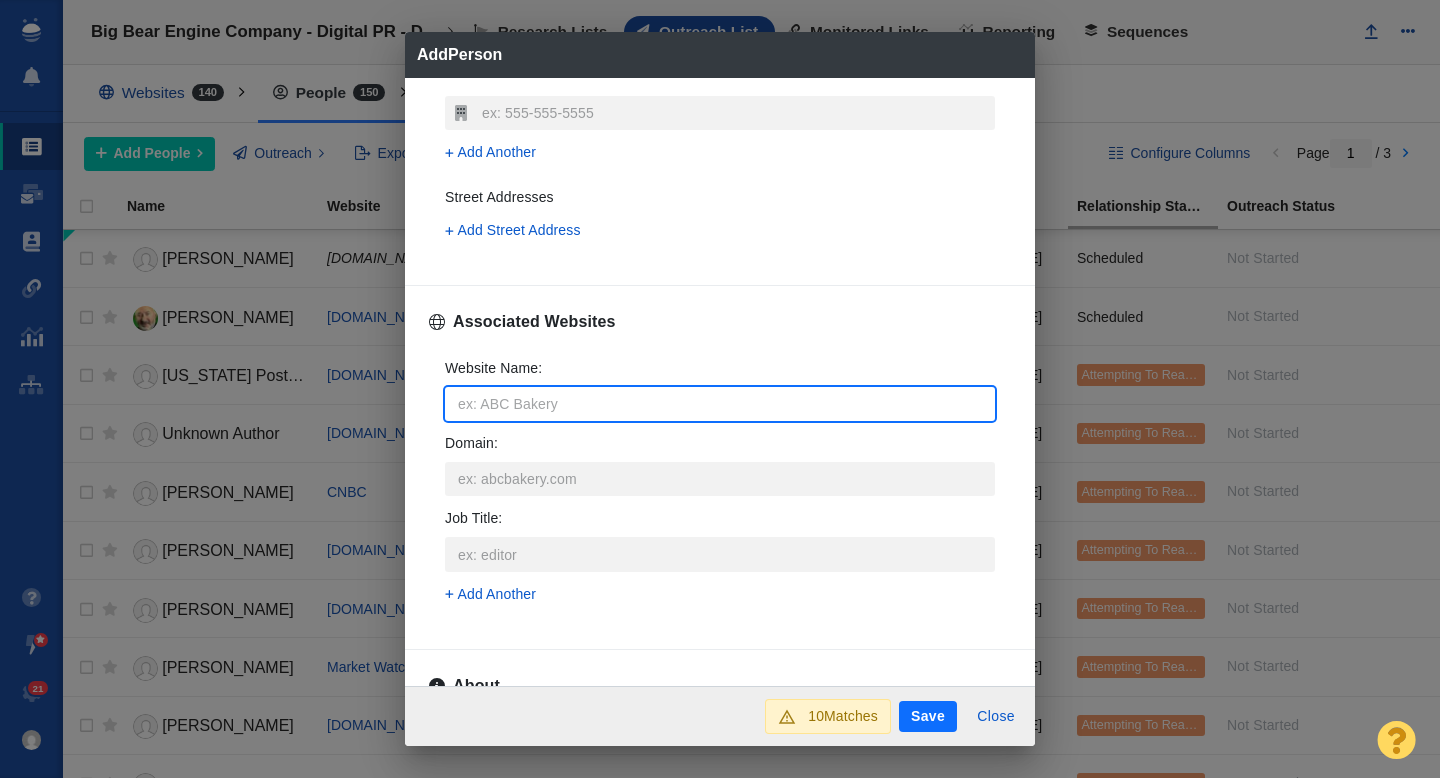 type on "x" 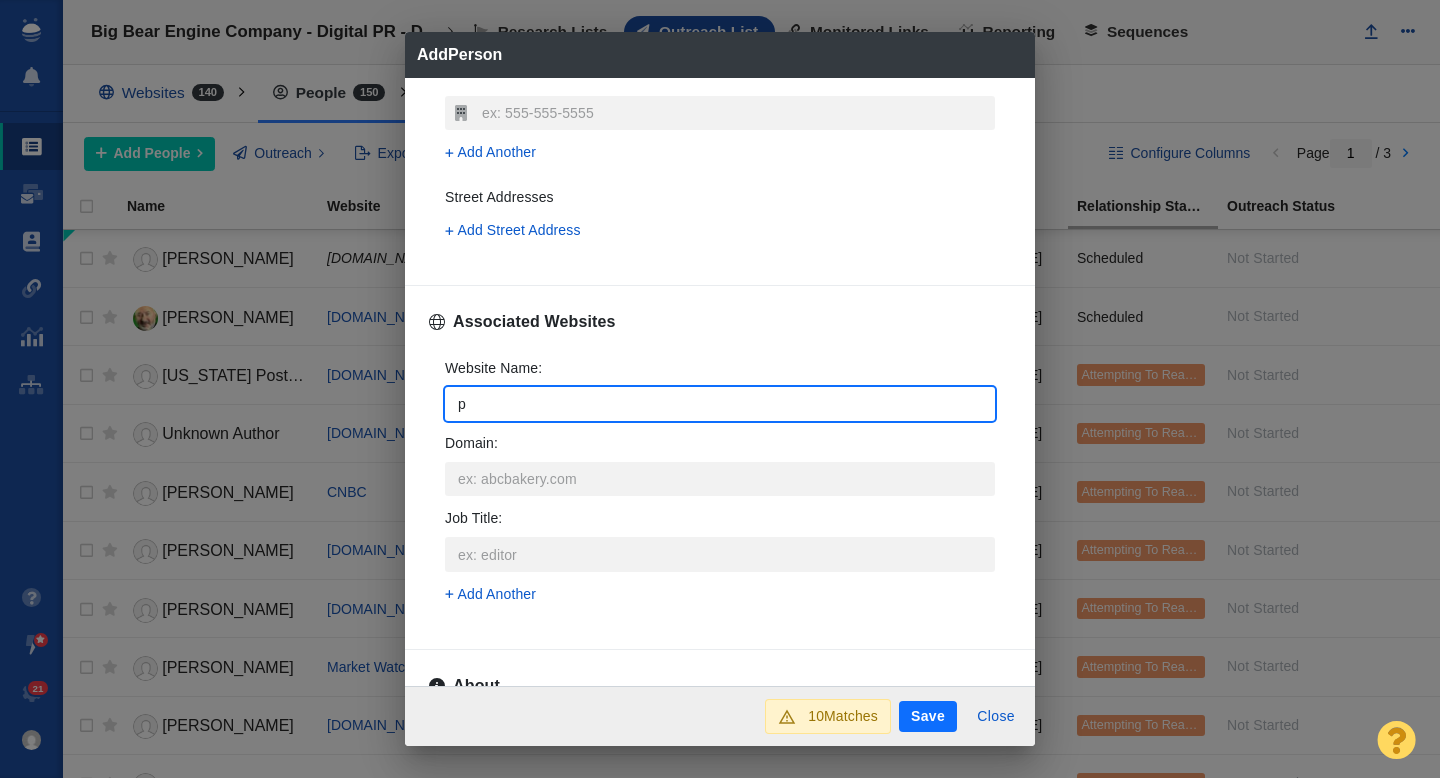 type on "pr" 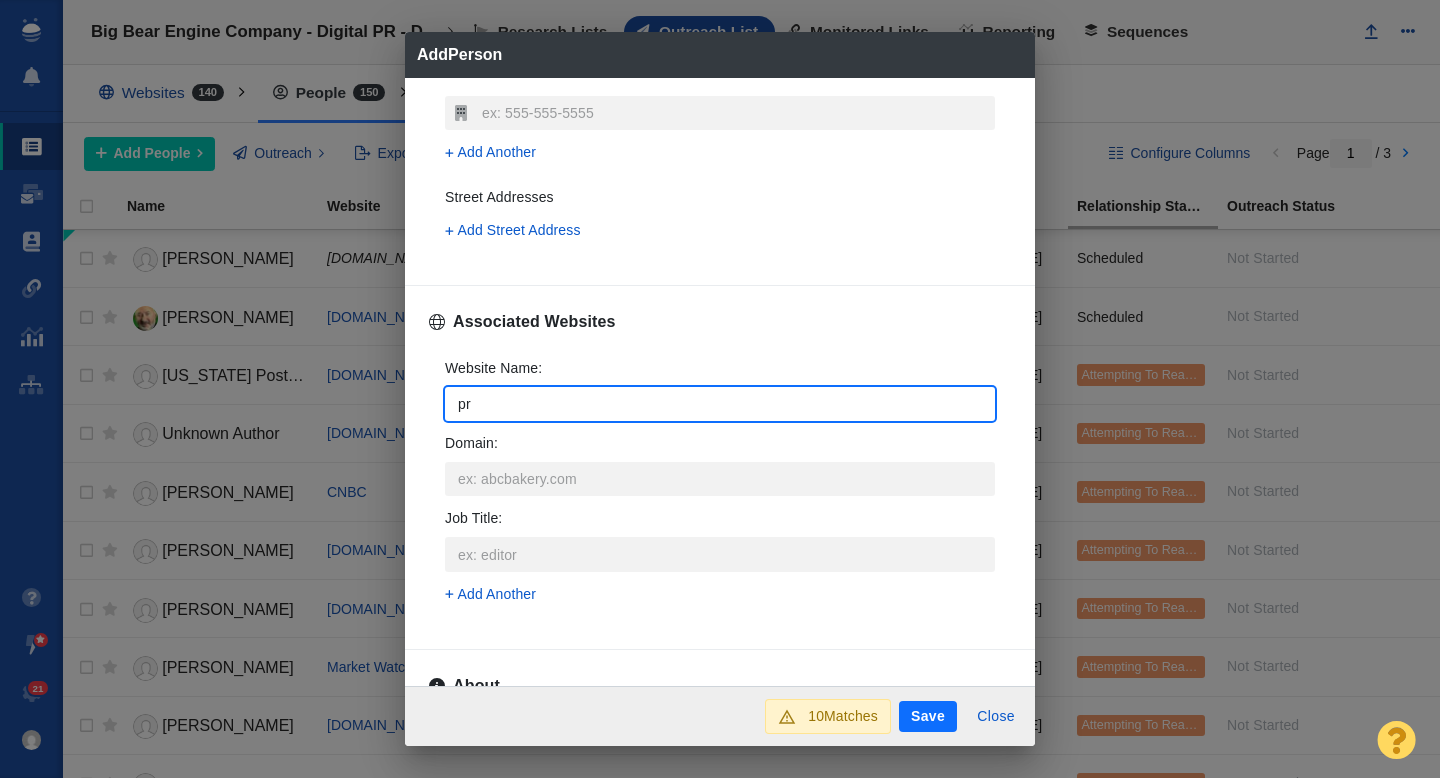 type on "pro" 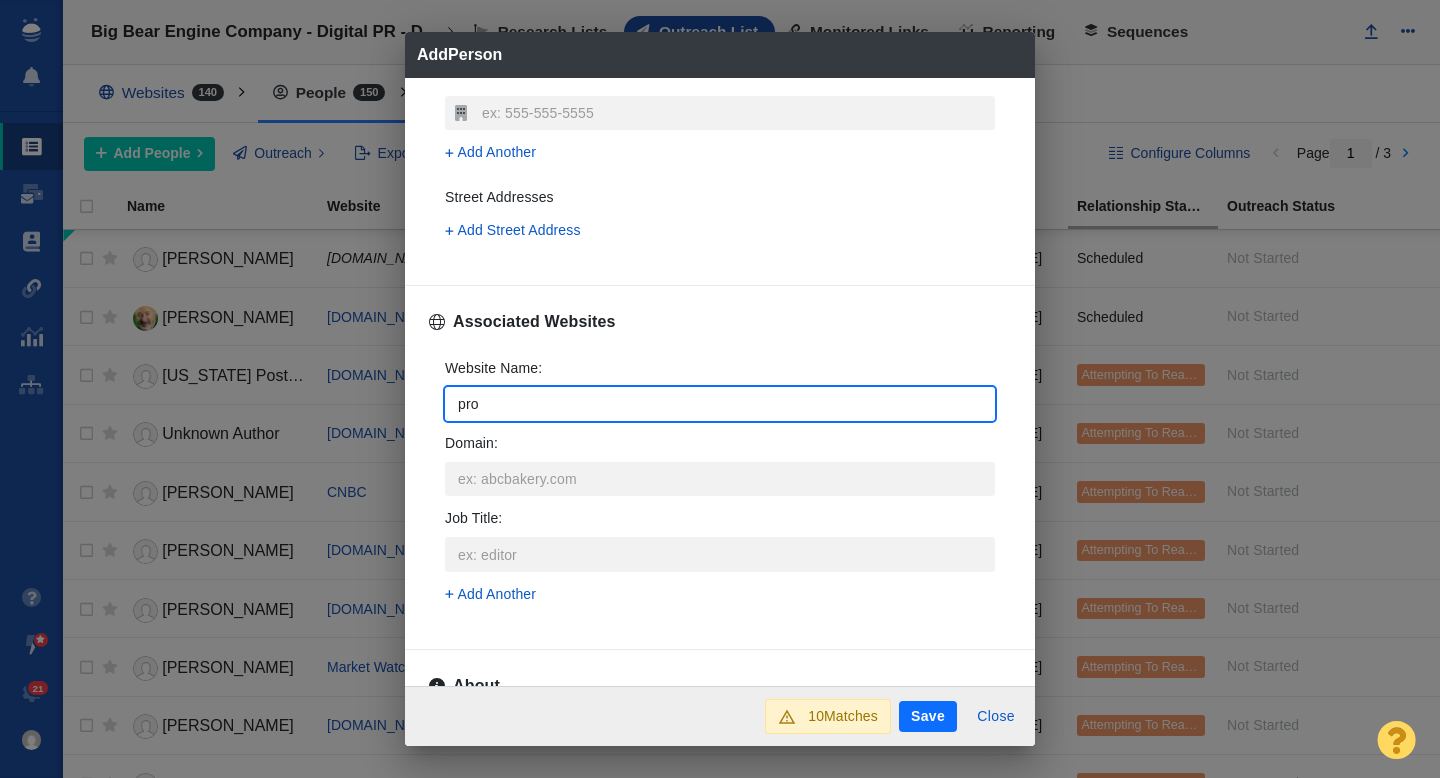 type on "prop" 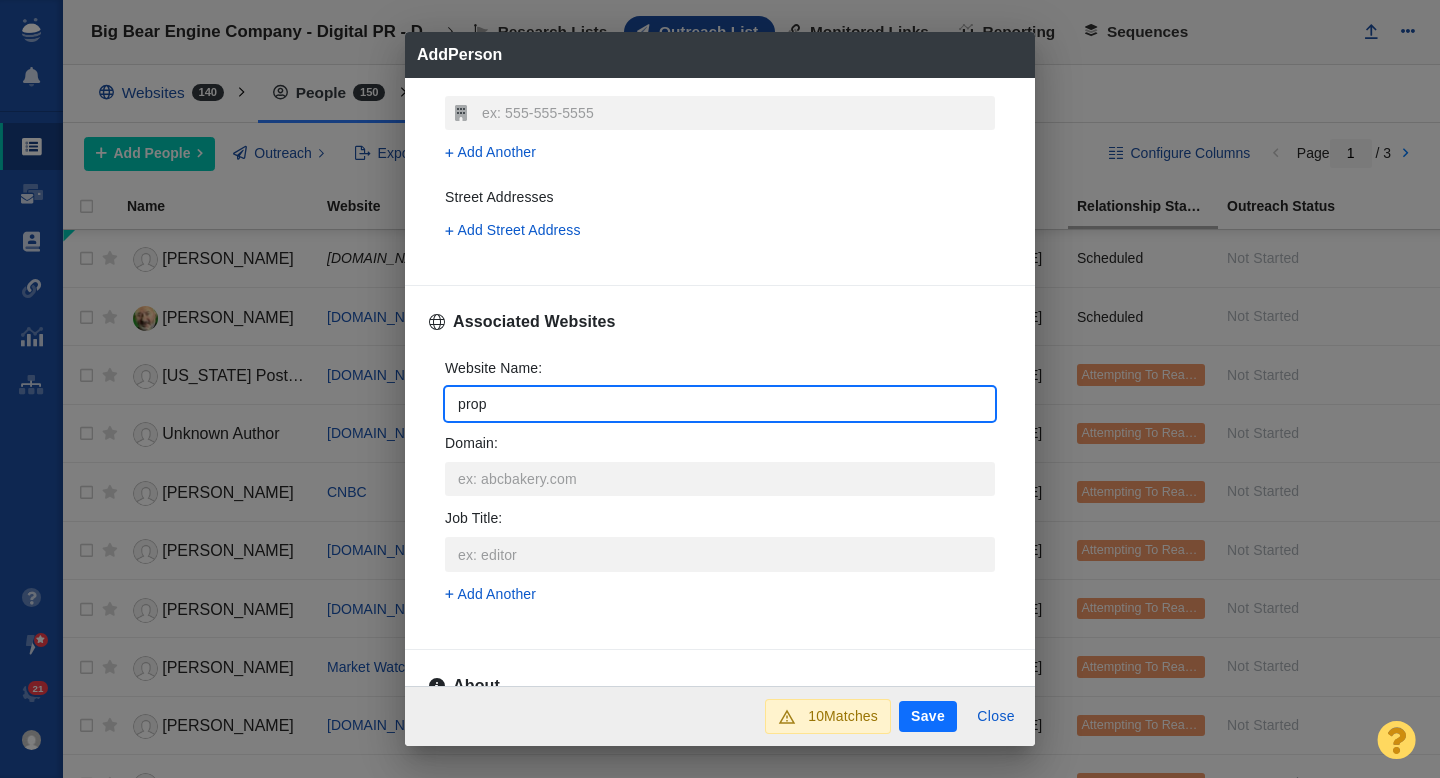 type on "prope" 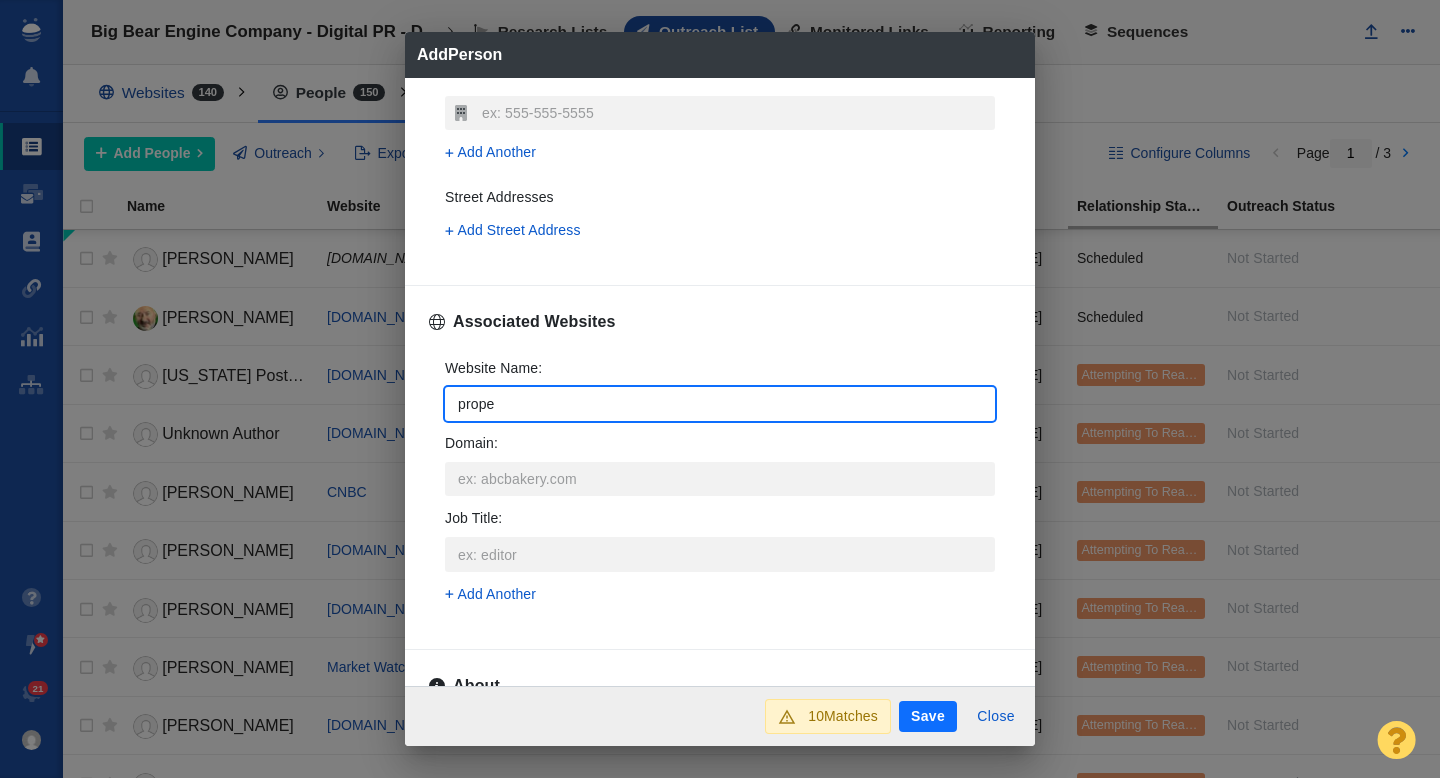 type on "x" 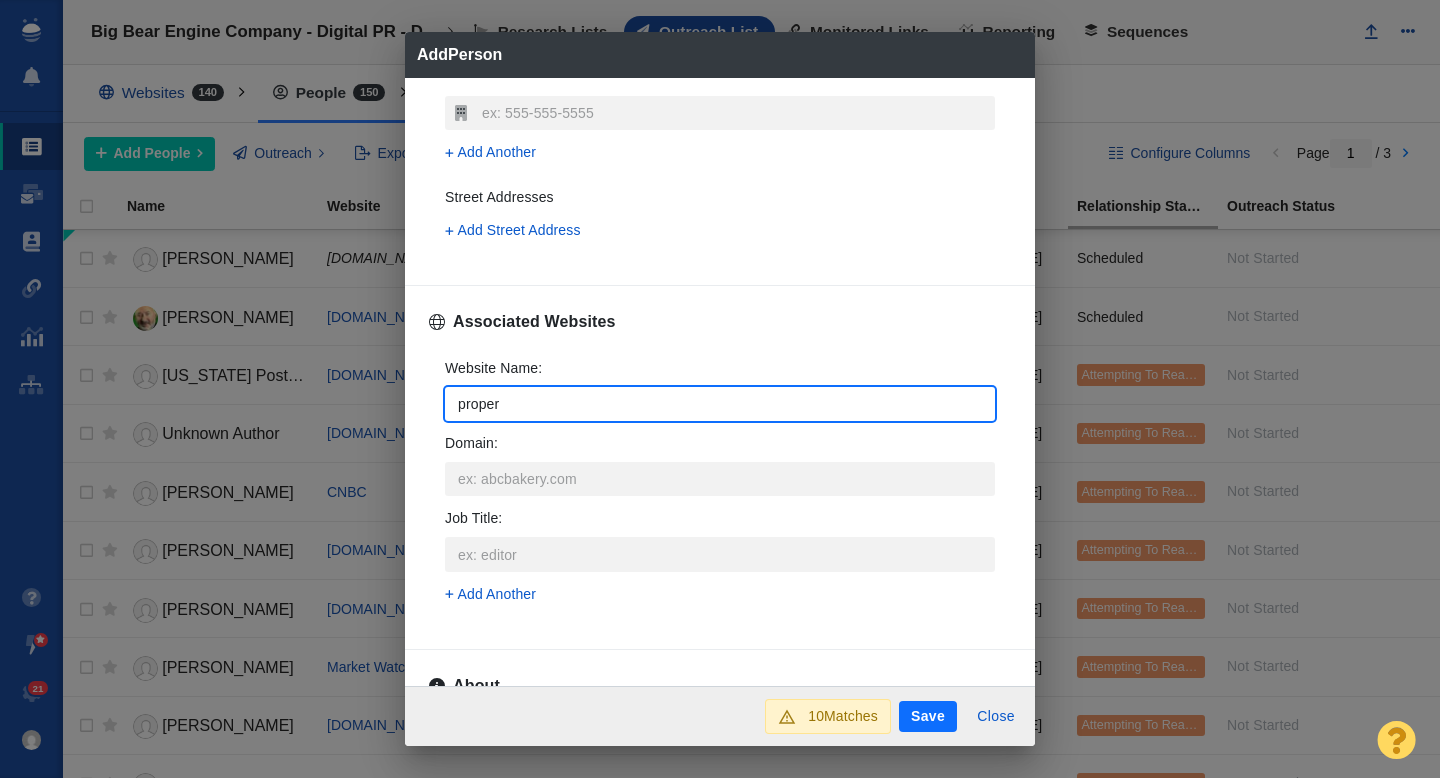 type on "propert" 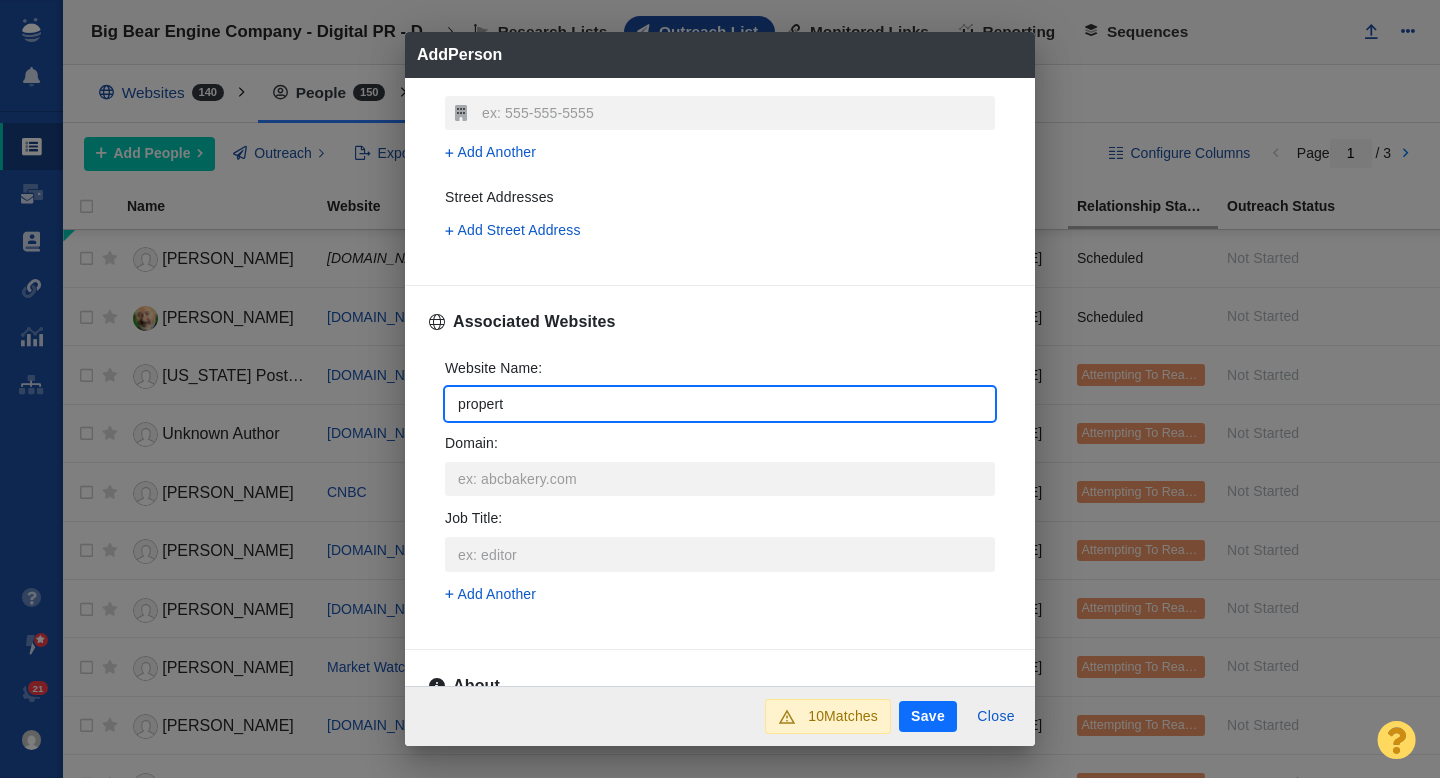 type on "property" 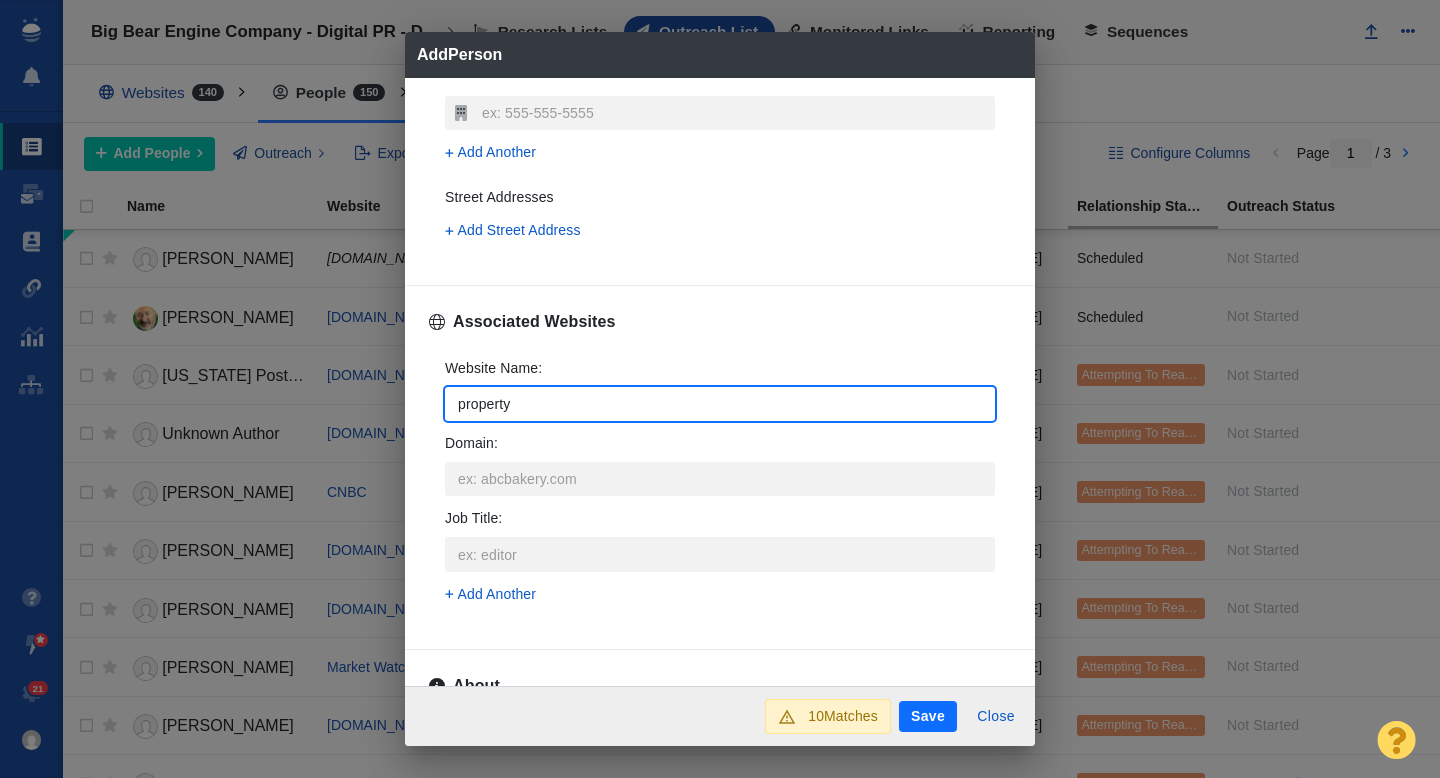 type on "propertyc" 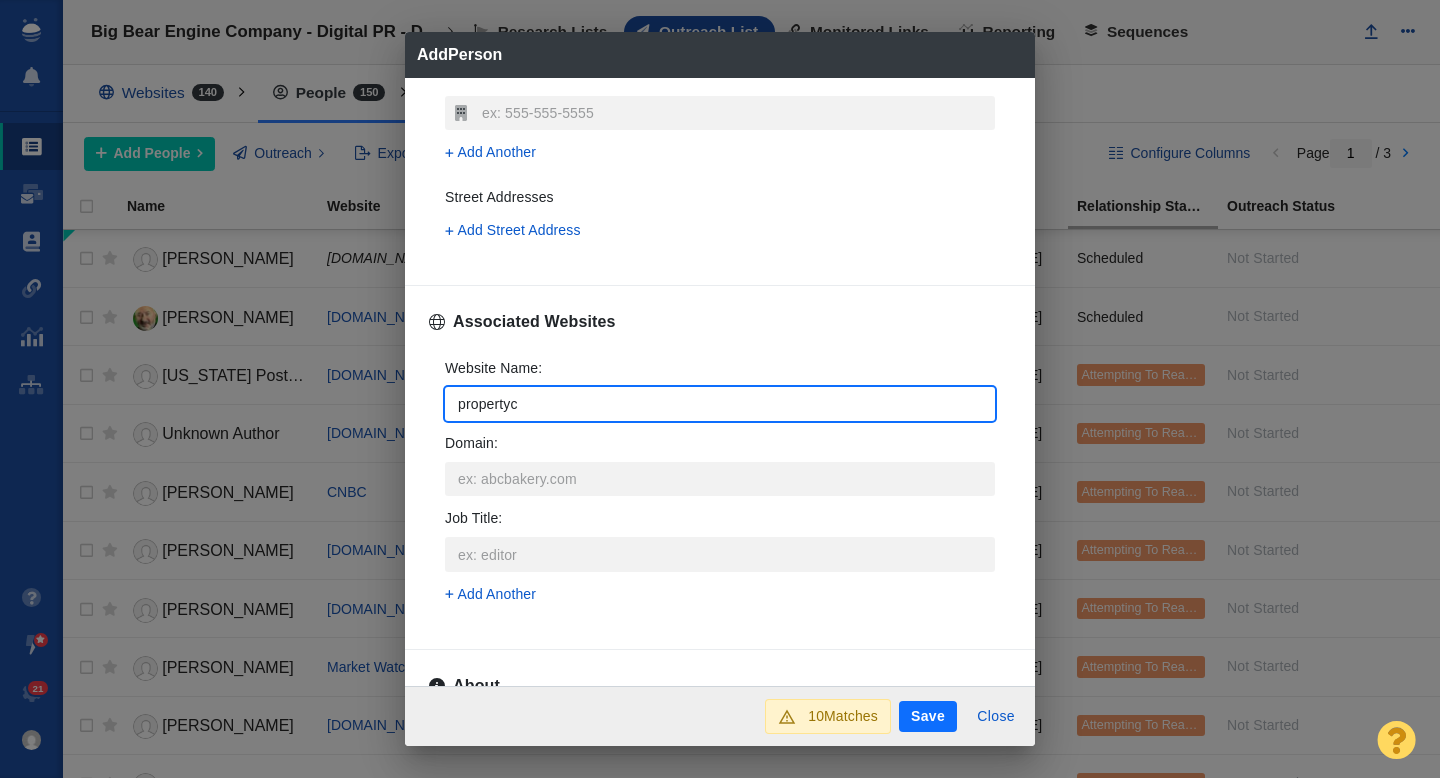 type on "propertyca" 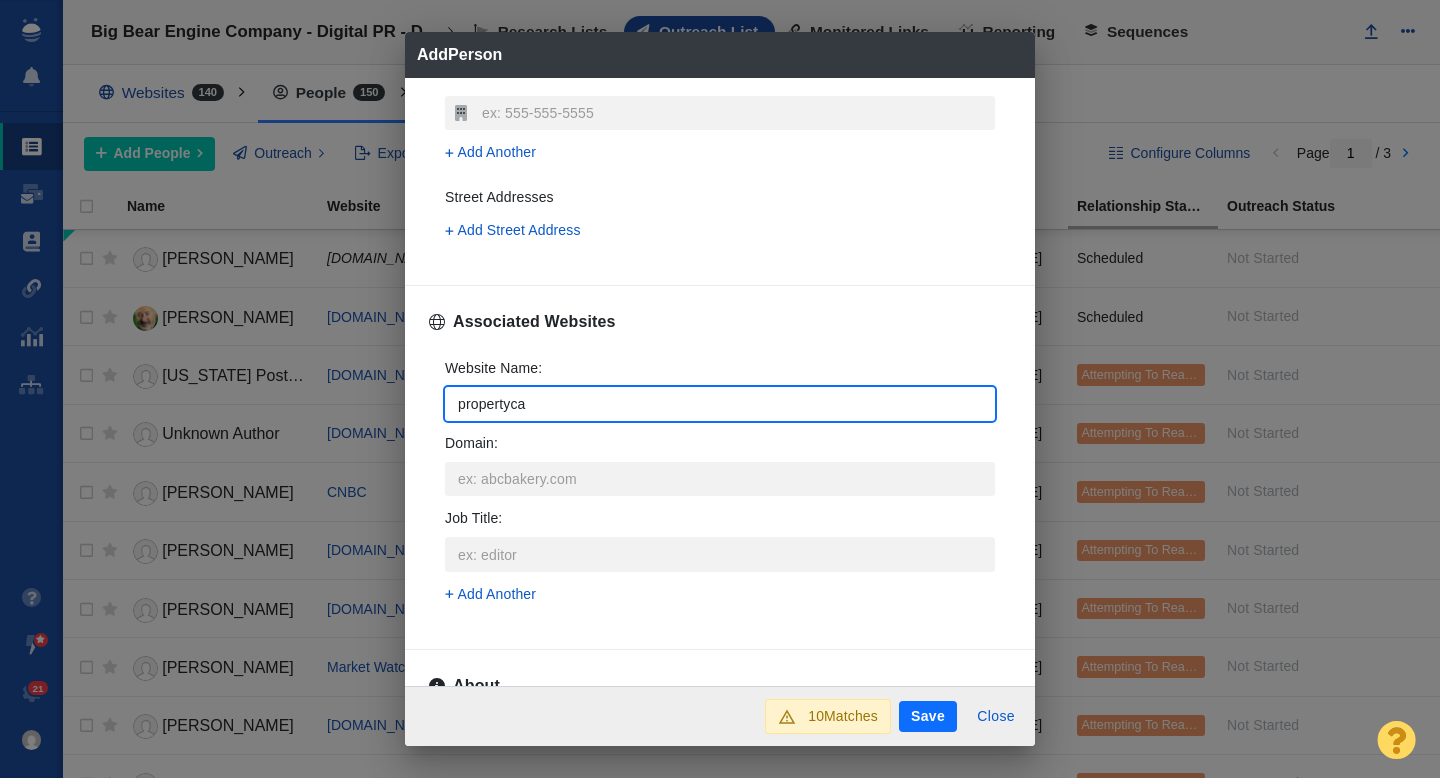 type on "propertycas" 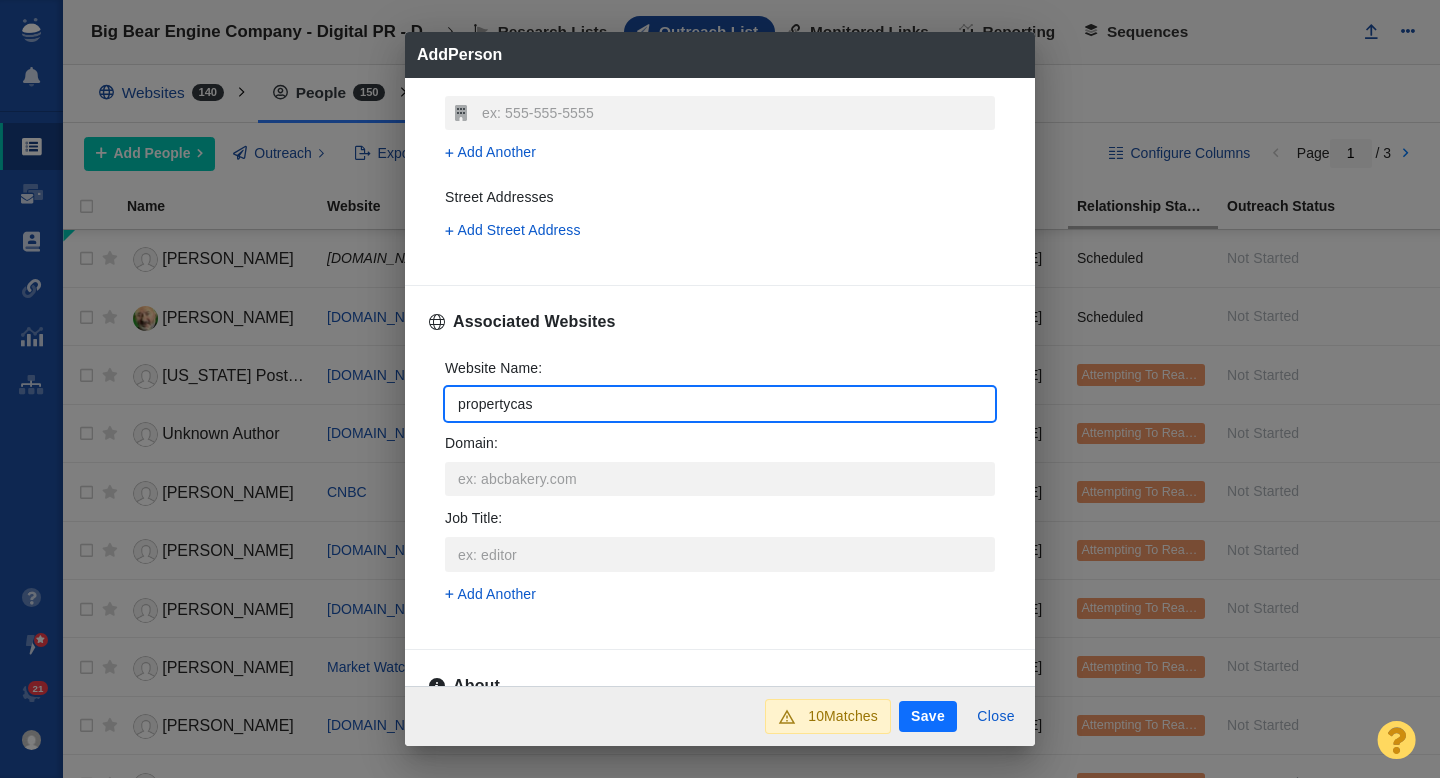 type on "propertycasu" 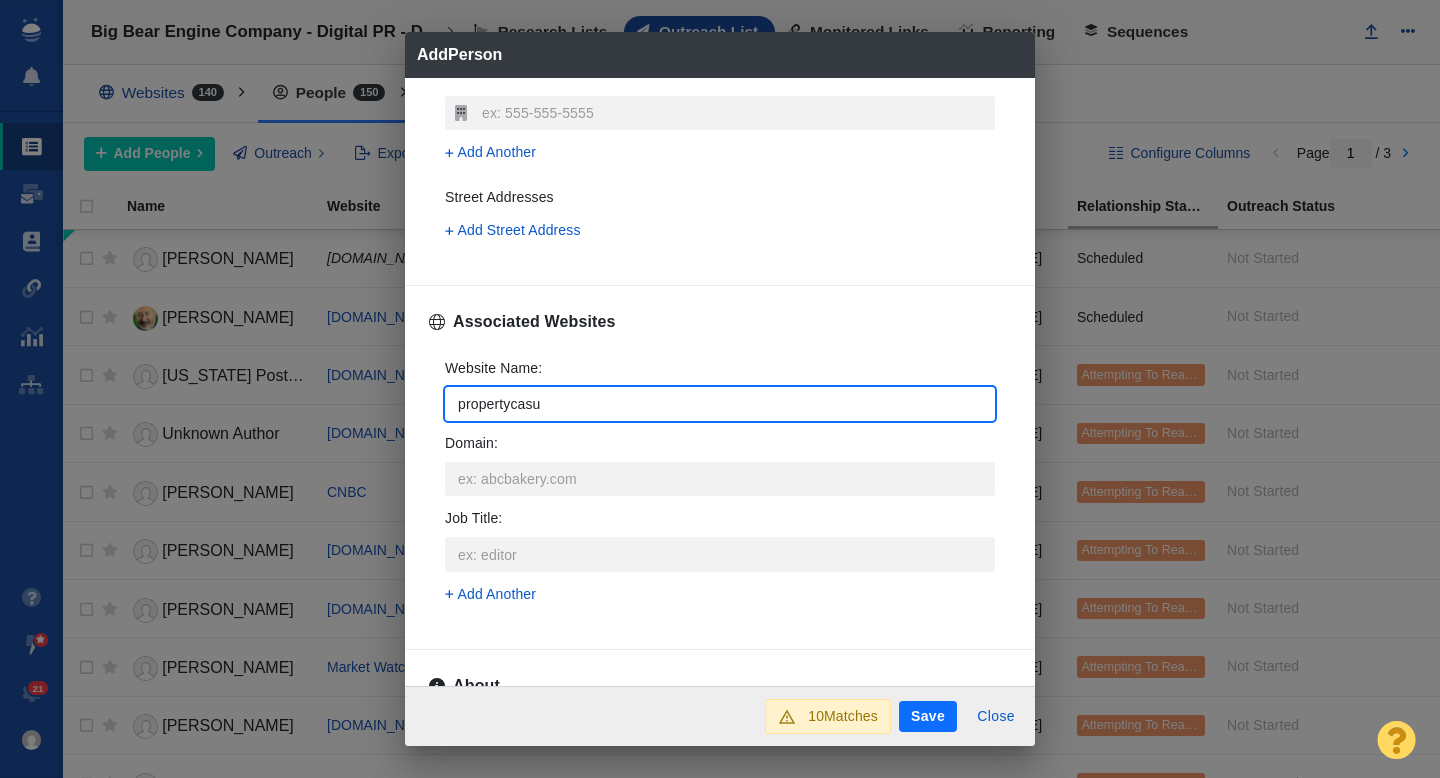 type on "propertycasua" 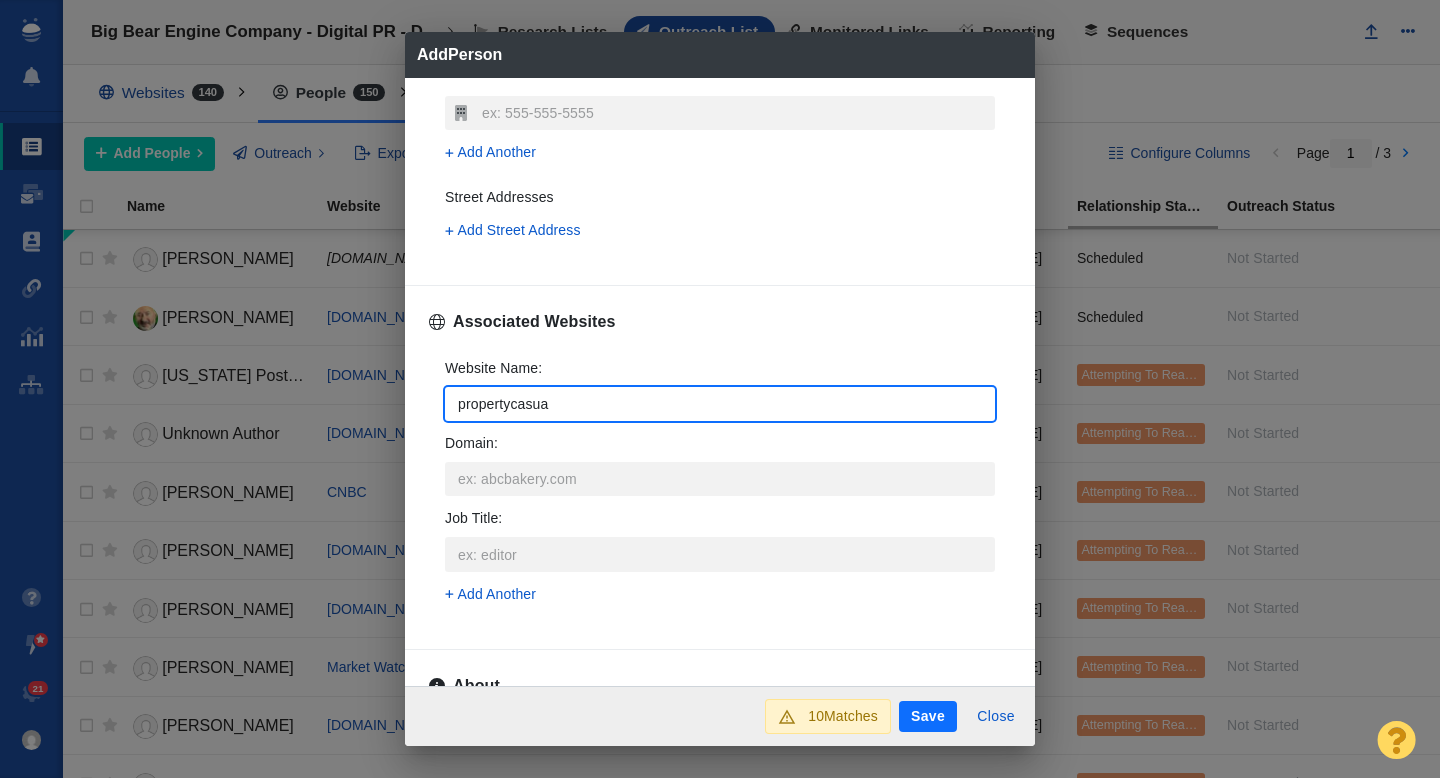 type on "propertycasual" 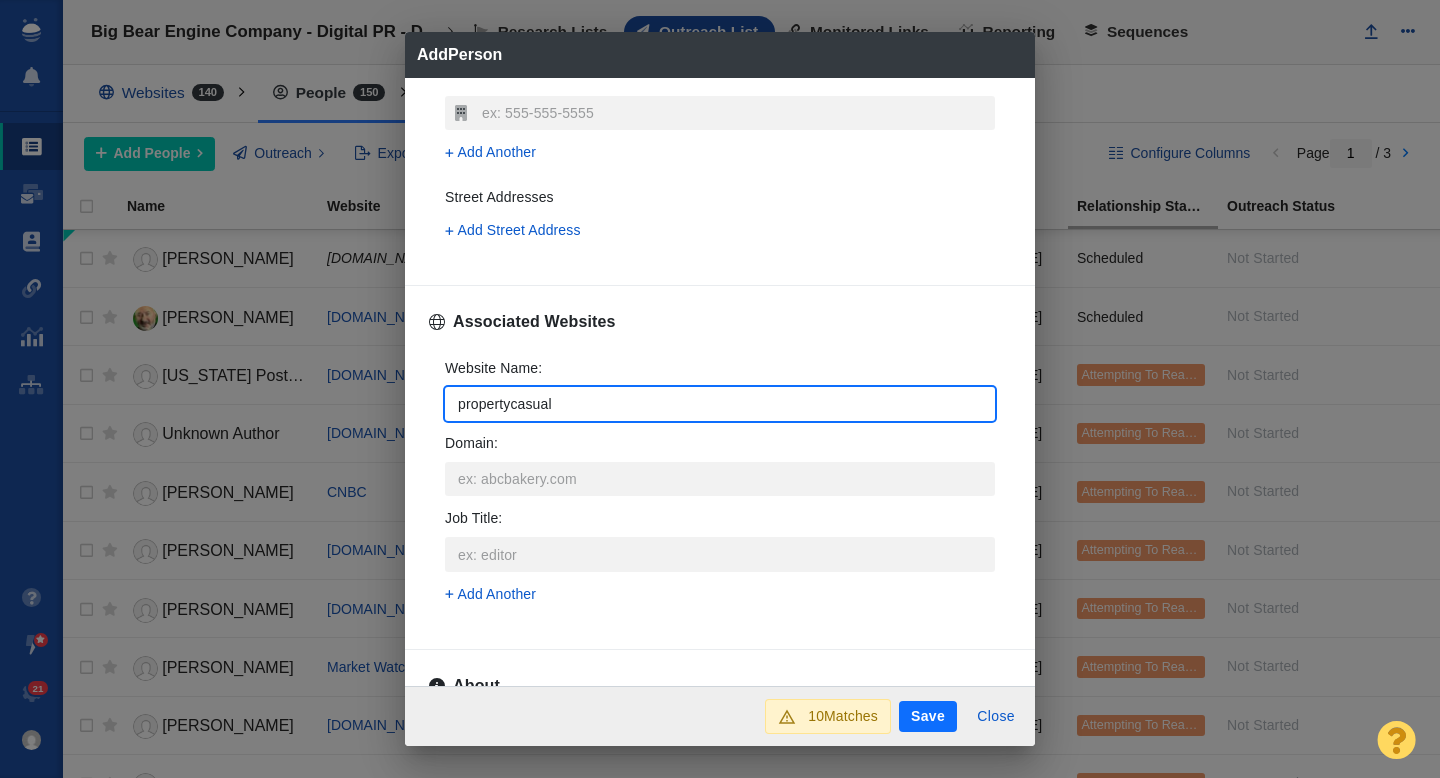 type on "propertycasualt" 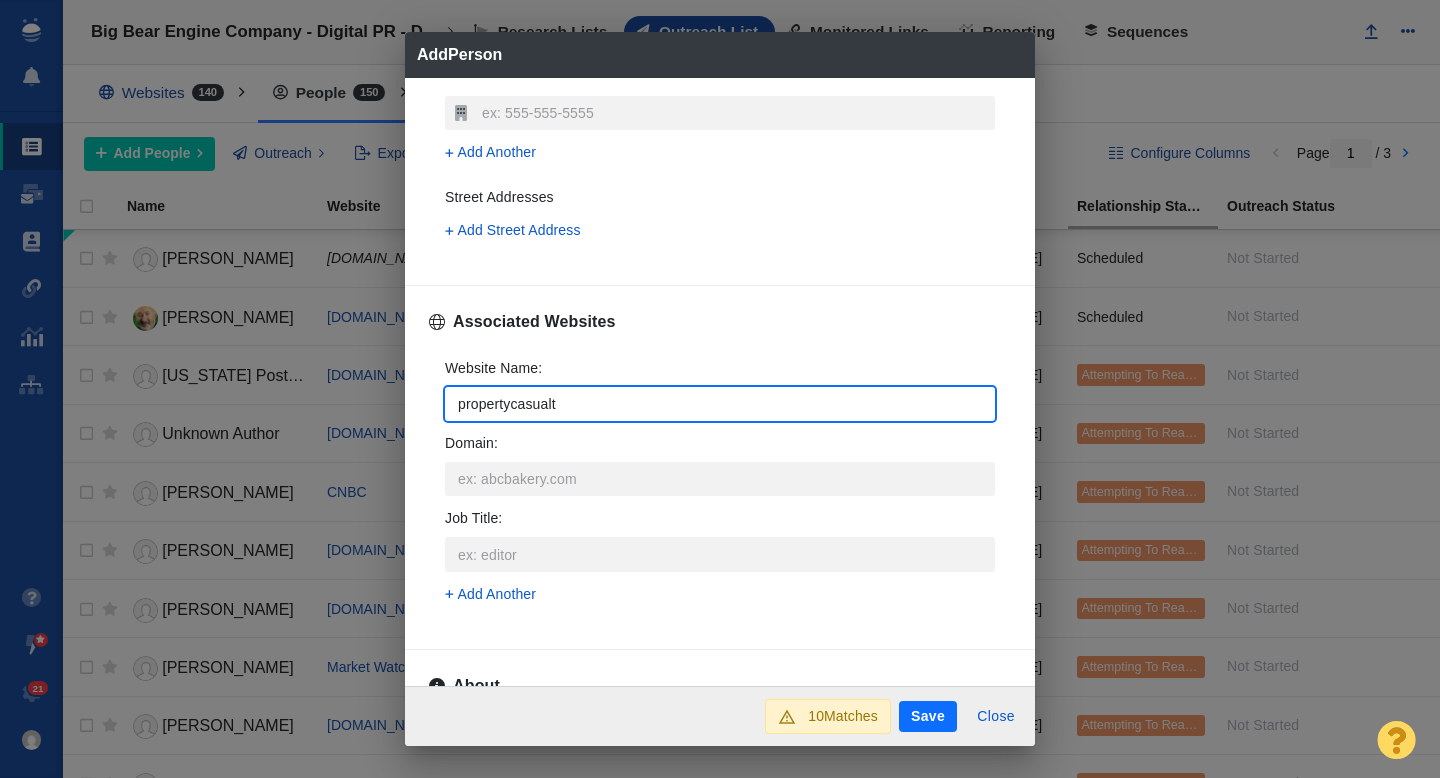 type on "propertycasualty" 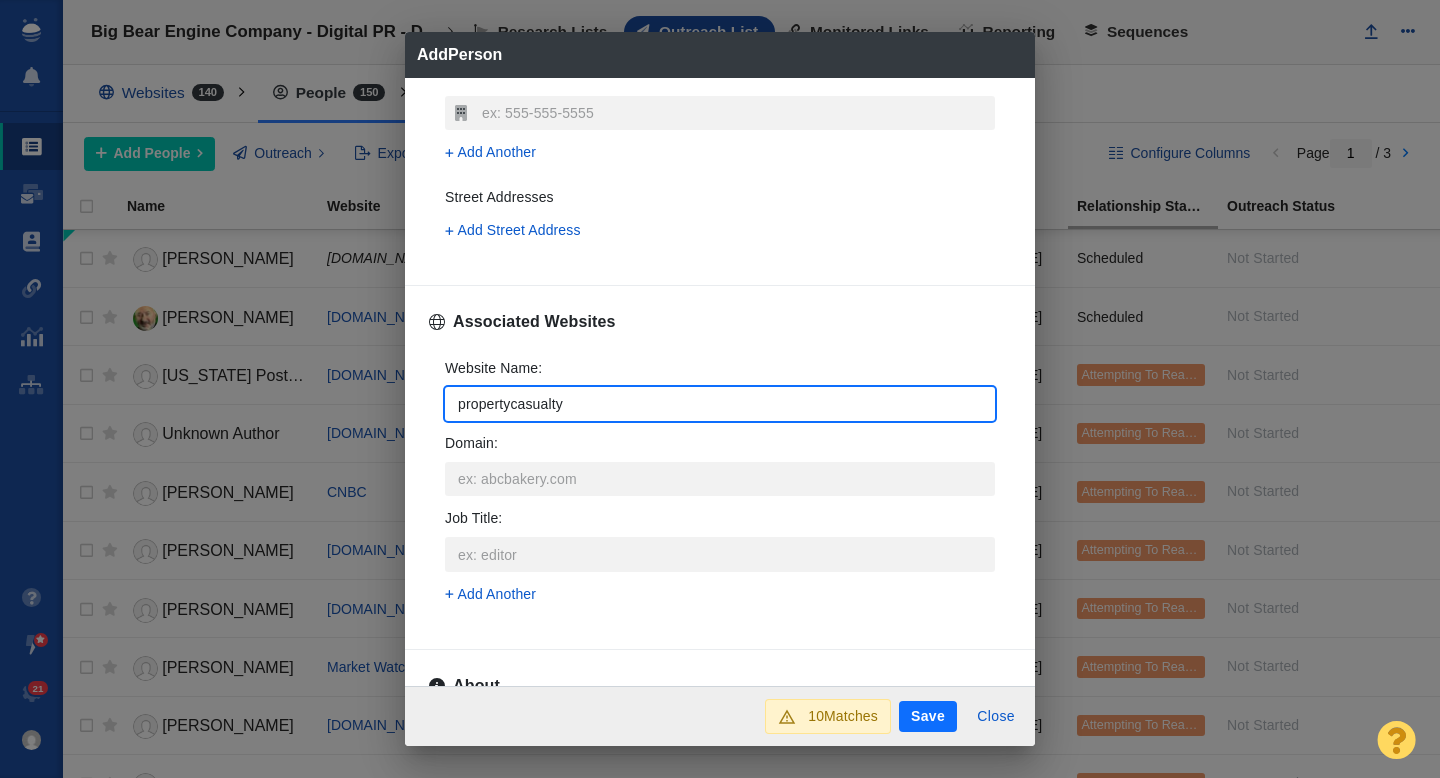type on "propertycasualty3" 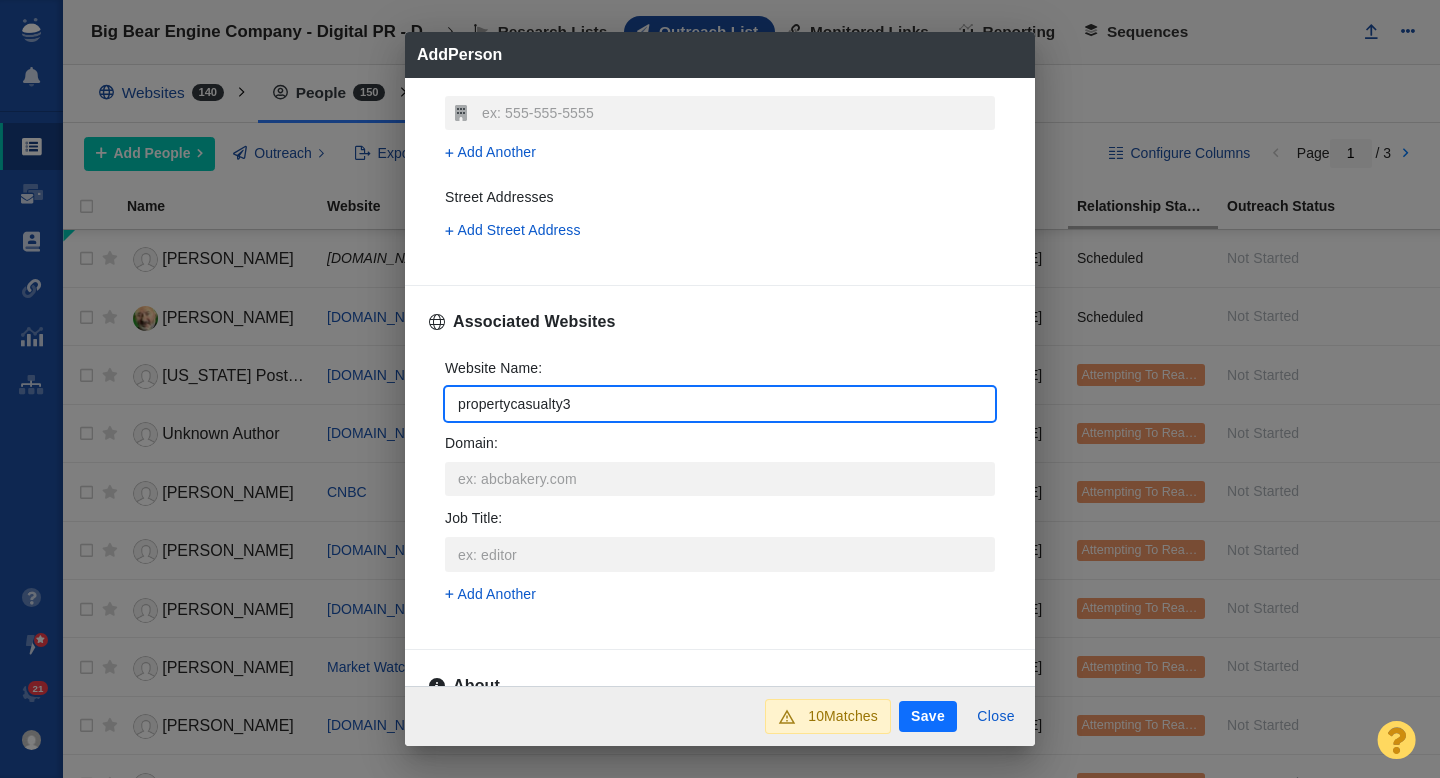 type on "propertycasualty36" 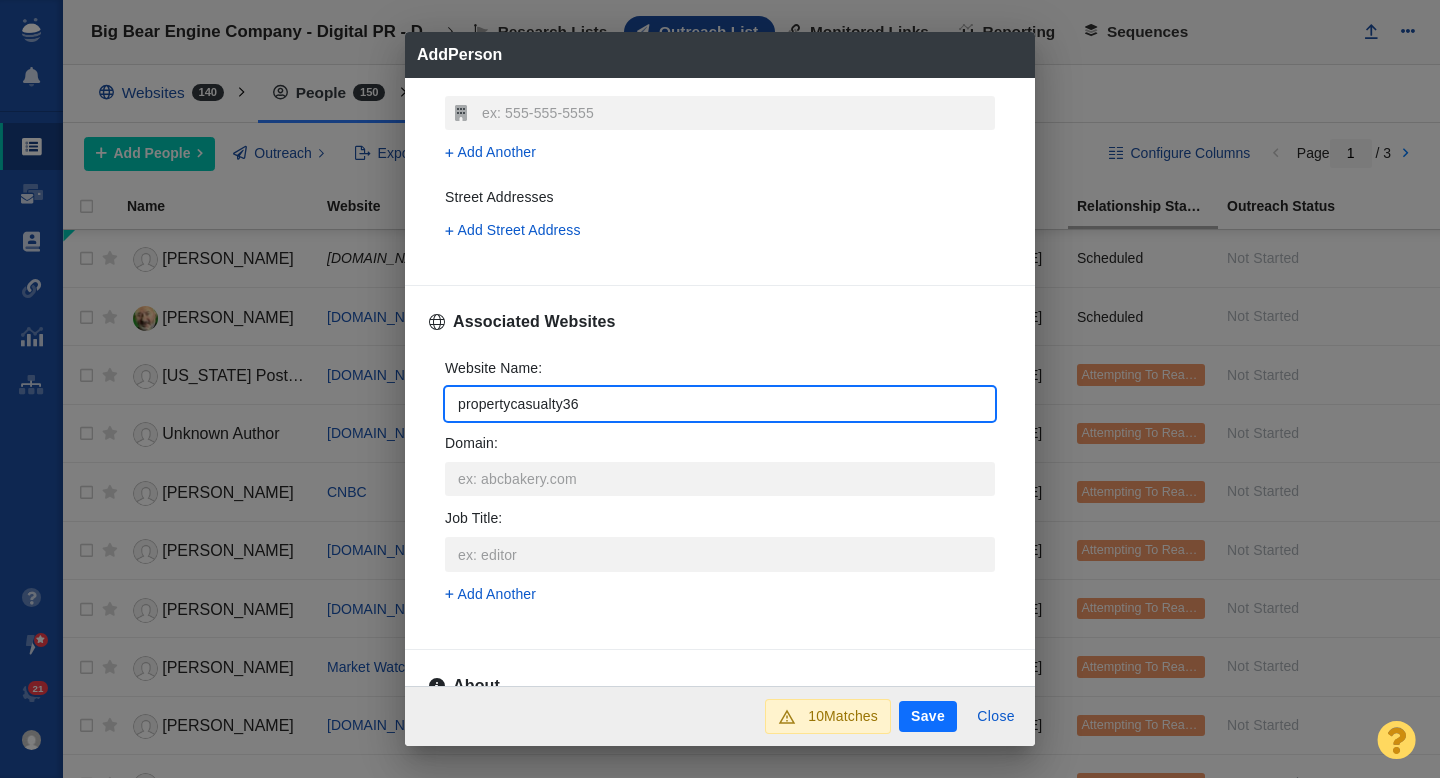 type on "propertycasualty360" 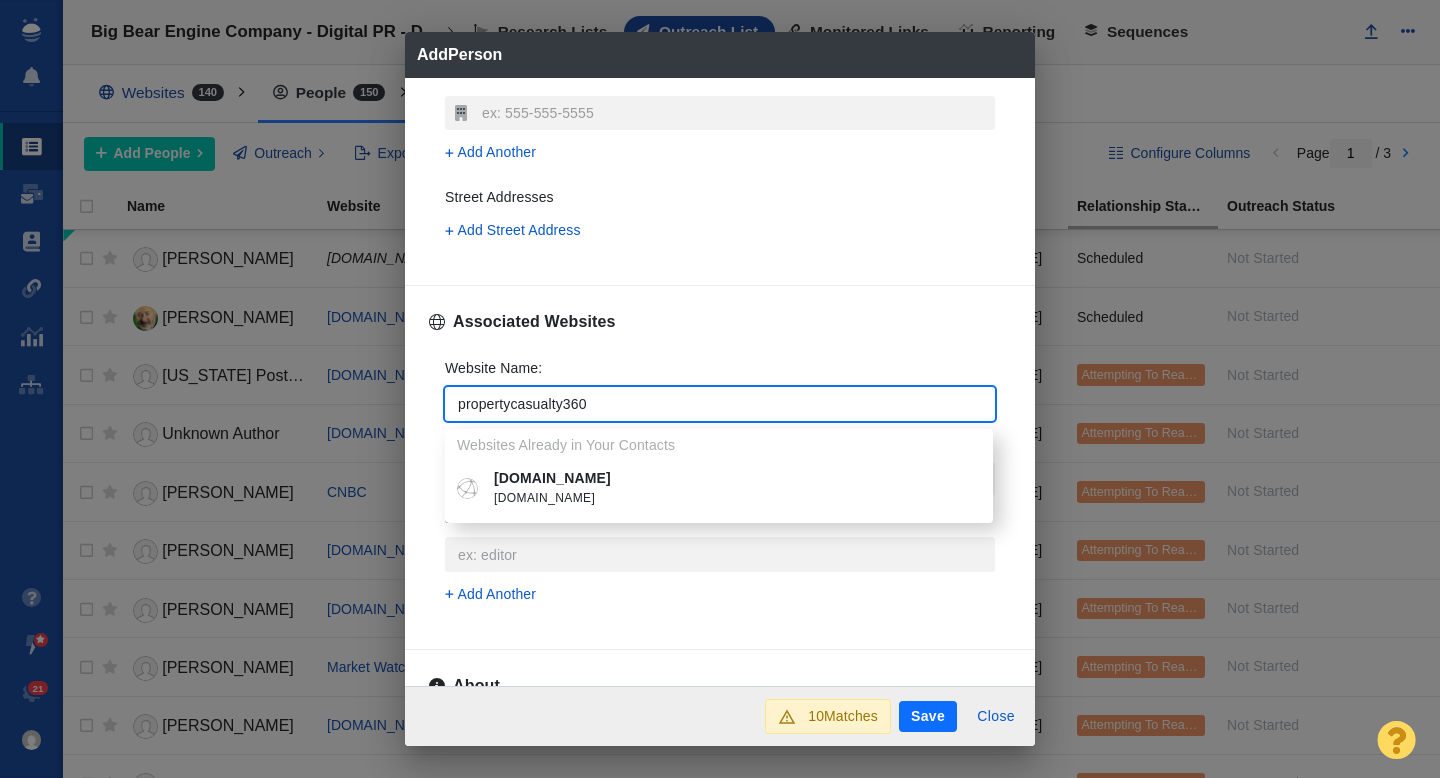type on "propertycasualty360." 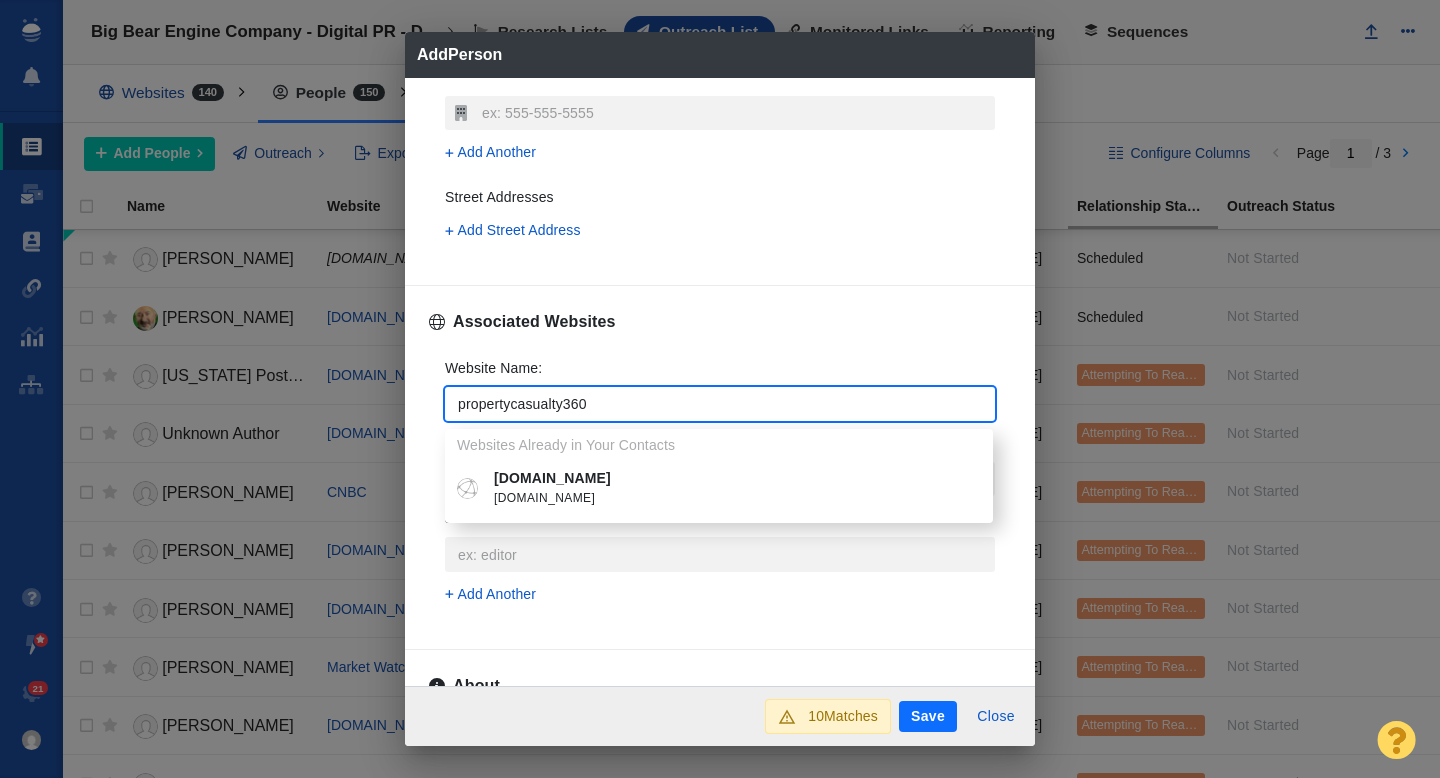 type on "x" 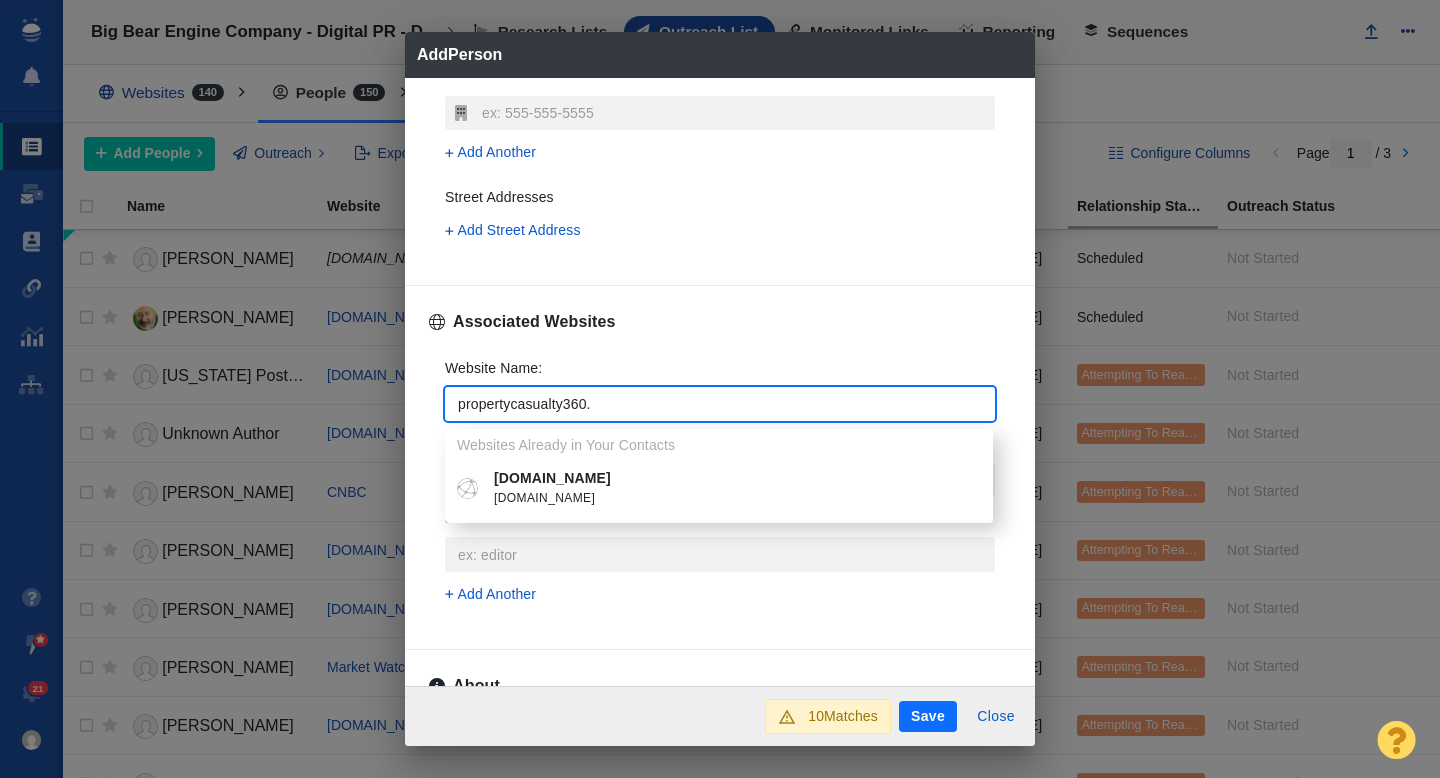 type on "propertycasualty360.c" 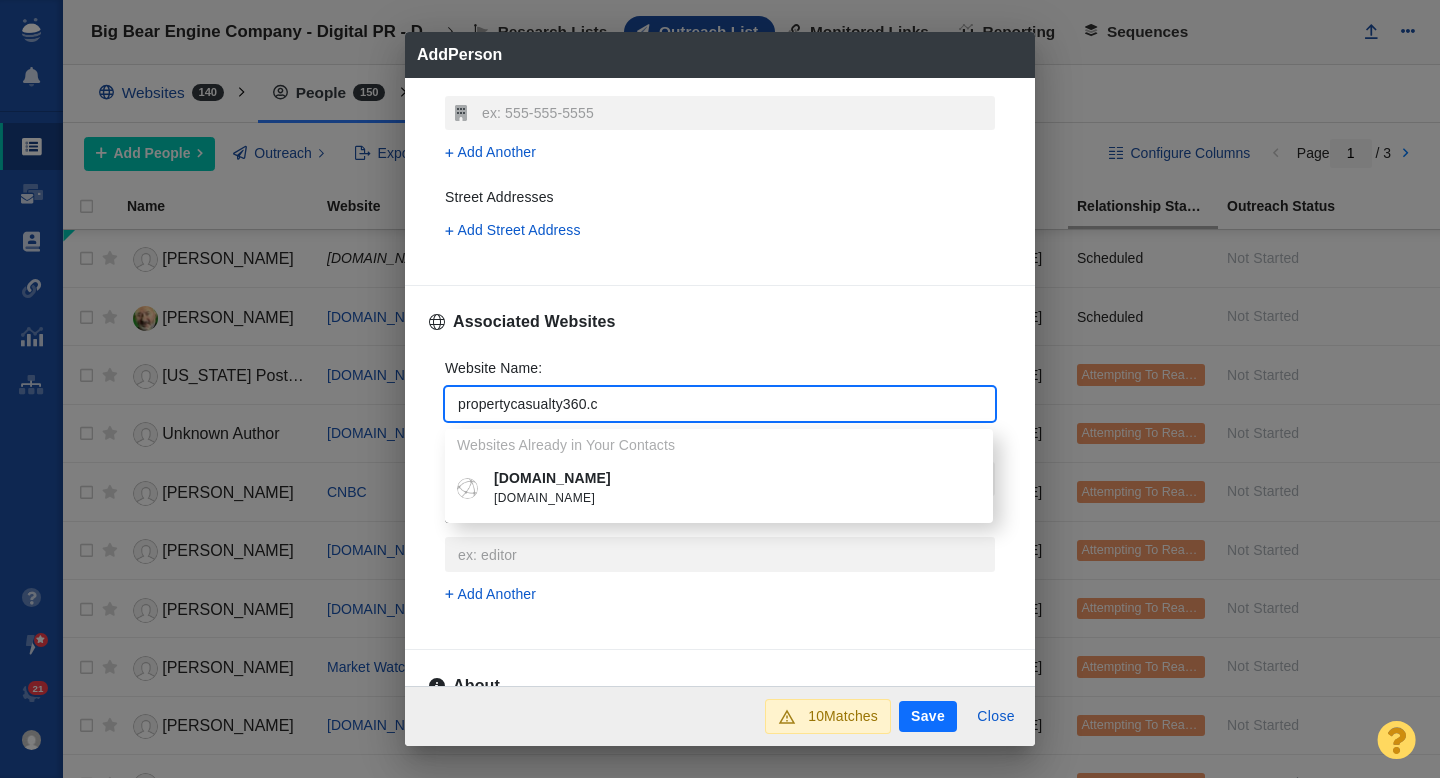 type on "propertycasualty360.co" 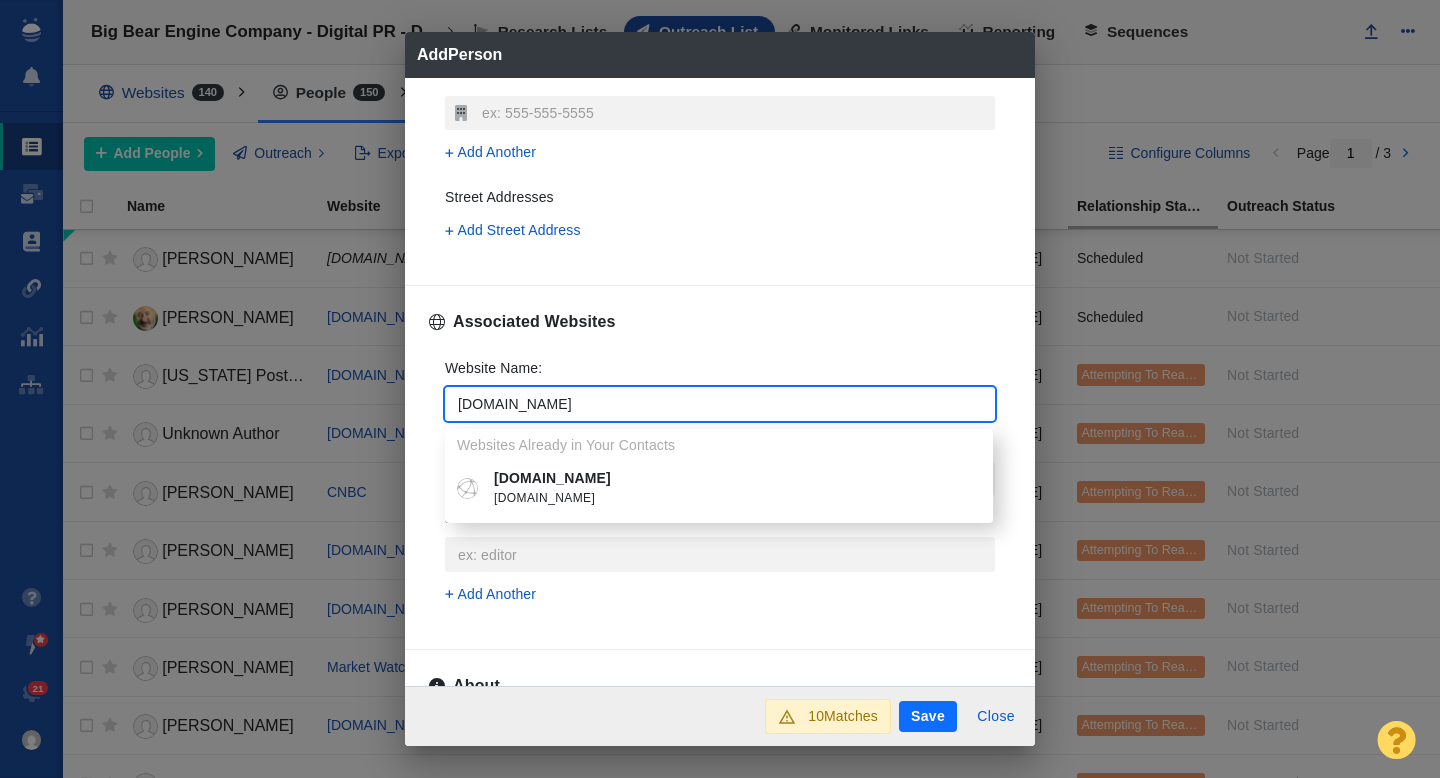 type on "propertycasualty360.com" 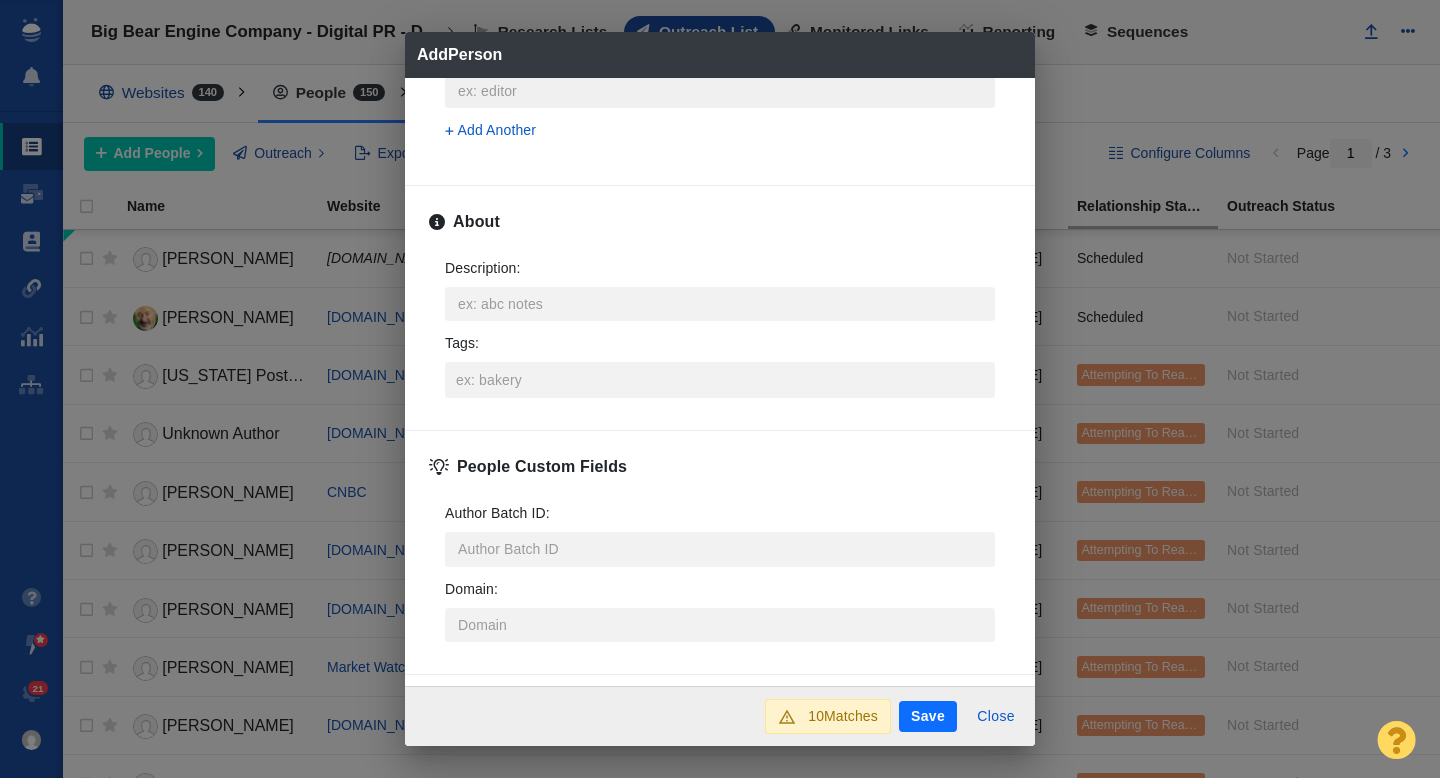 scroll, scrollTop: 989, scrollLeft: 0, axis: vertical 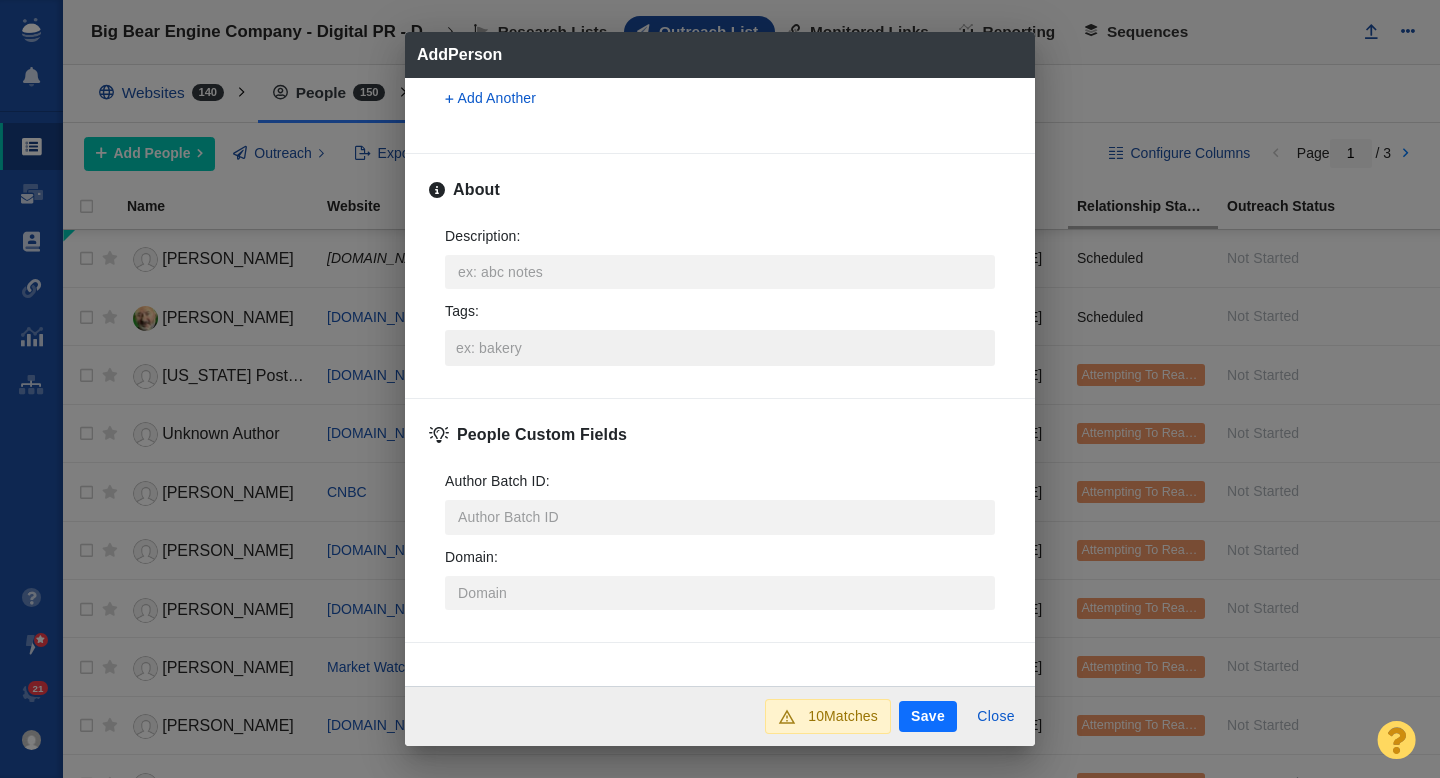 click on "Tags :" at bounding box center [720, 348] 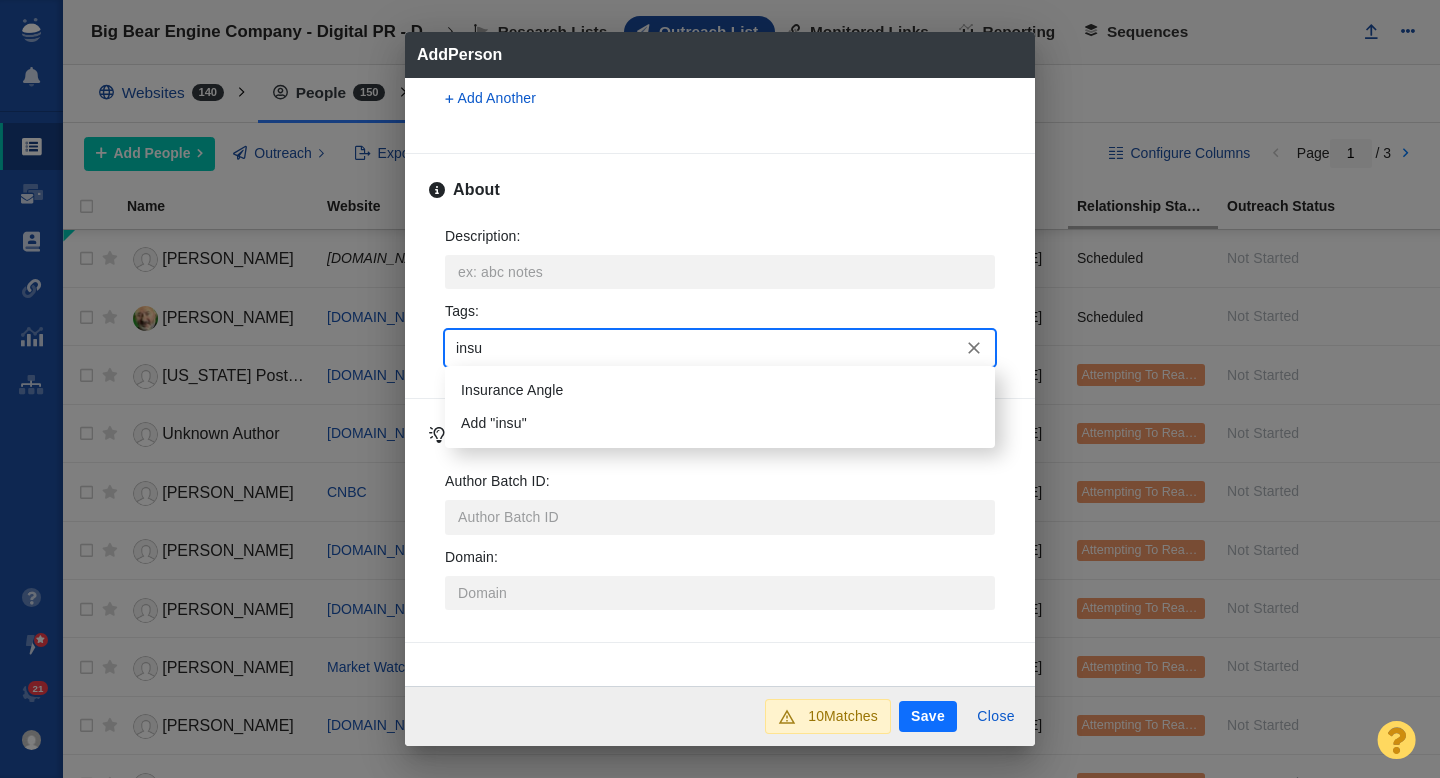 type on "insur" 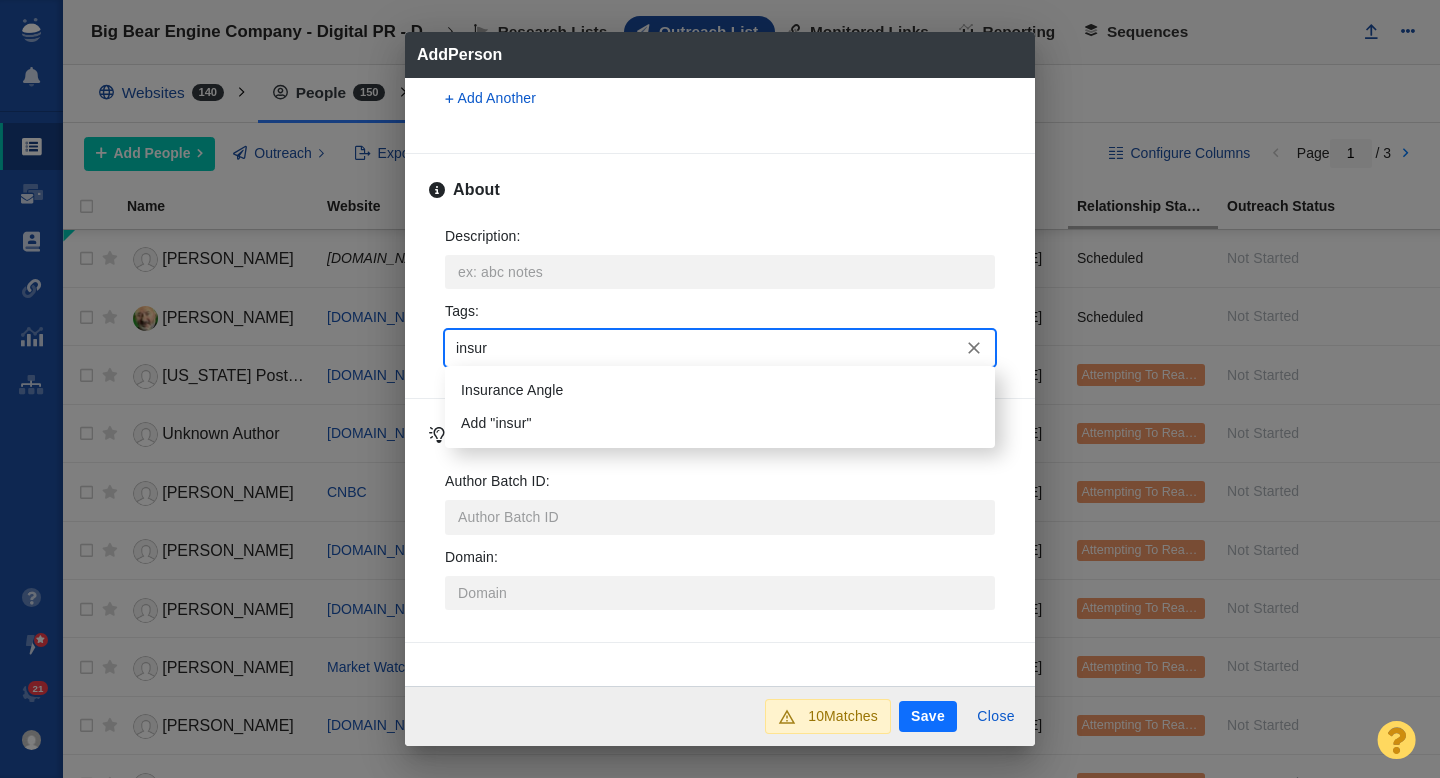 click on "Insurance Angle" at bounding box center (720, 390) 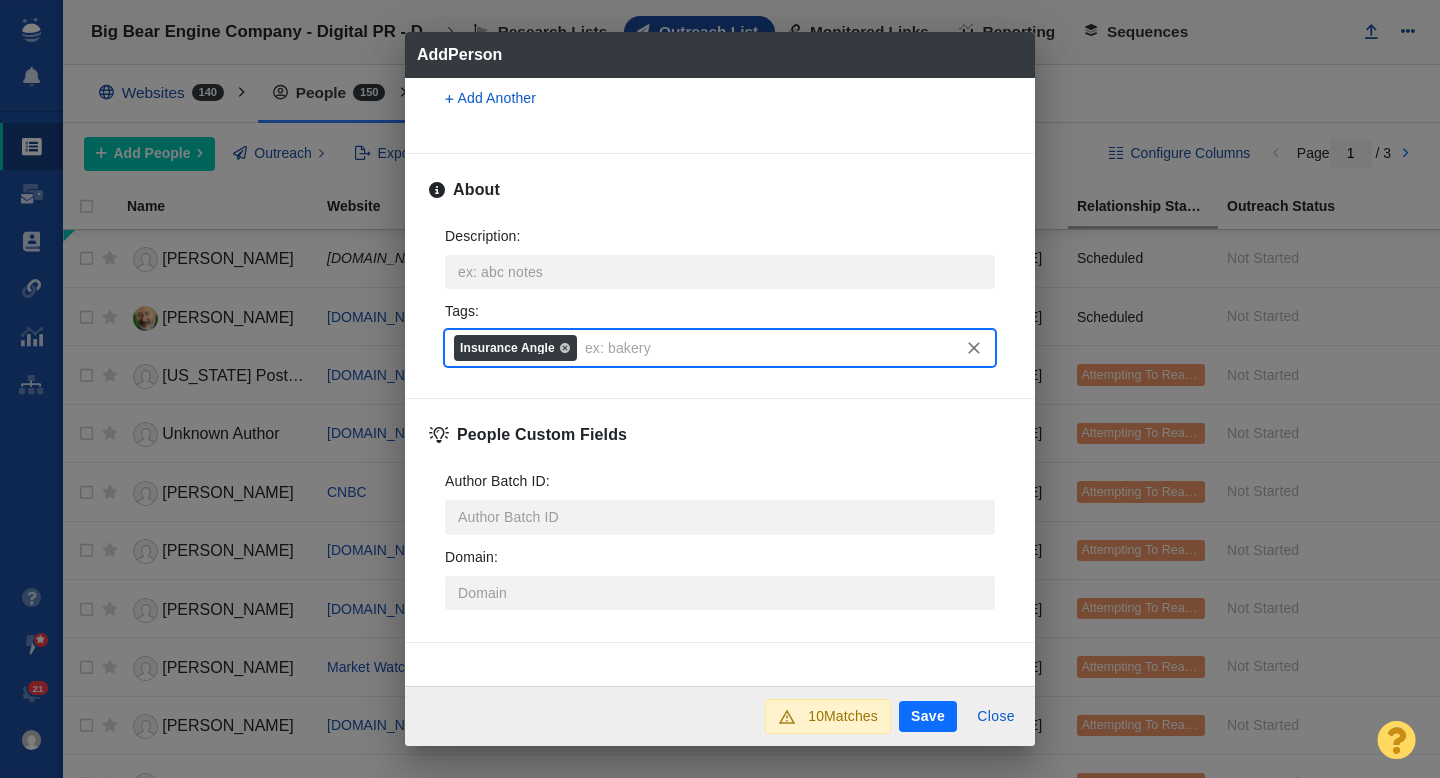 click on "Save" at bounding box center (928, 717) 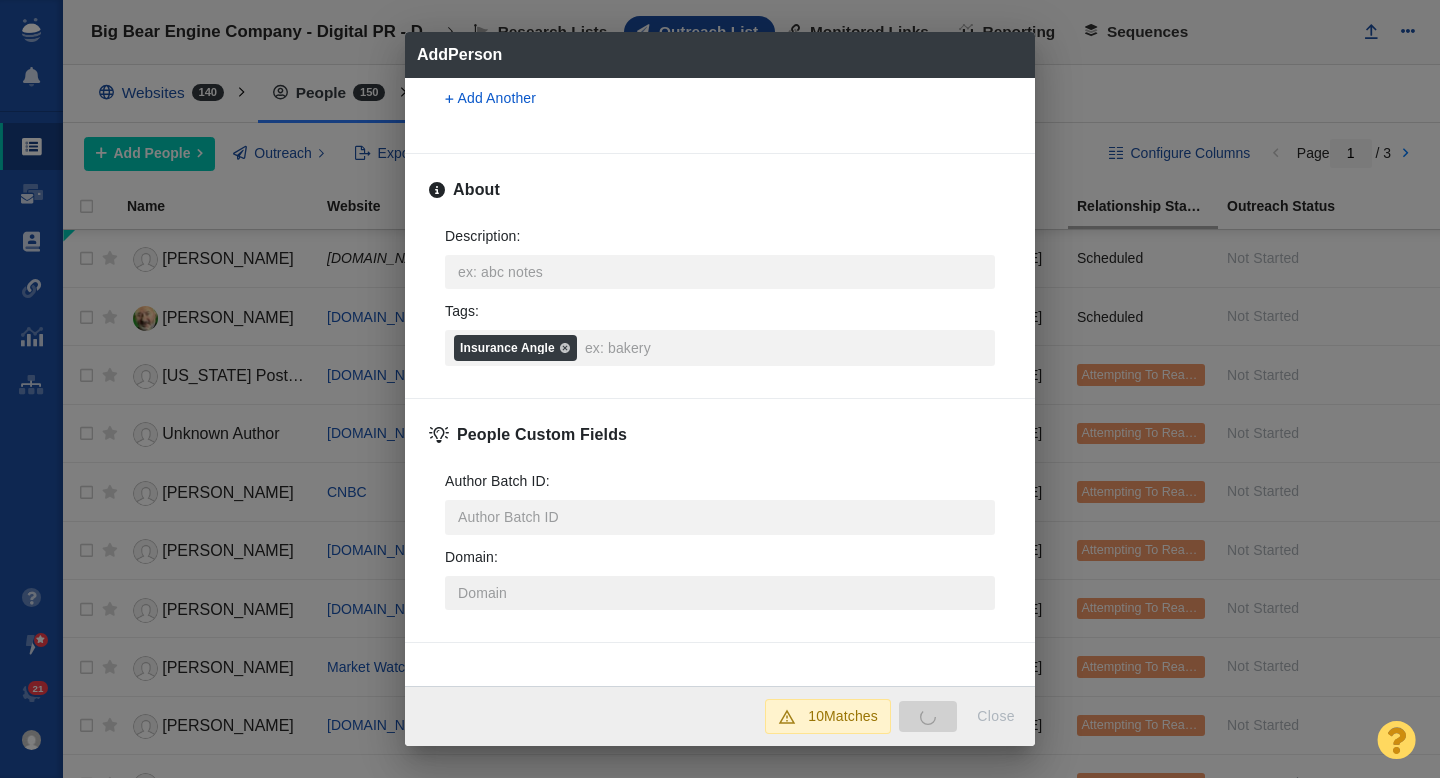 type on "x" 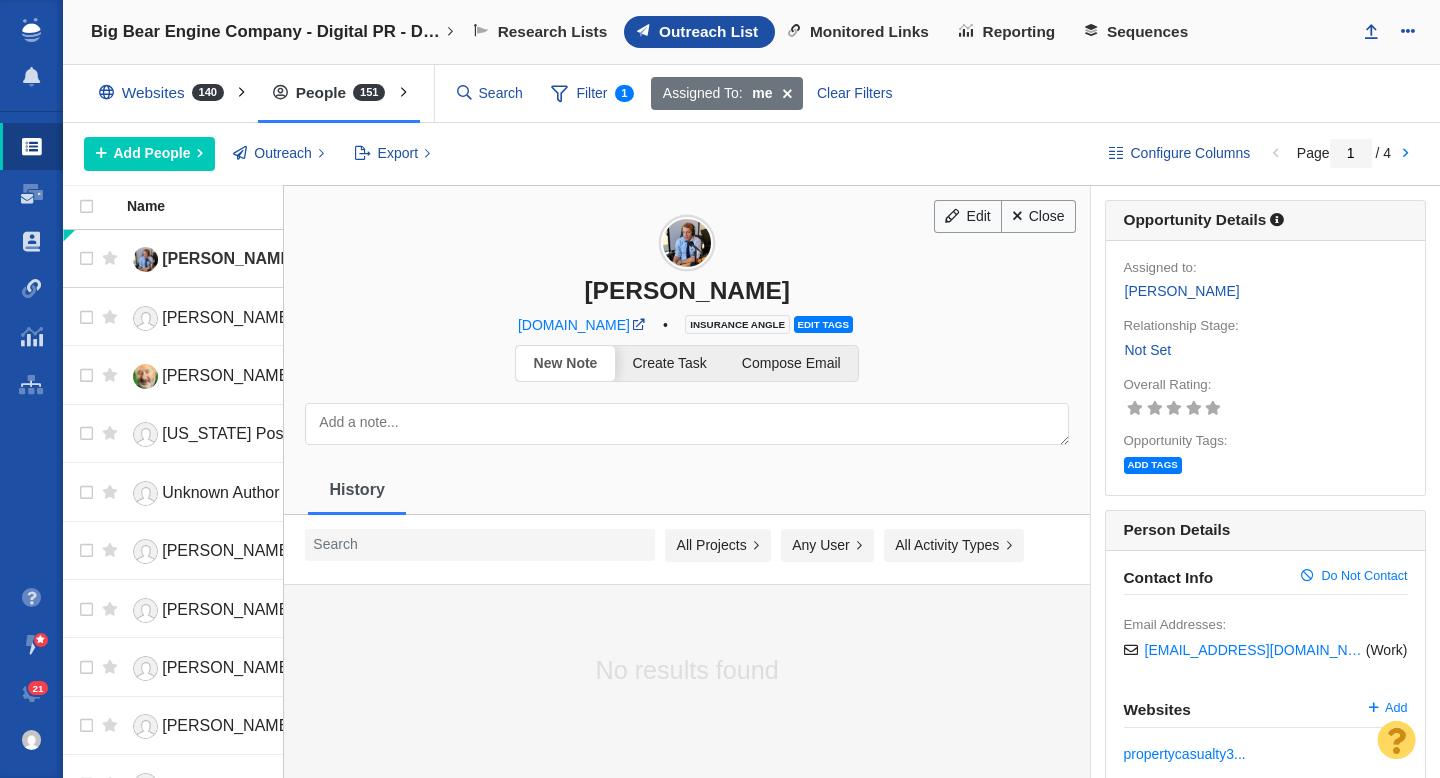 click on "Not Set" at bounding box center [1148, 350] 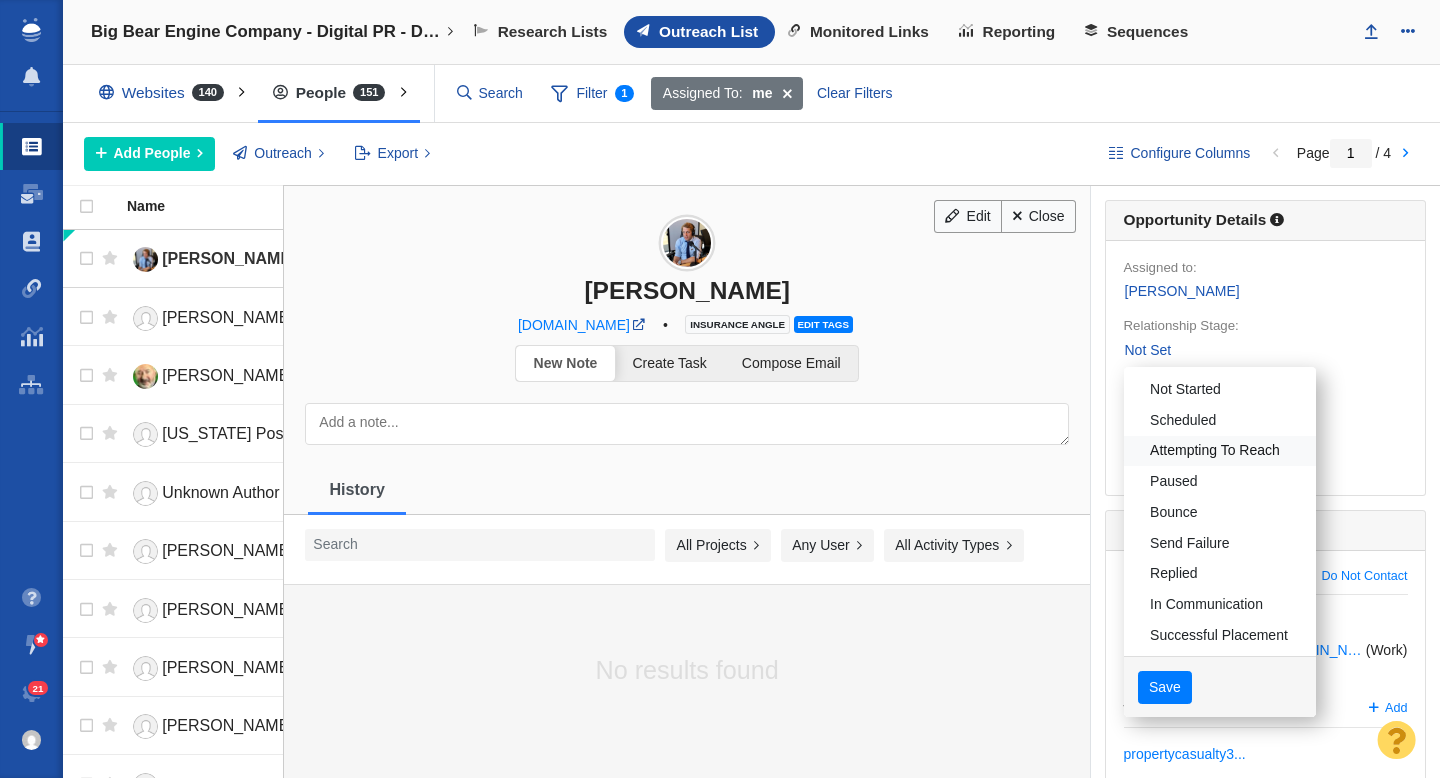 click on "Attempting To Reach" at bounding box center [1220, 451] 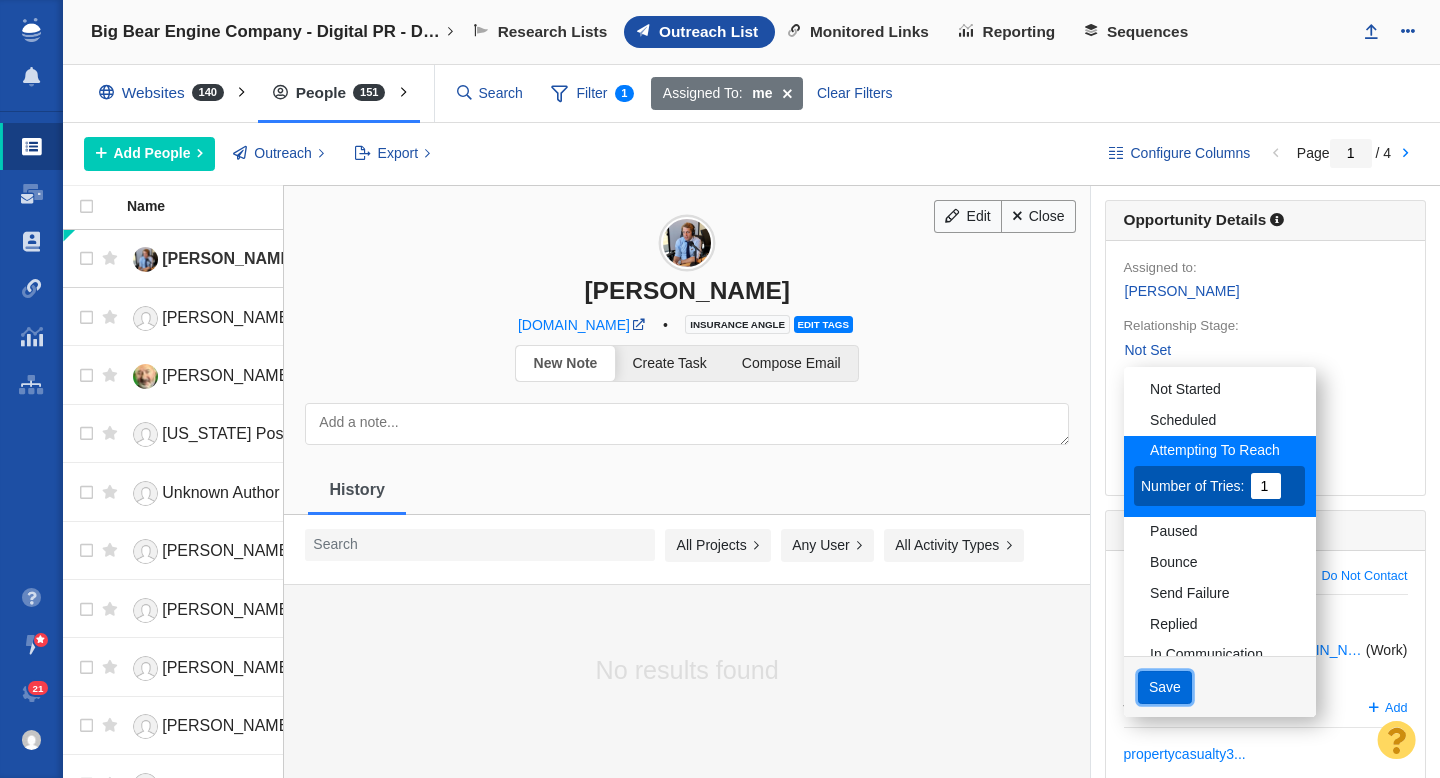 click on "Save" at bounding box center (1165, 688) 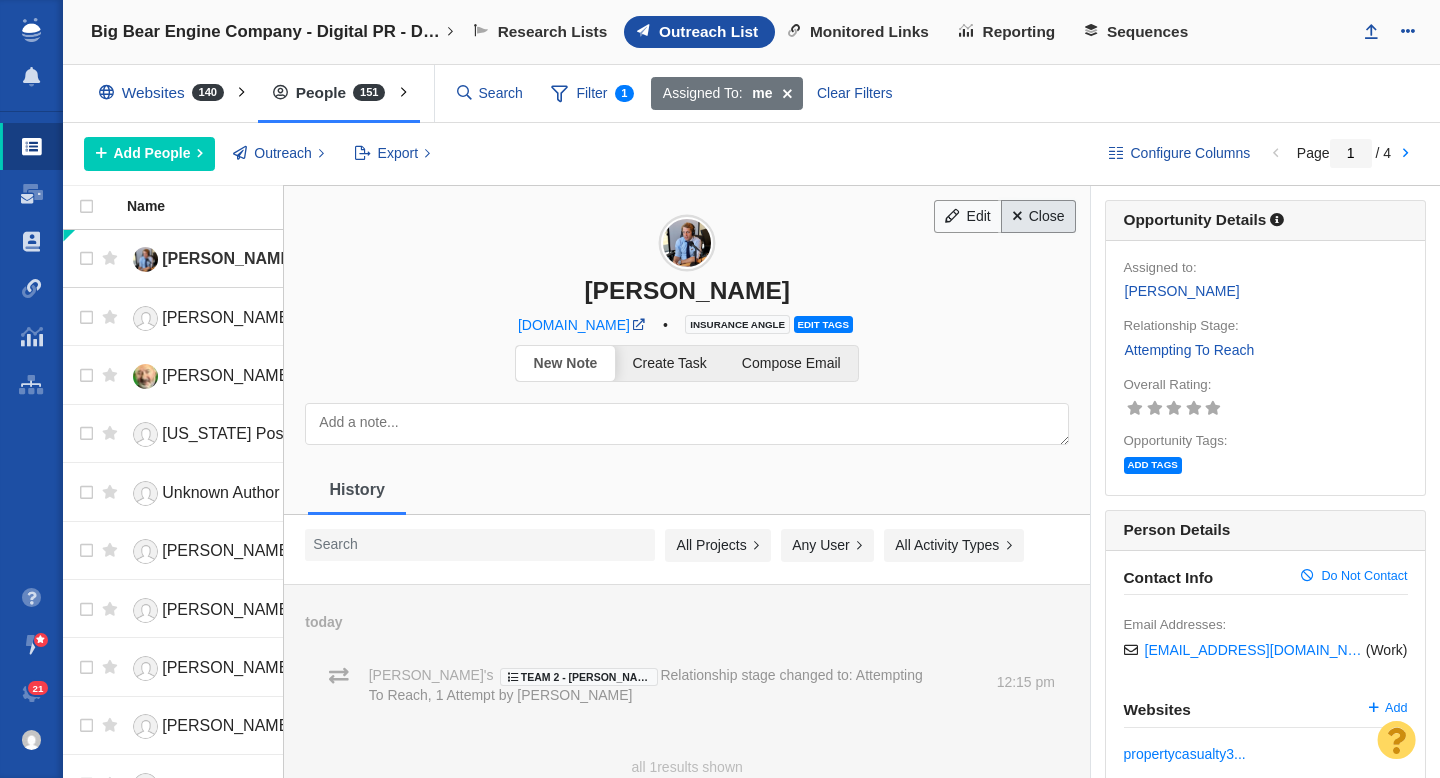click on "Close" at bounding box center (1038, 217) 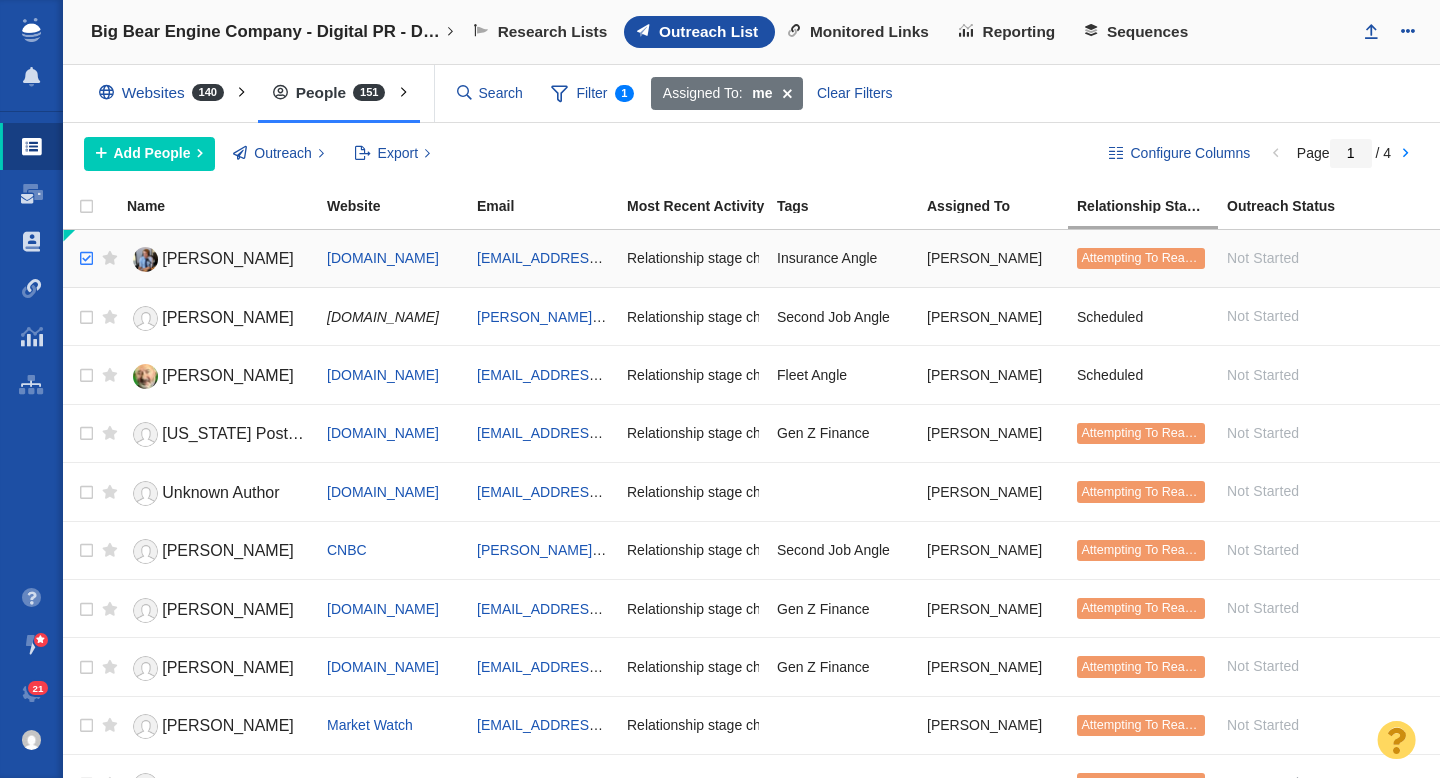 click at bounding box center [84, 259] 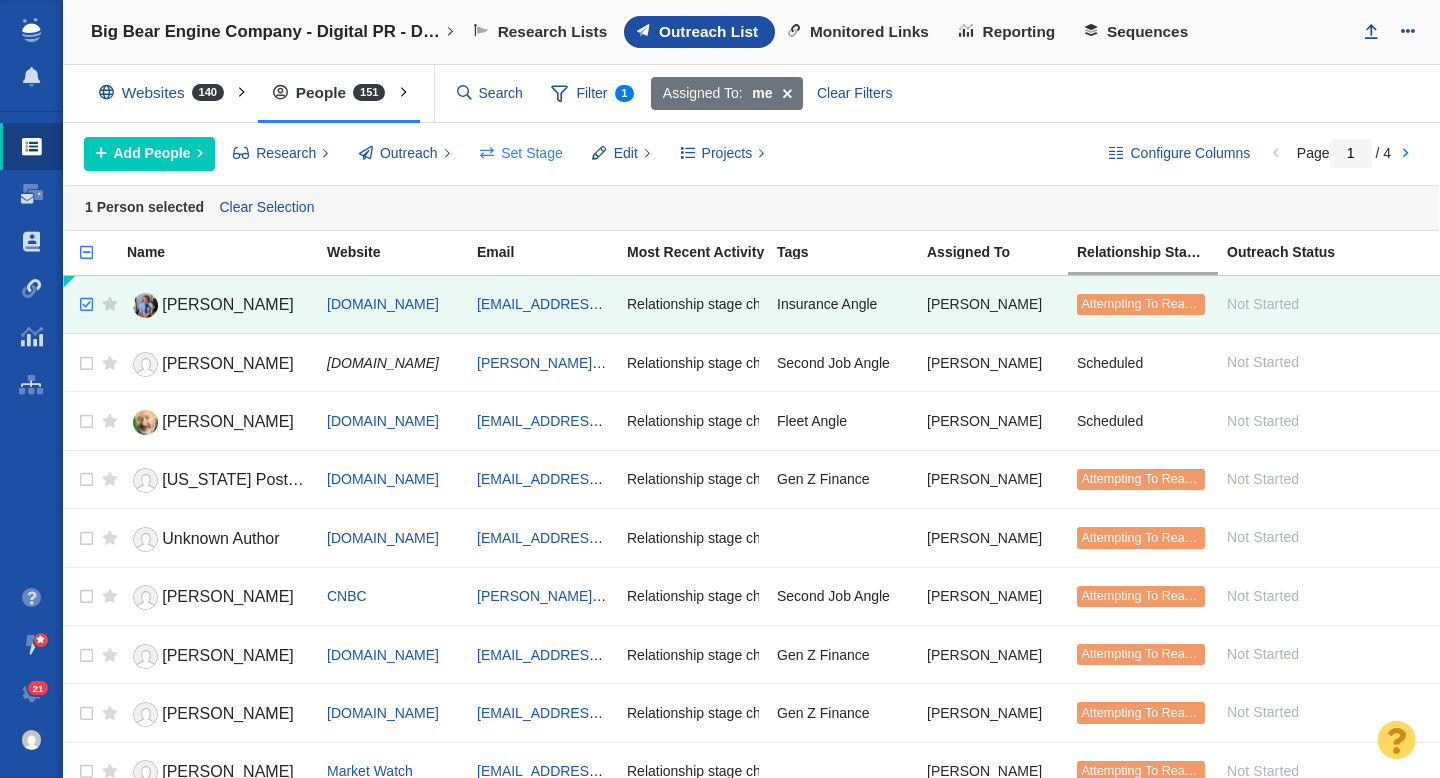 click on "Set Stage" at bounding box center (532, 153) 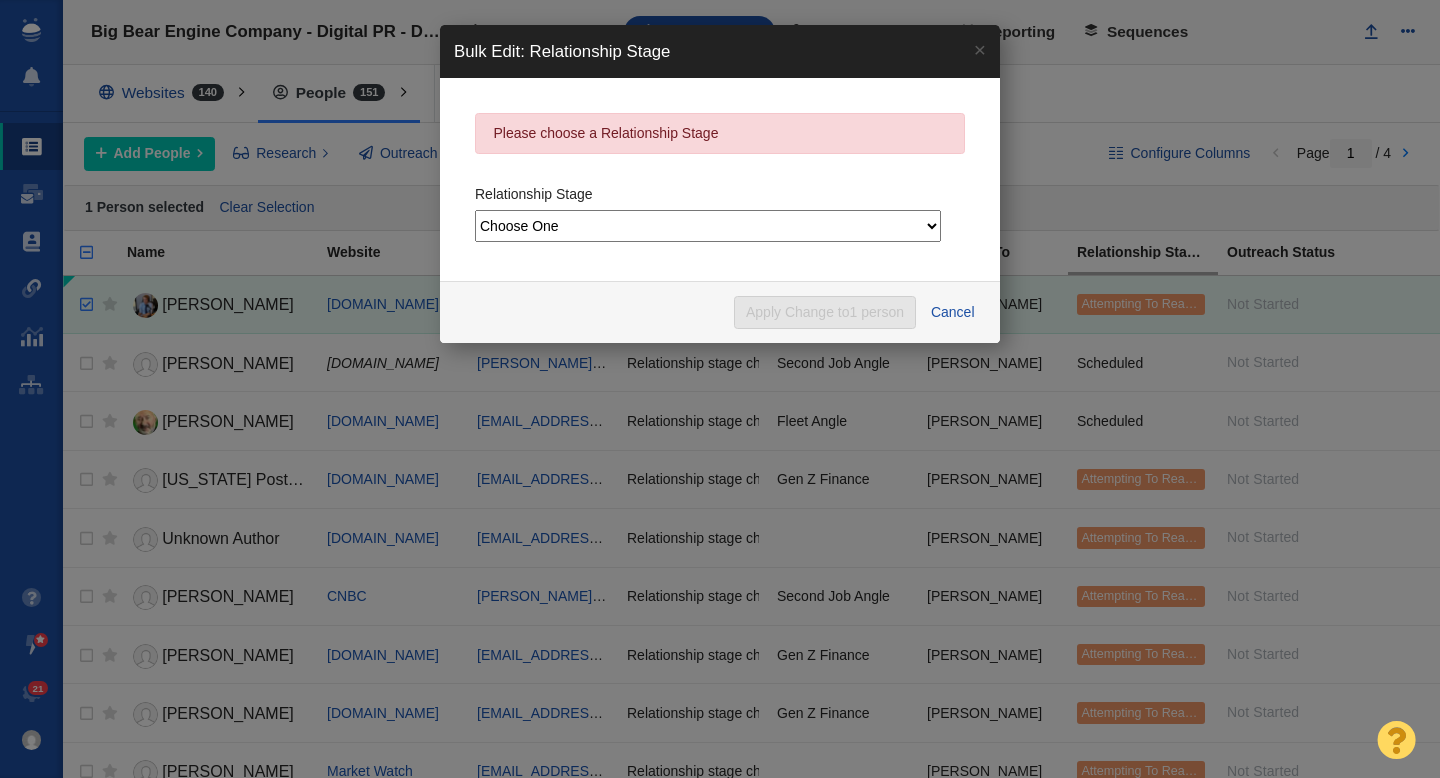 click on "Choose One
Not Started
Scheduled
Attempting To Reach
Paused
Bounce
Send Failure
Replied
In Communication
Successful Placement
Unsuccessful - No Reply
DO NOT CONTACT
Dead" at bounding box center (708, 226) 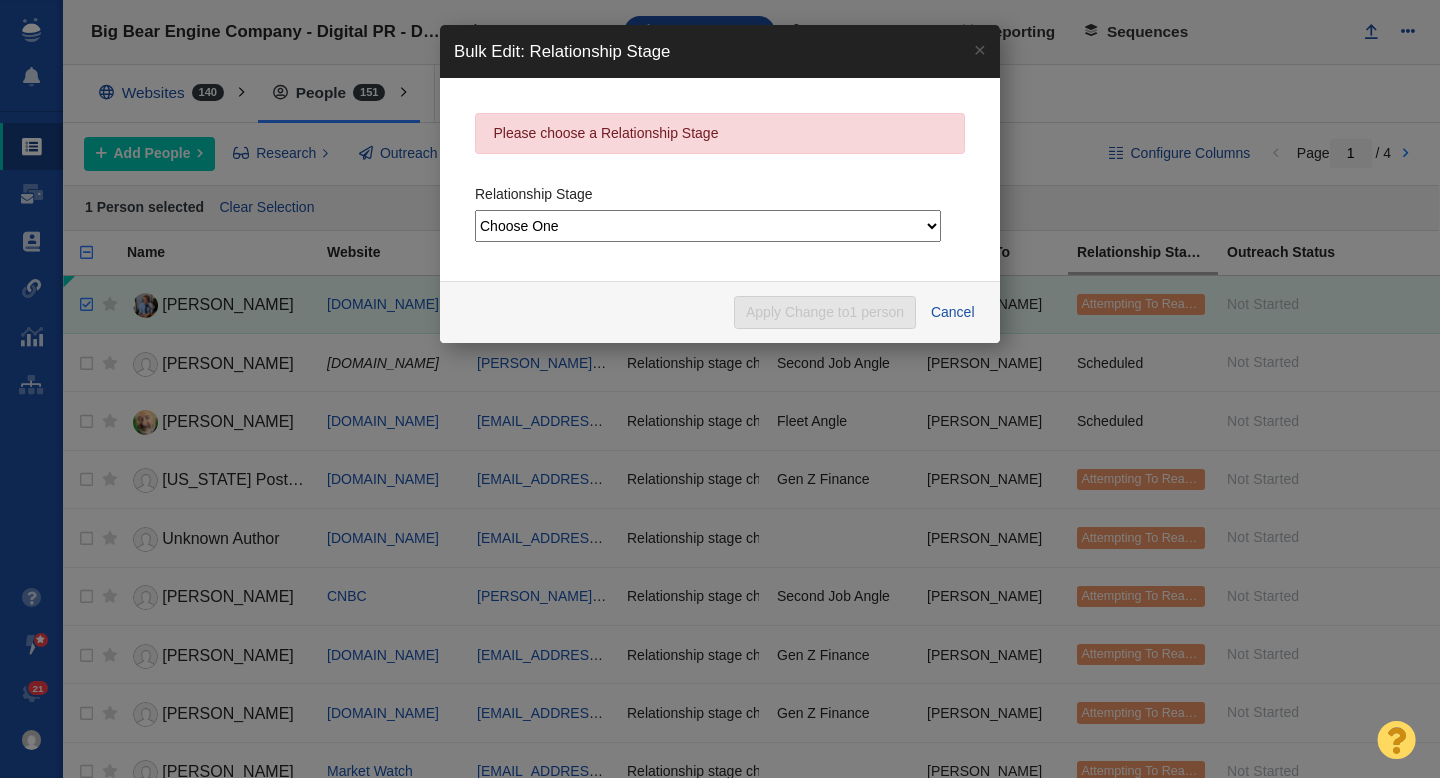 select on "1" 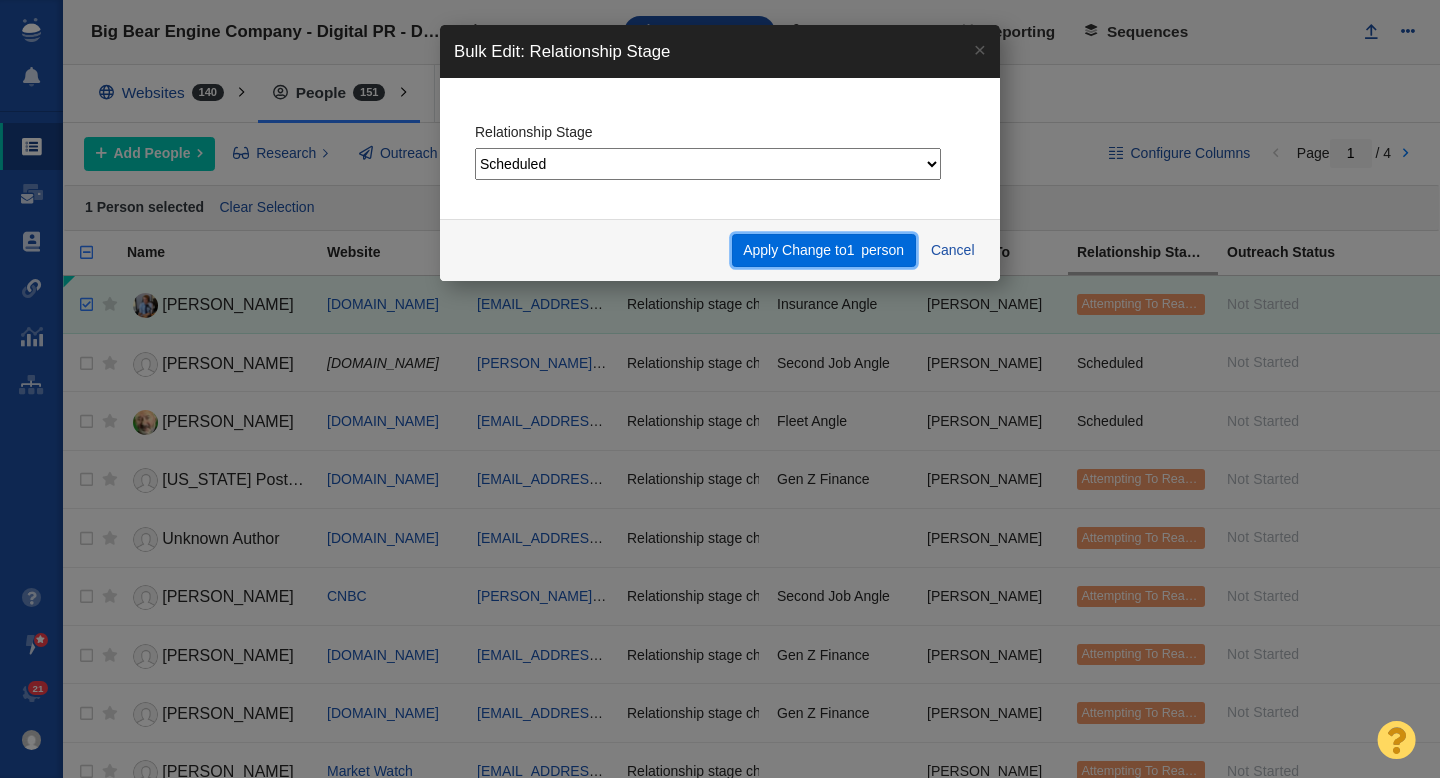 click on "Apply Change to  1   person" at bounding box center (824, 251) 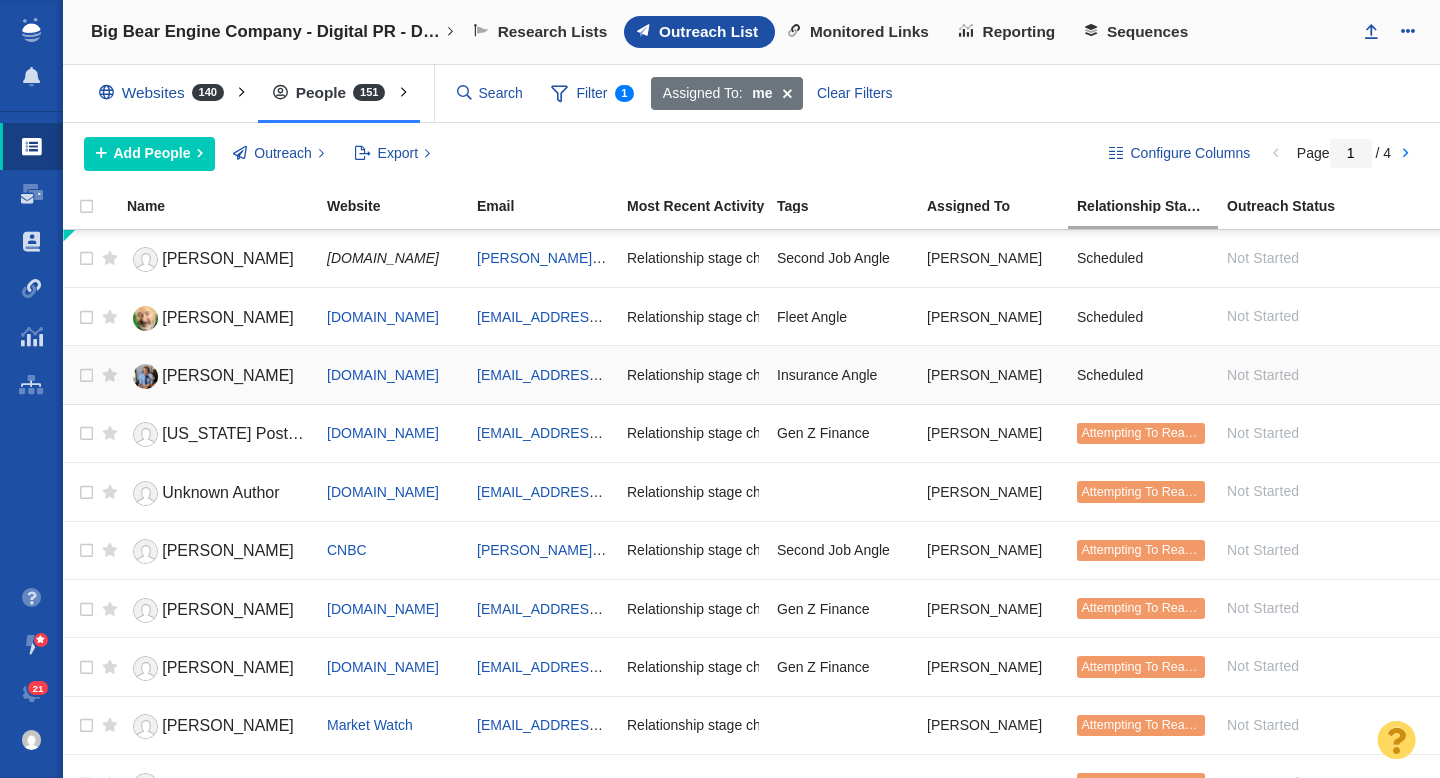 click on "Joe" at bounding box center (218, 376) 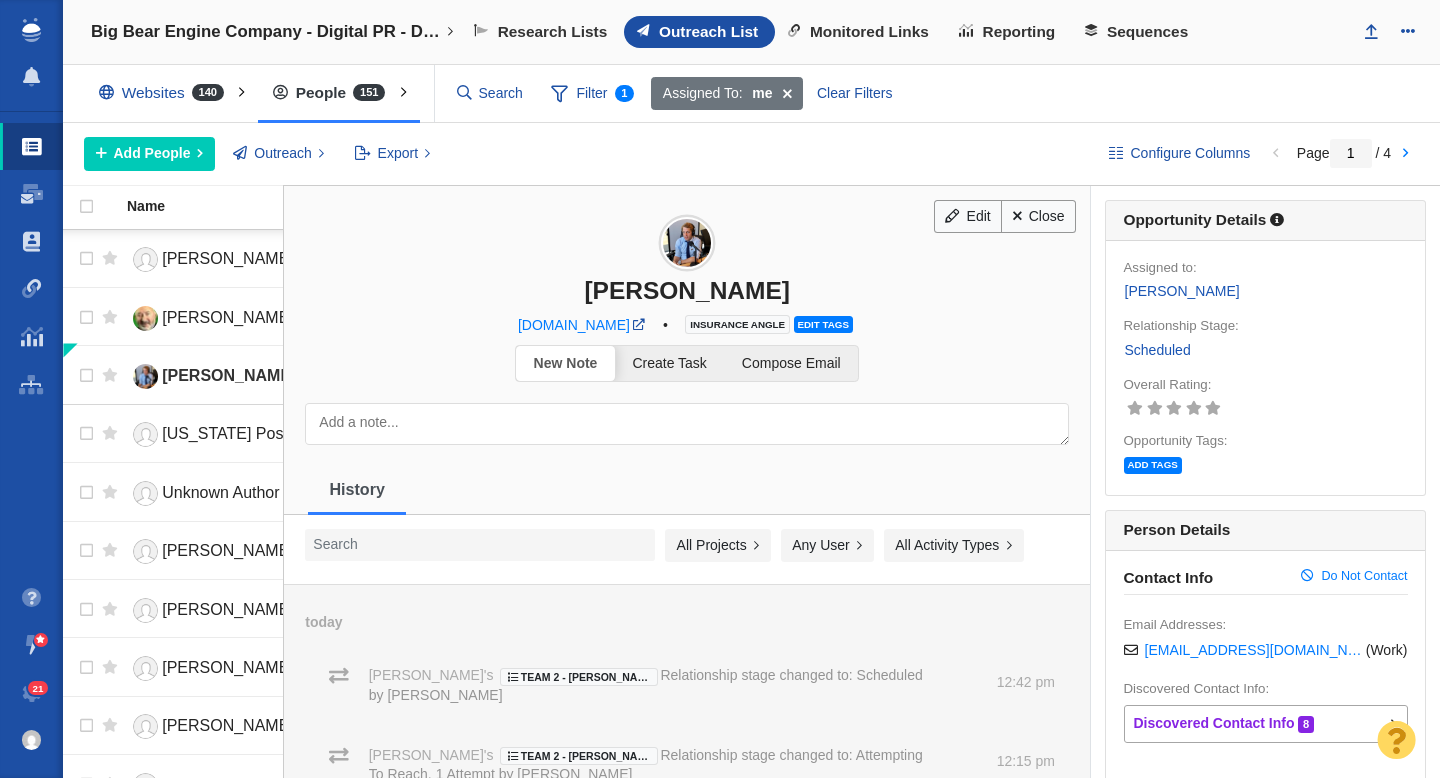 click at bounding box center [687, 424] 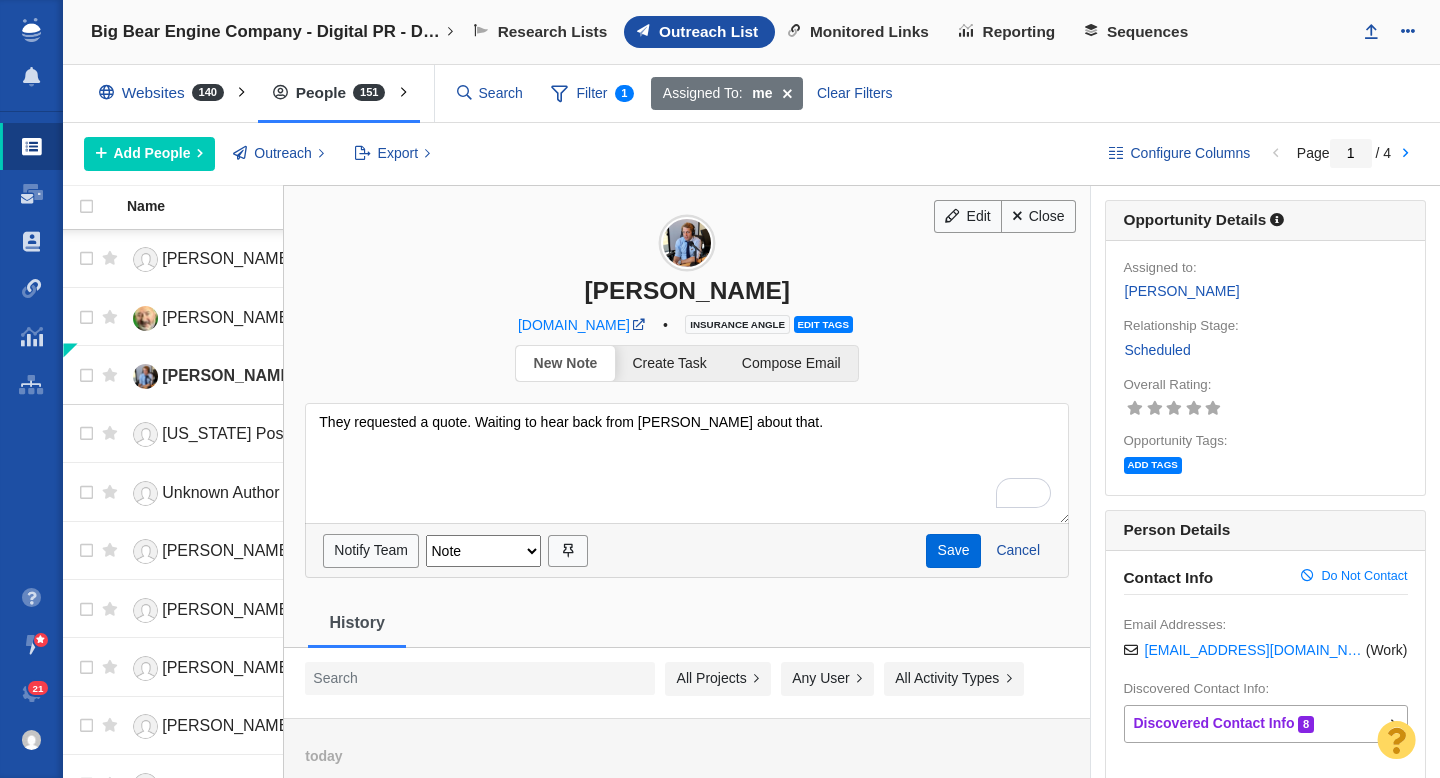 type on "They requested a quote. Waiting to hear back from Kyle about that." 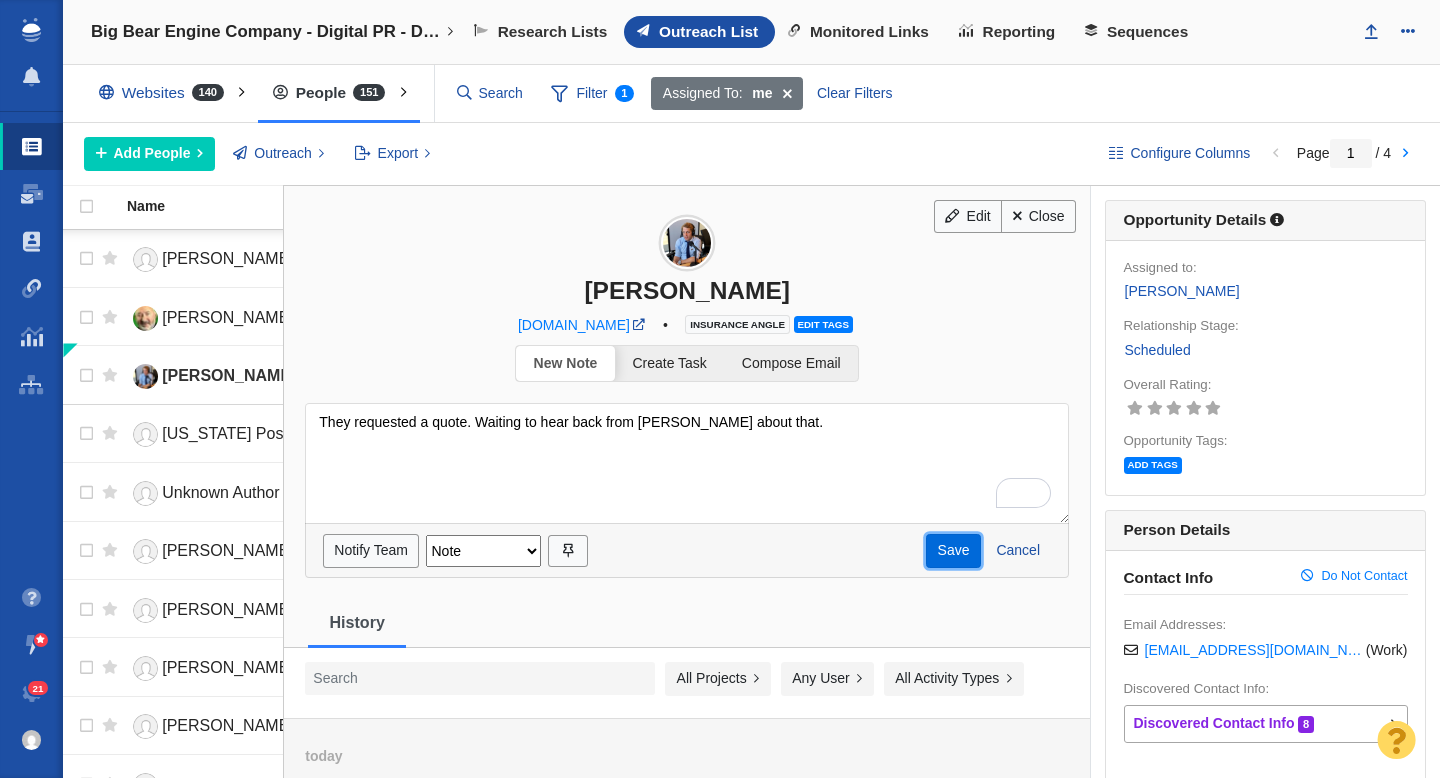 click on "Save" at bounding box center (953, 551) 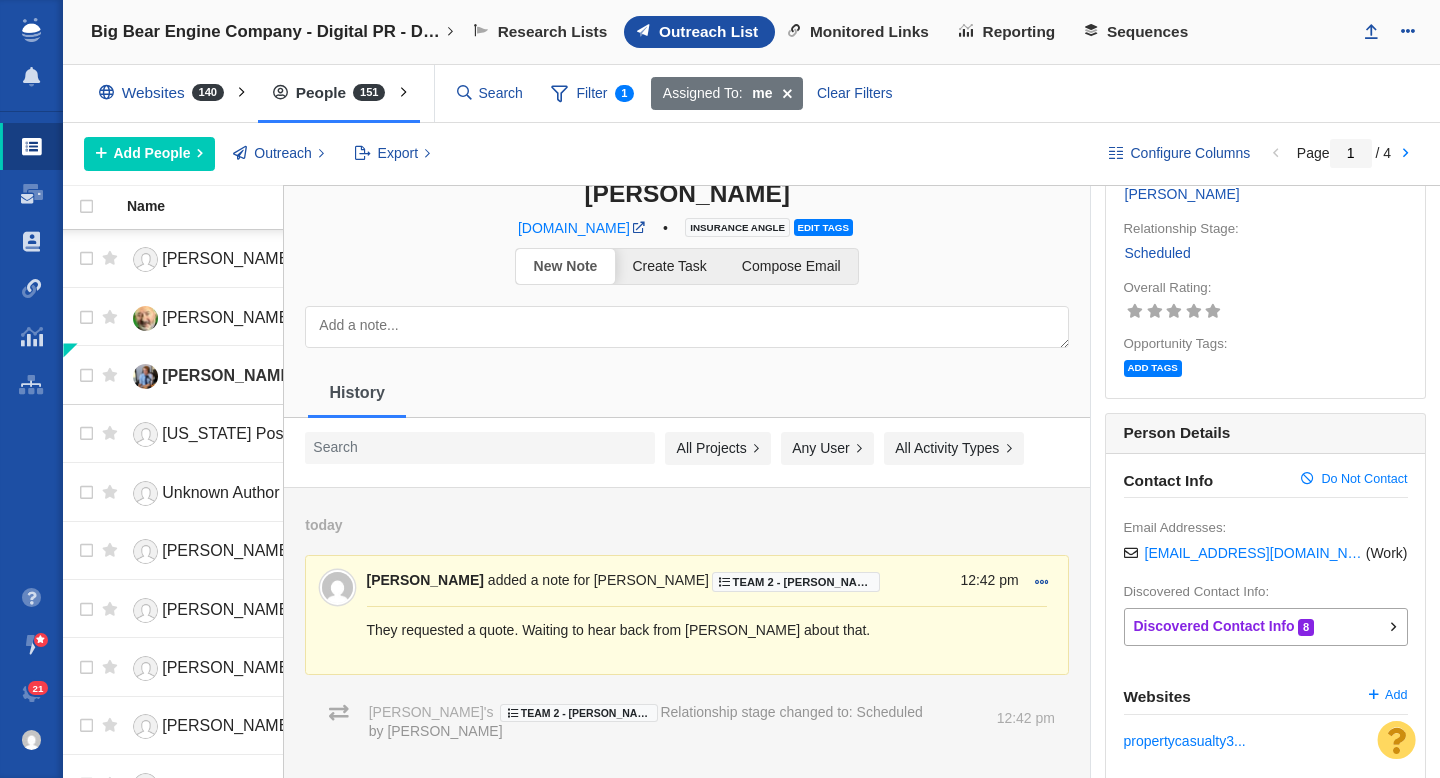 scroll, scrollTop: 0, scrollLeft: 0, axis: both 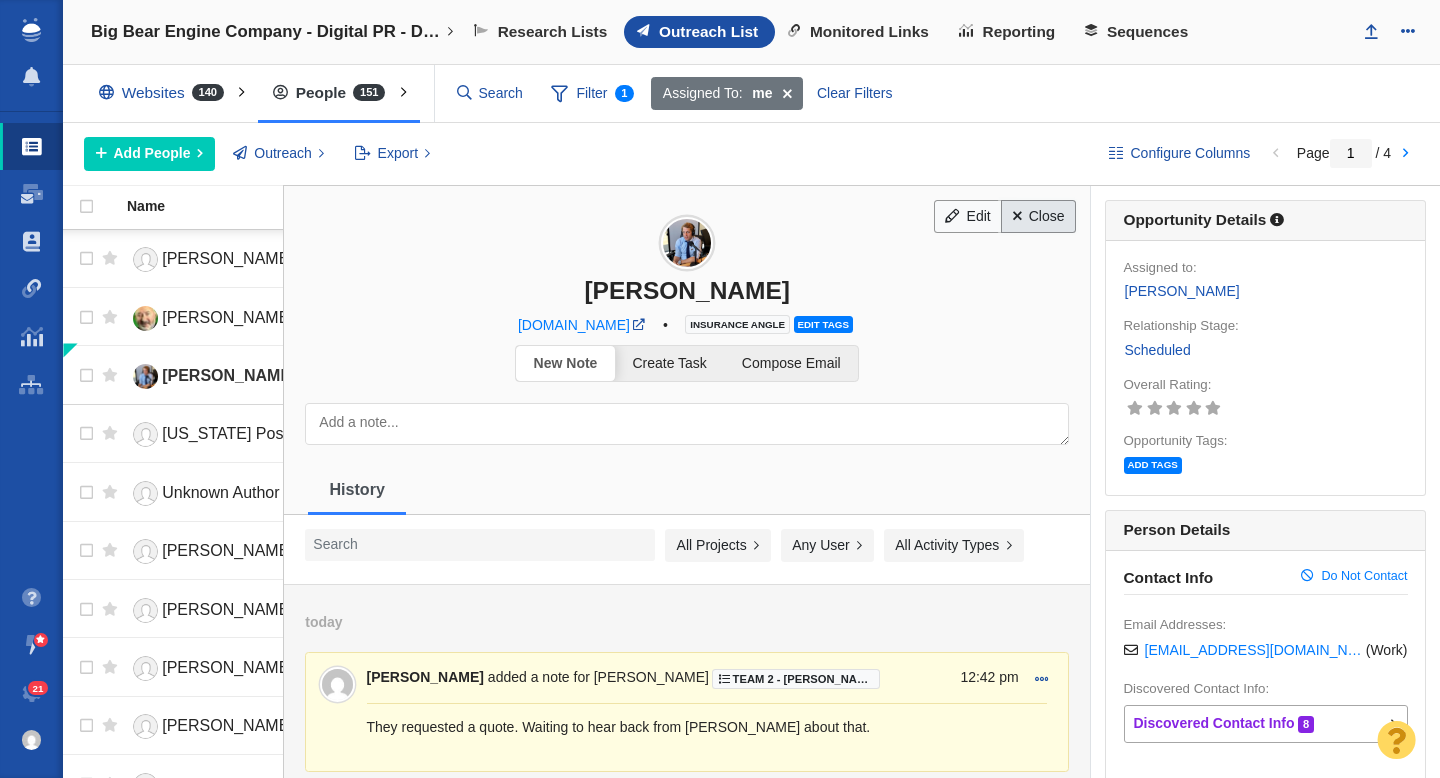 click on "Close" at bounding box center (1038, 217) 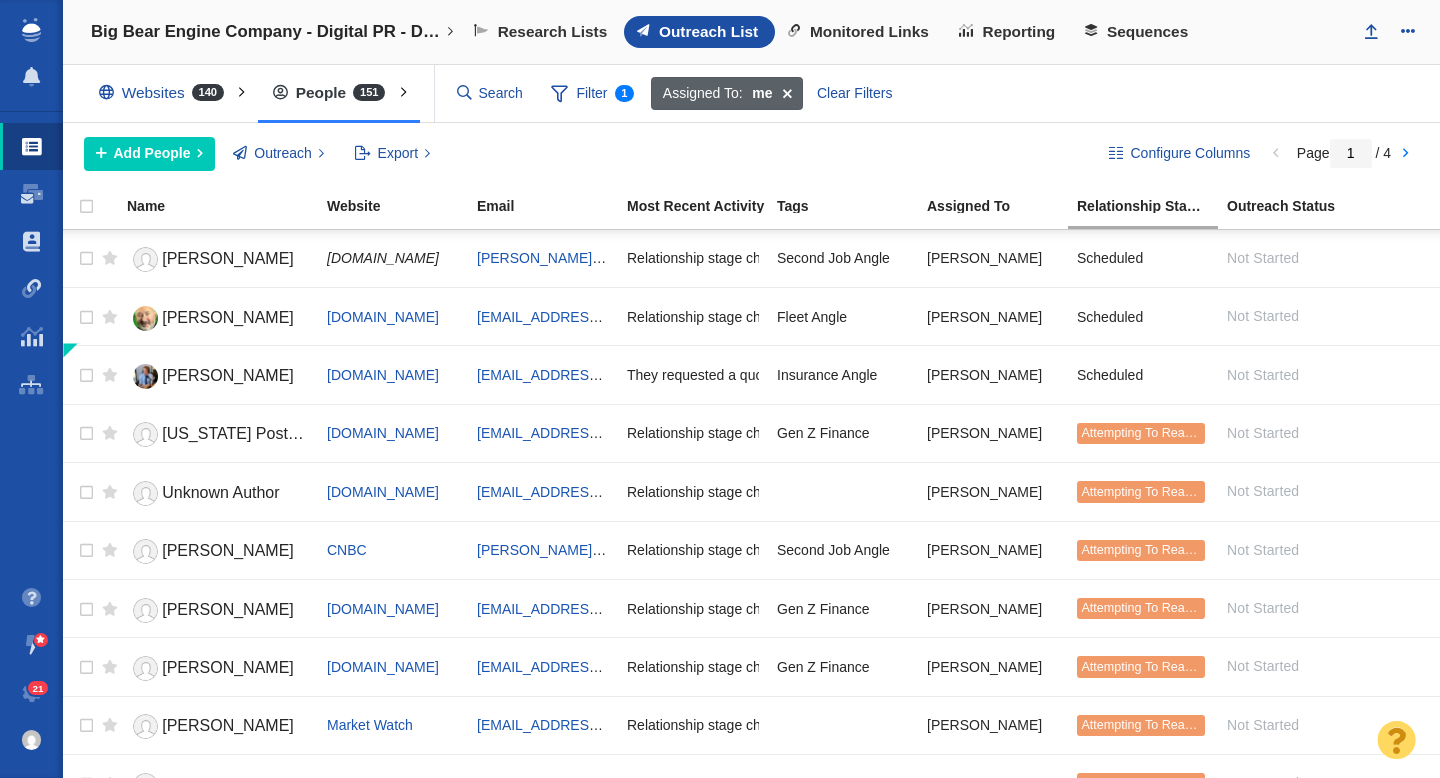 click at bounding box center (787, 94) 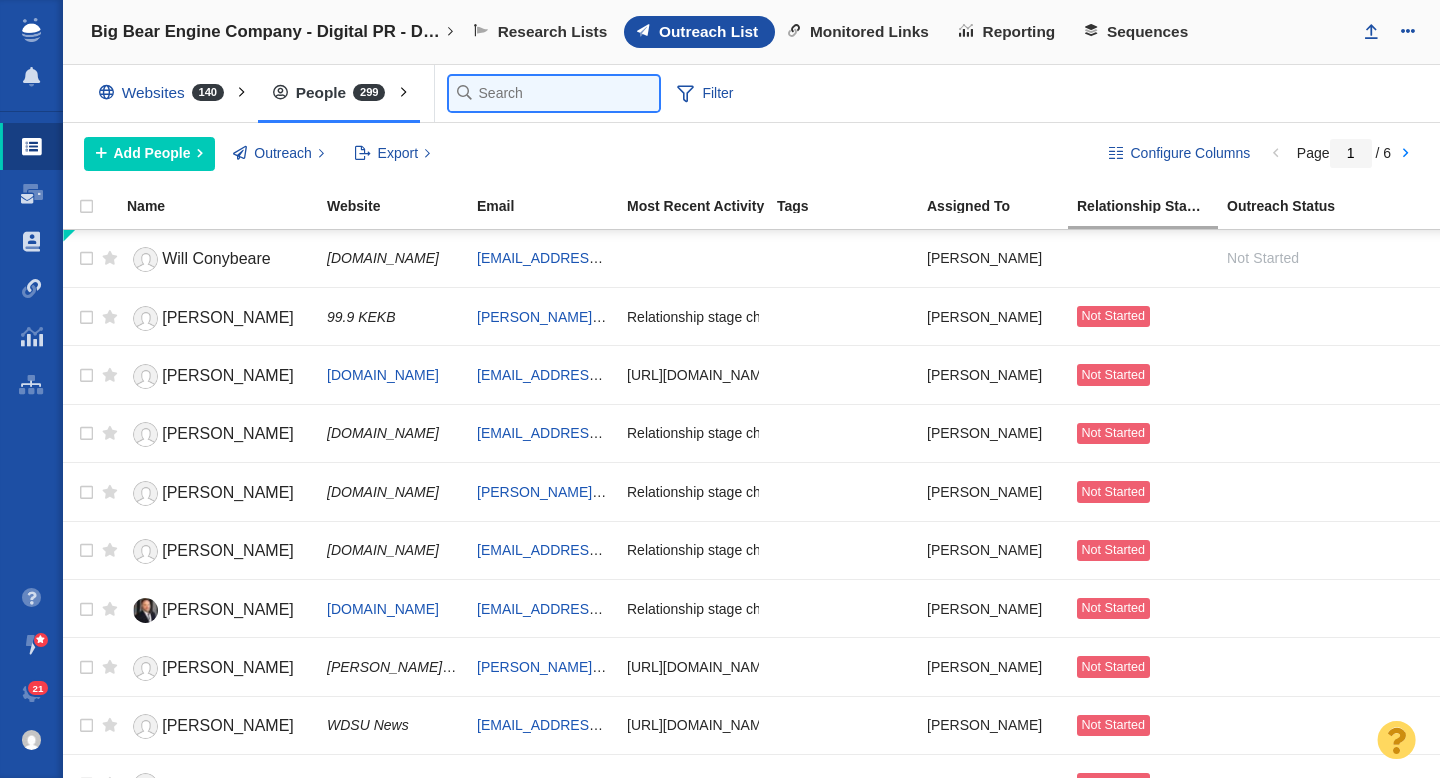 click at bounding box center (554, 93) 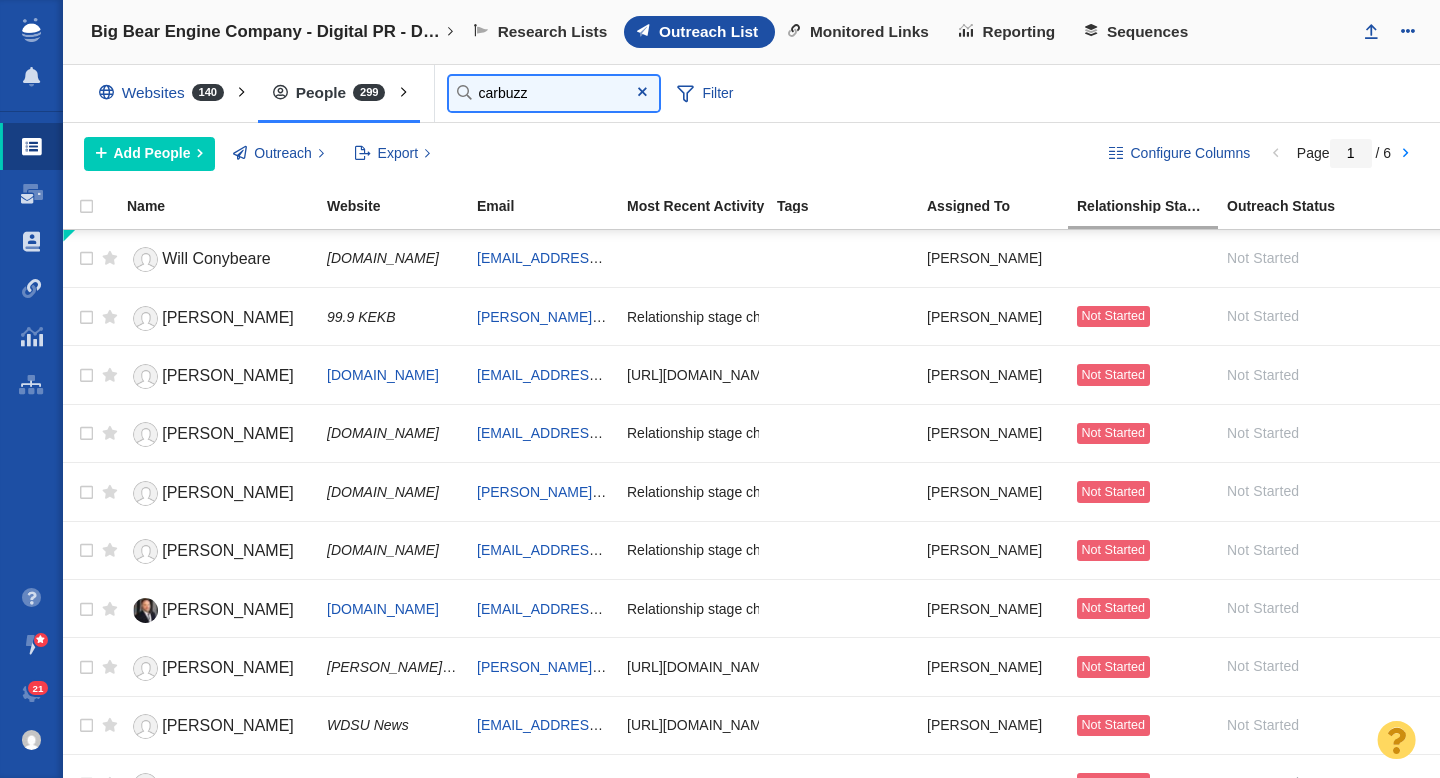 type on "carbuzz" 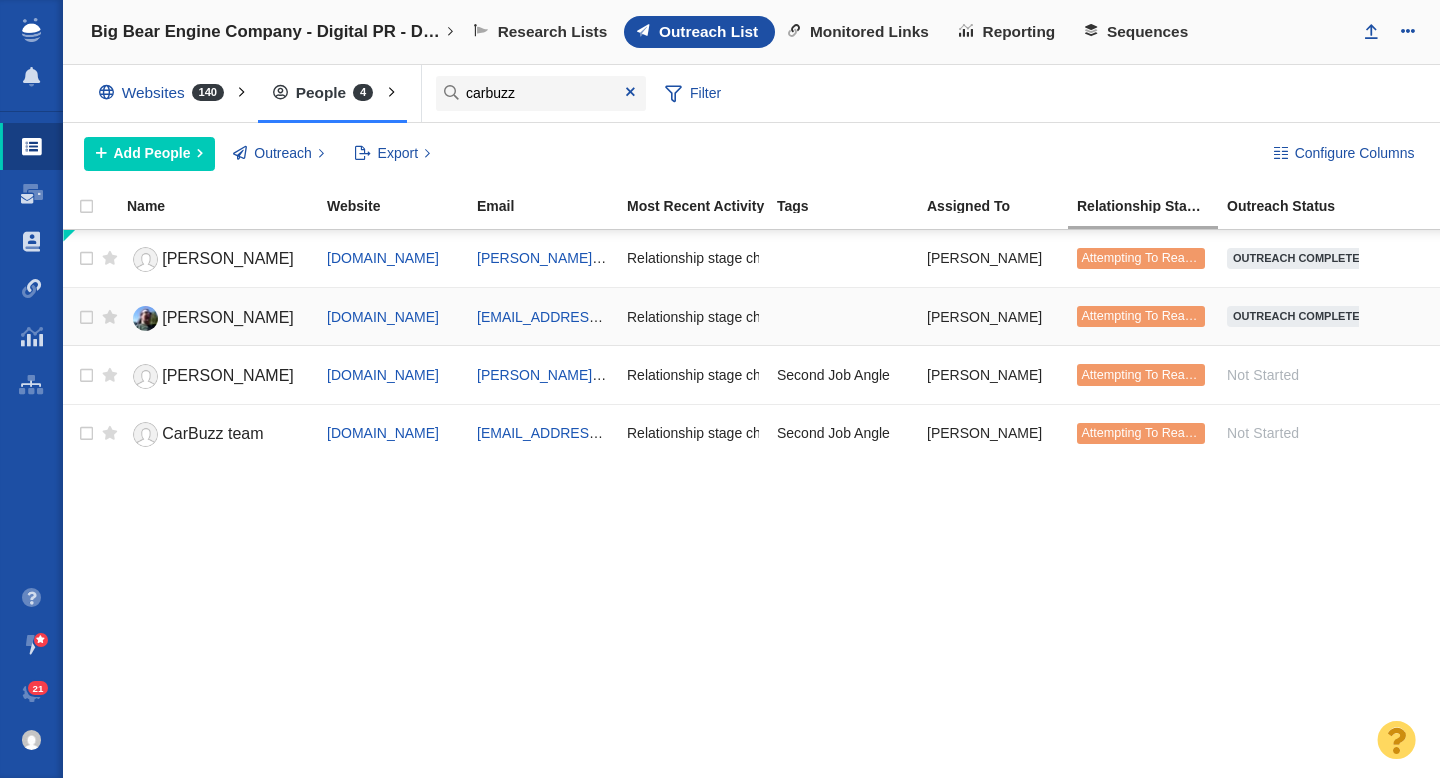 click on "[PERSON_NAME]" at bounding box center (228, 317) 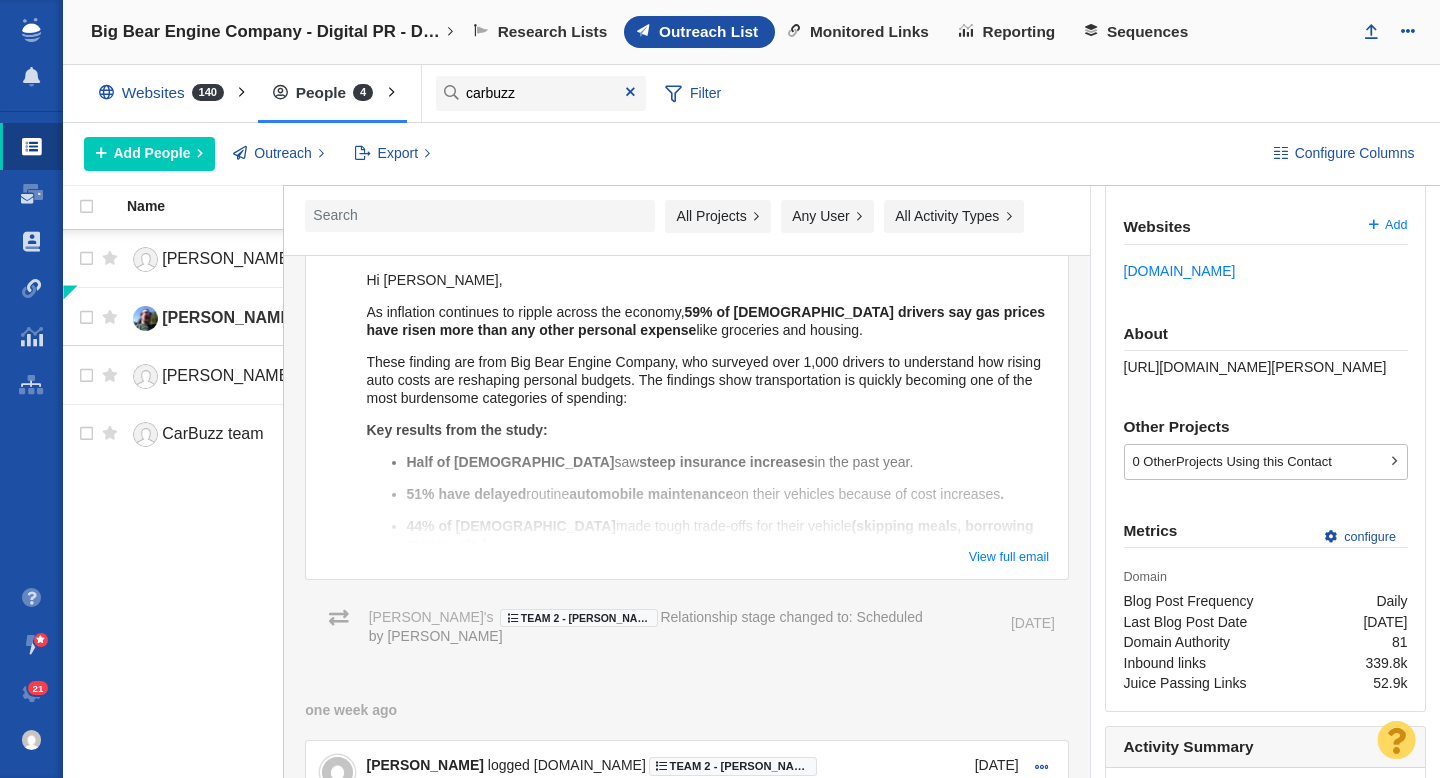 scroll, scrollTop: 569, scrollLeft: 0, axis: vertical 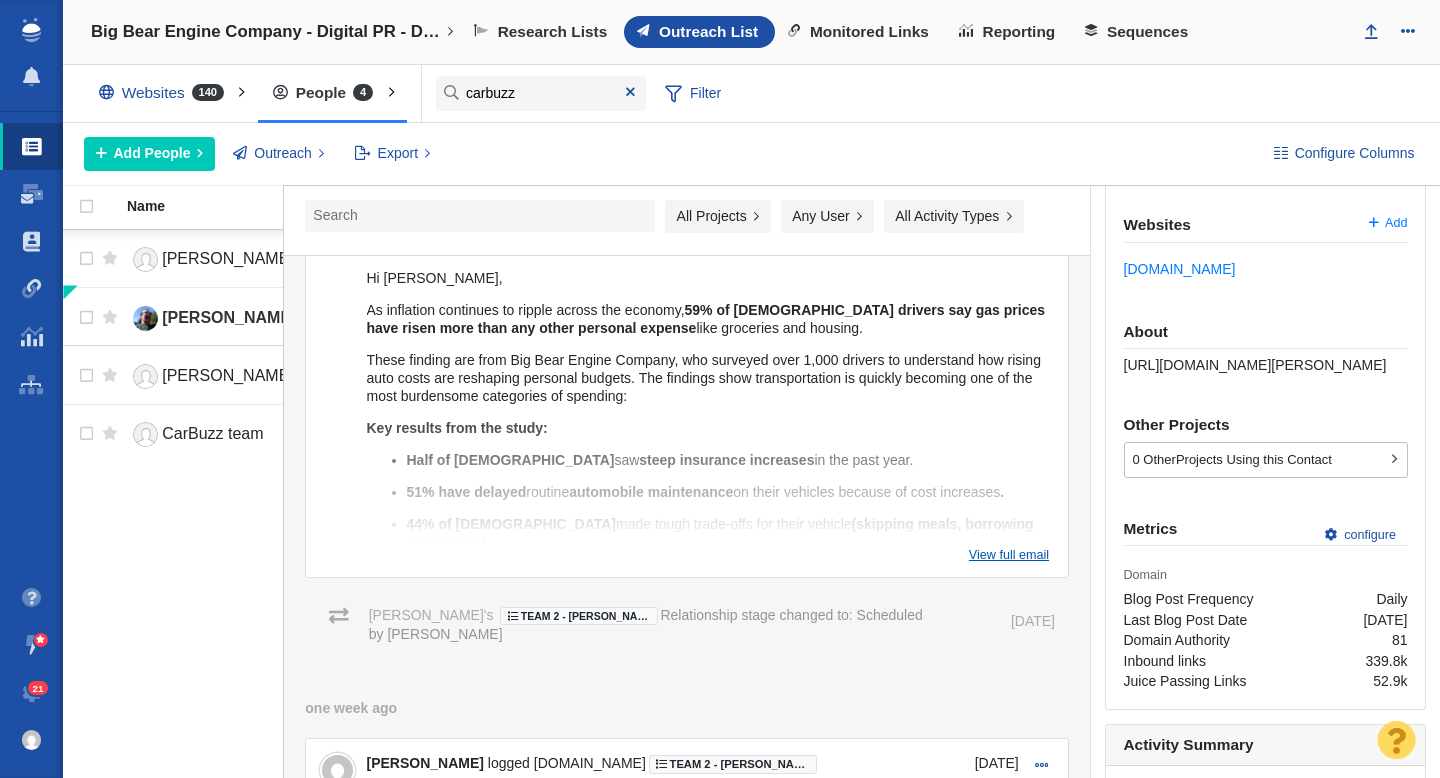 click on "View full email" at bounding box center (1009, 555) 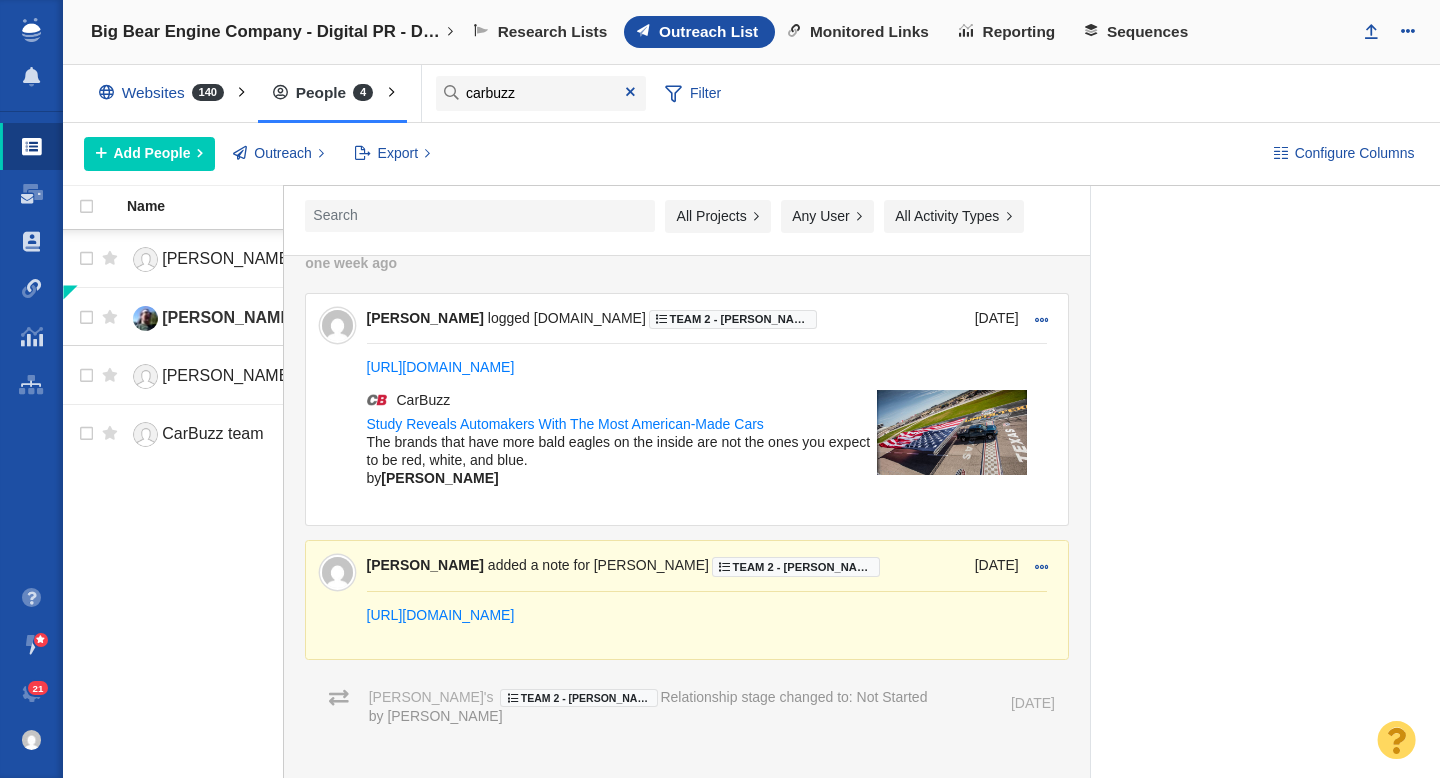 scroll, scrollTop: 1441, scrollLeft: 0, axis: vertical 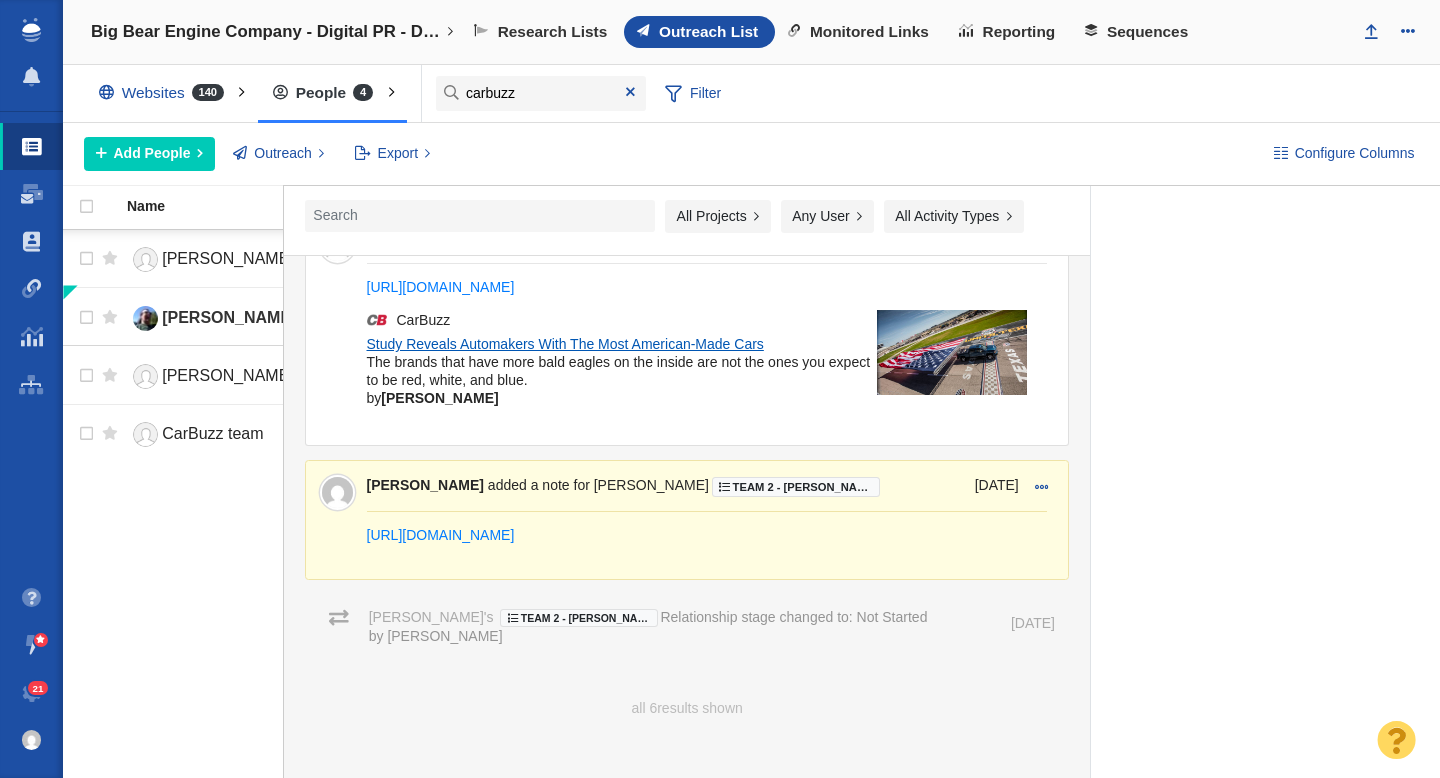 click on "Study Reveals Automakers With The Most American-Made Cars" at bounding box center [565, 344] 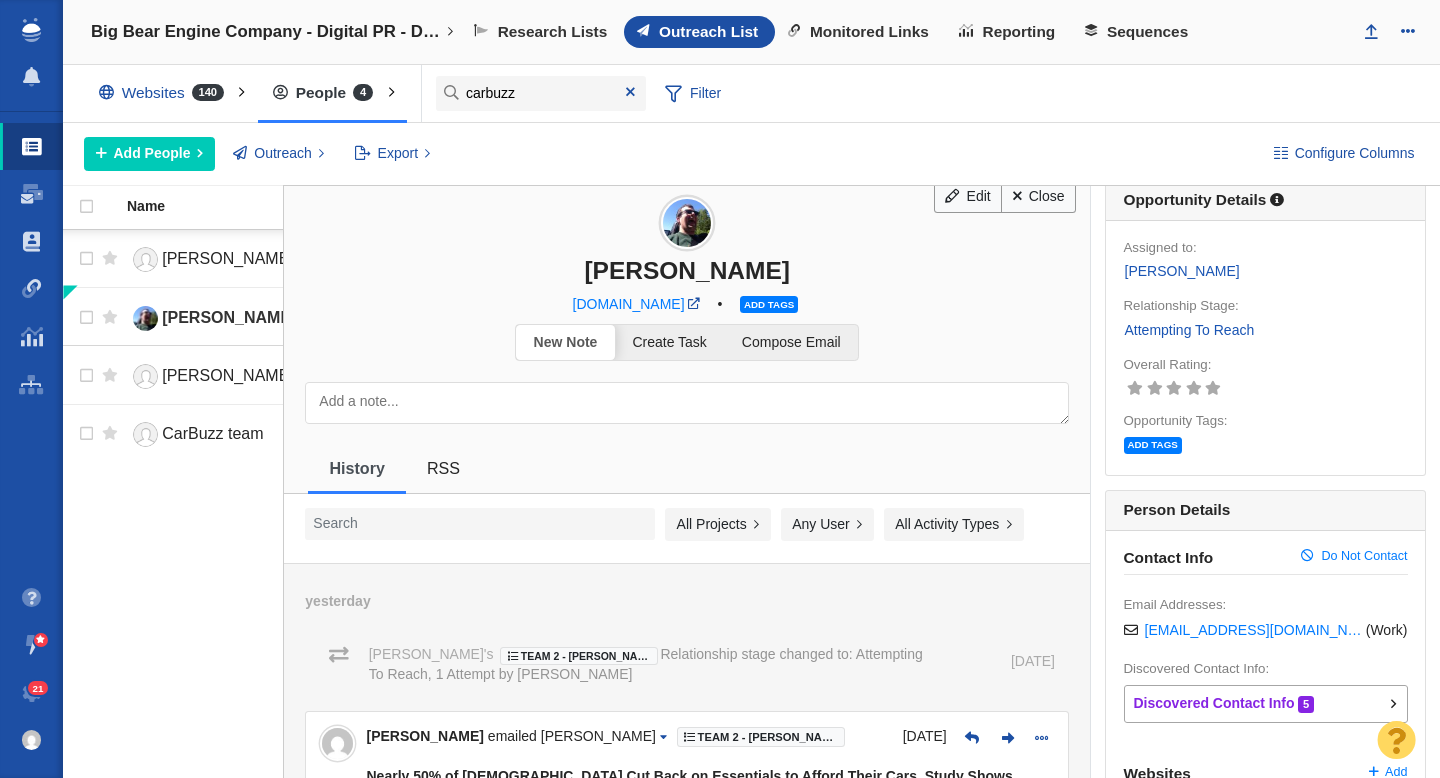 scroll, scrollTop: 0, scrollLeft: 0, axis: both 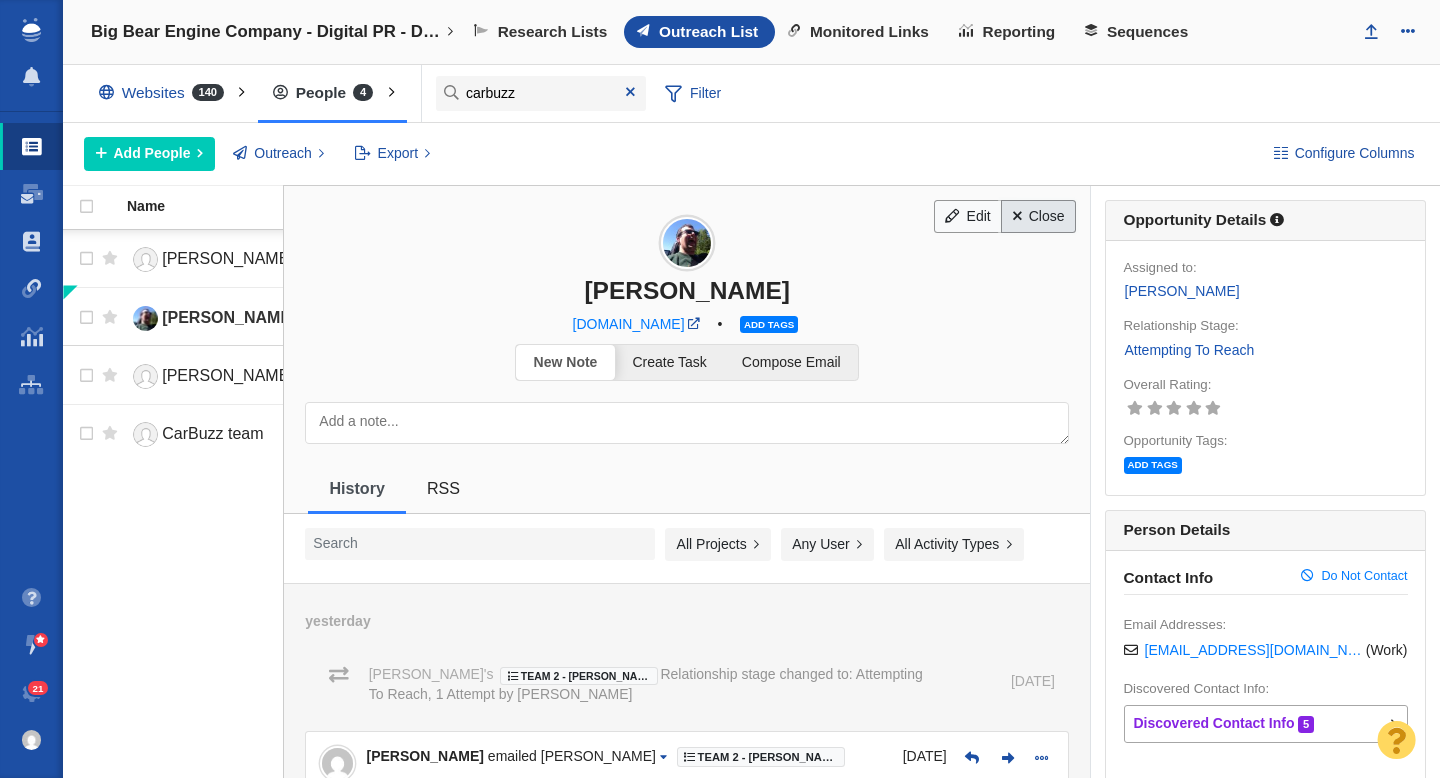 click on "Close" at bounding box center (1038, 217) 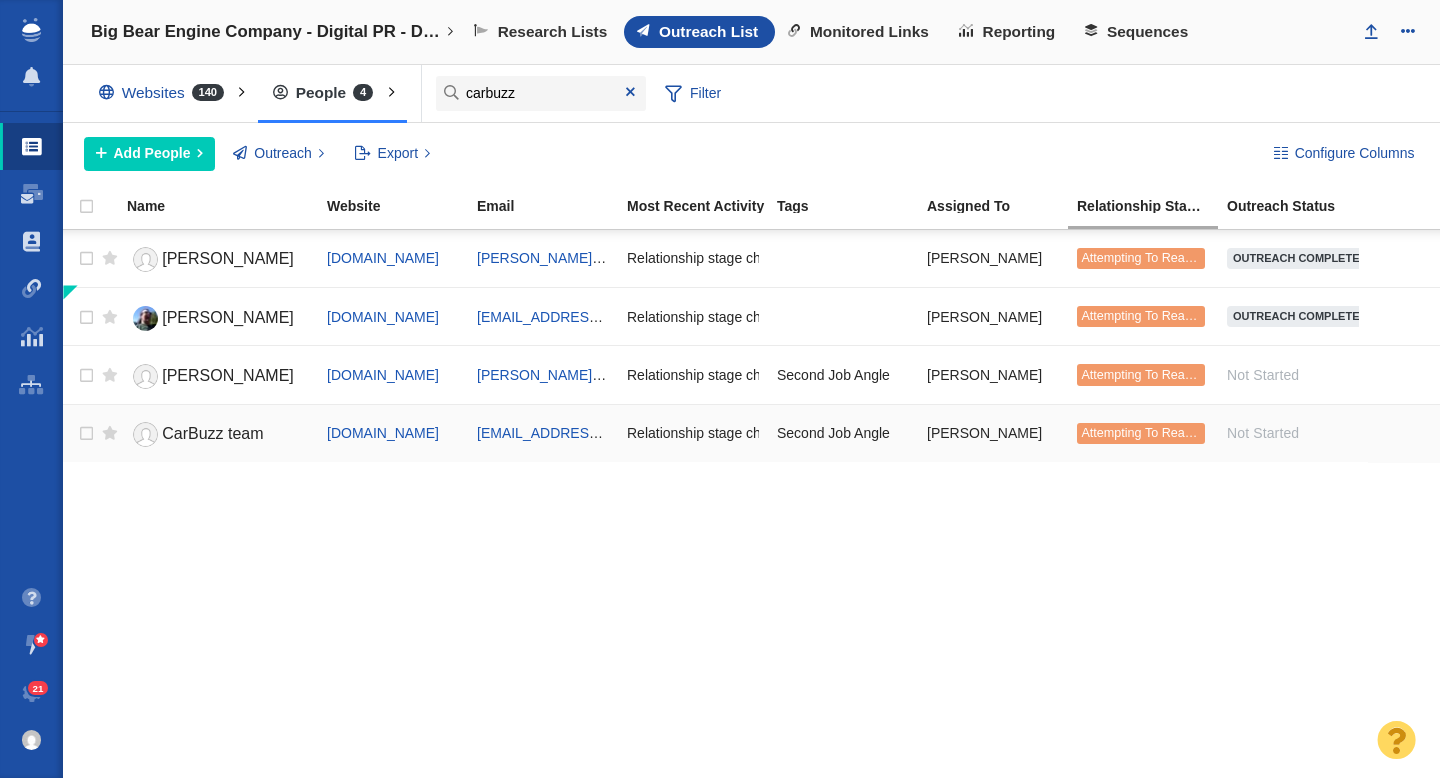 click on "Second Job Angle" at bounding box center (833, 433) 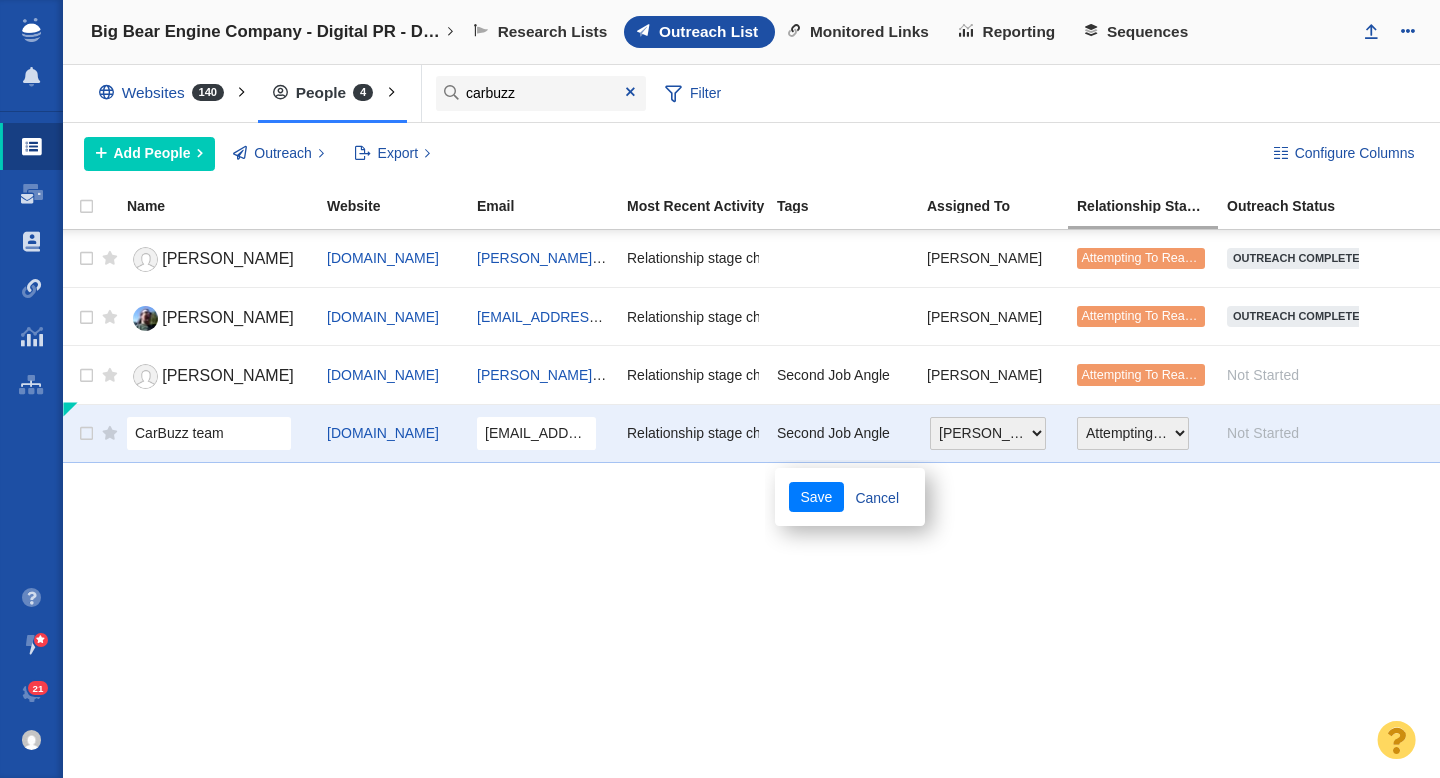 click on "Brett Evans
carbuzz.com
brett.e@carbuzz.com
Relationship stage changed to: Attempting To Reach, 1 Attempt Kevin Geer Attempting To Reach (1 try)
Evan Williams
carbuzz.com
evan@evanwritescars.com
Relationship stage changed to: Attempting To Reach, 1 Attempt Kevin Geer Attempting To Reach (1 try)
Joel
carbuzz.com
joel.s@carbuzz.com
Relationship stage changed to: Attempting To Reach, 0 Attempt Second Job Angle Taylor Tomita Attempting To Reach (1 try)
CarBuzz team
Save
Cancel
carbuzz.com" at bounding box center [751, 504] 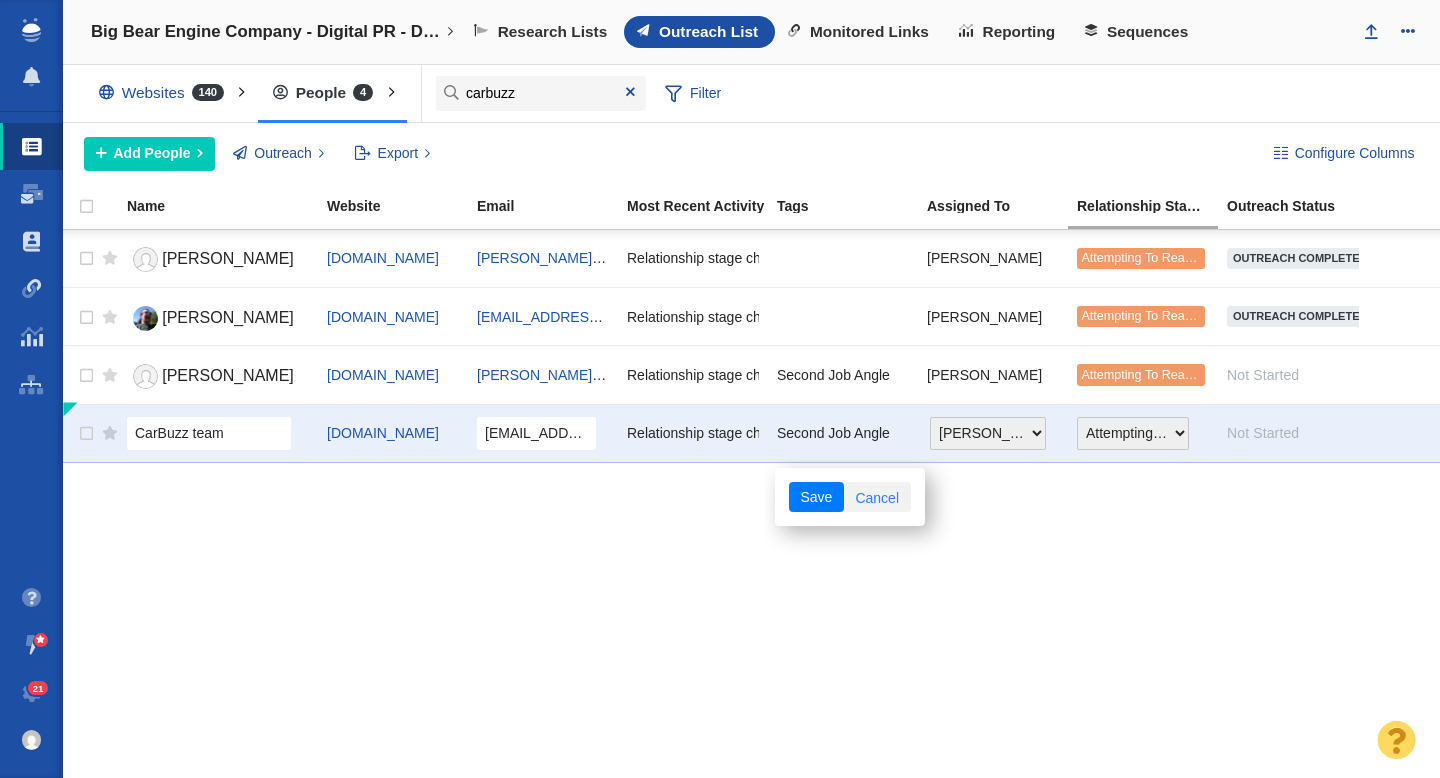 click on "Cancel" at bounding box center [877, 497] 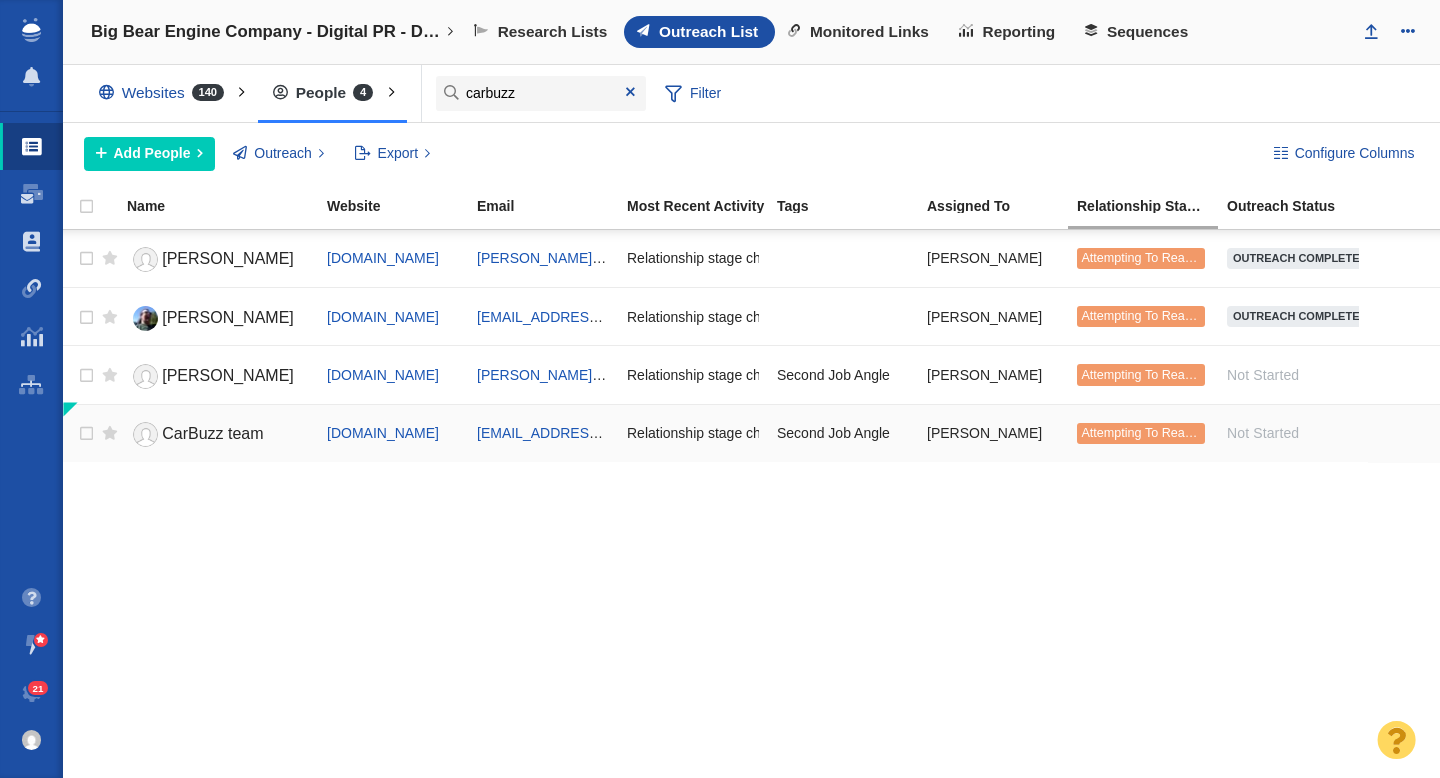 click on "CarBuzz team" at bounding box center (212, 433) 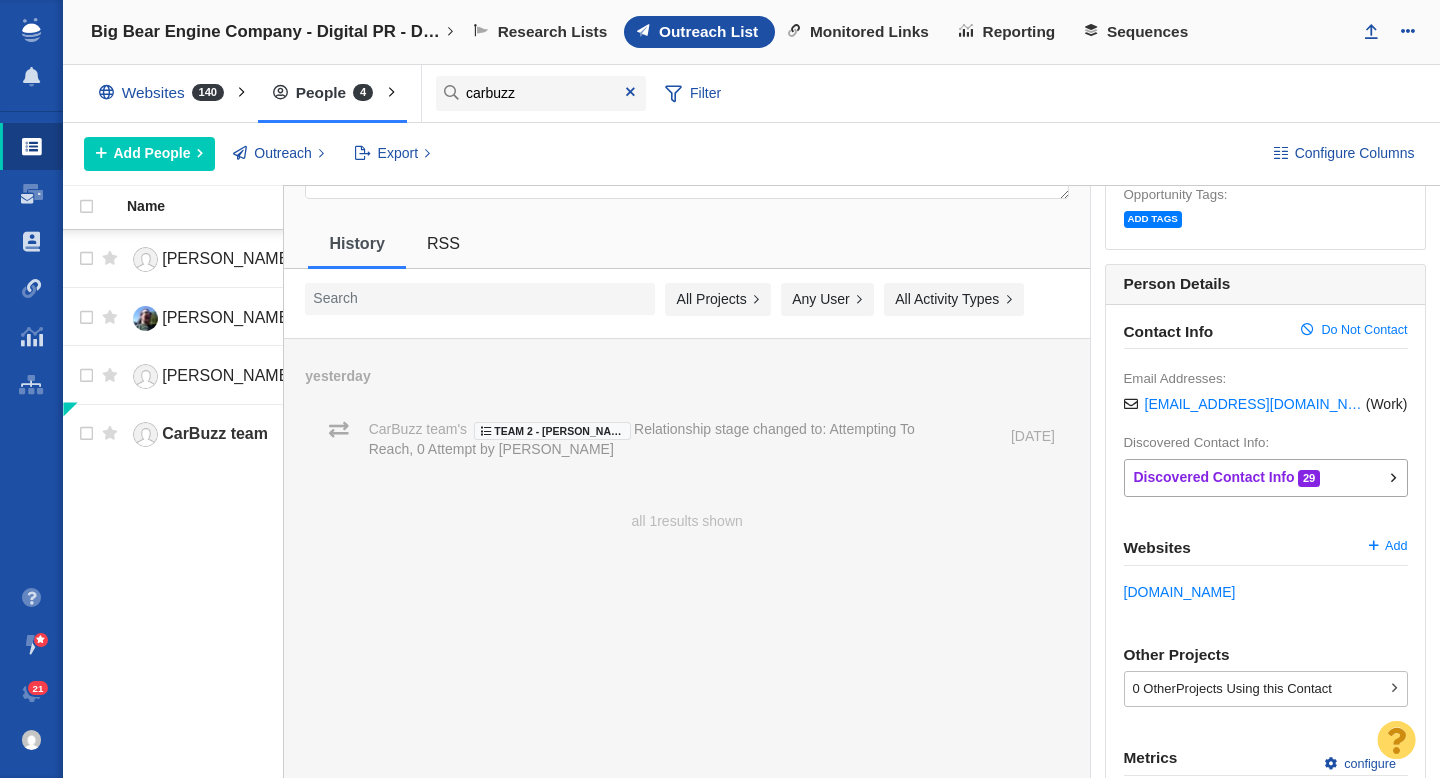 scroll, scrollTop: 0, scrollLeft: 0, axis: both 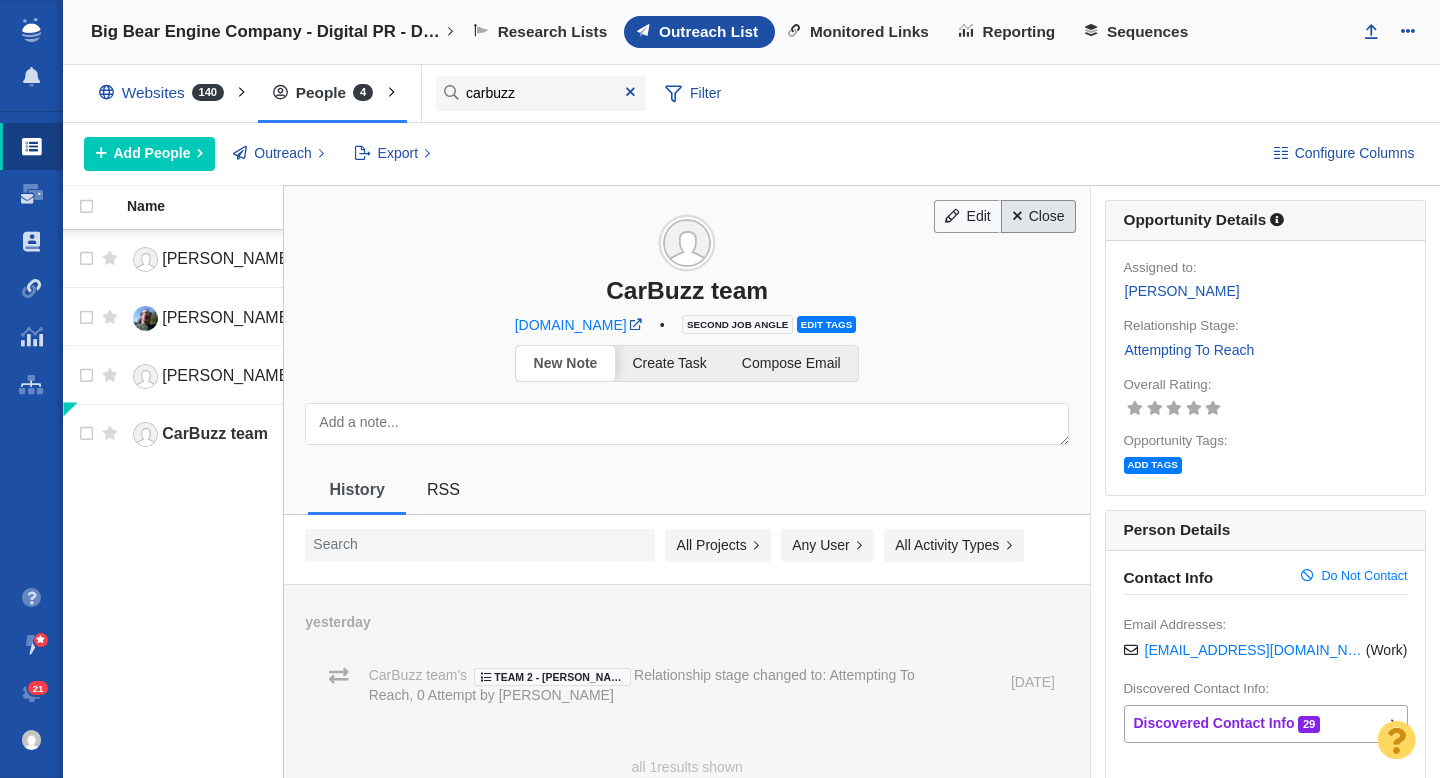 click on "Close" at bounding box center (1038, 217) 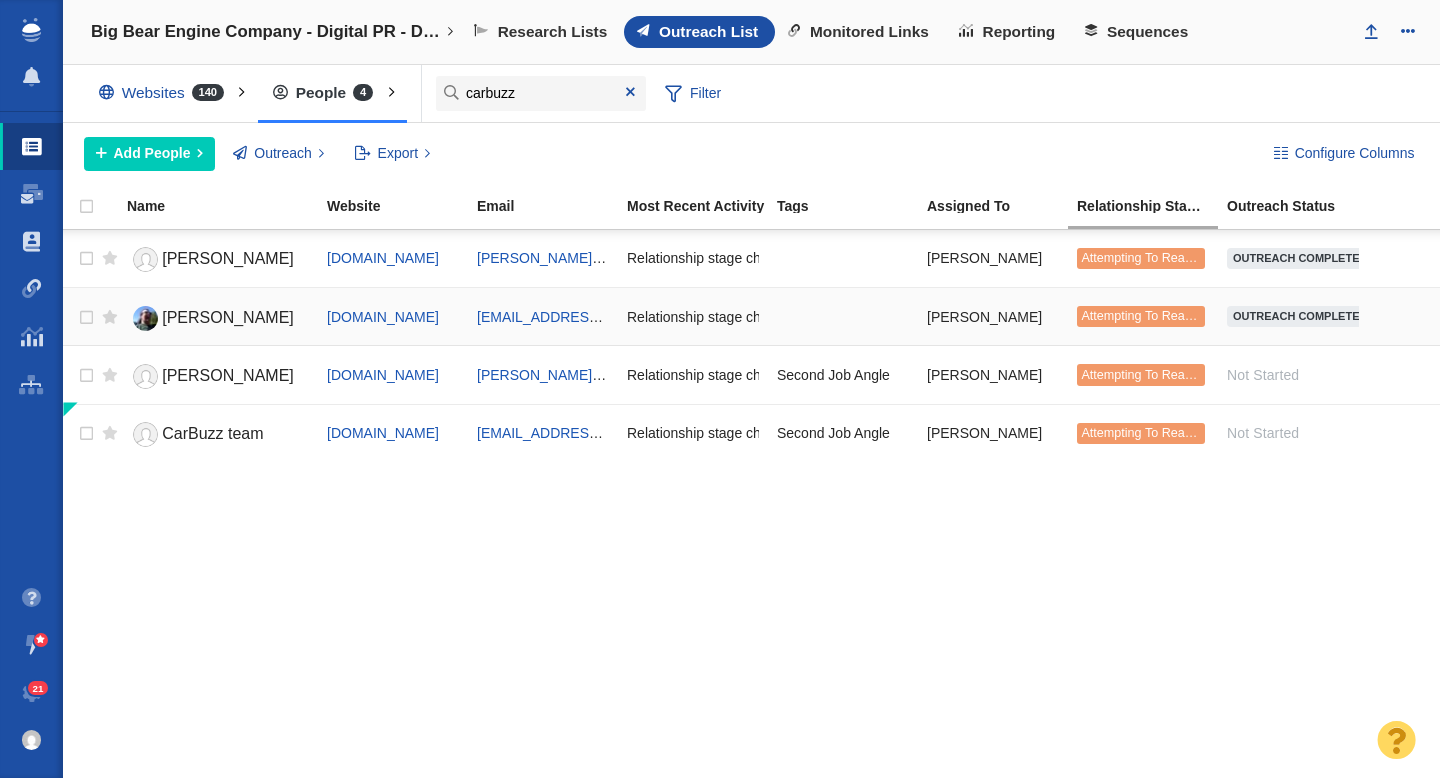 click on "[PERSON_NAME]" at bounding box center (228, 317) 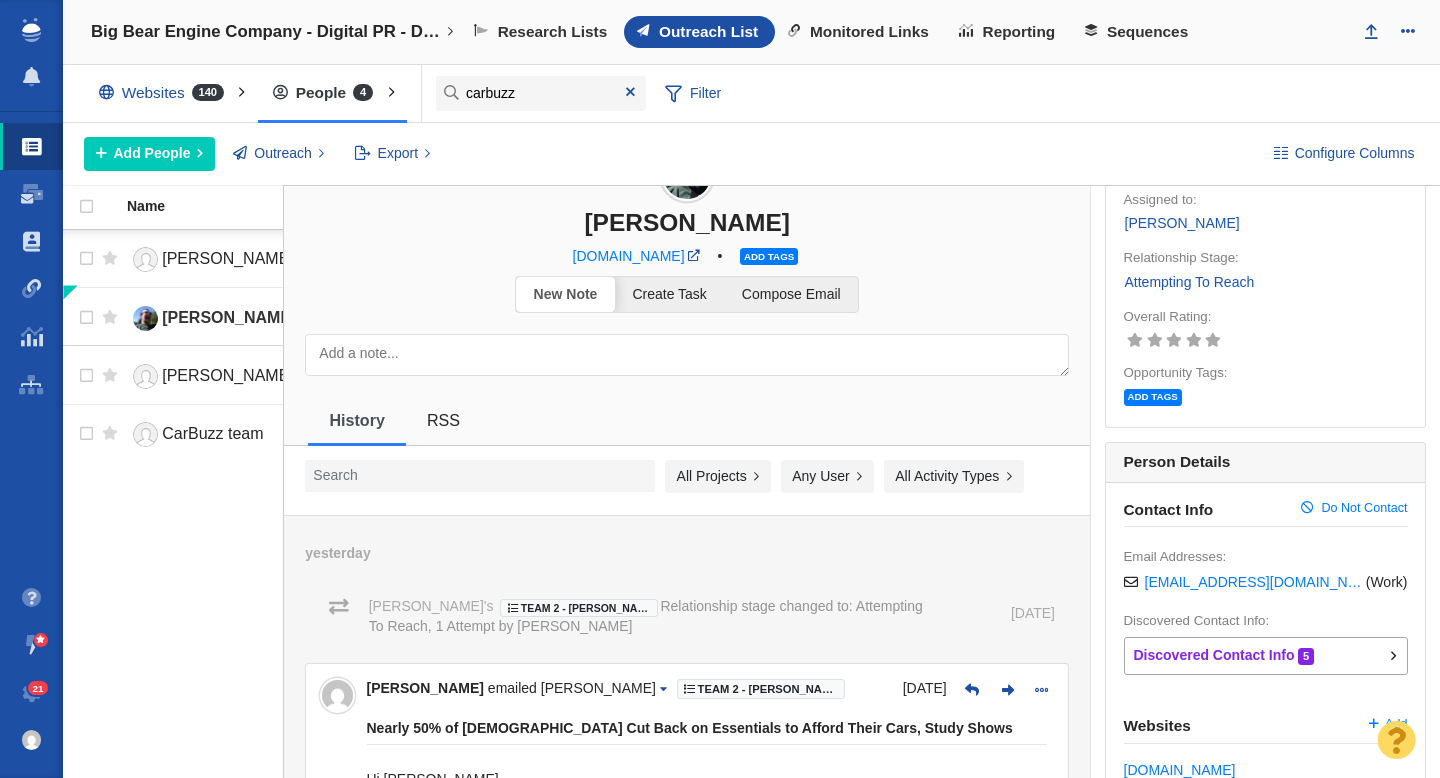 scroll, scrollTop: 0, scrollLeft: 0, axis: both 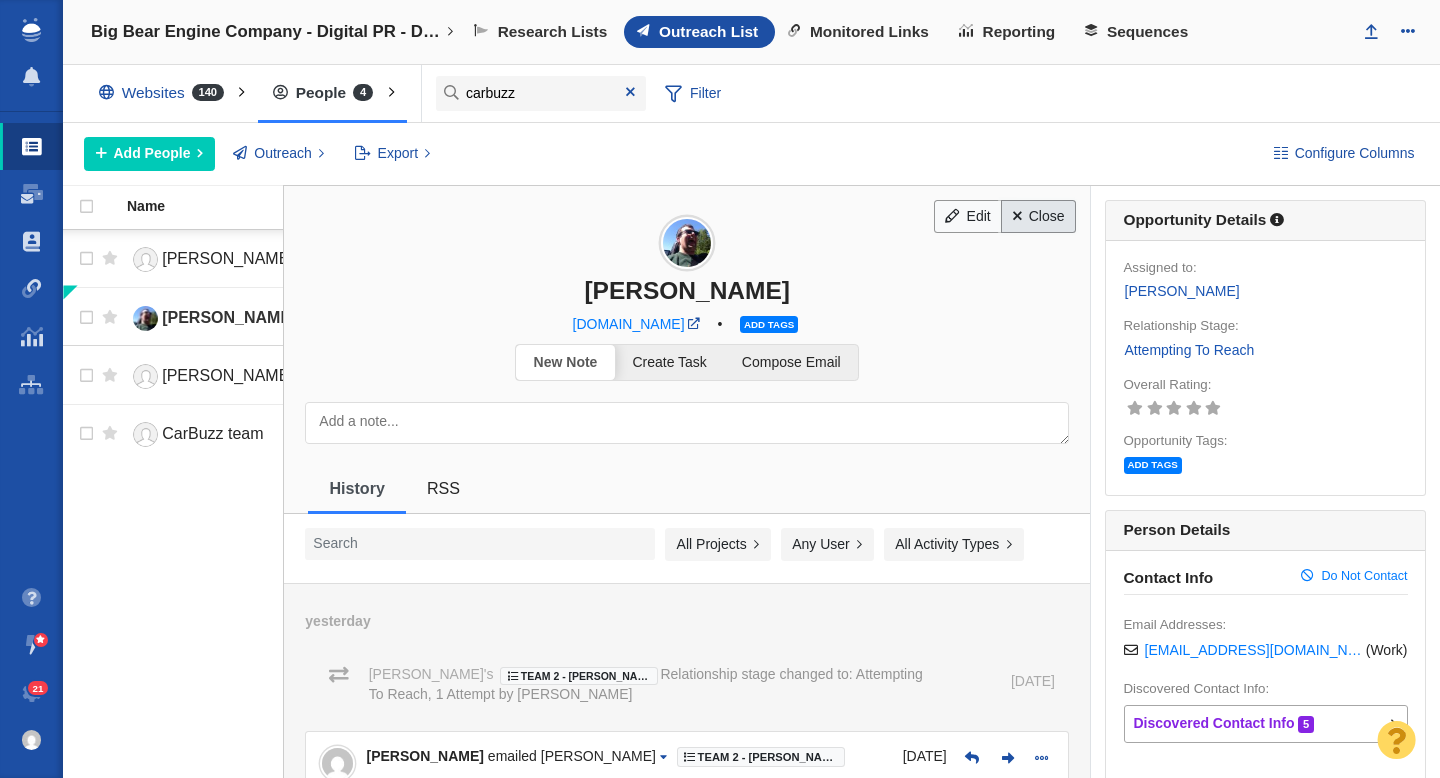 click on "Close" at bounding box center (1038, 217) 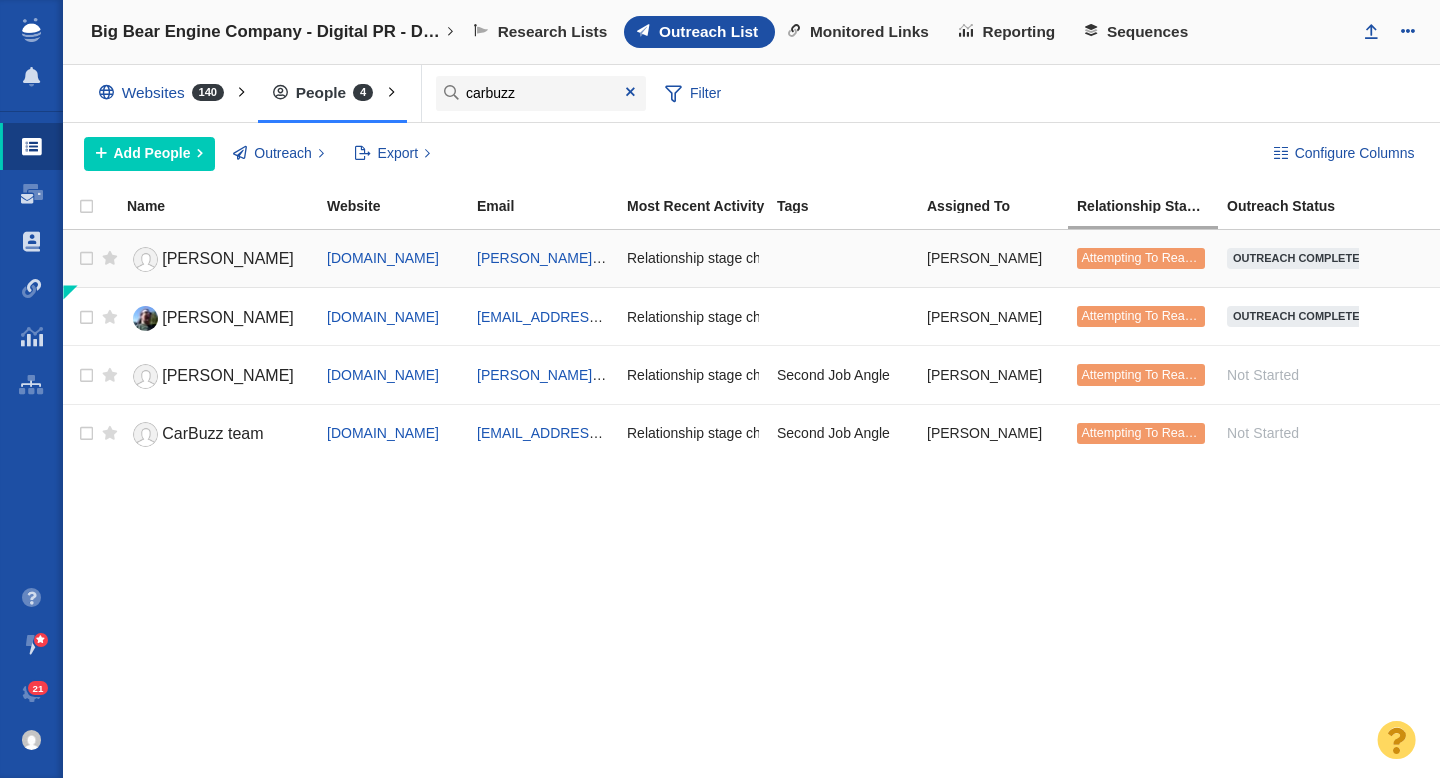 click on "[PERSON_NAME]" at bounding box center (228, 258) 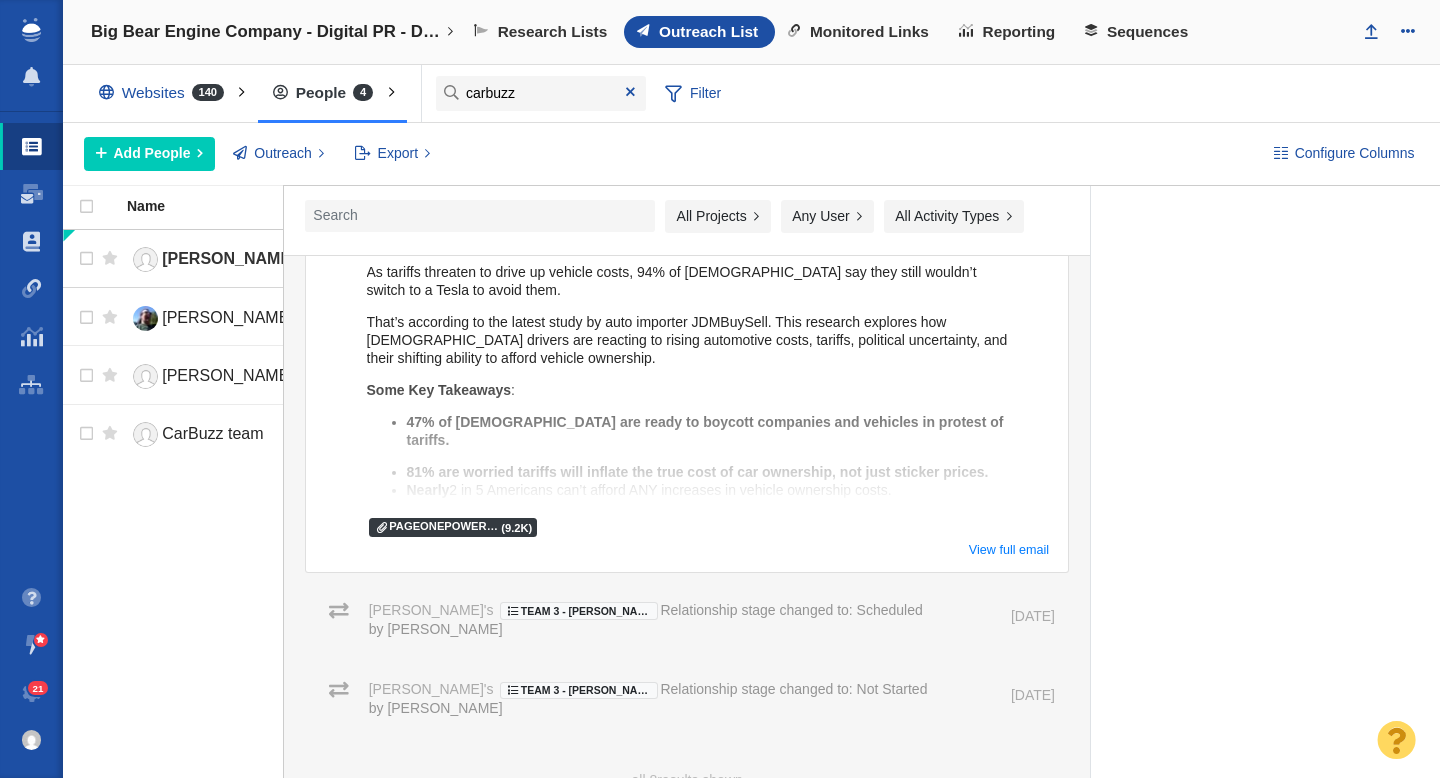 scroll, scrollTop: 1415, scrollLeft: 0, axis: vertical 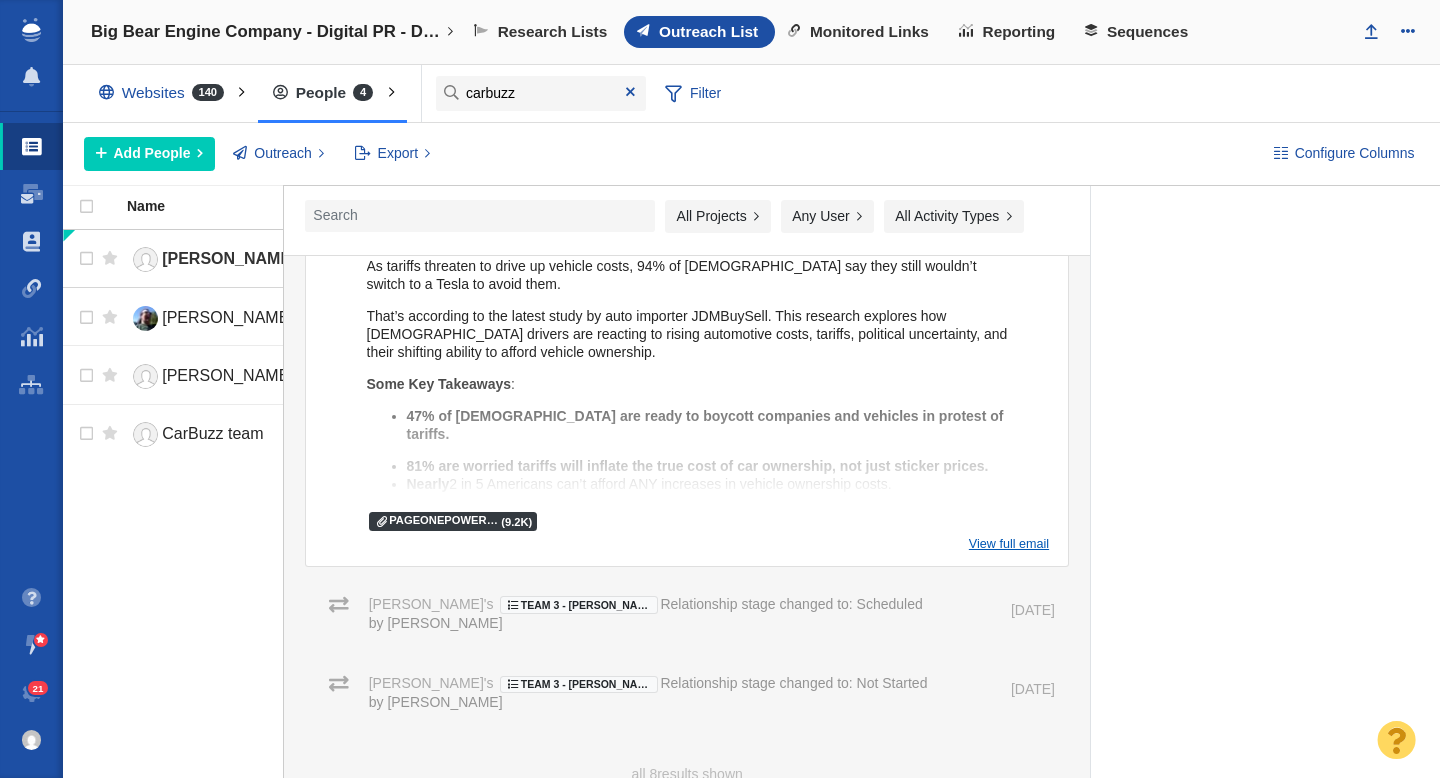 click on "View full email" at bounding box center (1009, 544) 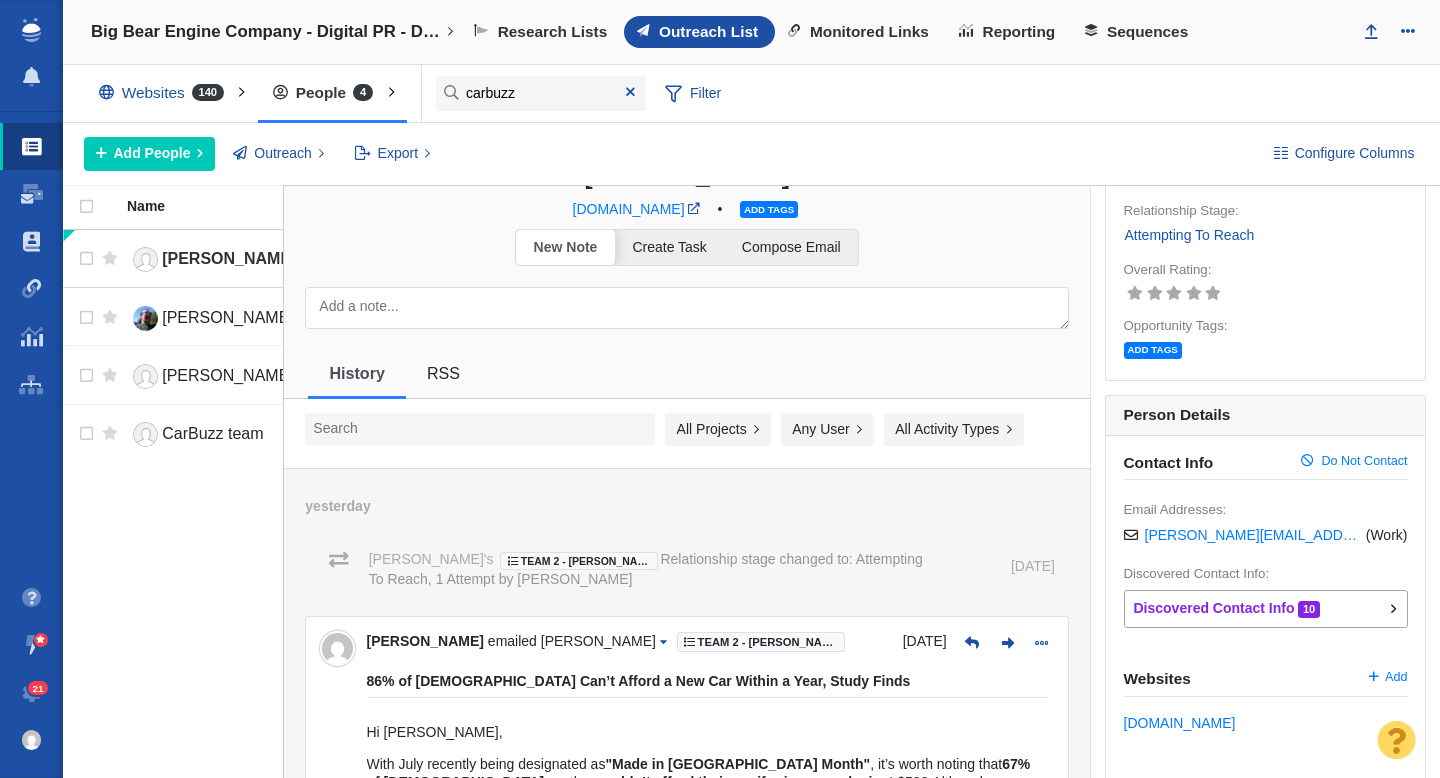 scroll, scrollTop: 0, scrollLeft: 0, axis: both 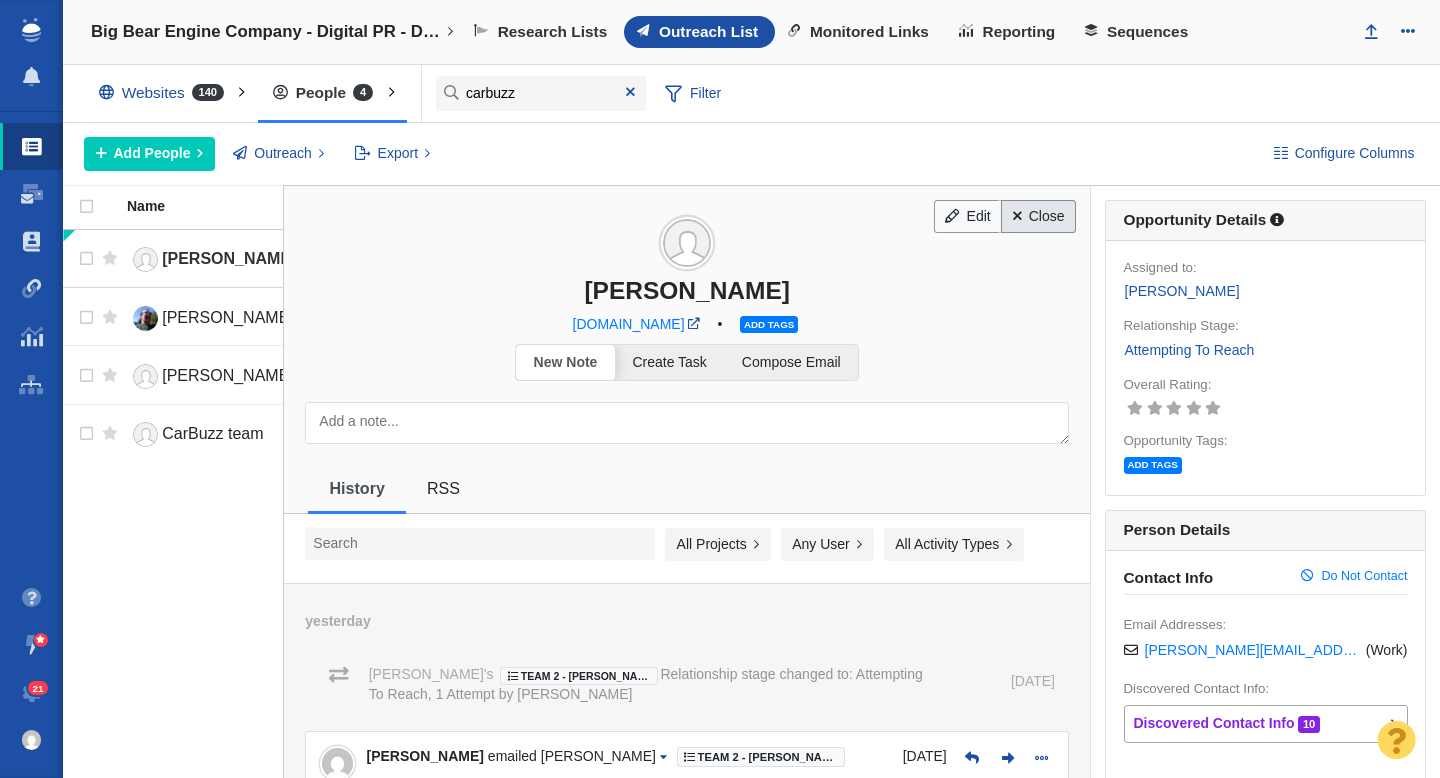 click on "Close" at bounding box center [1038, 217] 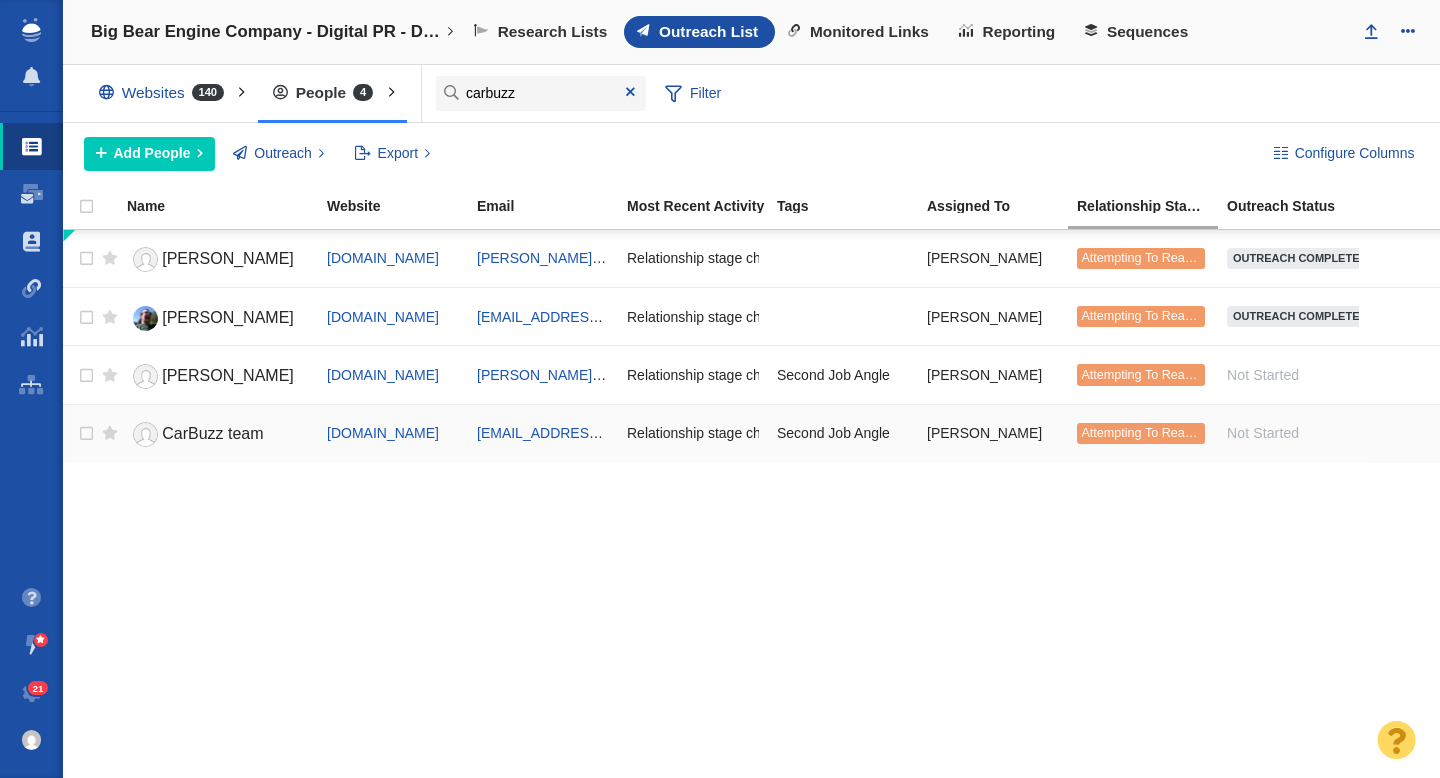 click on "CarBuzz team" at bounding box center (212, 433) 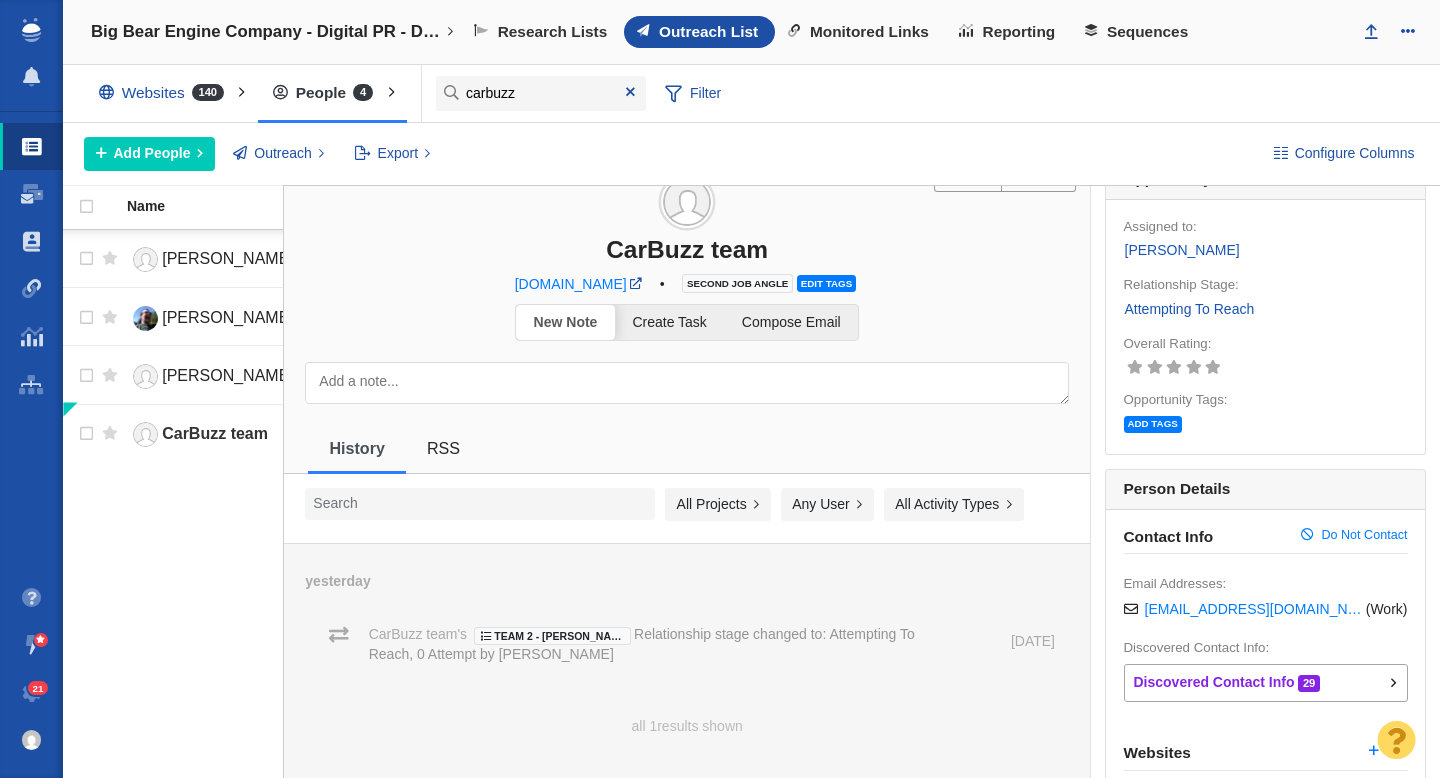 scroll, scrollTop: 0, scrollLeft: 0, axis: both 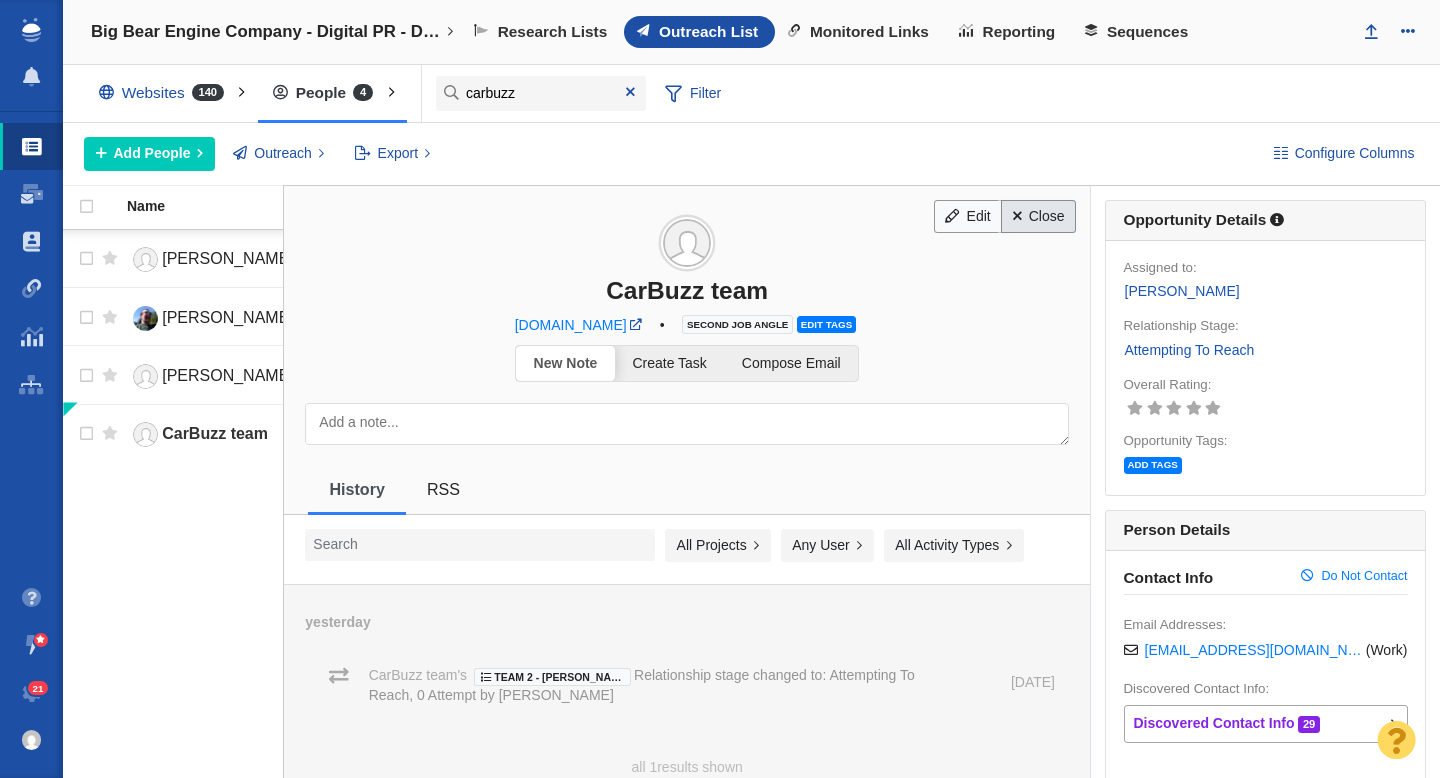 click on "Close" at bounding box center [1038, 217] 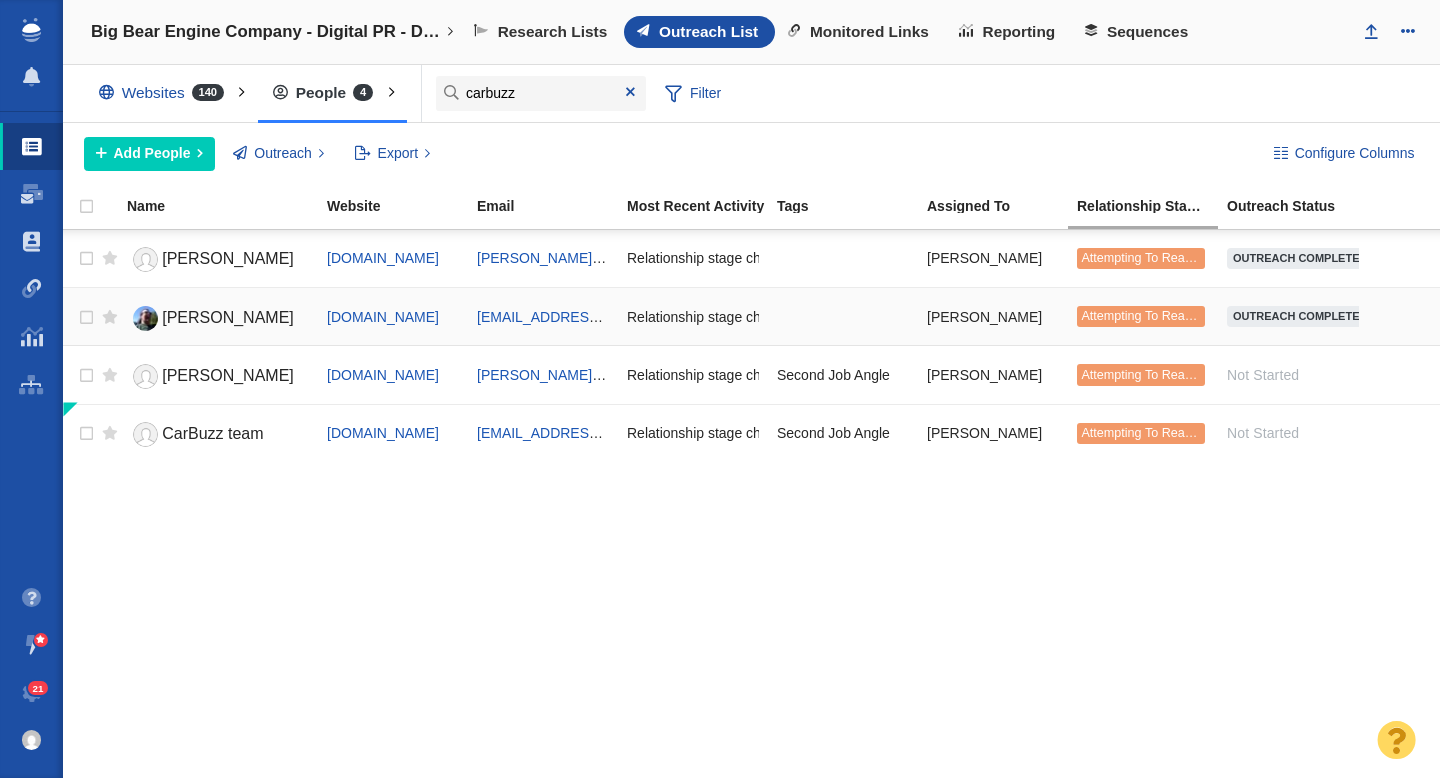 click on "[PERSON_NAME]" at bounding box center [228, 317] 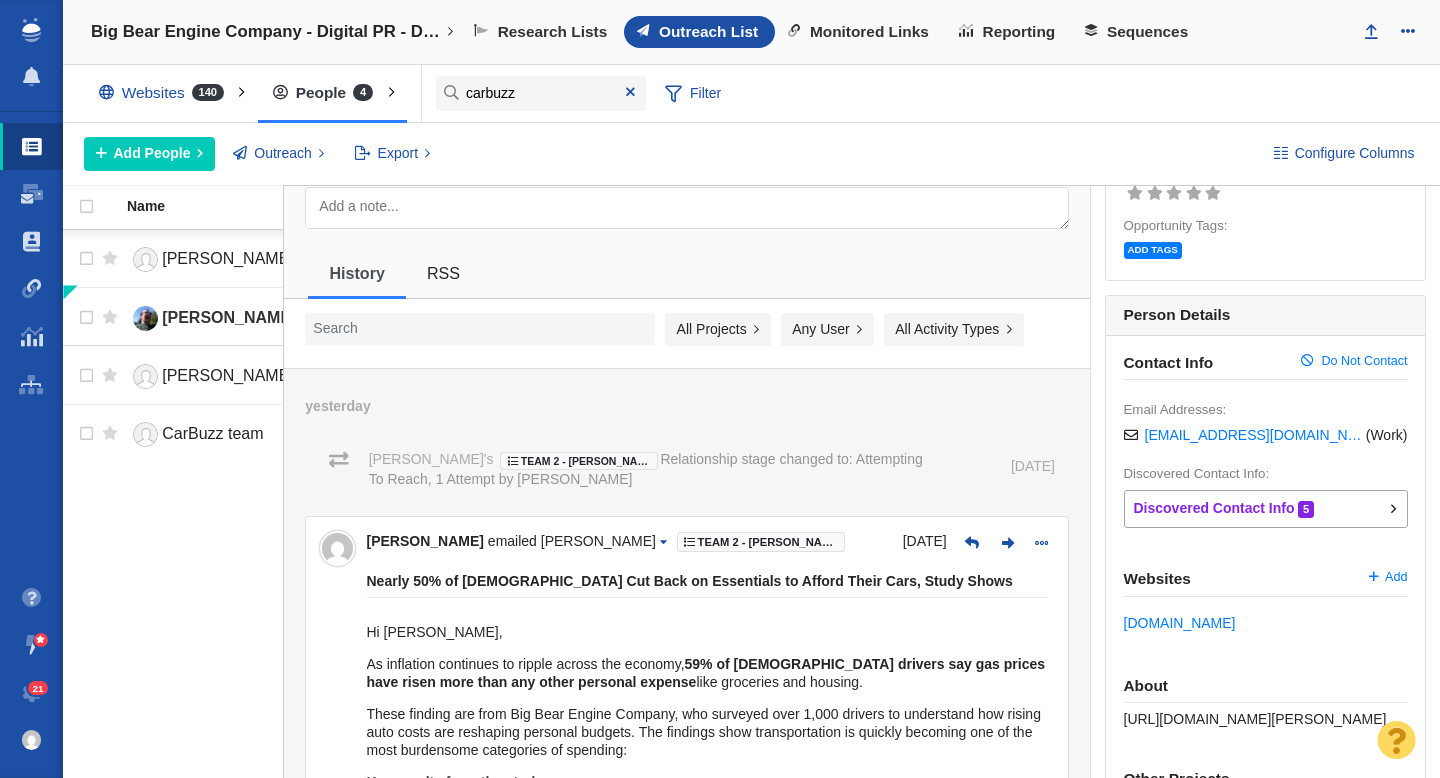 scroll, scrollTop: 201, scrollLeft: 0, axis: vertical 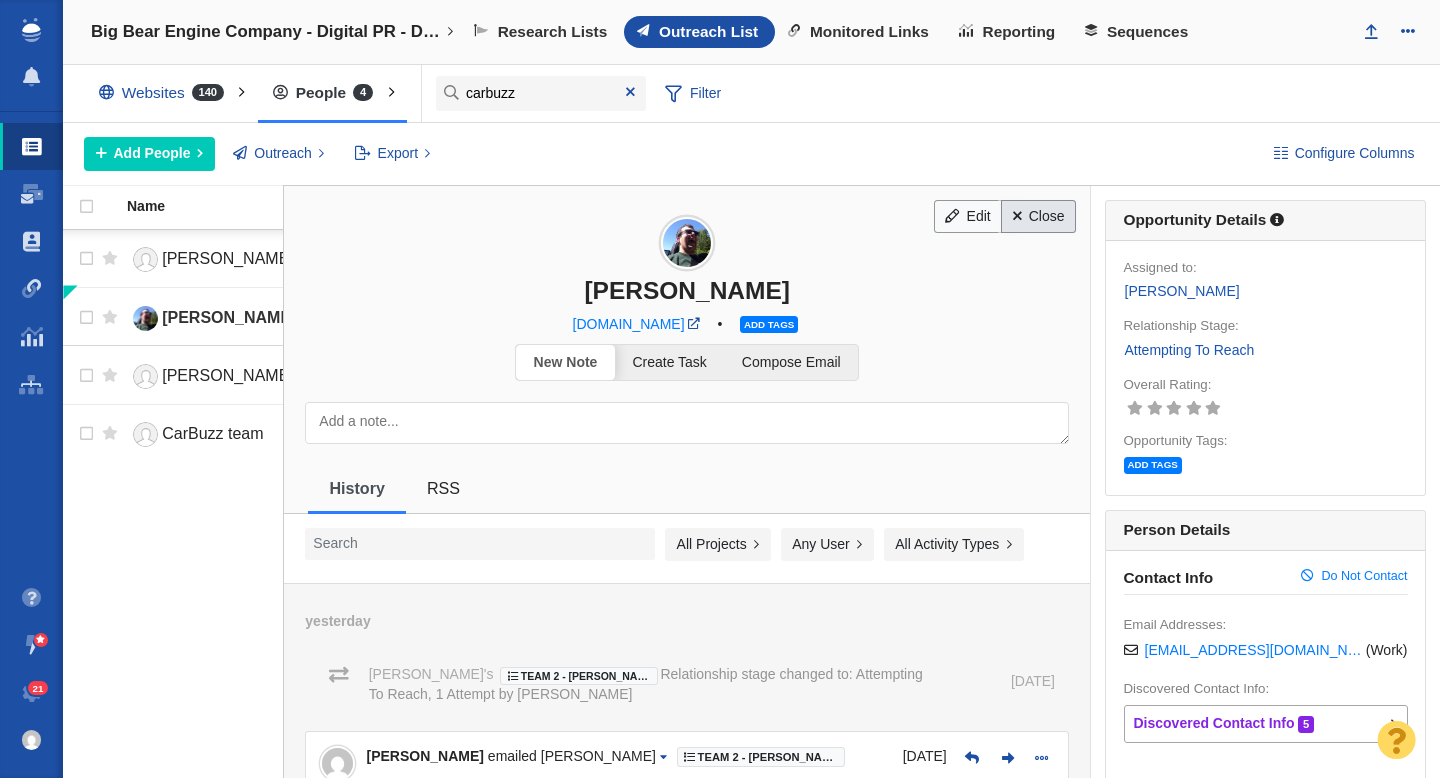 click on "Close" at bounding box center (1038, 217) 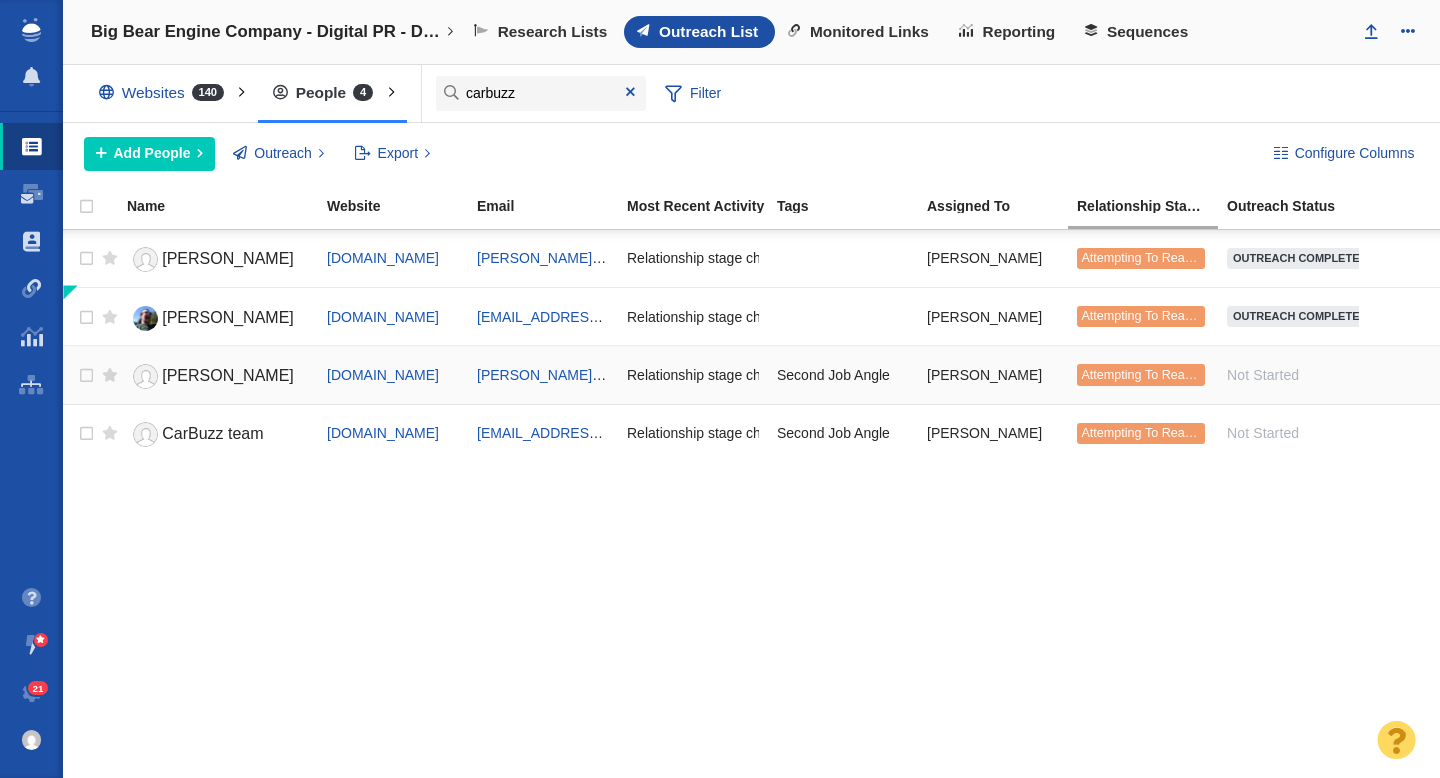 click on "[PERSON_NAME]" at bounding box center (218, 376) 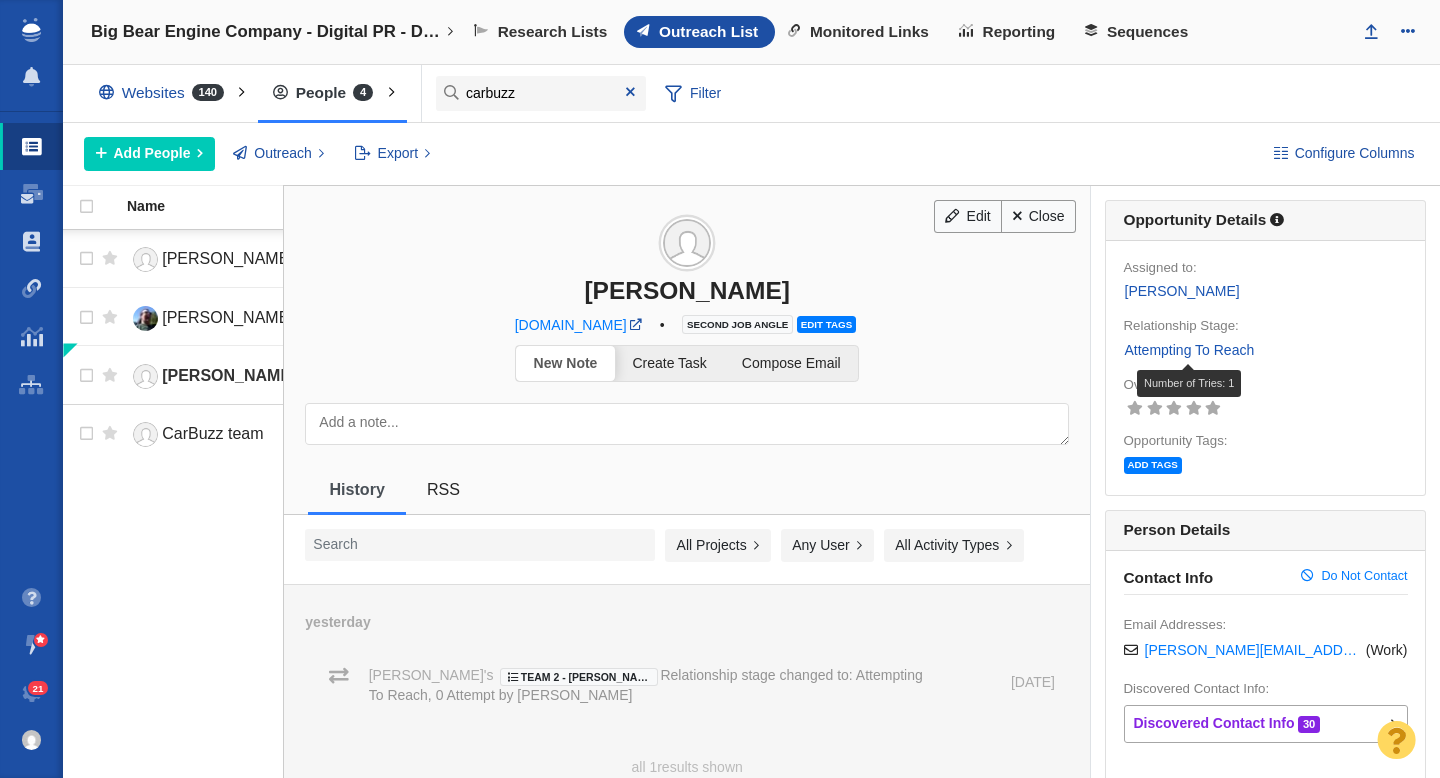 click on "Attempting To Reach" at bounding box center [1190, 350] 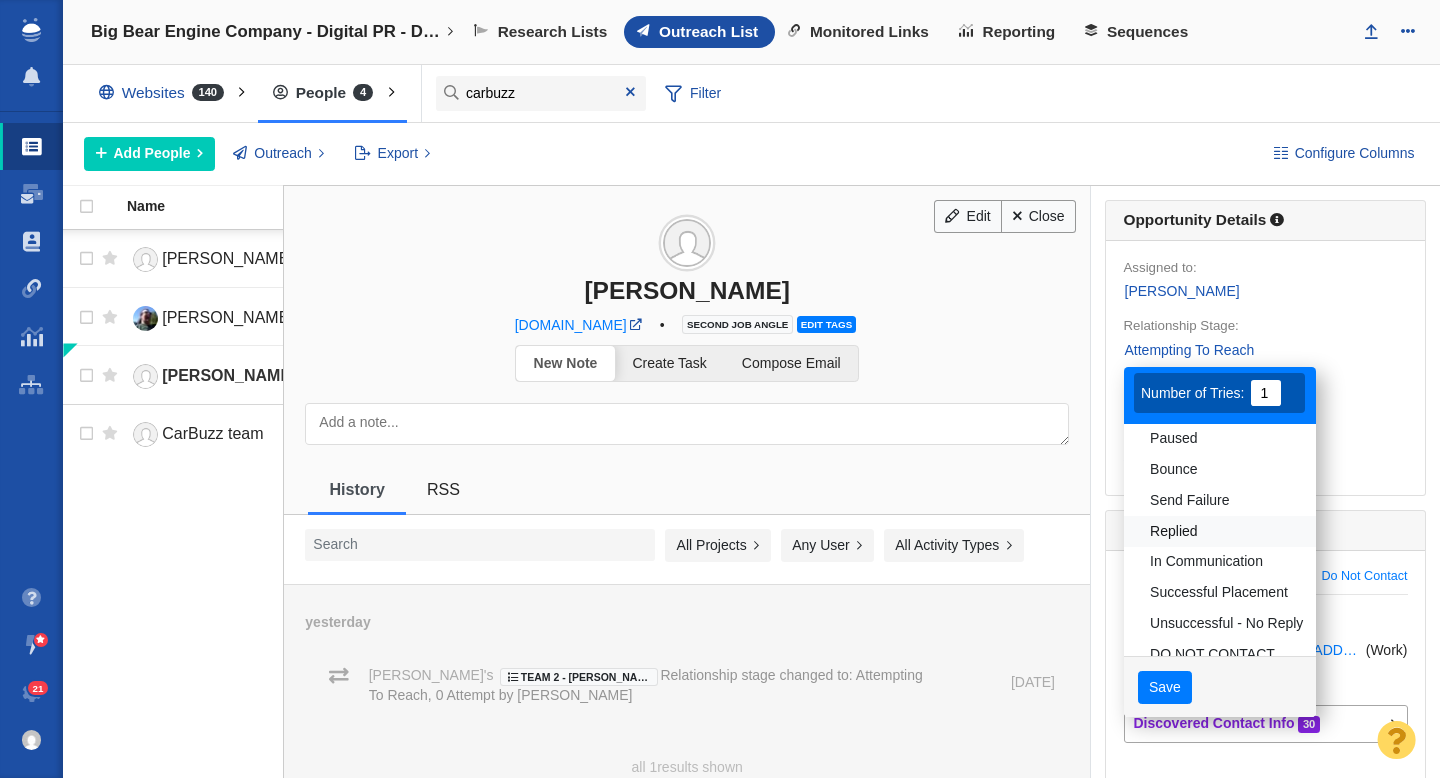scroll, scrollTop: 153, scrollLeft: 0, axis: vertical 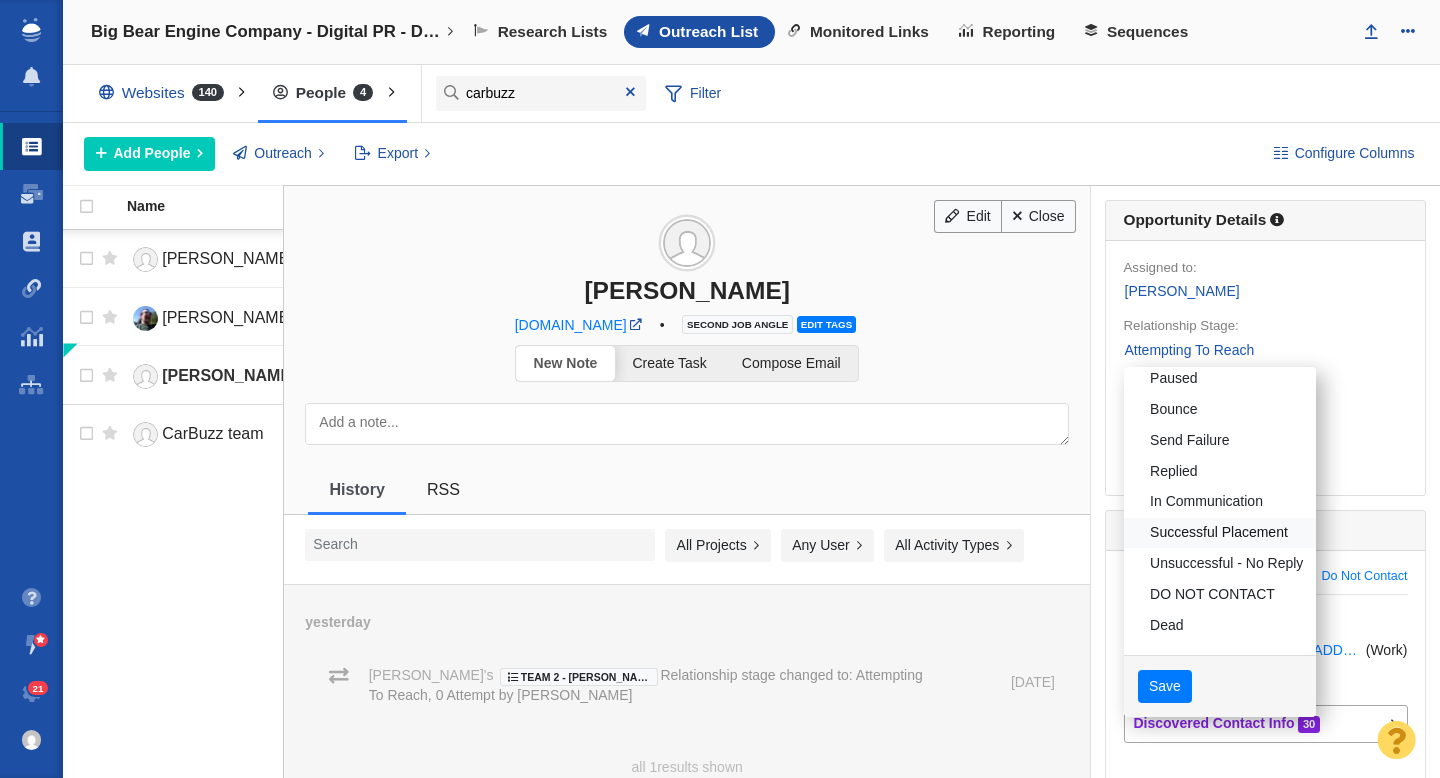 click on "Successful Placement" at bounding box center (1220, 533) 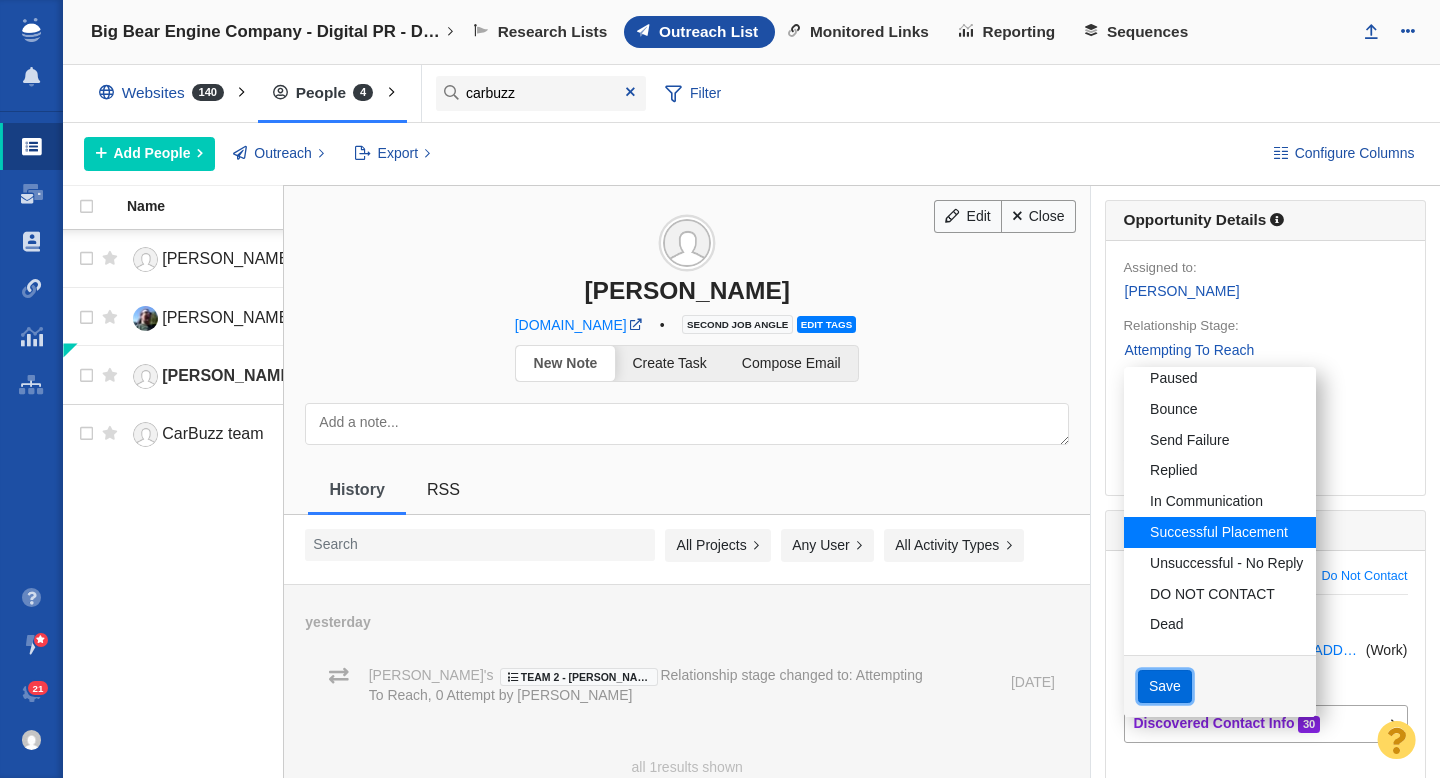 click on "Save" at bounding box center (1165, 687) 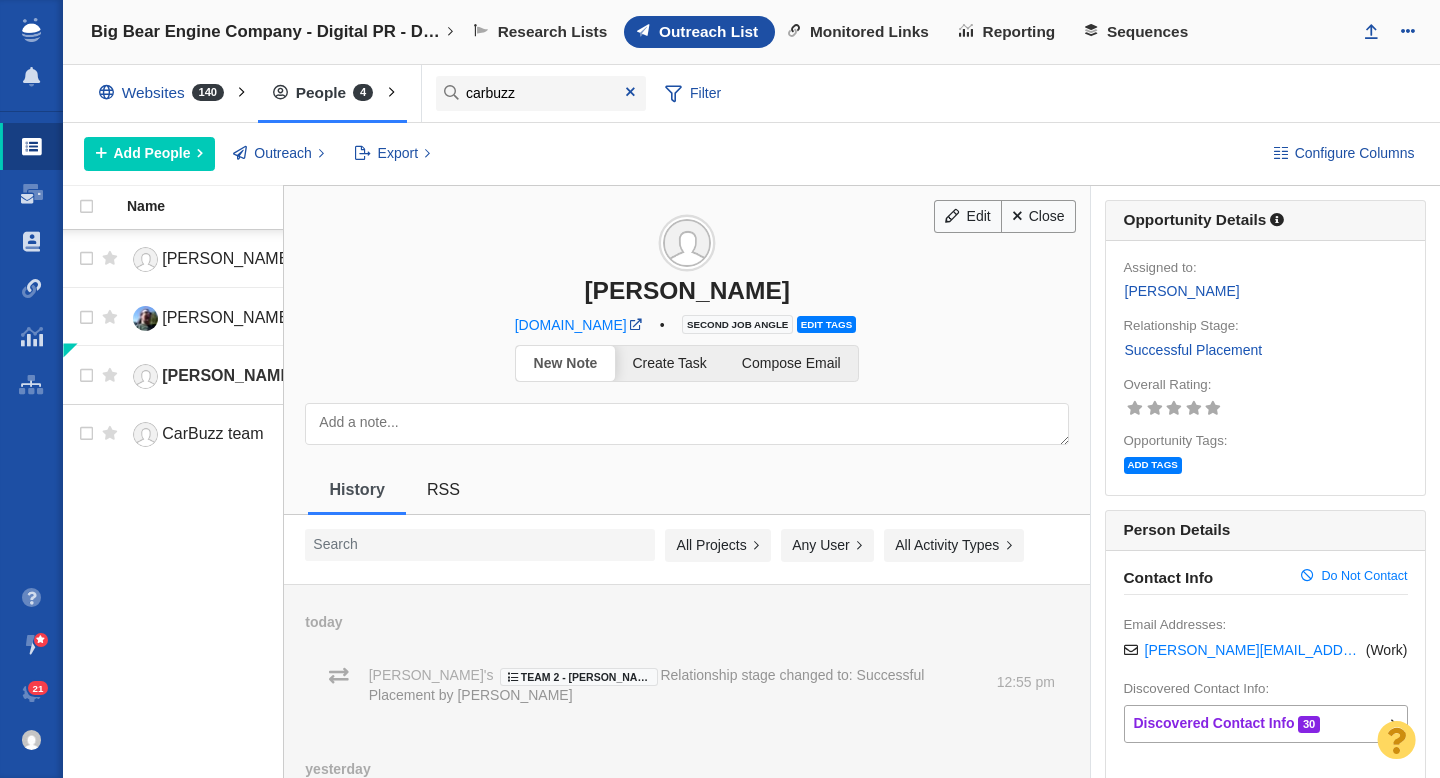 click at bounding box center [687, 424] 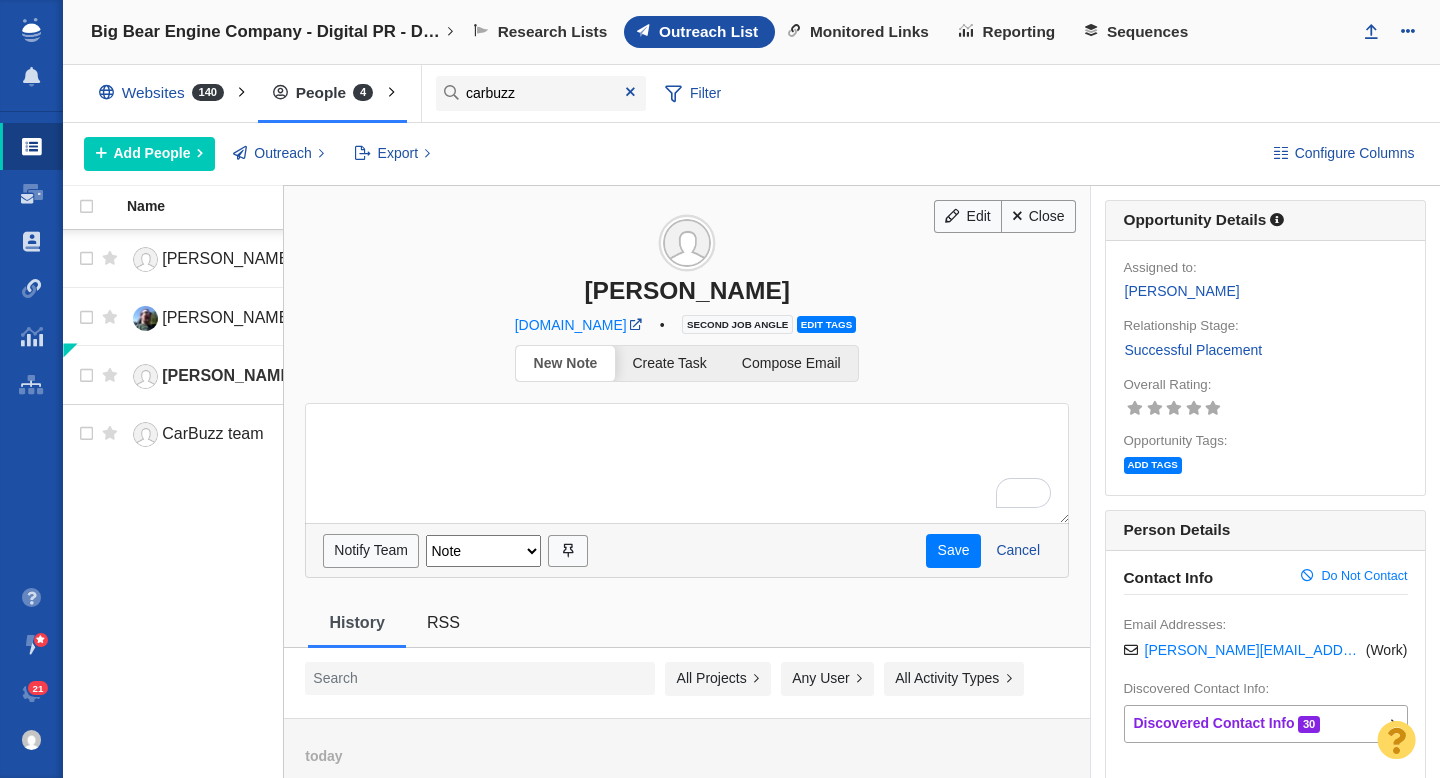 click on "Note
Email
Call
Tweet
Blog Comment
Contact Form" at bounding box center (483, 551) 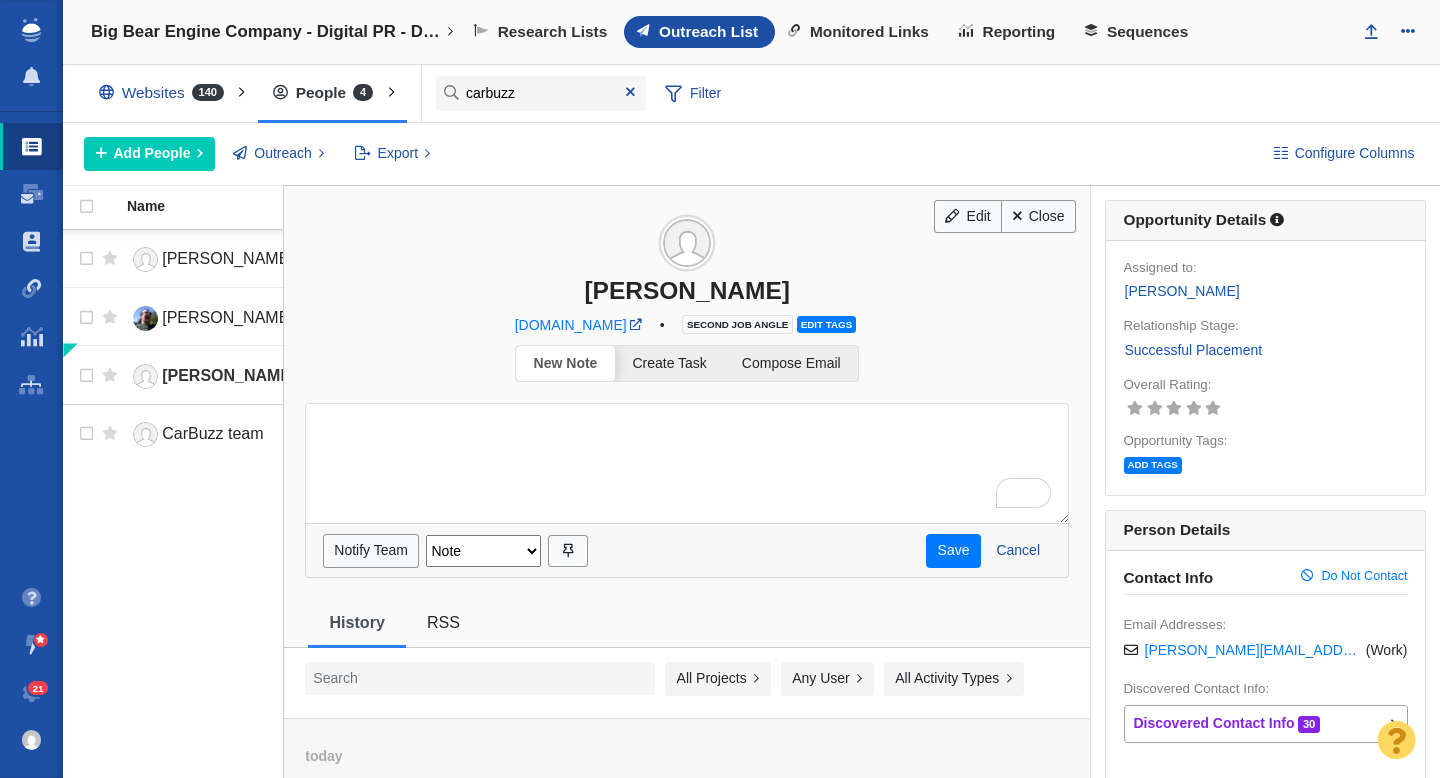 scroll, scrollTop: 0, scrollLeft: 0, axis: both 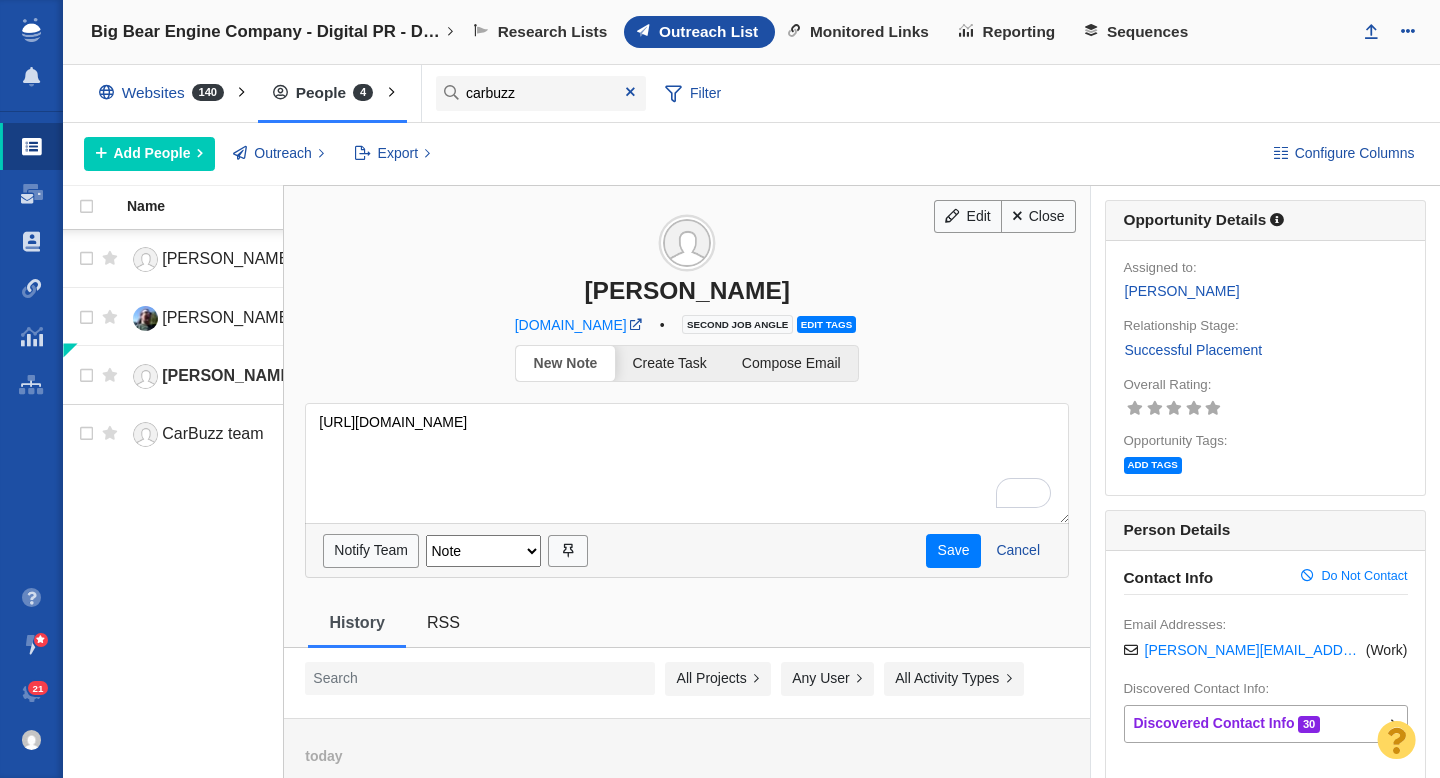 click on "[URL][DOMAIN_NAME]" at bounding box center [687, 463] 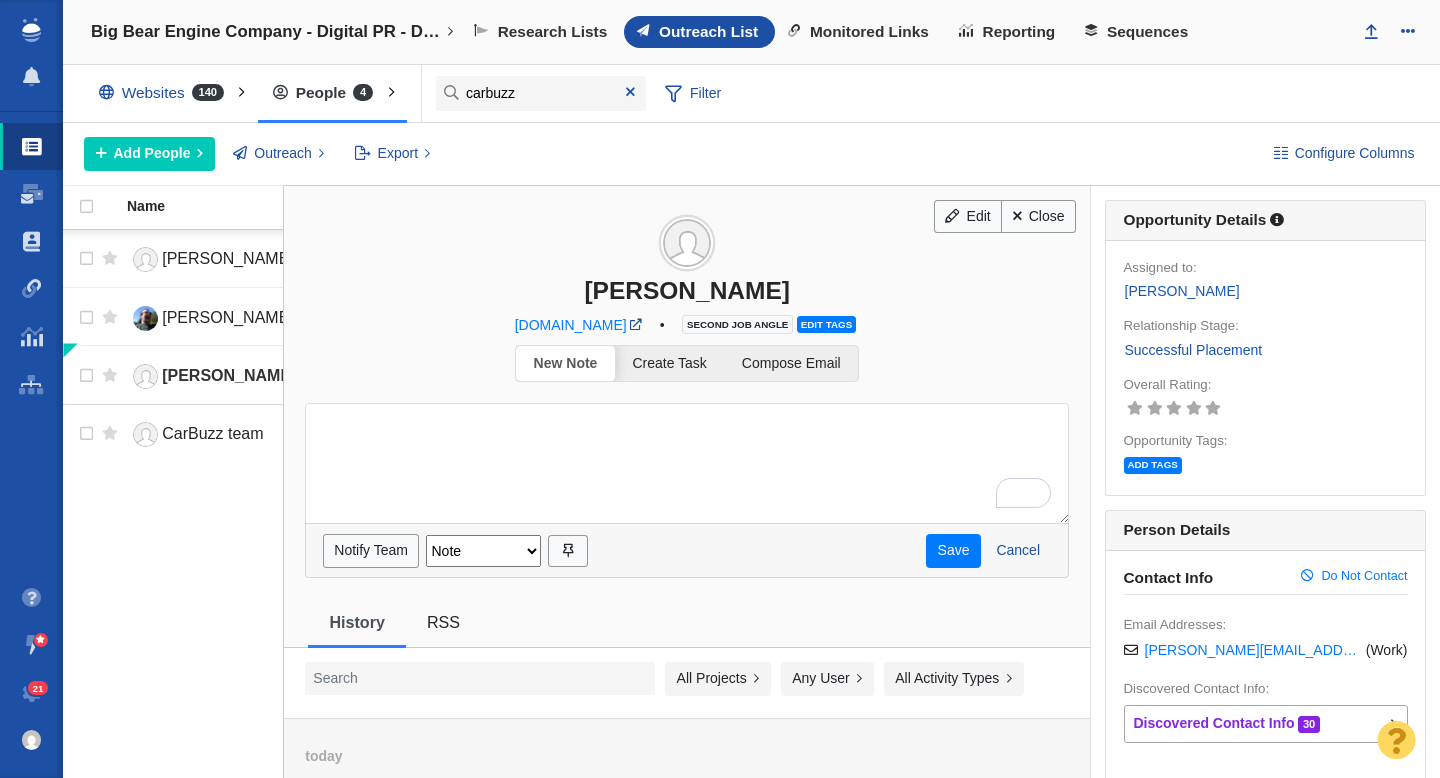 paste on "[URL][DOMAIN_NAME]" 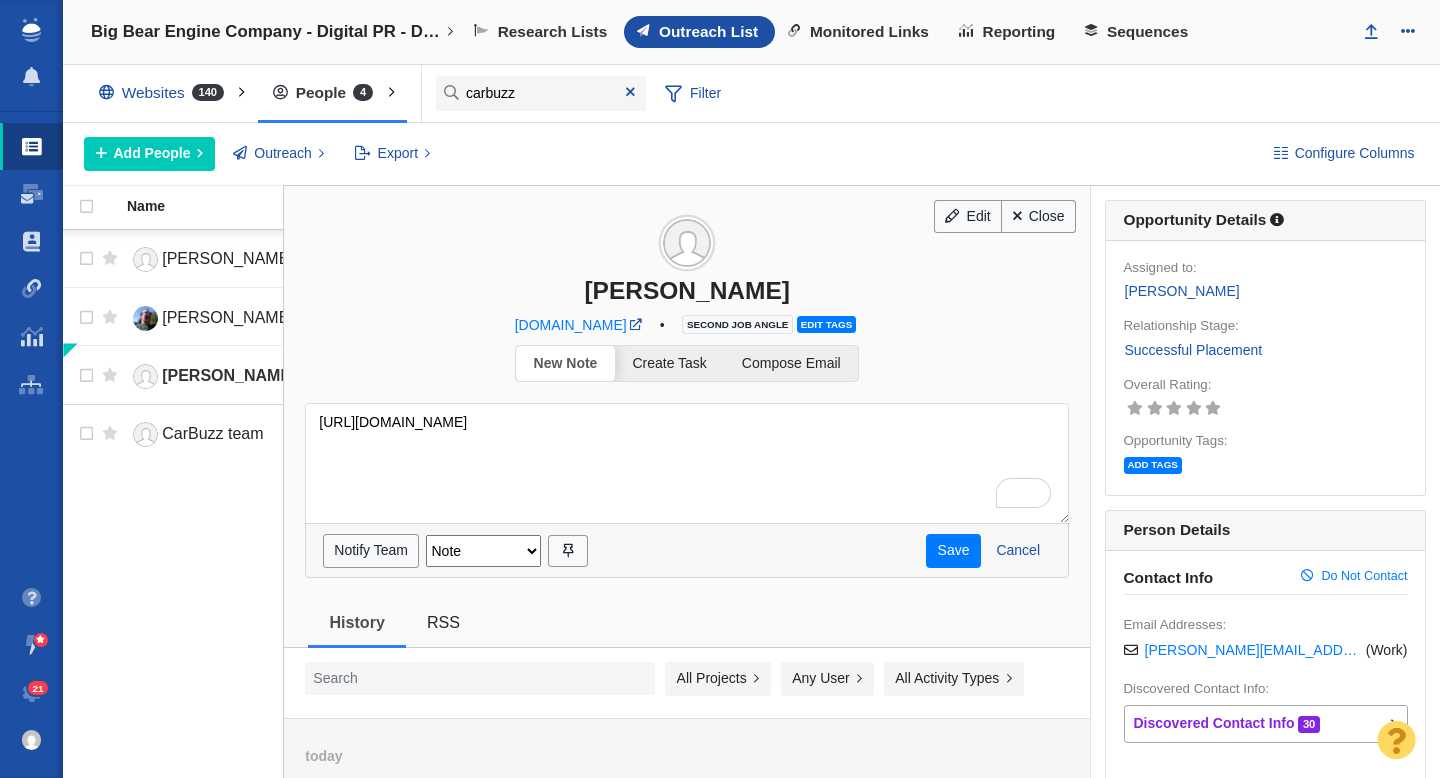 scroll, scrollTop: 73, scrollLeft: 0, axis: vertical 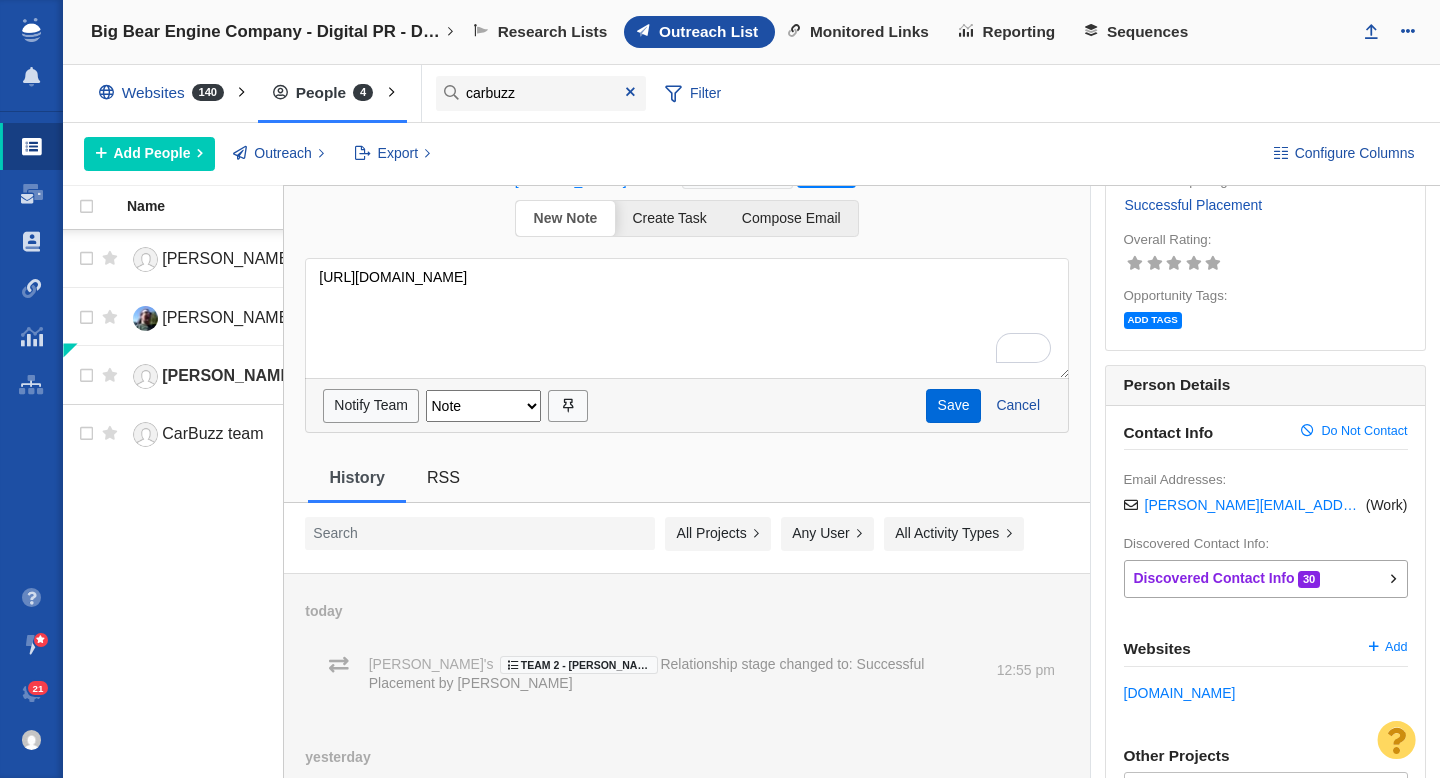 type on "[URL][DOMAIN_NAME]" 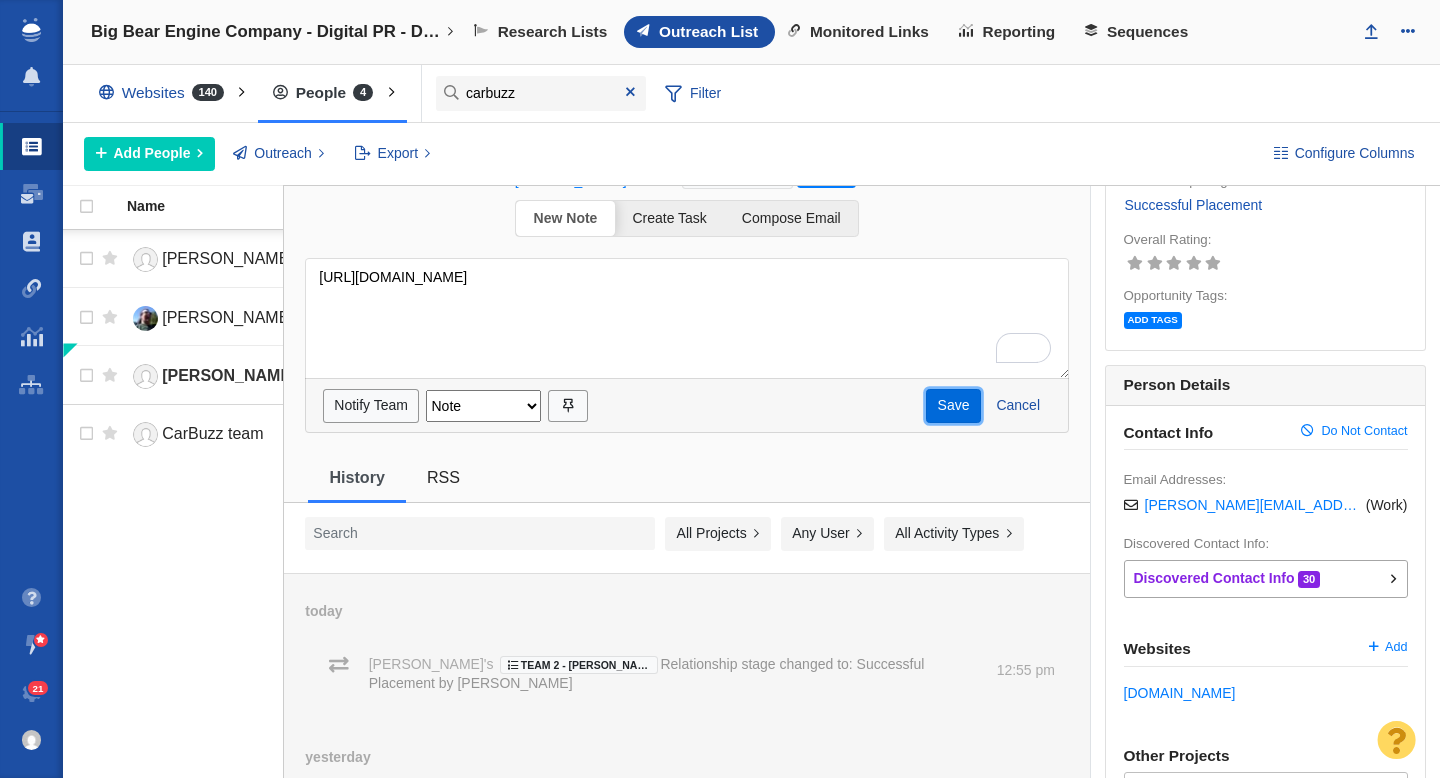 click on "Save" at bounding box center [953, 406] 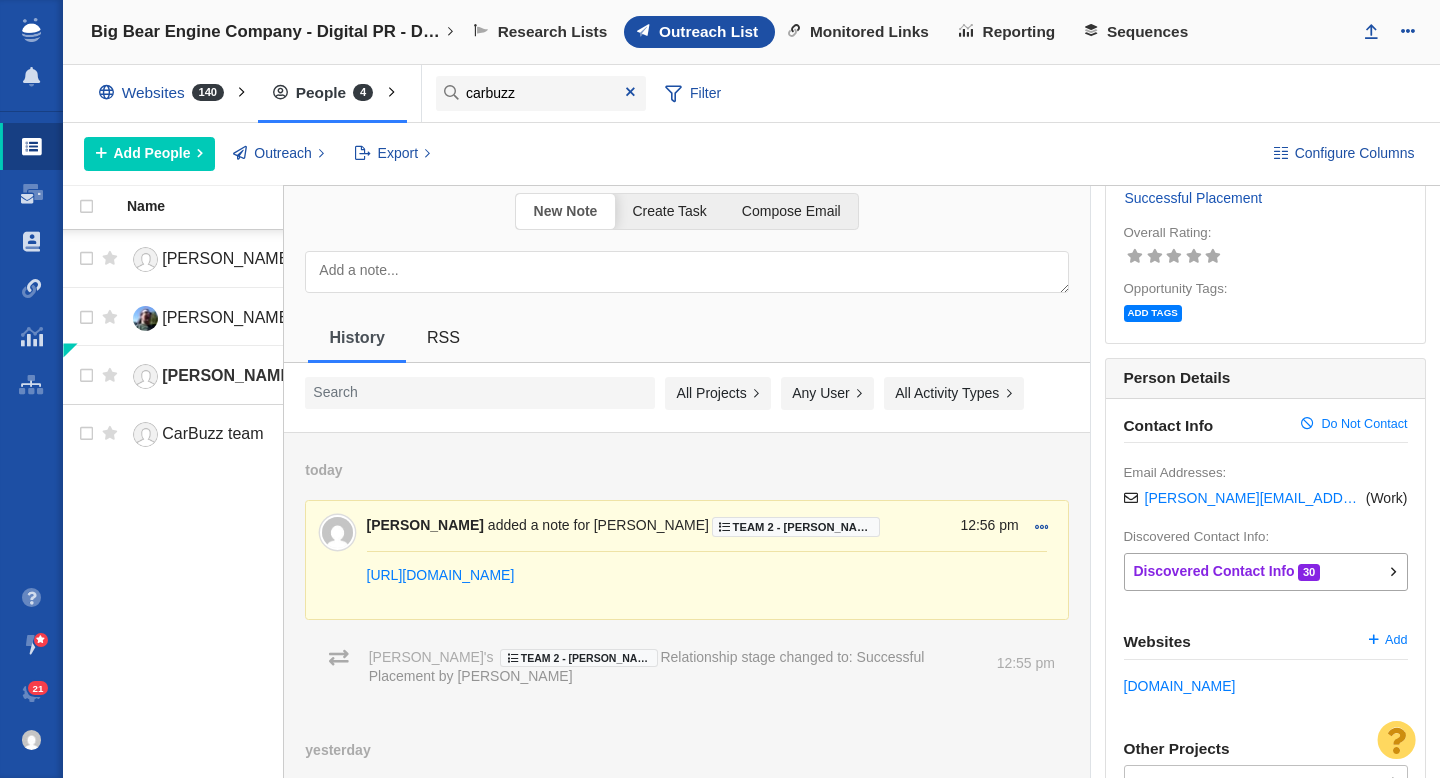 scroll, scrollTop: 0, scrollLeft: 0, axis: both 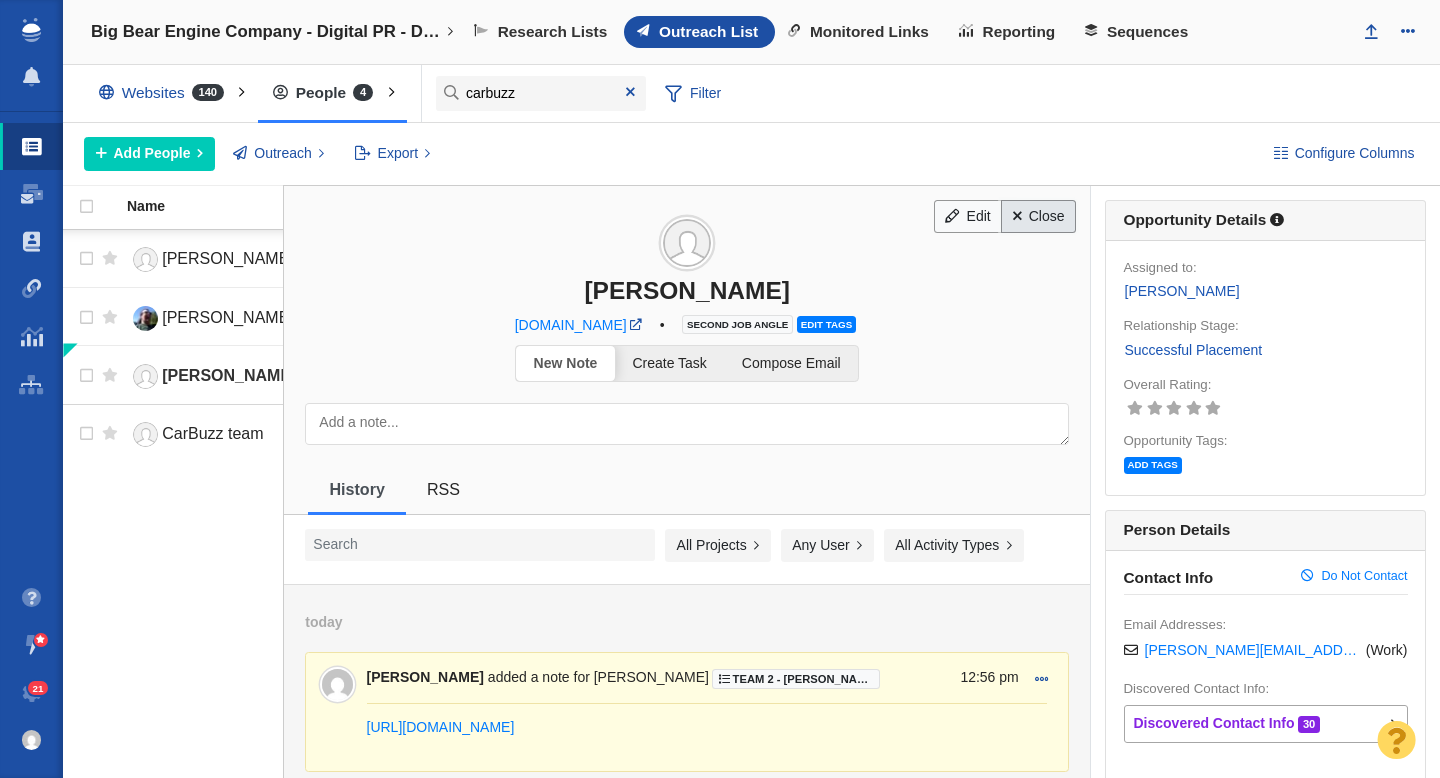 click on "Close" at bounding box center (1038, 217) 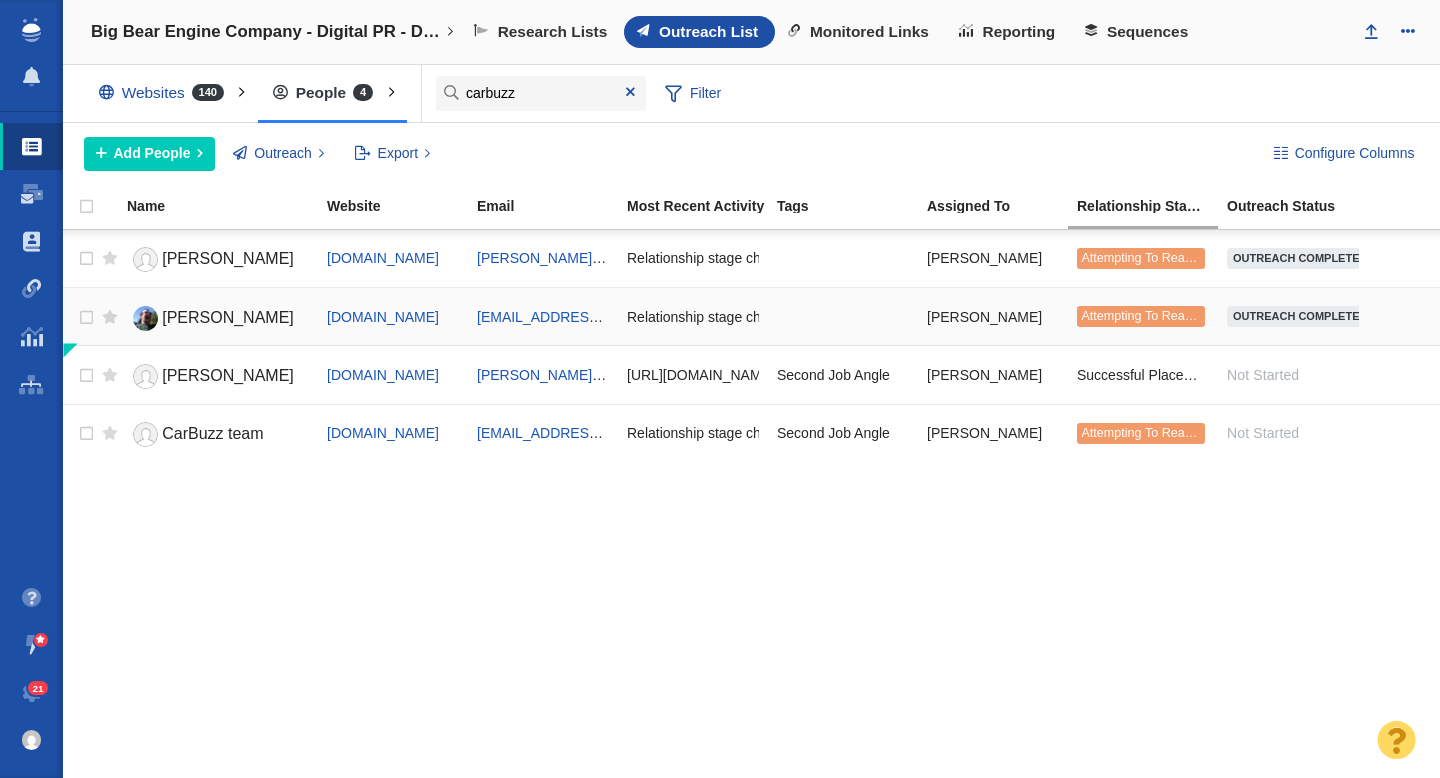click on "[PERSON_NAME]" at bounding box center [218, 318] 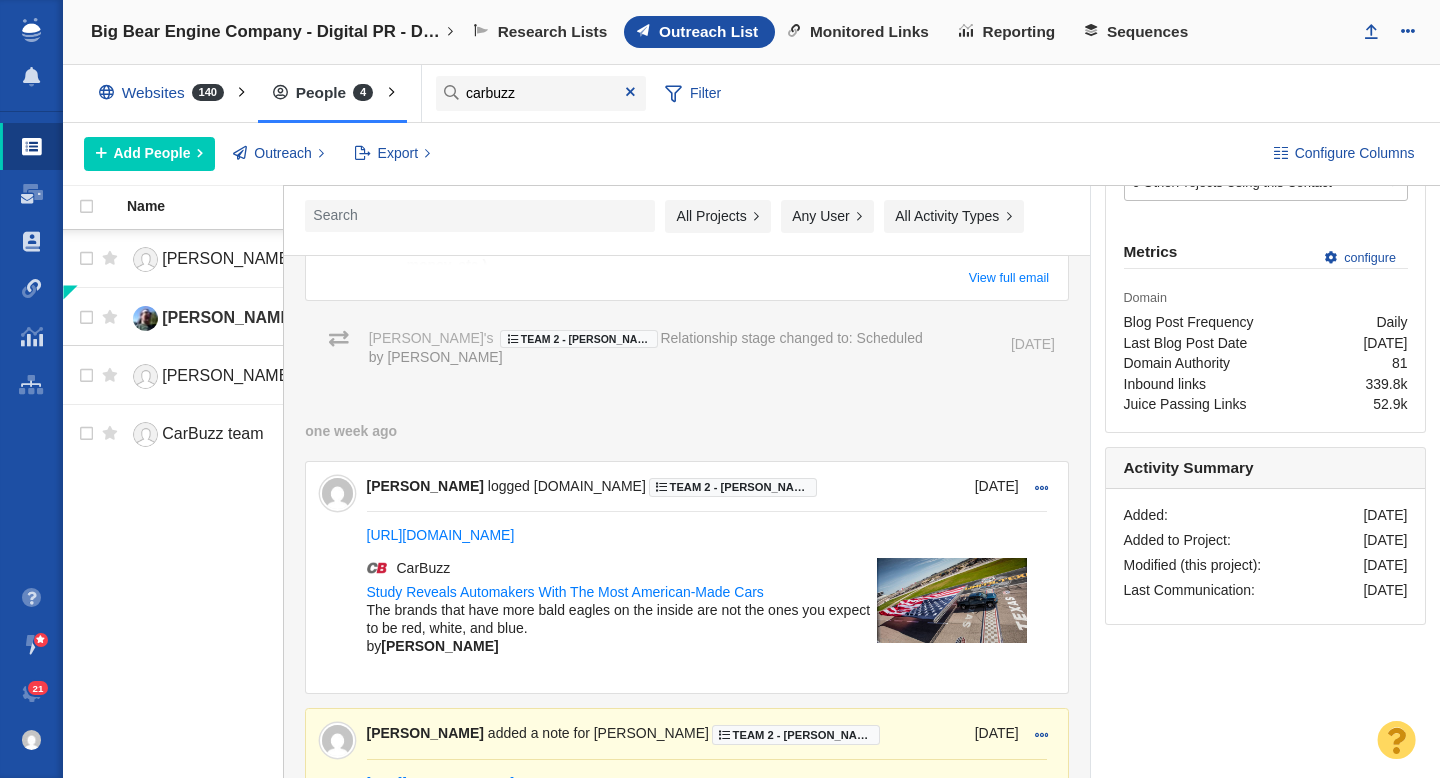 scroll, scrollTop: 862, scrollLeft: 0, axis: vertical 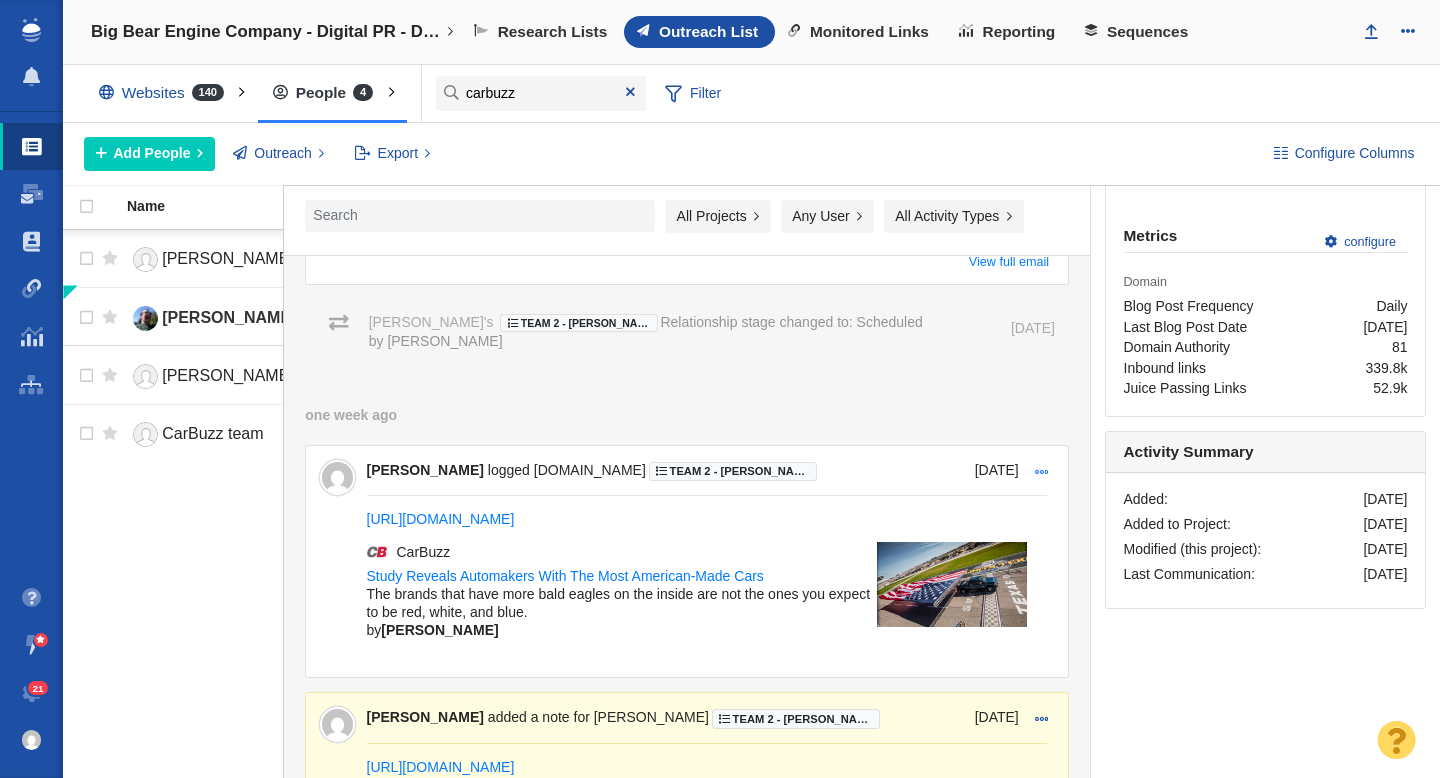 click at bounding box center (1042, 472) 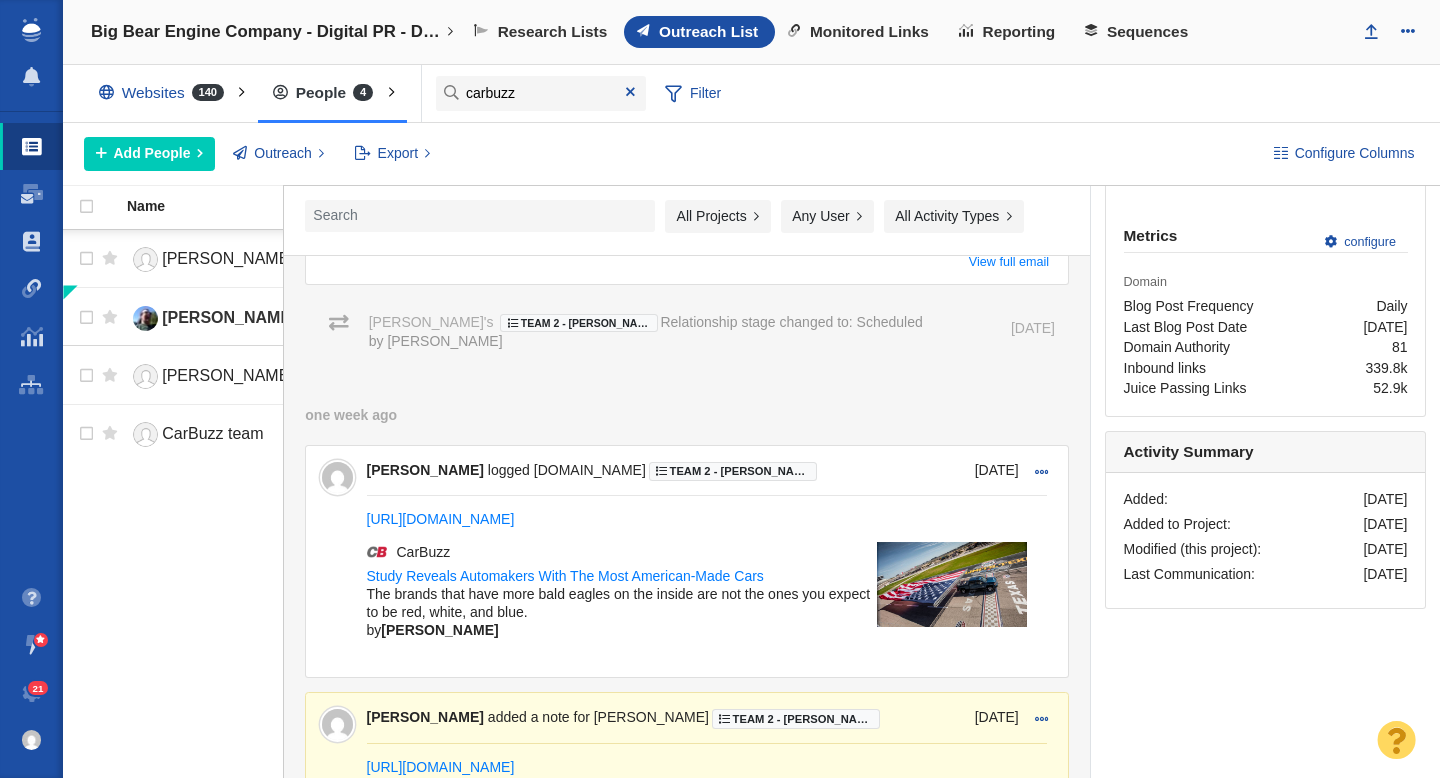 click at bounding box center [687, 404] 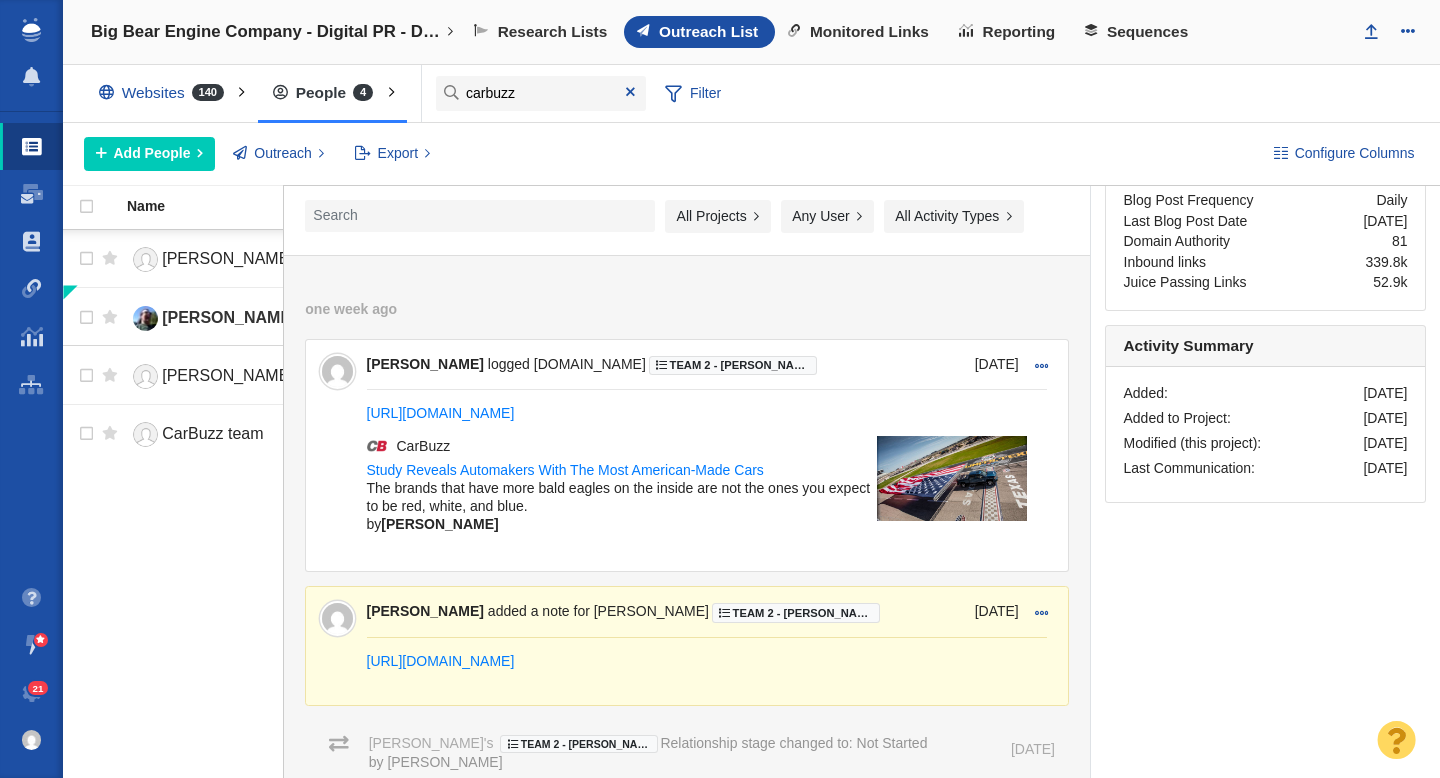 scroll, scrollTop: 970, scrollLeft: 0, axis: vertical 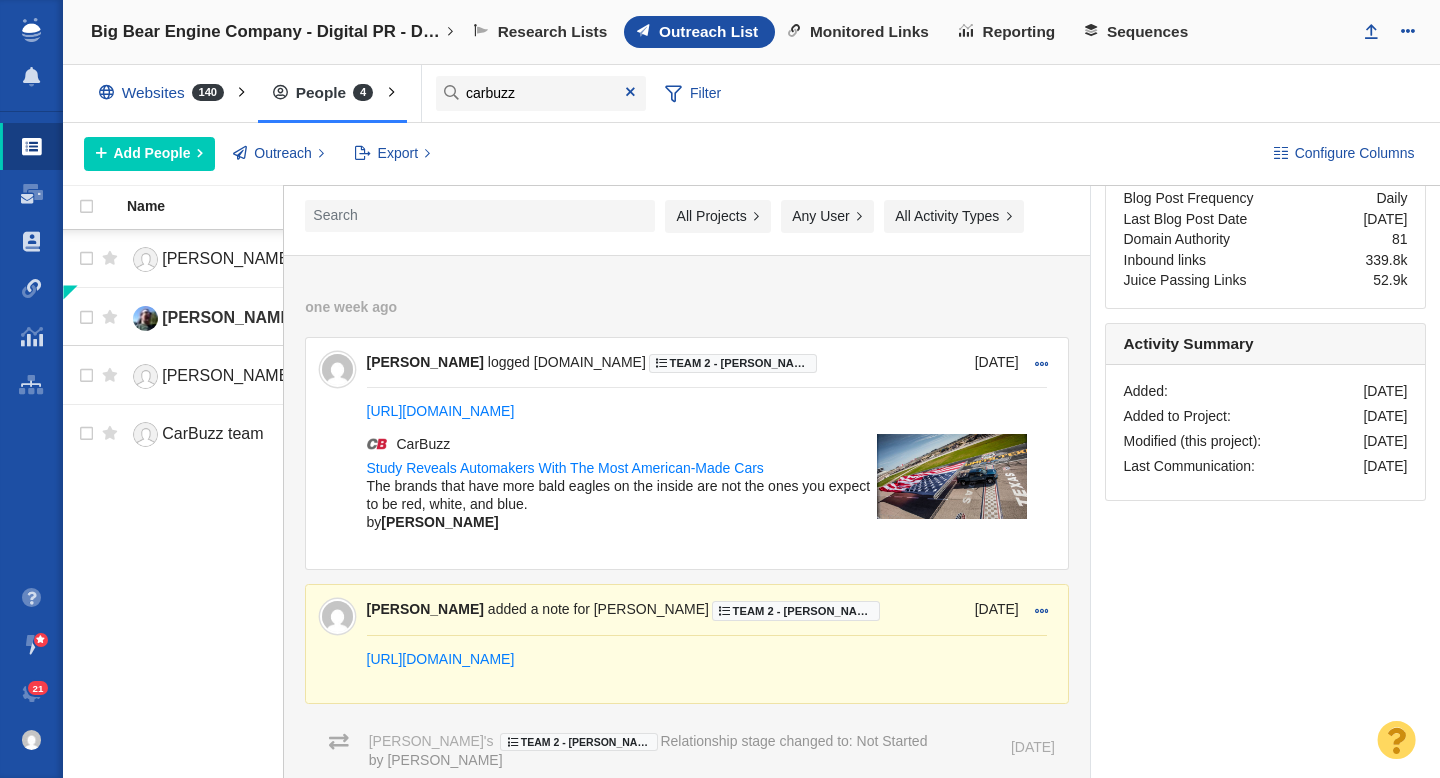 click on "Team 2 - [PERSON_NAME] | [PERSON_NAME] | [PERSON_NAME]\Big Bear Engine Company\Big Bear Engine Company - Digital PR - Driven to Debt: The Automotive Affordability Crisis" at bounding box center [1216, 363] 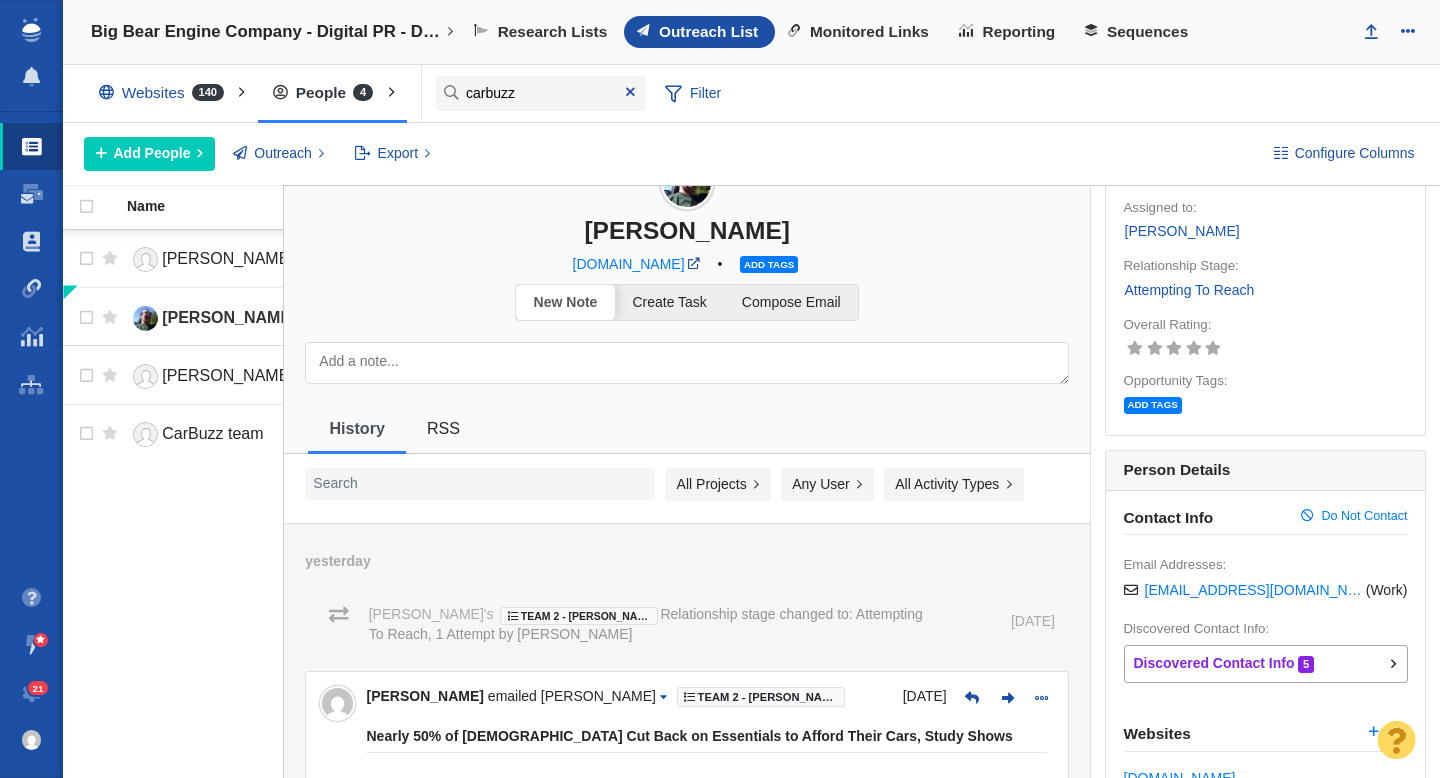 scroll, scrollTop: 0, scrollLeft: 0, axis: both 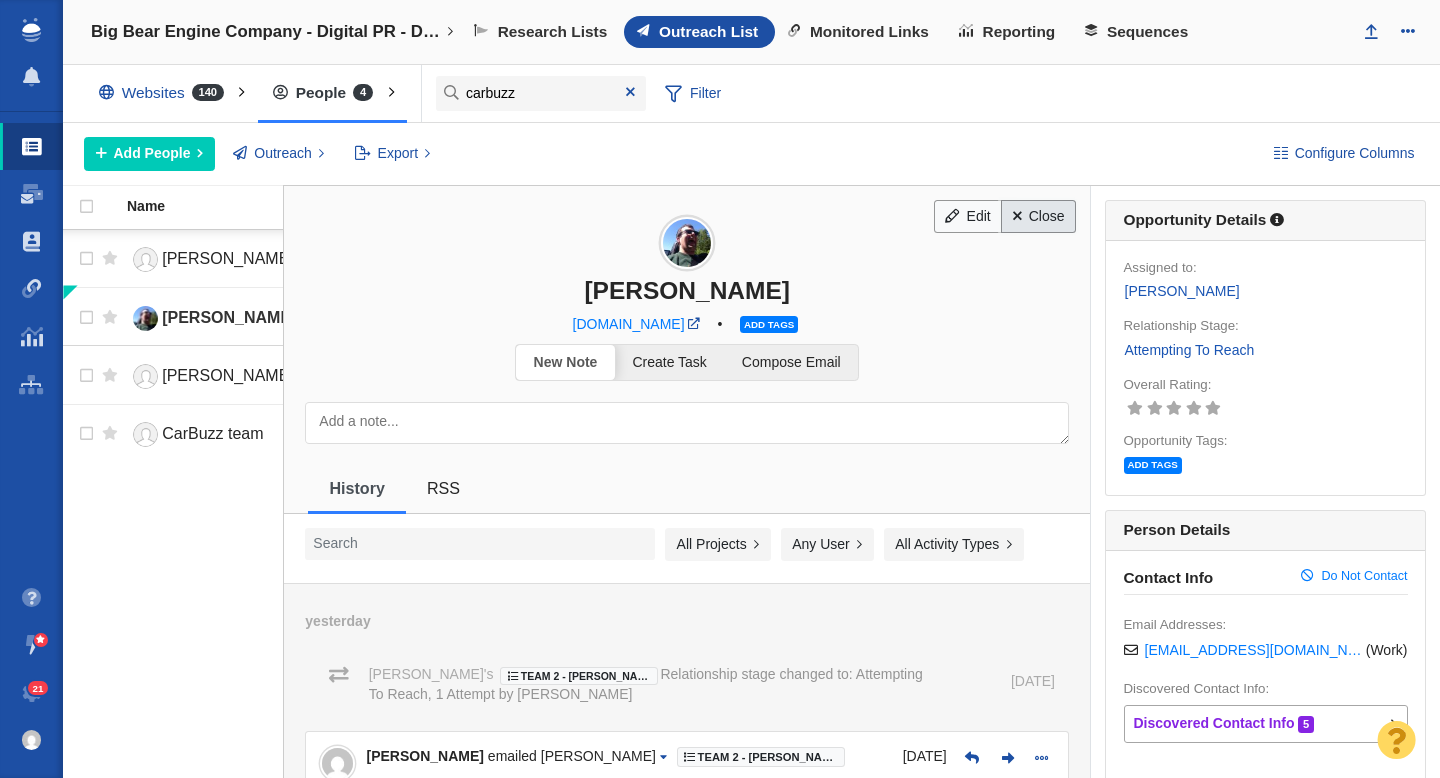 click on "Close" at bounding box center [1038, 217] 